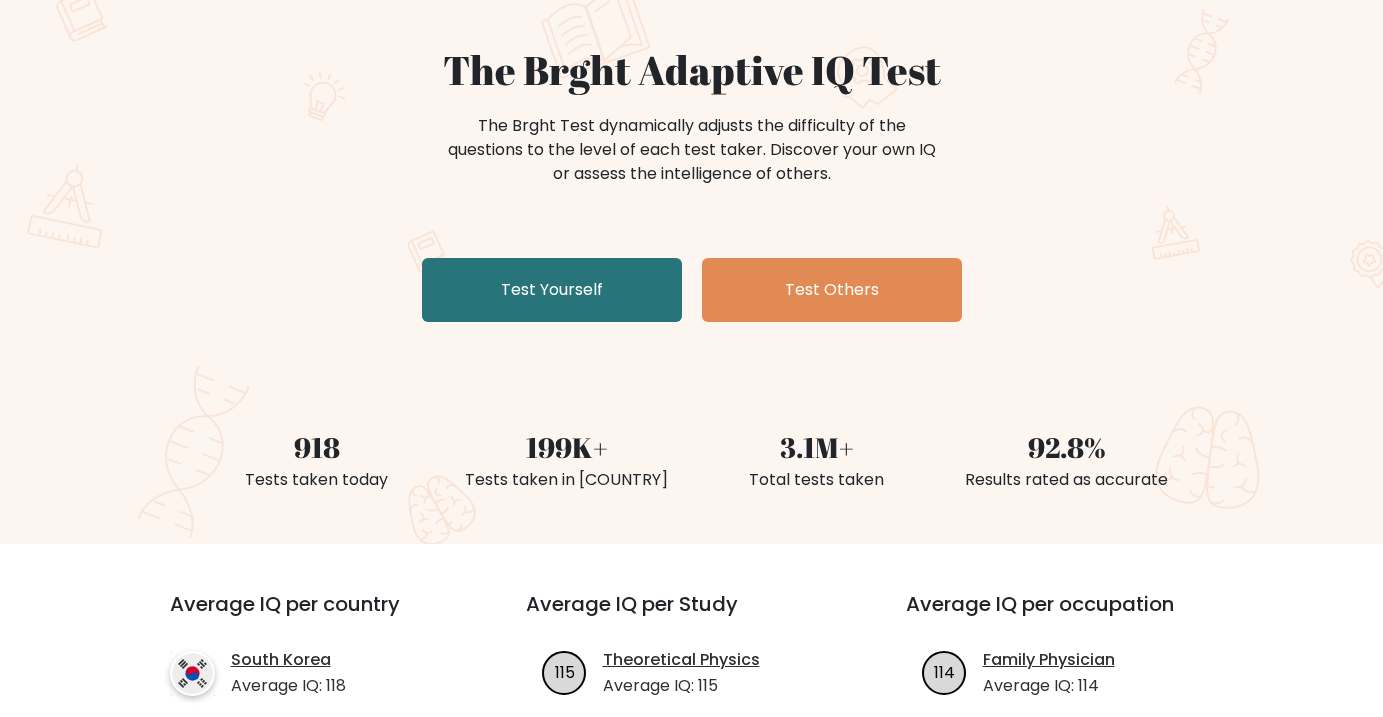 scroll, scrollTop: 168, scrollLeft: 0, axis: vertical 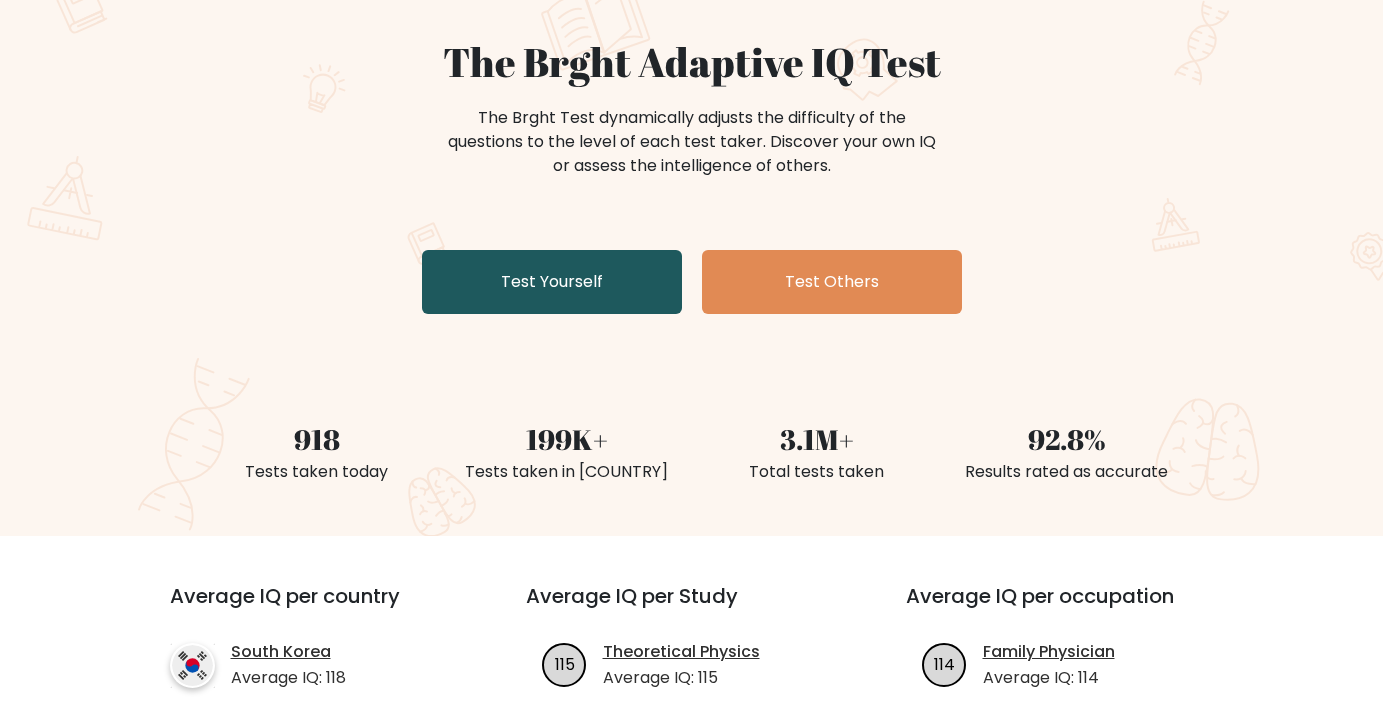 click on "Test Yourself" at bounding box center (552, 282) 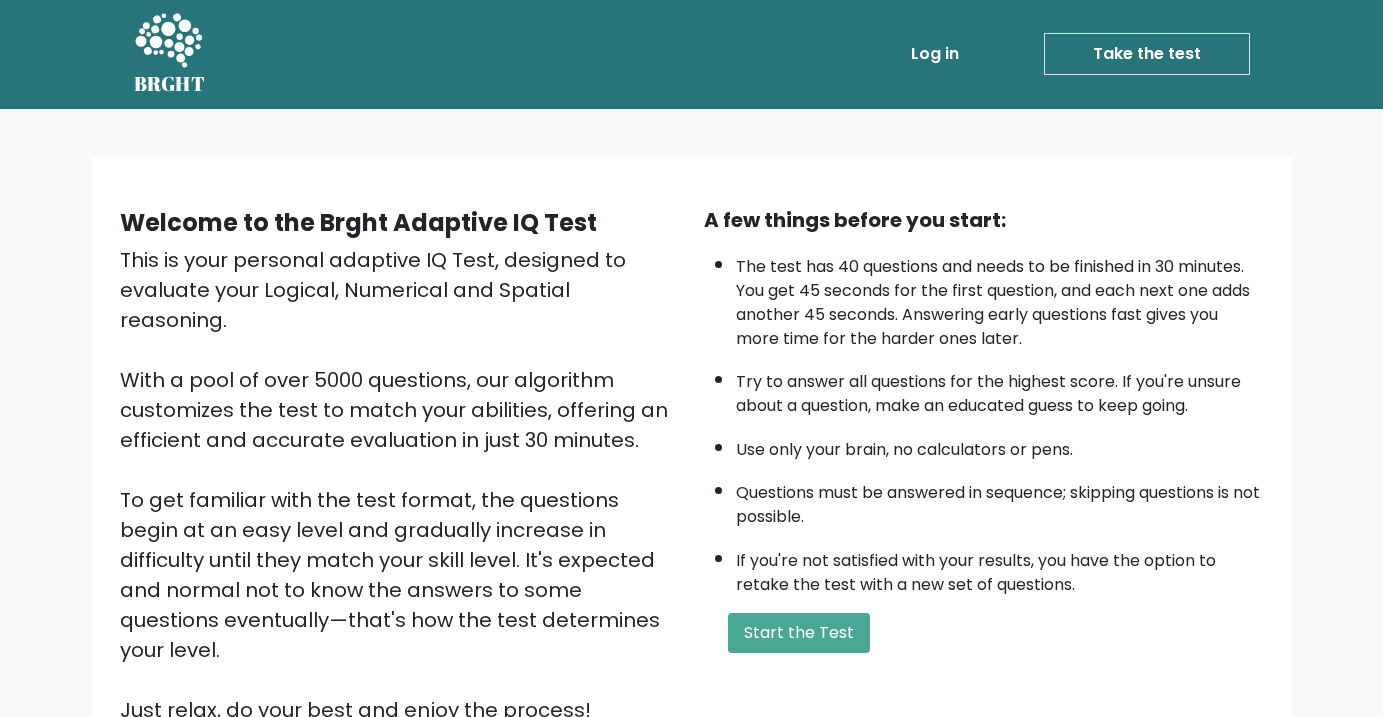 scroll, scrollTop: 0, scrollLeft: 0, axis: both 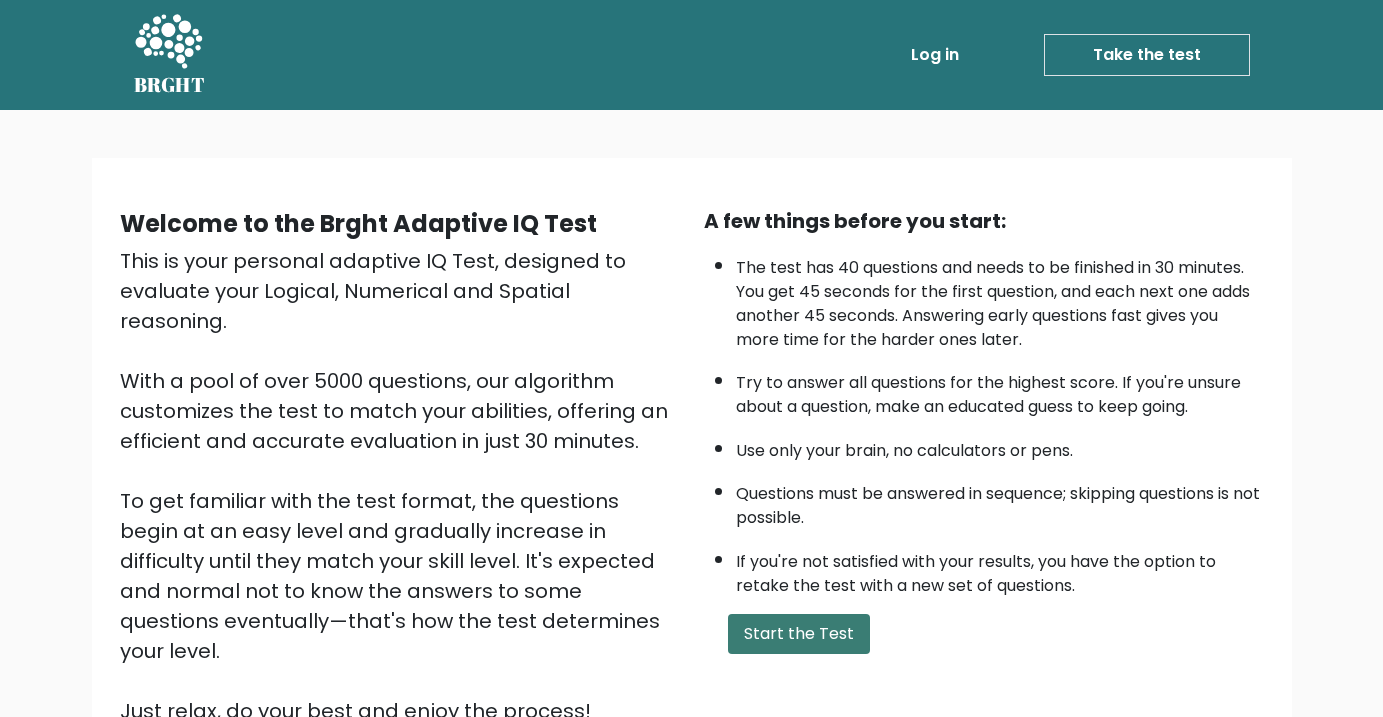 click on "Start the Test" at bounding box center [799, 634] 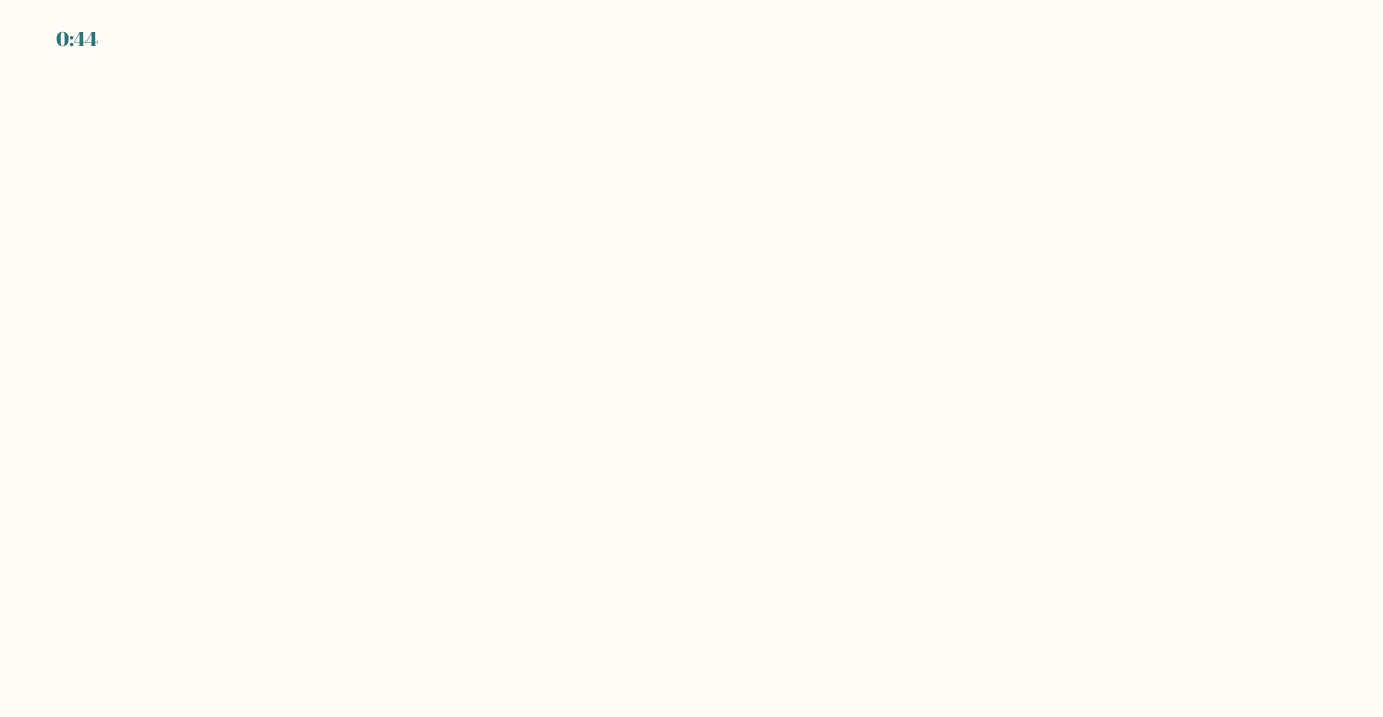 scroll, scrollTop: 0, scrollLeft: 0, axis: both 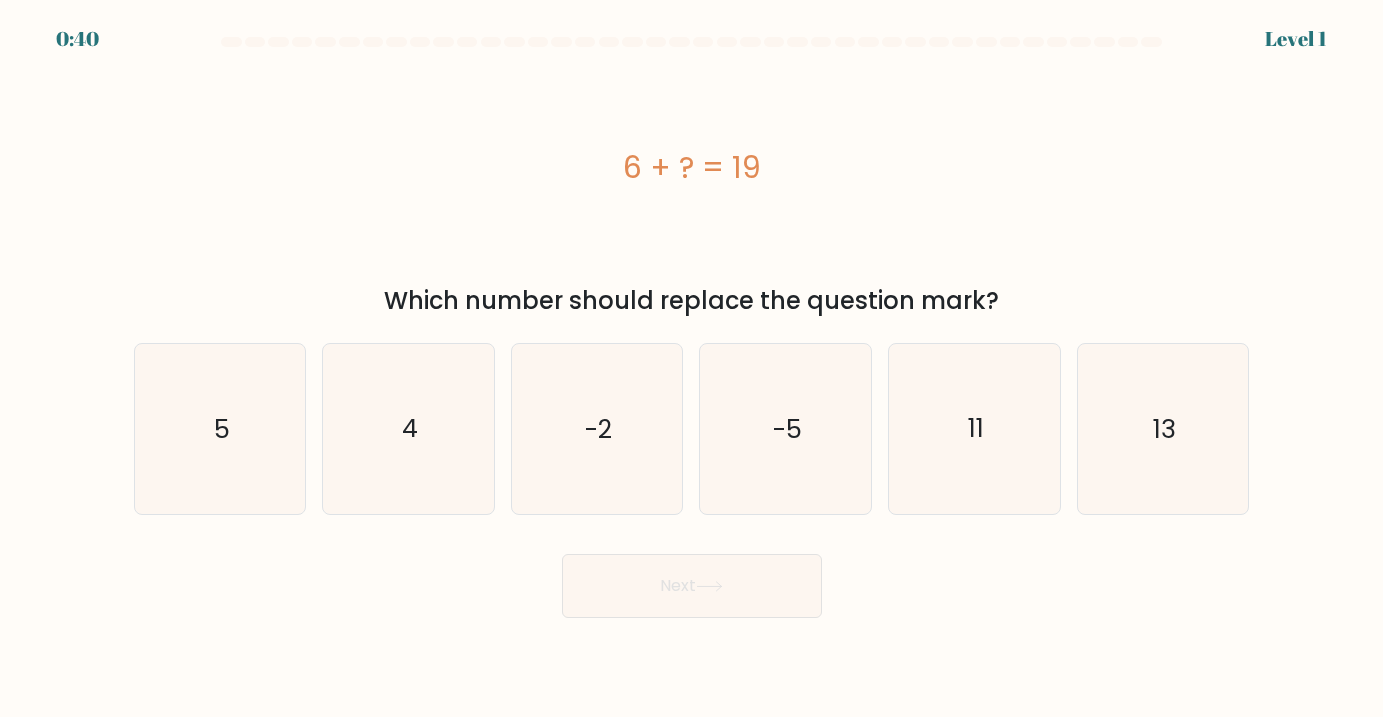 drag, startPoint x: 619, startPoint y: 164, endPoint x: 1047, endPoint y: 303, distance: 450.00555 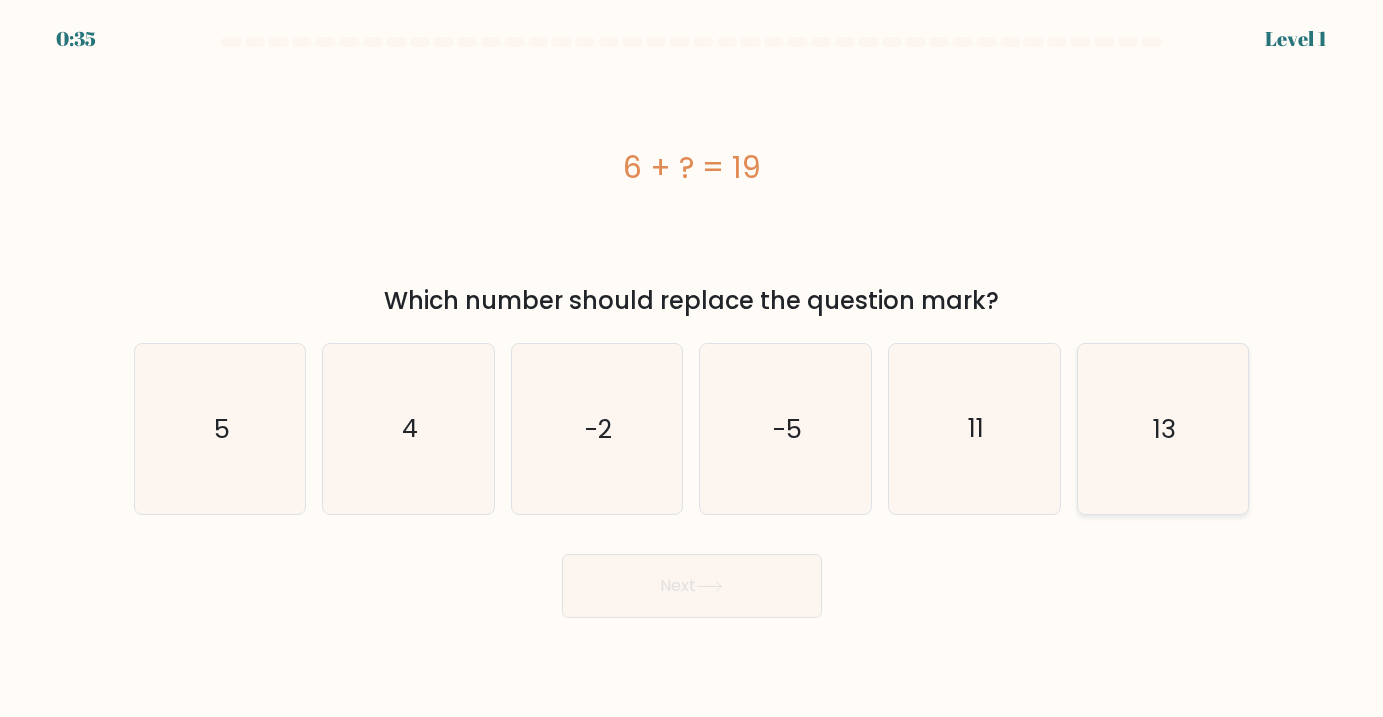 click on "13" 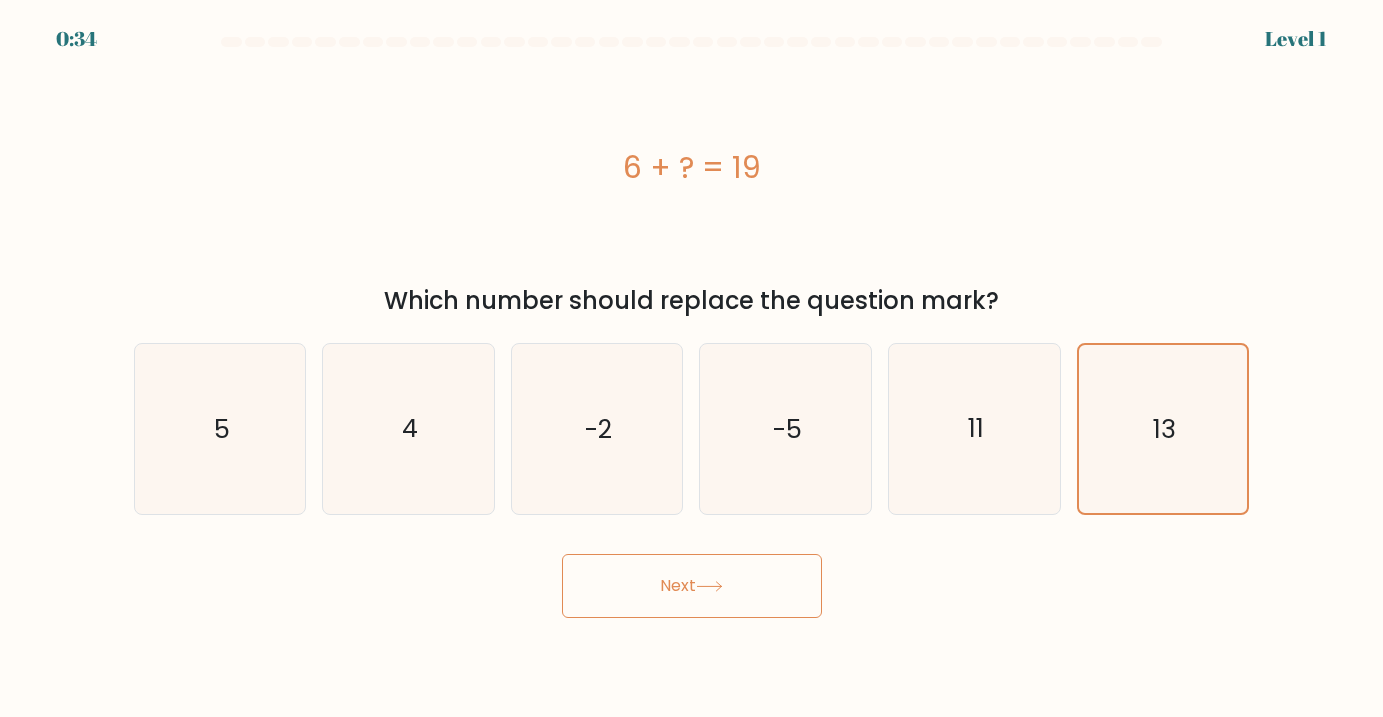 click on "Next" at bounding box center (692, 586) 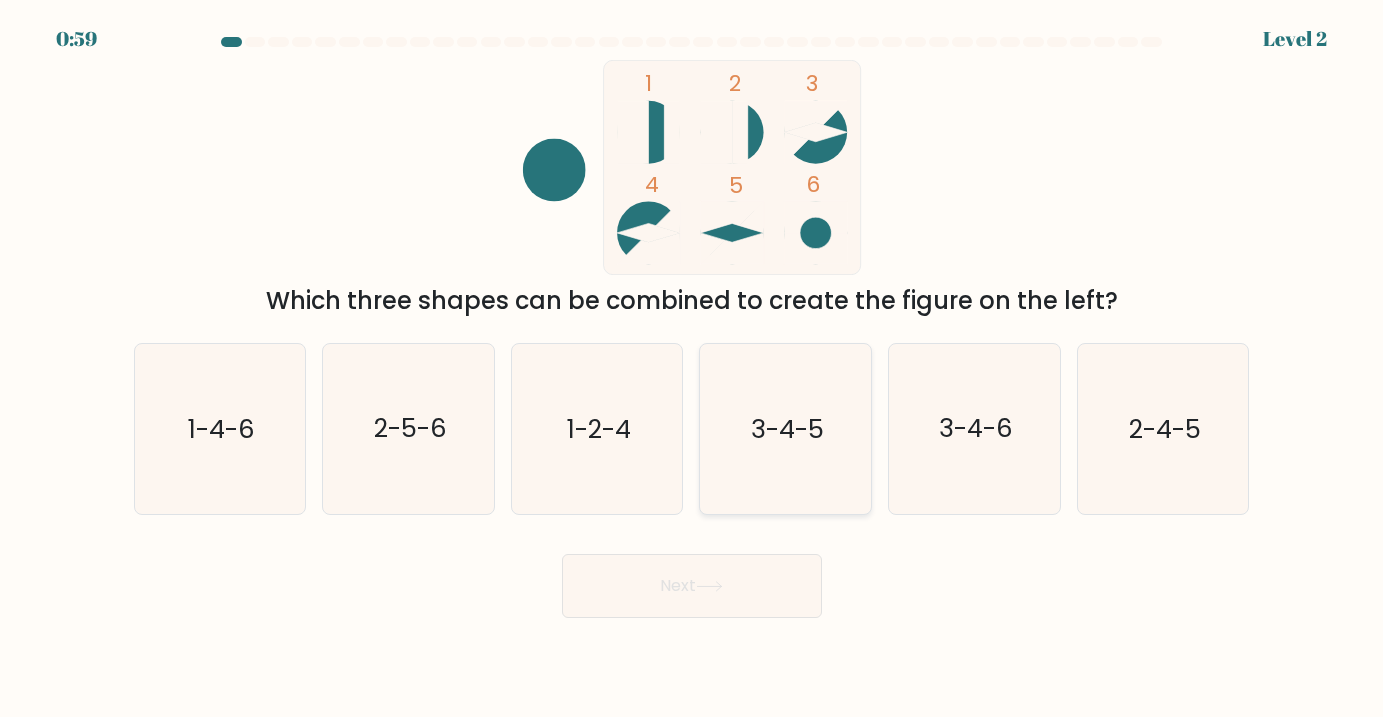 click on "3-4-5" 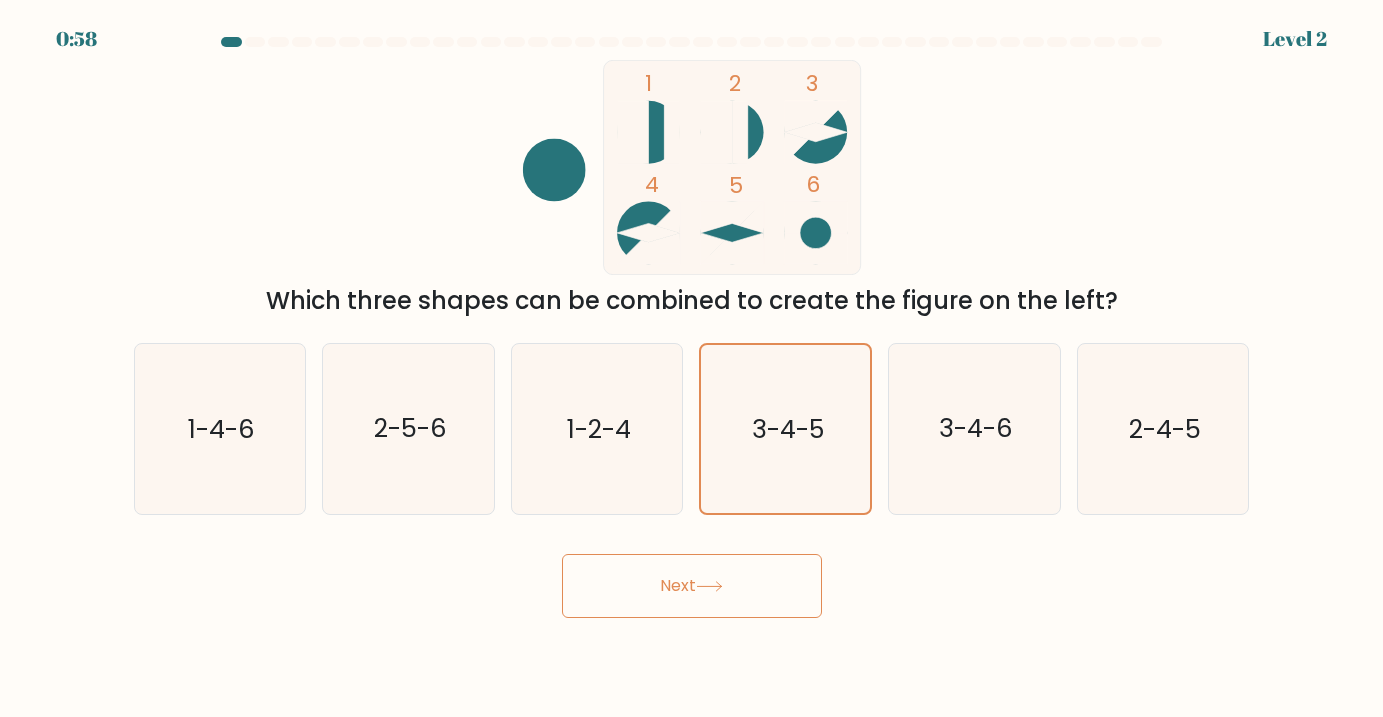 click on "Next" at bounding box center [692, 586] 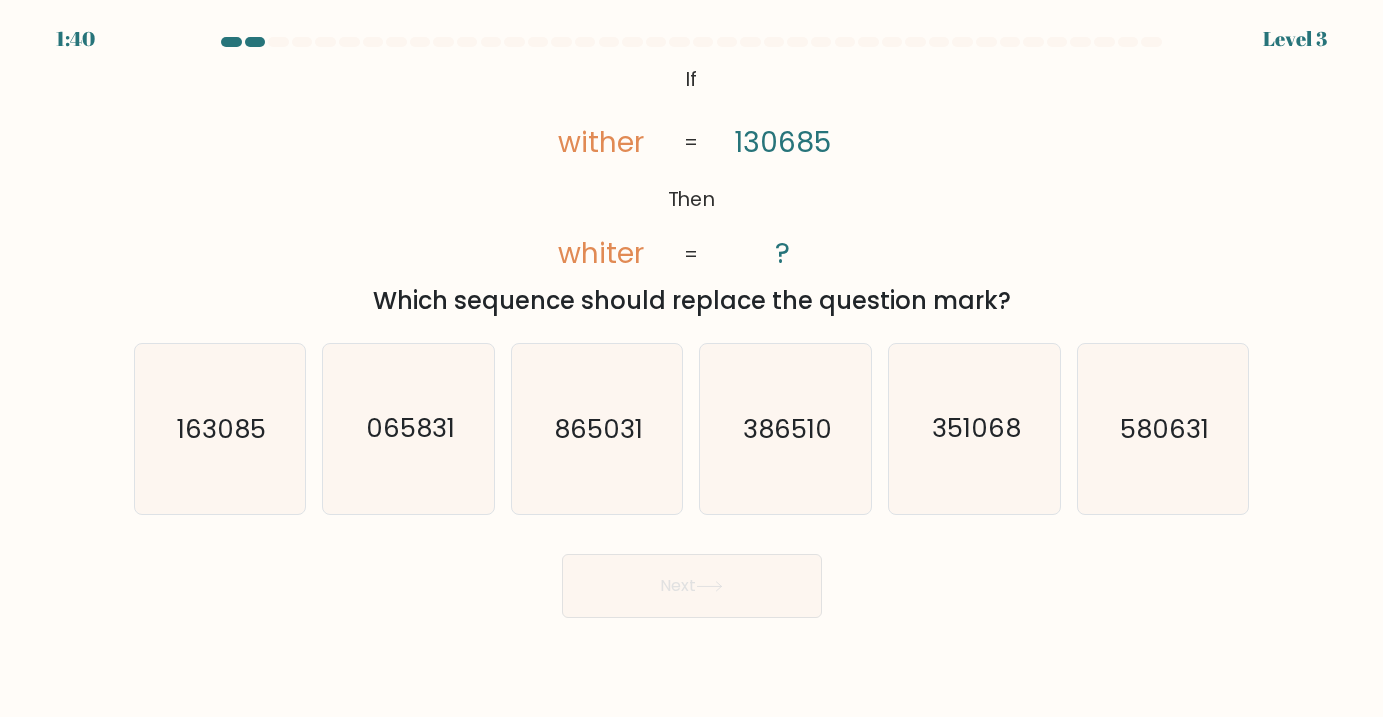 drag, startPoint x: 675, startPoint y: 75, endPoint x: 1033, endPoint y: 297, distance: 421.24576 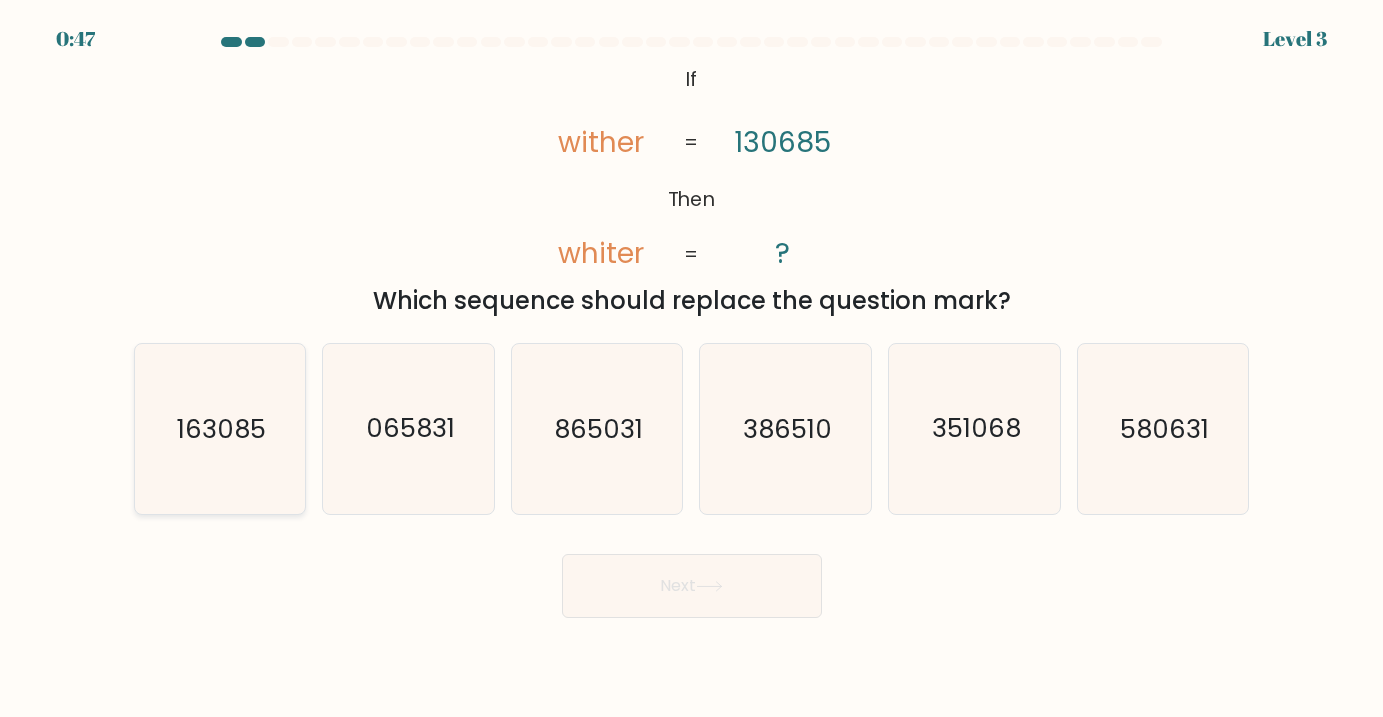 click on "163085" 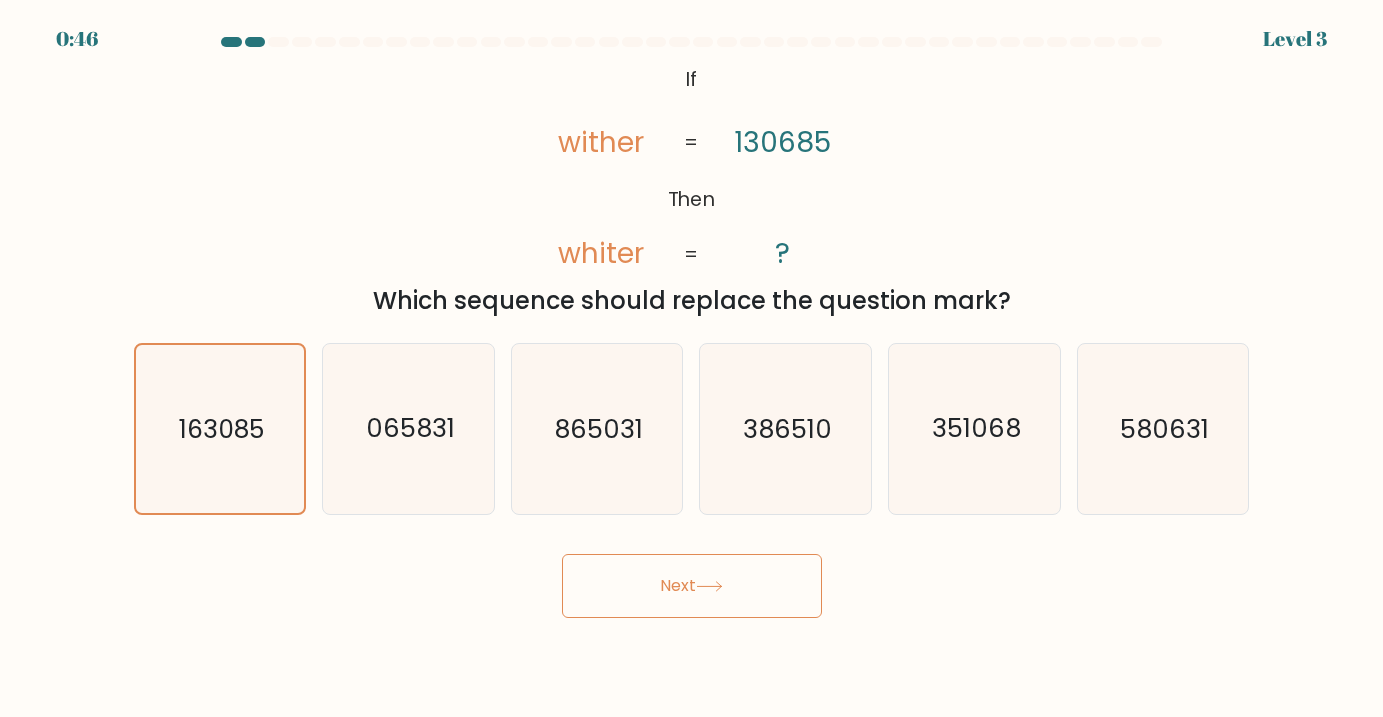 click on "Next" at bounding box center [692, 586] 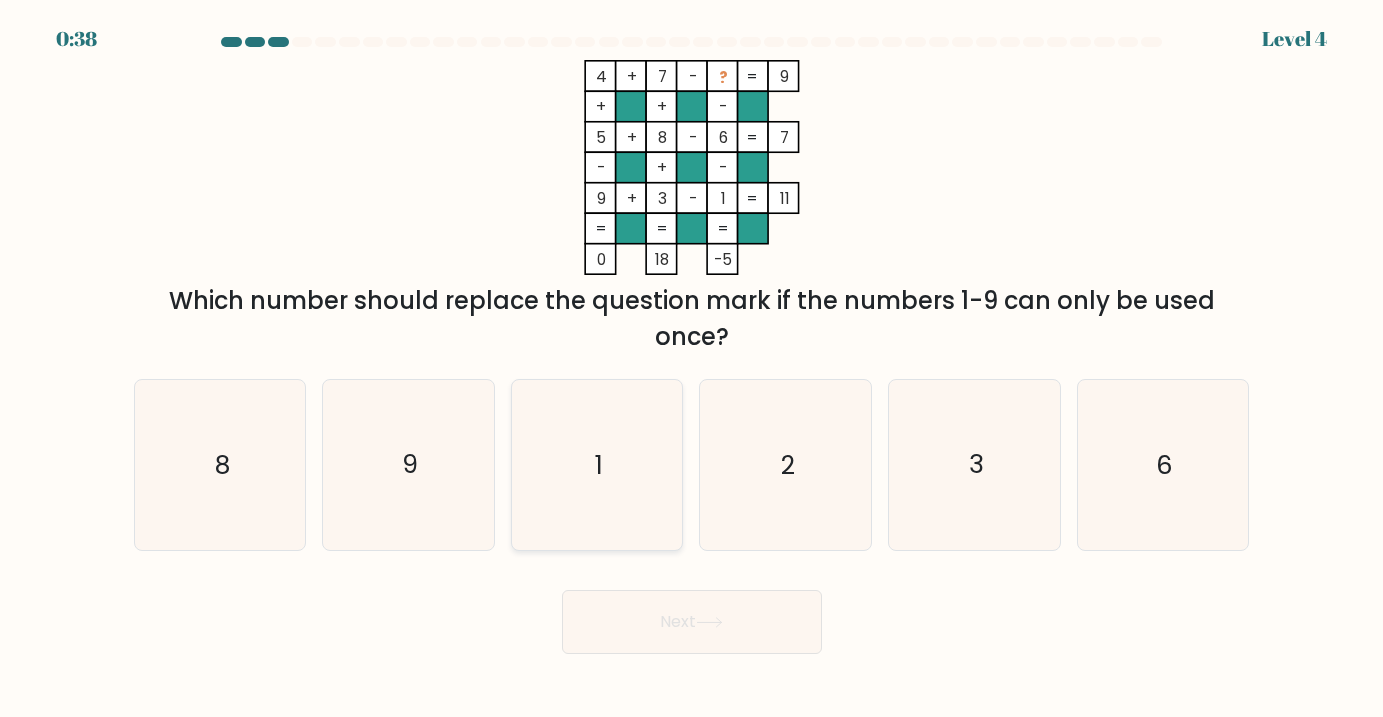 click on "1" 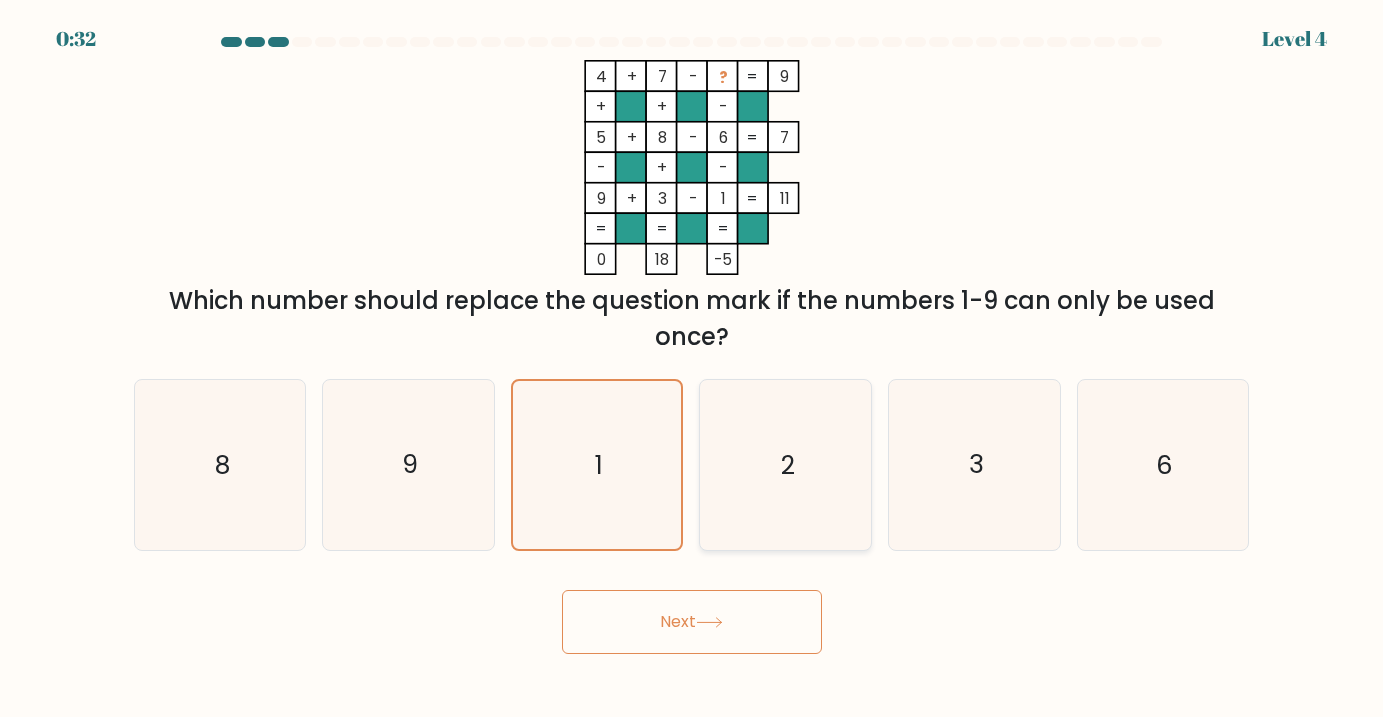 click on "2" 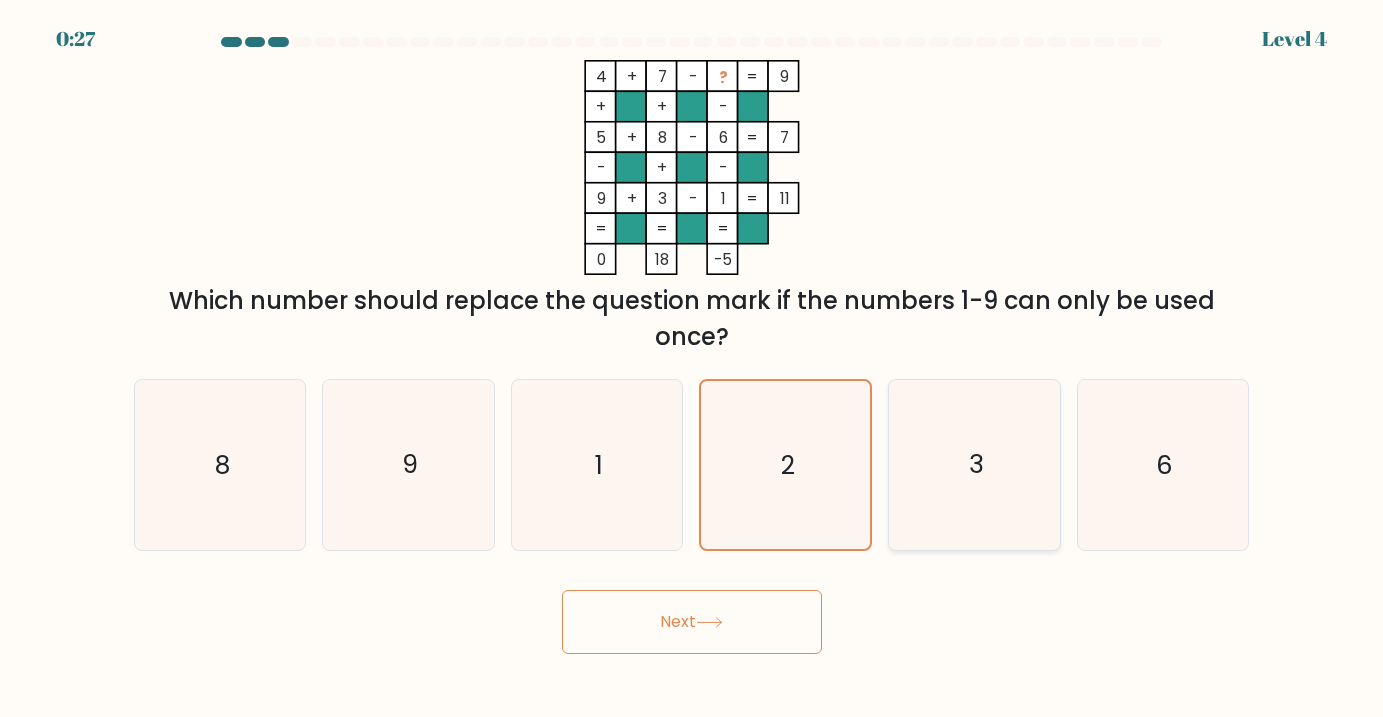click on "3" 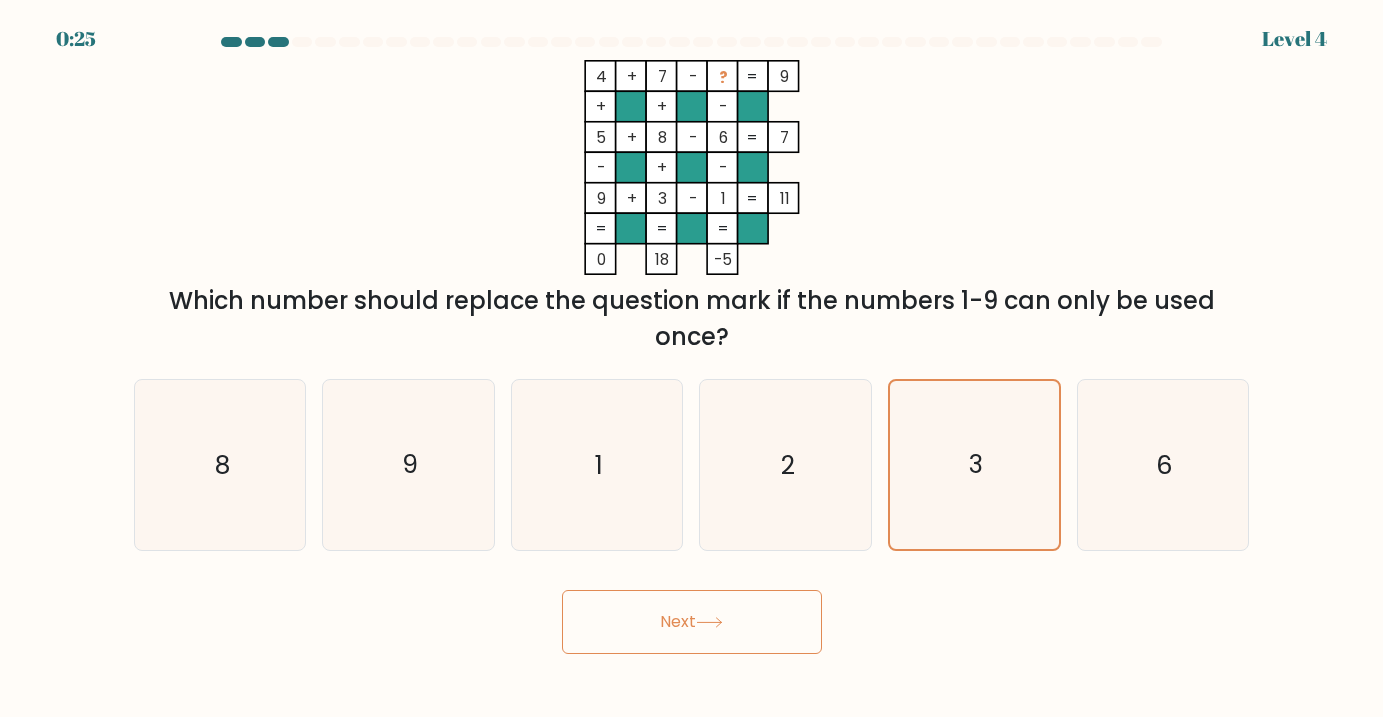 click on "Next" at bounding box center (692, 622) 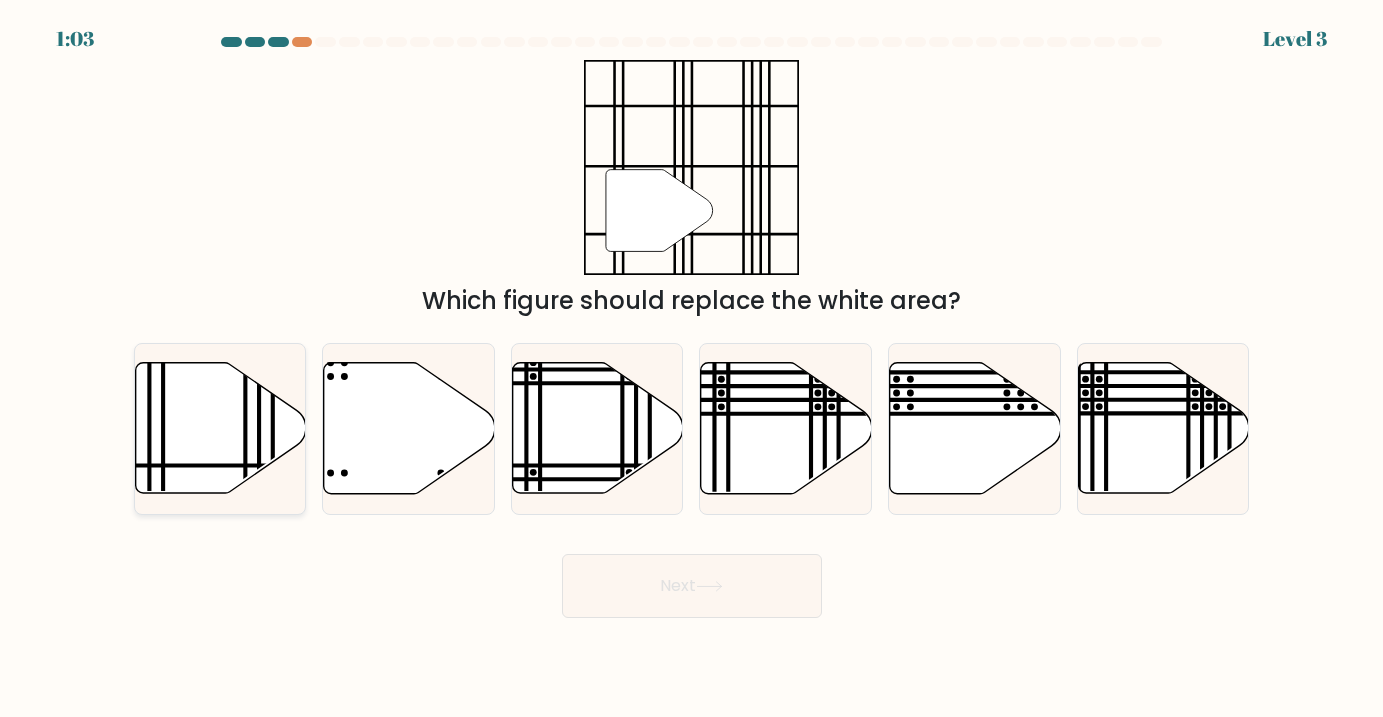 click 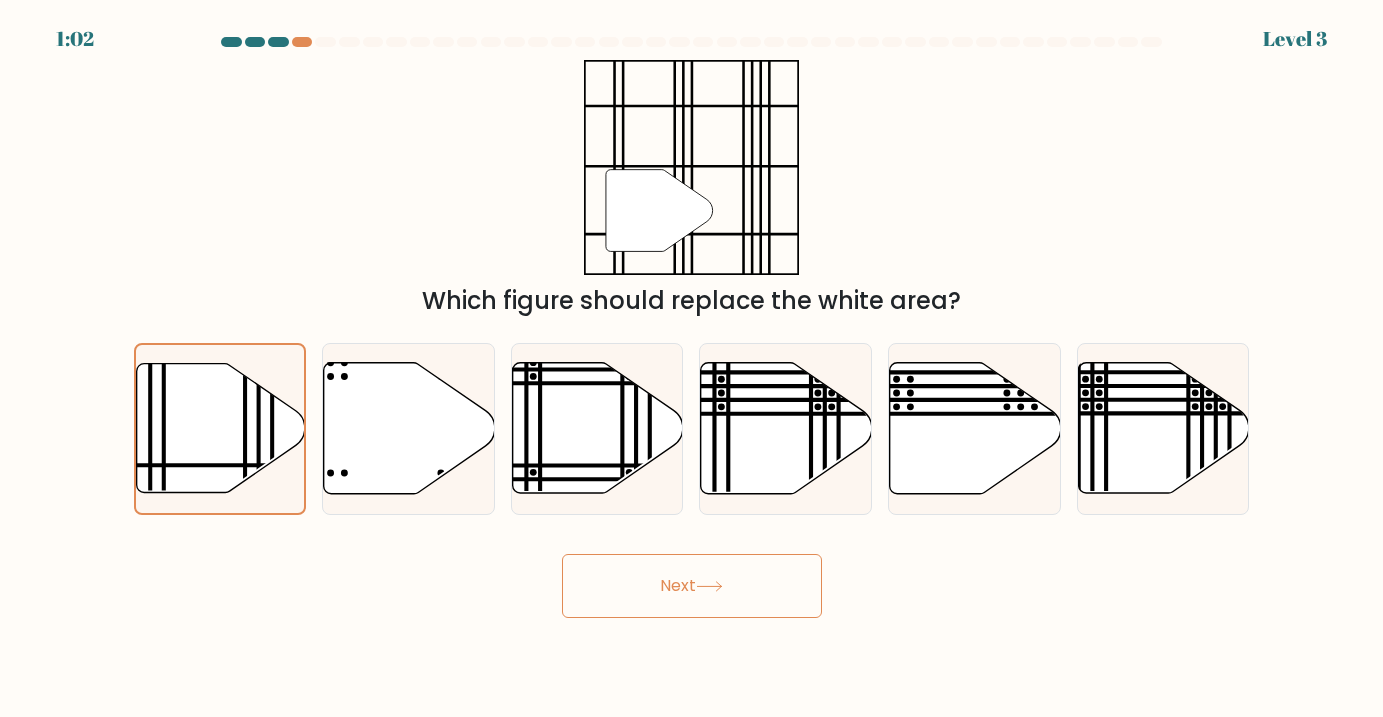 click on "Next" at bounding box center (692, 586) 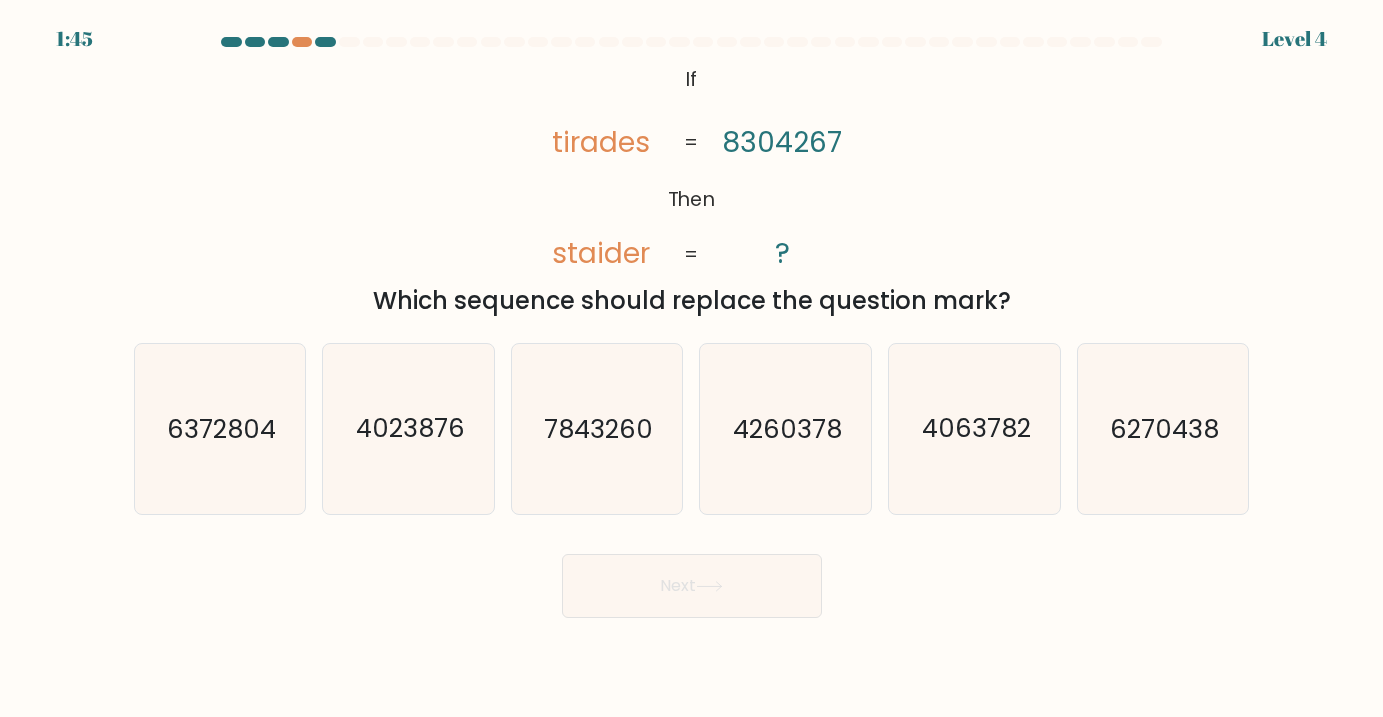 drag, startPoint x: 682, startPoint y: 73, endPoint x: 1019, endPoint y: 296, distance: 404.10147 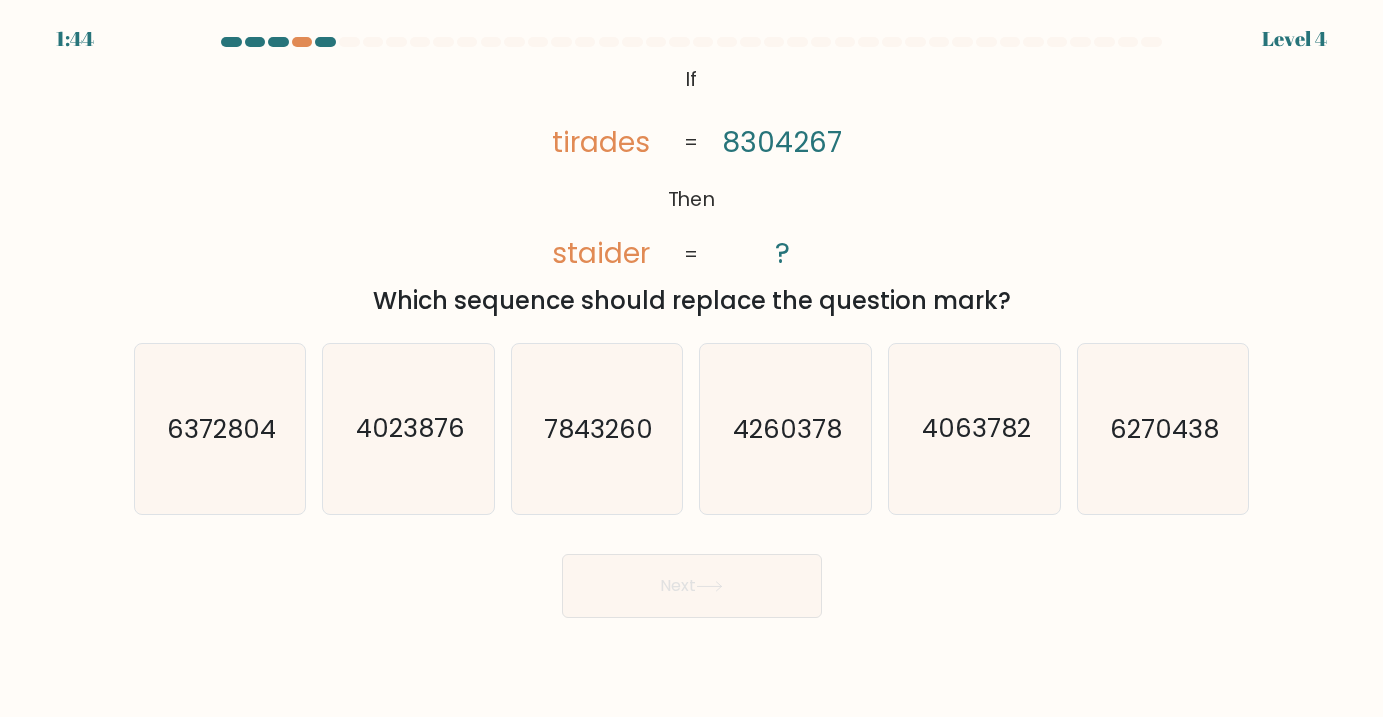 copy on "If       Then       tirades       staider       8304267       ?       =       =
Which sequence should replace the question mark?" 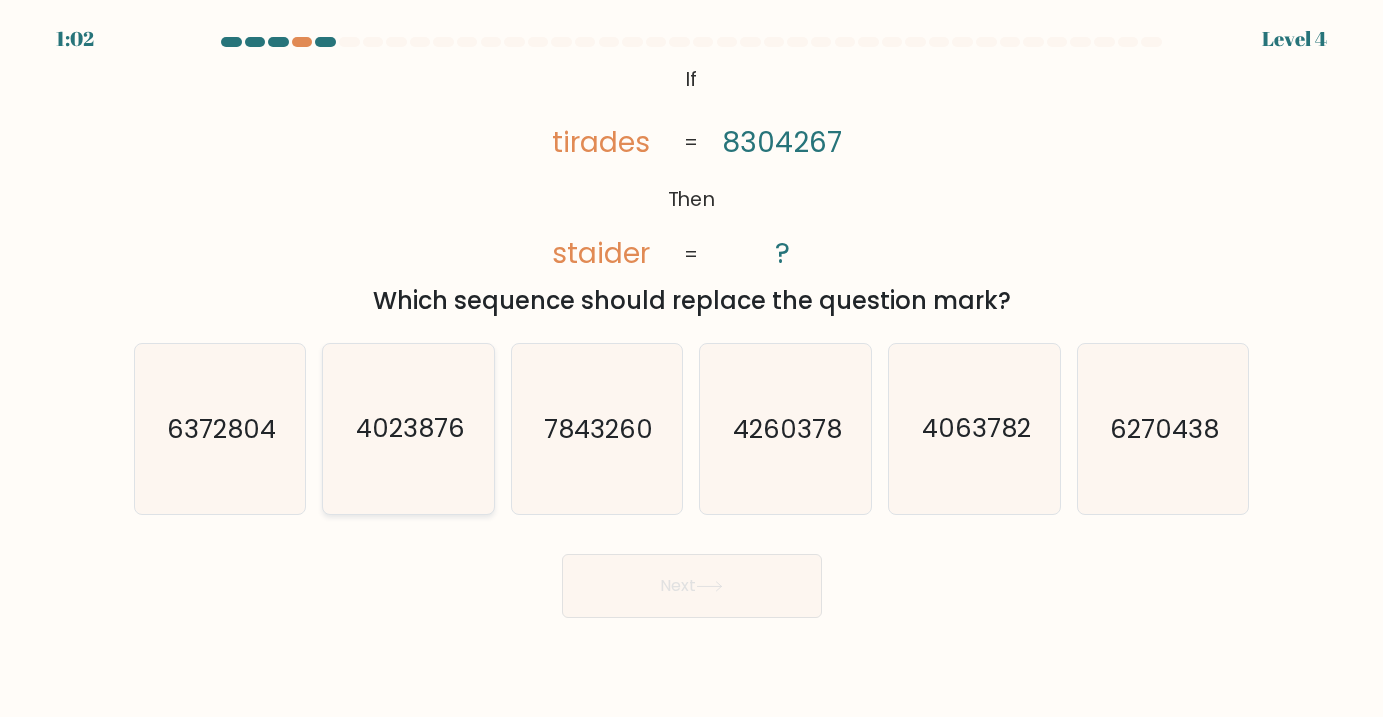 click on "4023876" 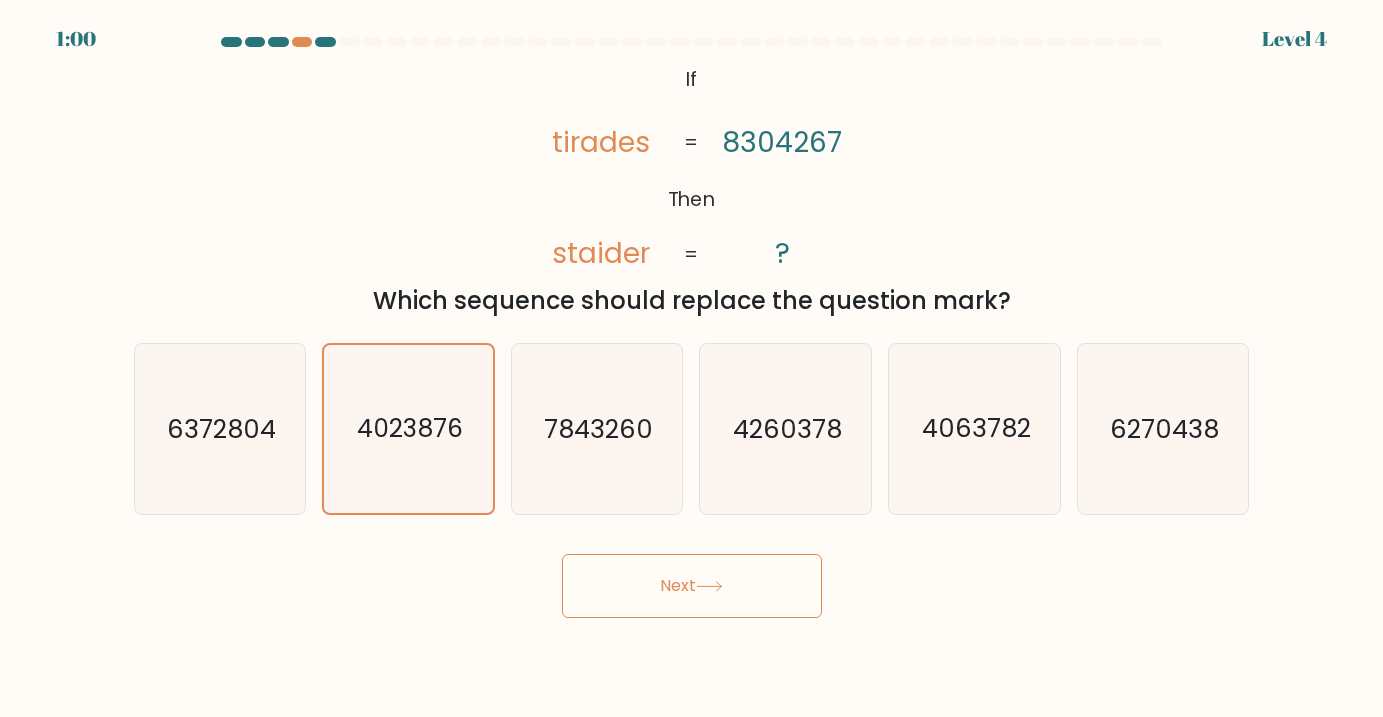 click on "Next" at bounding box center (692, 586) 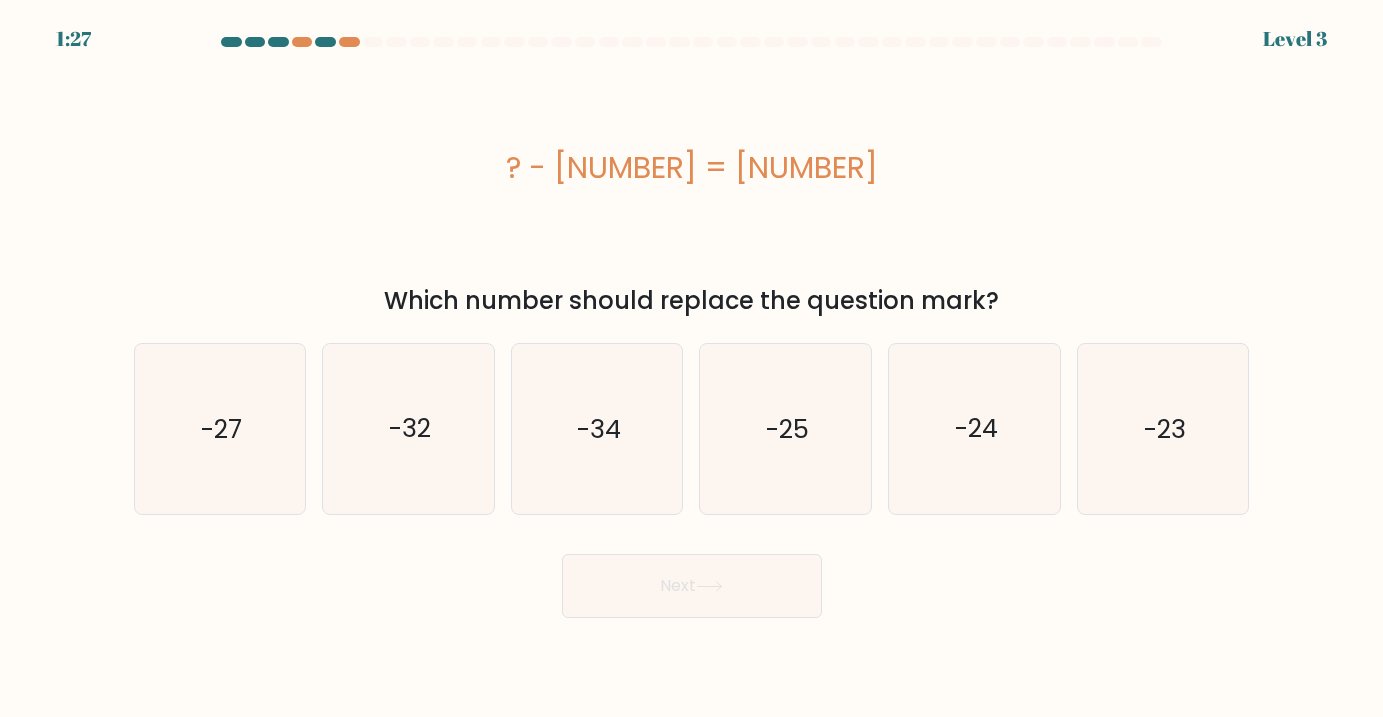 drag, startPoint x: 602, startPoint y: 162, endPoint x: 1023, endPoint y: 292, distance: 440.61435 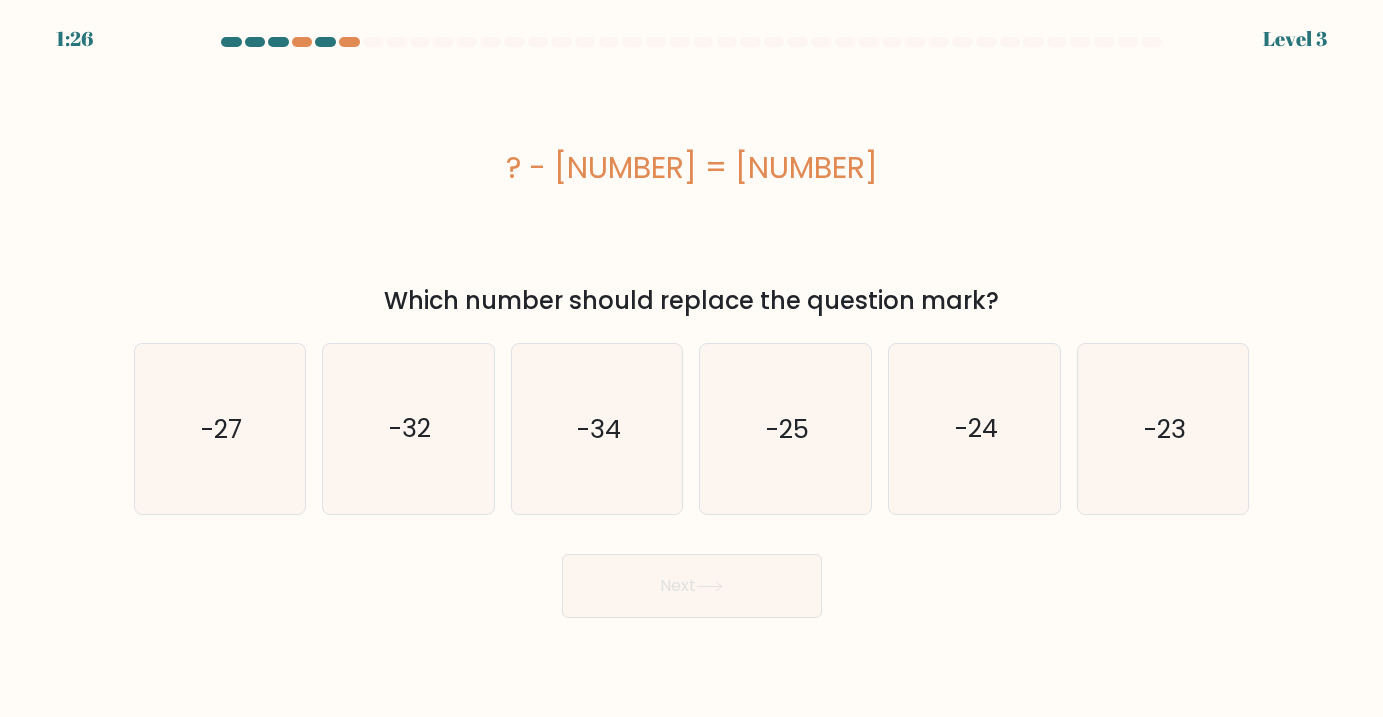 copy on "? - 21 = -55
Which number should replace the question mark?" 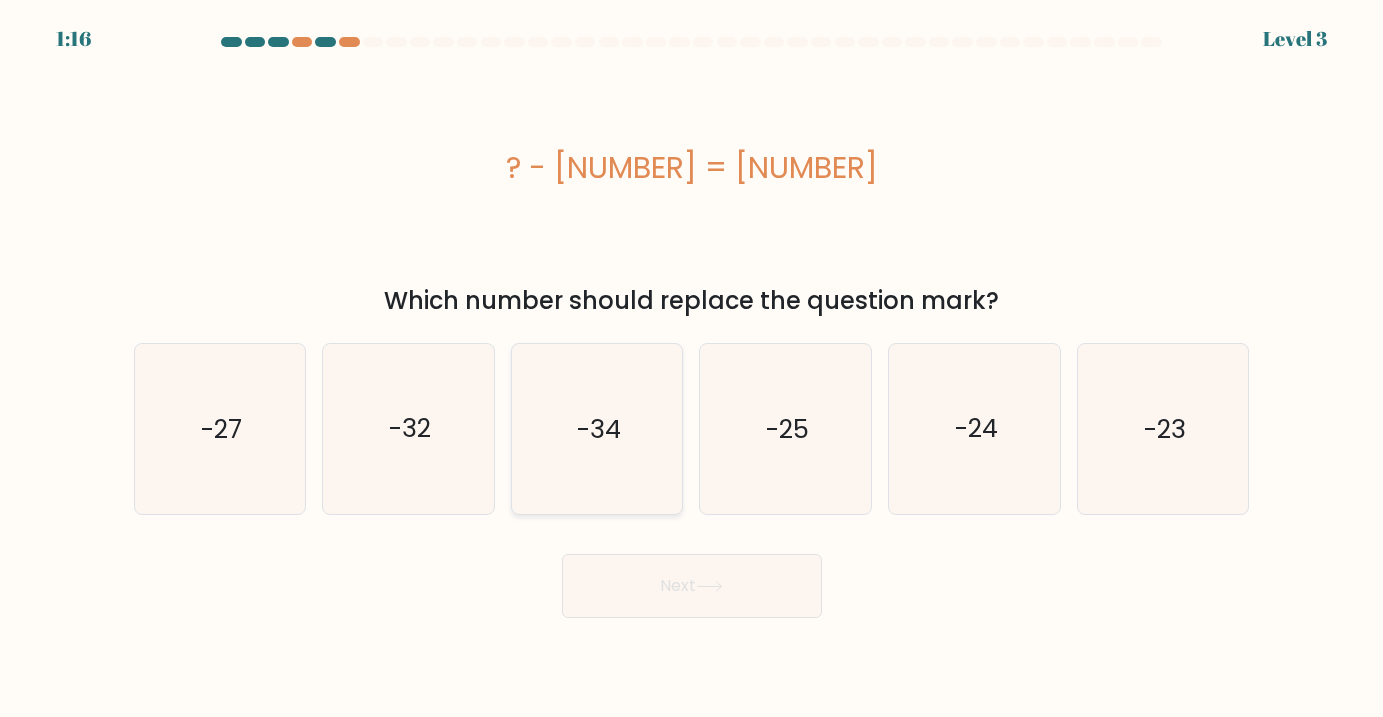 click on "-34" 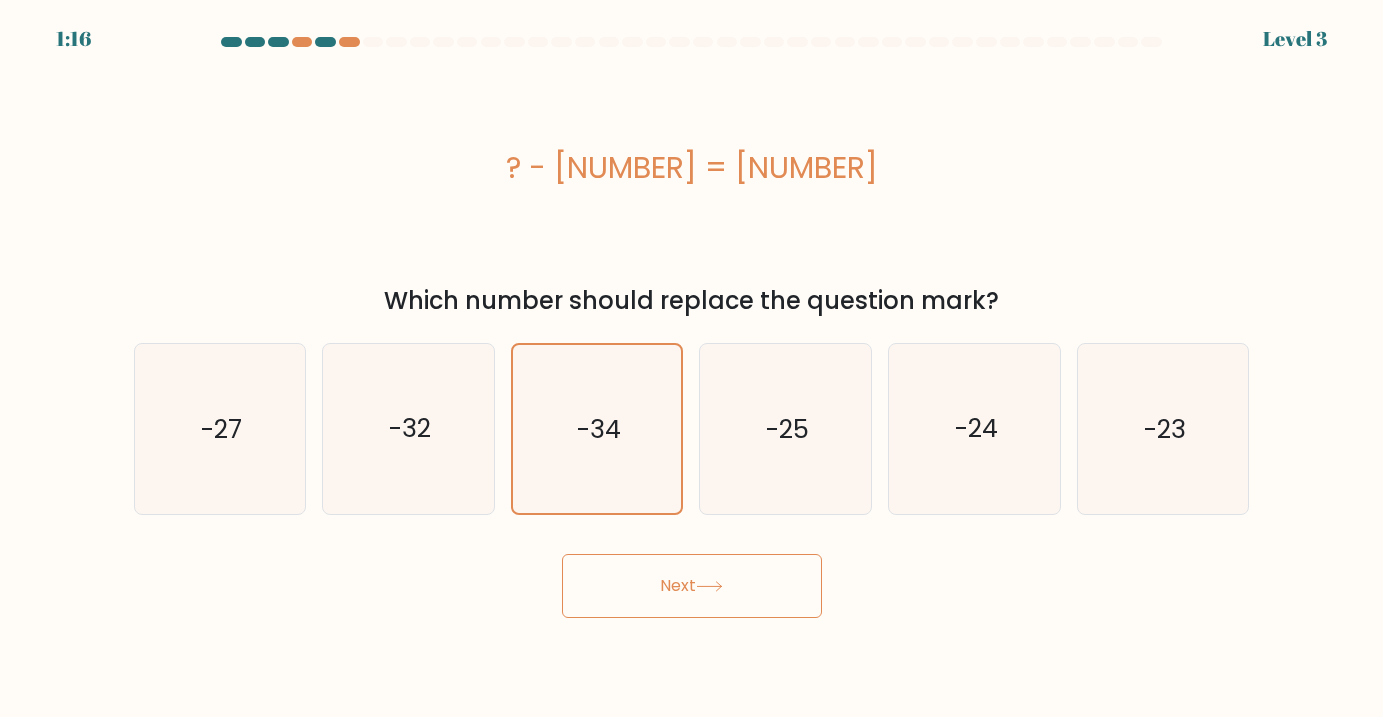 click 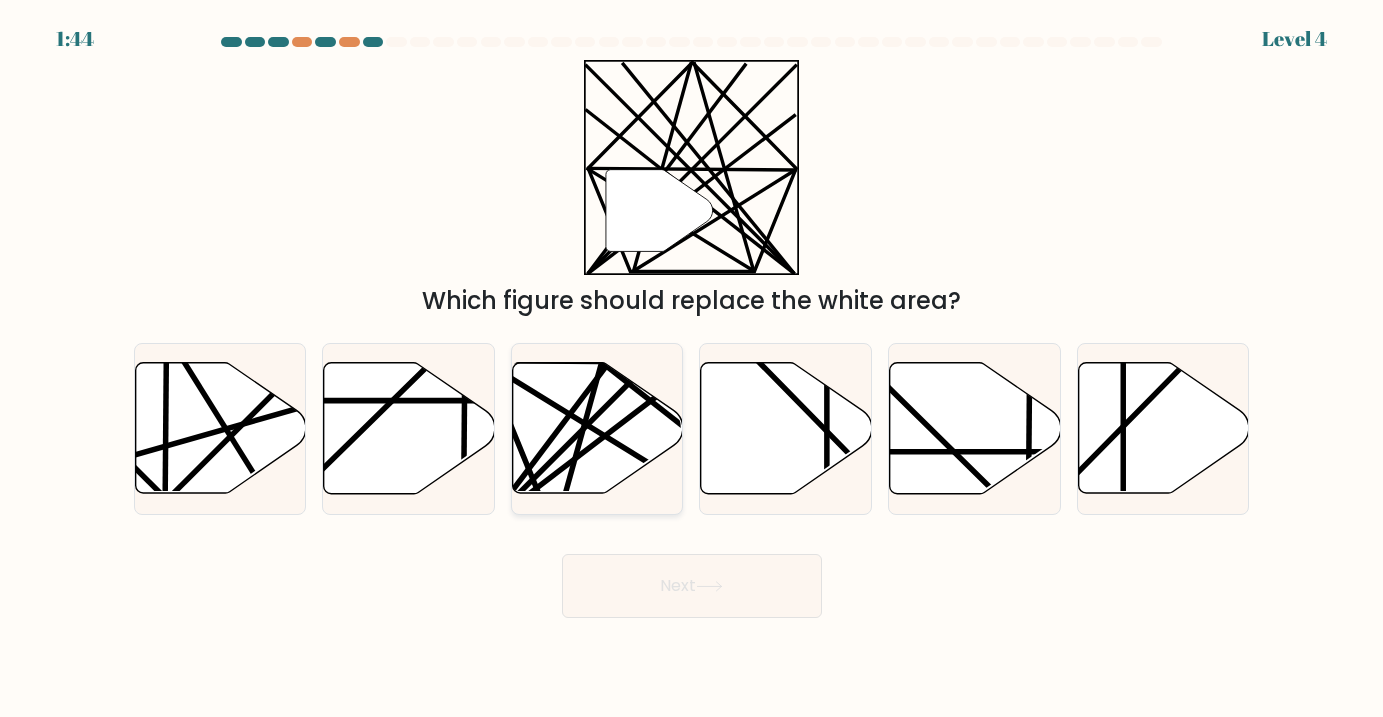 click 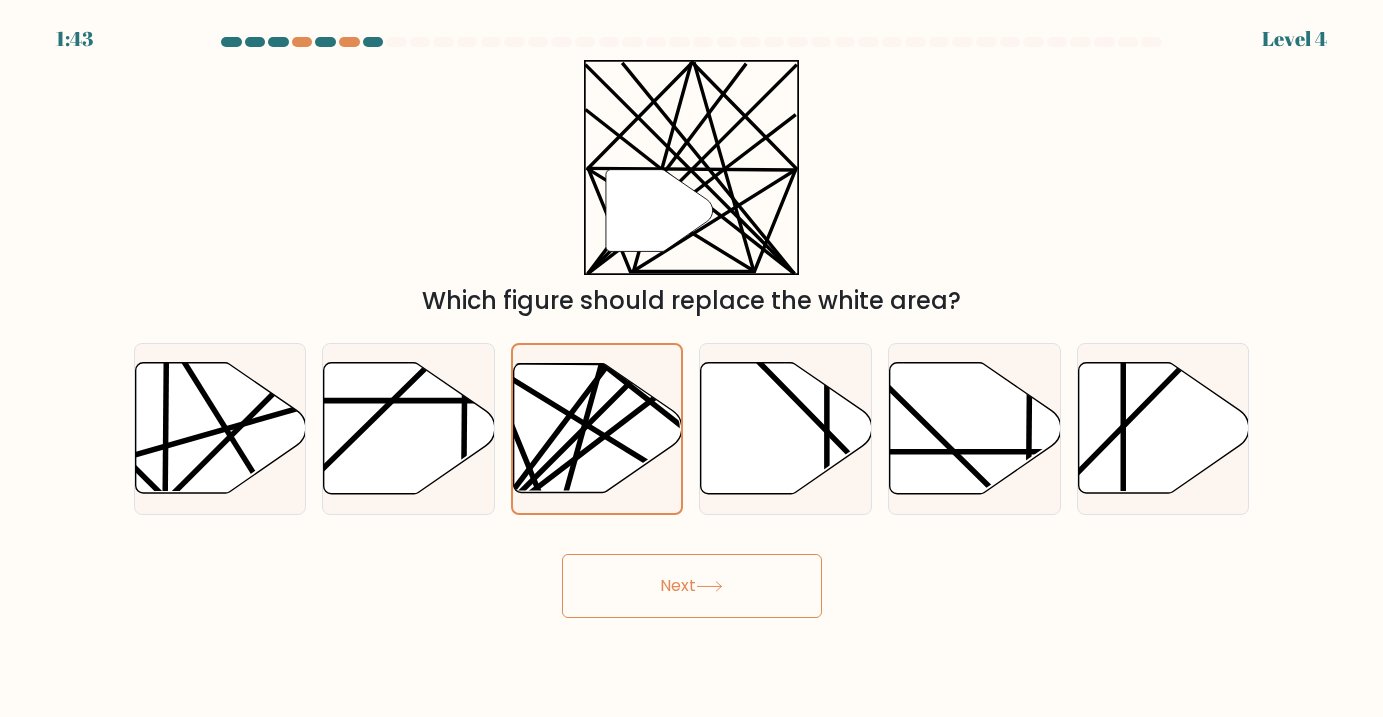 click on "Next" at bounding box center (692, 586) 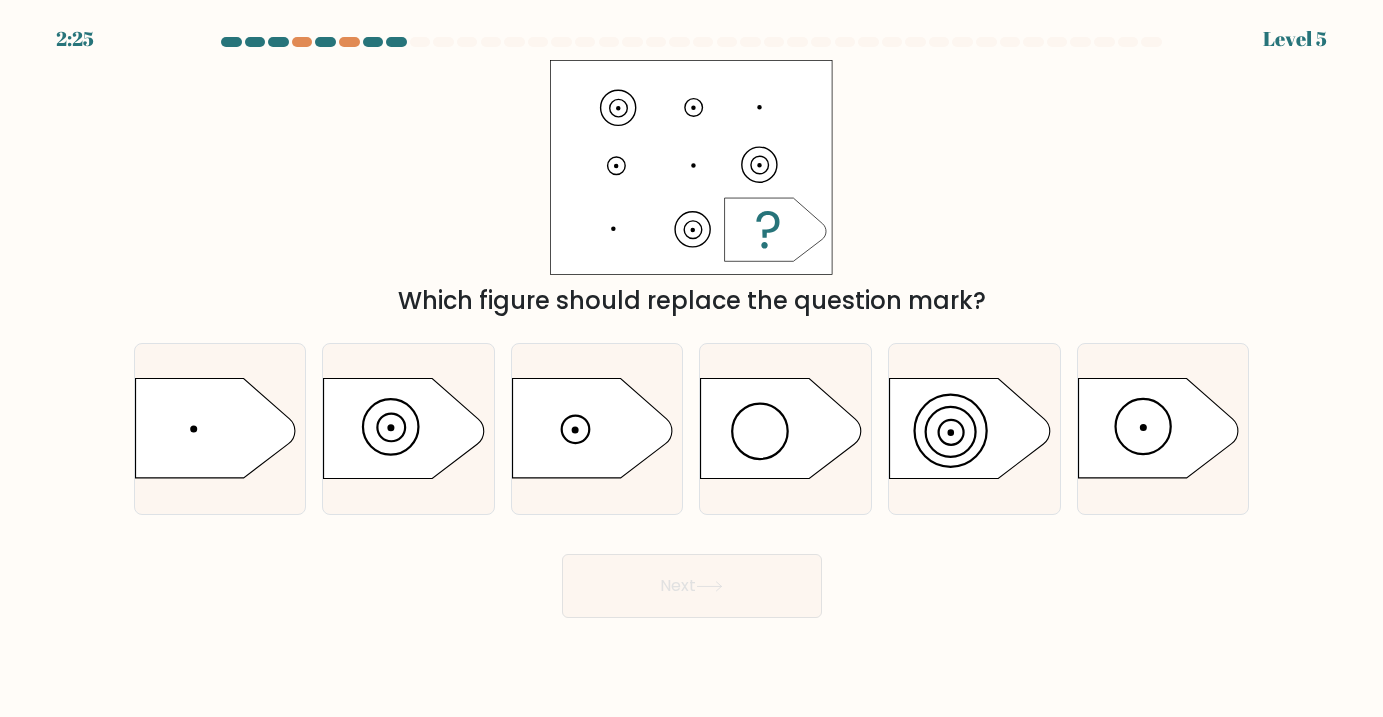 drag, startPoint x: 606, startPoint y: 105, endPoint x: 783, endPoint y: 152, distance: 183.13383 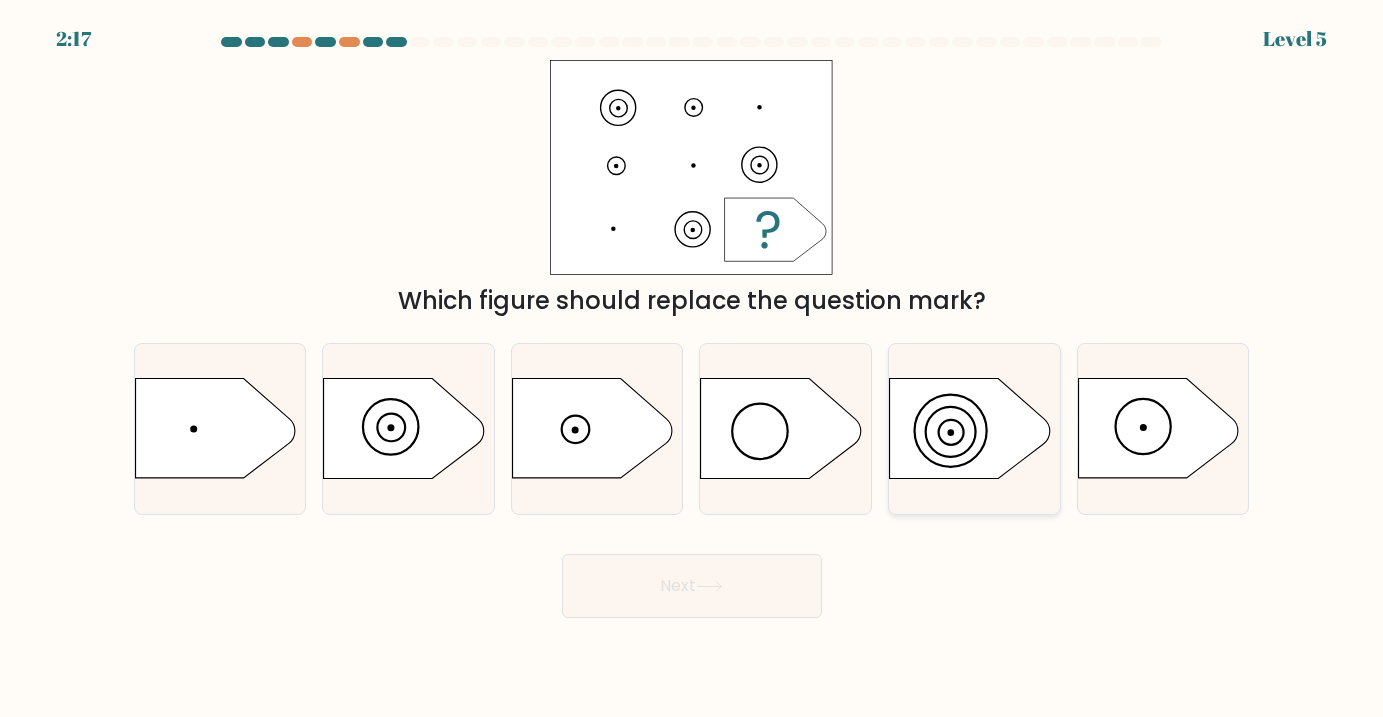 click 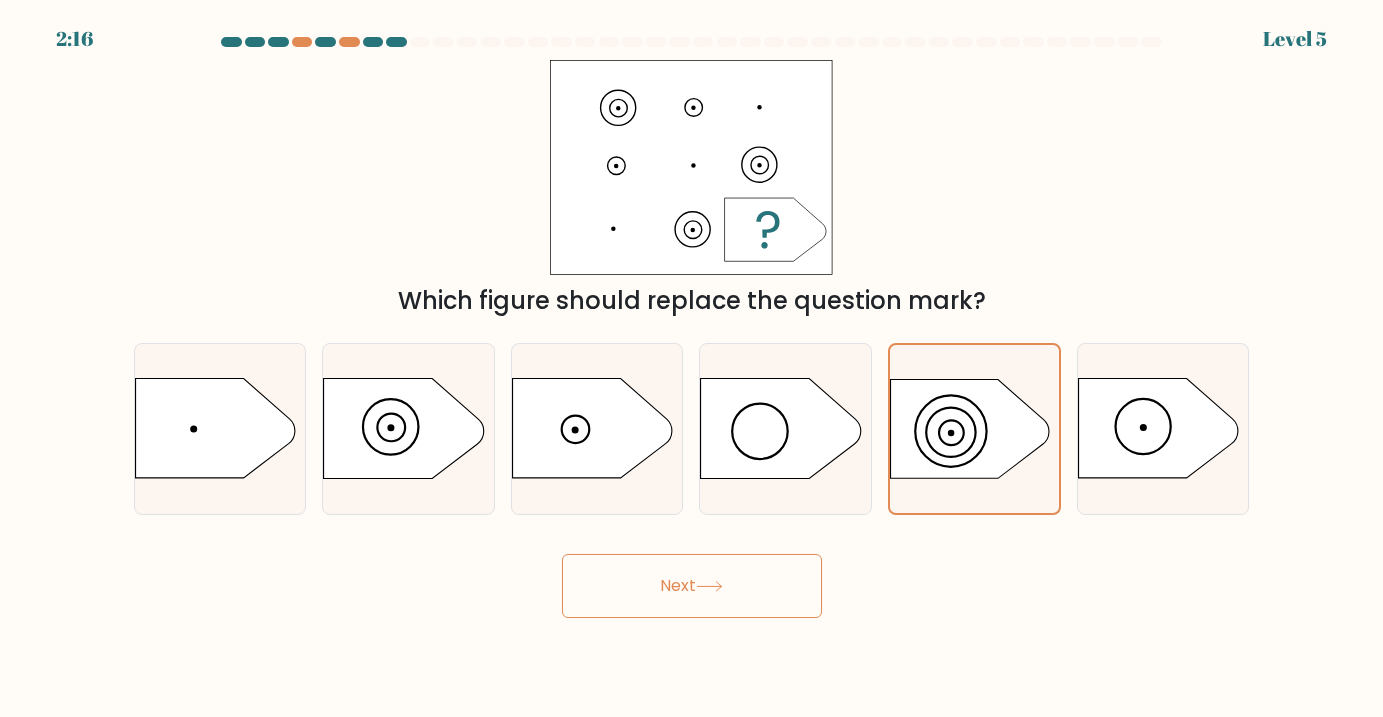click on "Next" at bounding box center (692, 586) 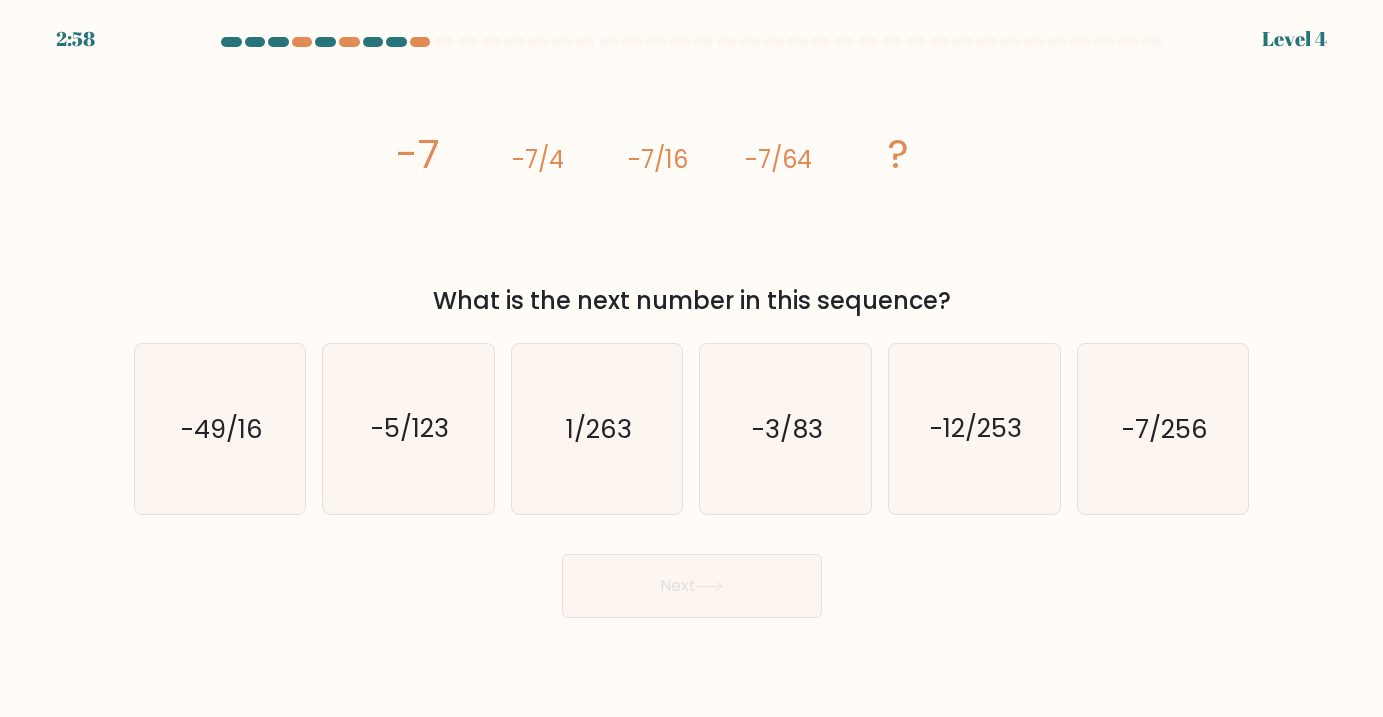 drag, startPoint x: 377, startPoint y: 153, endPoint x: 983, endPoint y: 294, distance: 622.18726 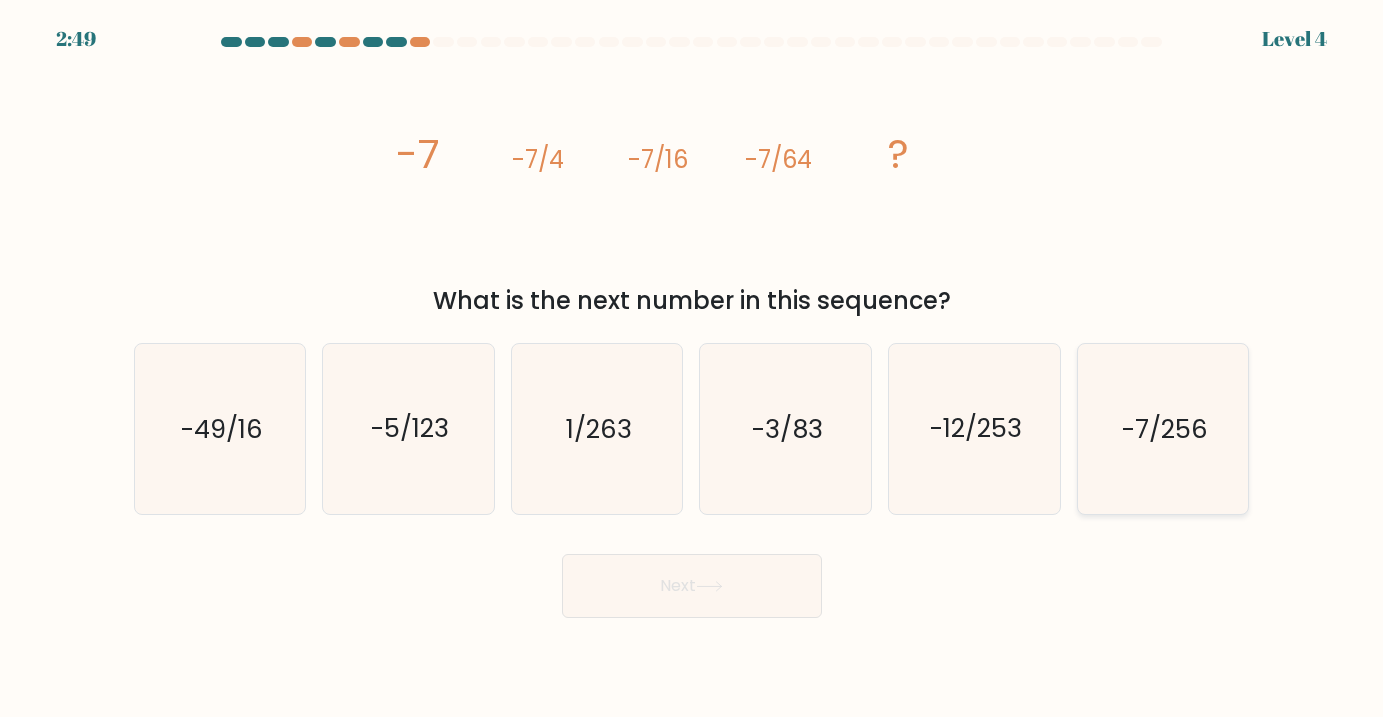 click on "-7/256" 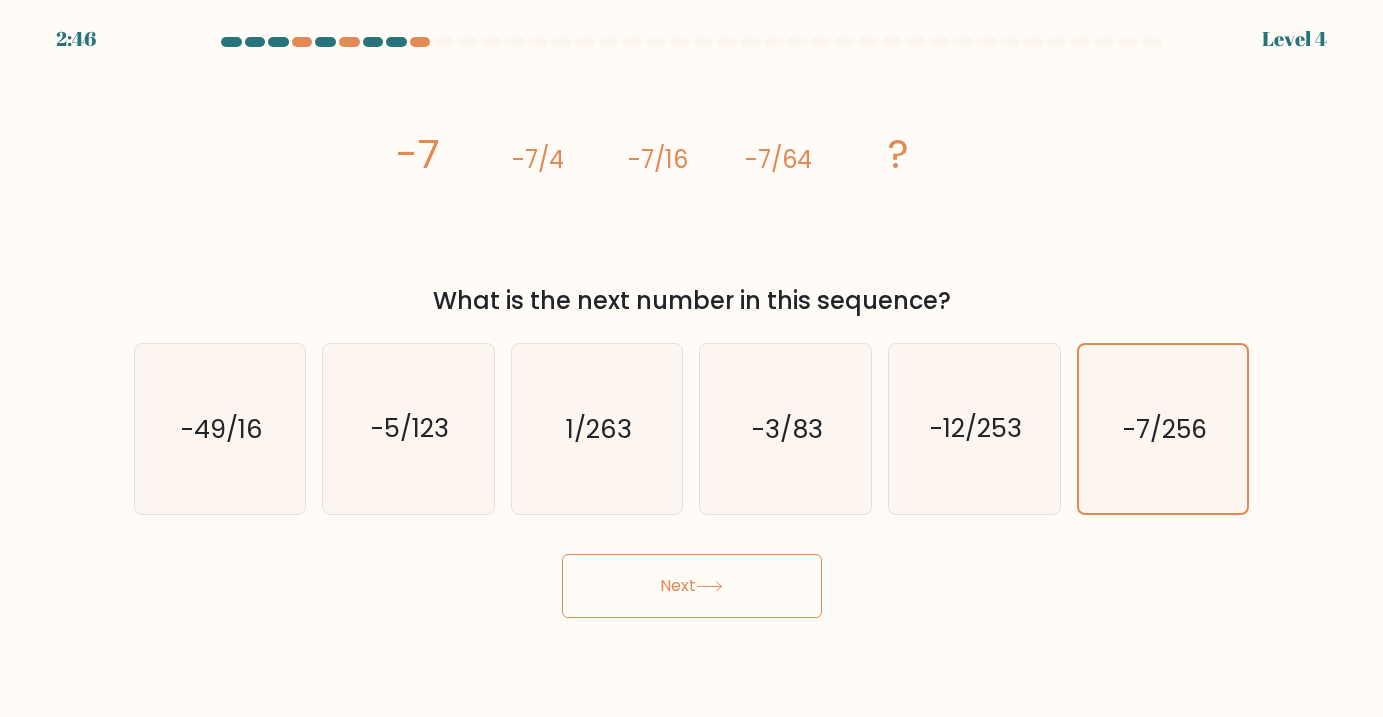 click on "Next" at bounding box center [692, 586] 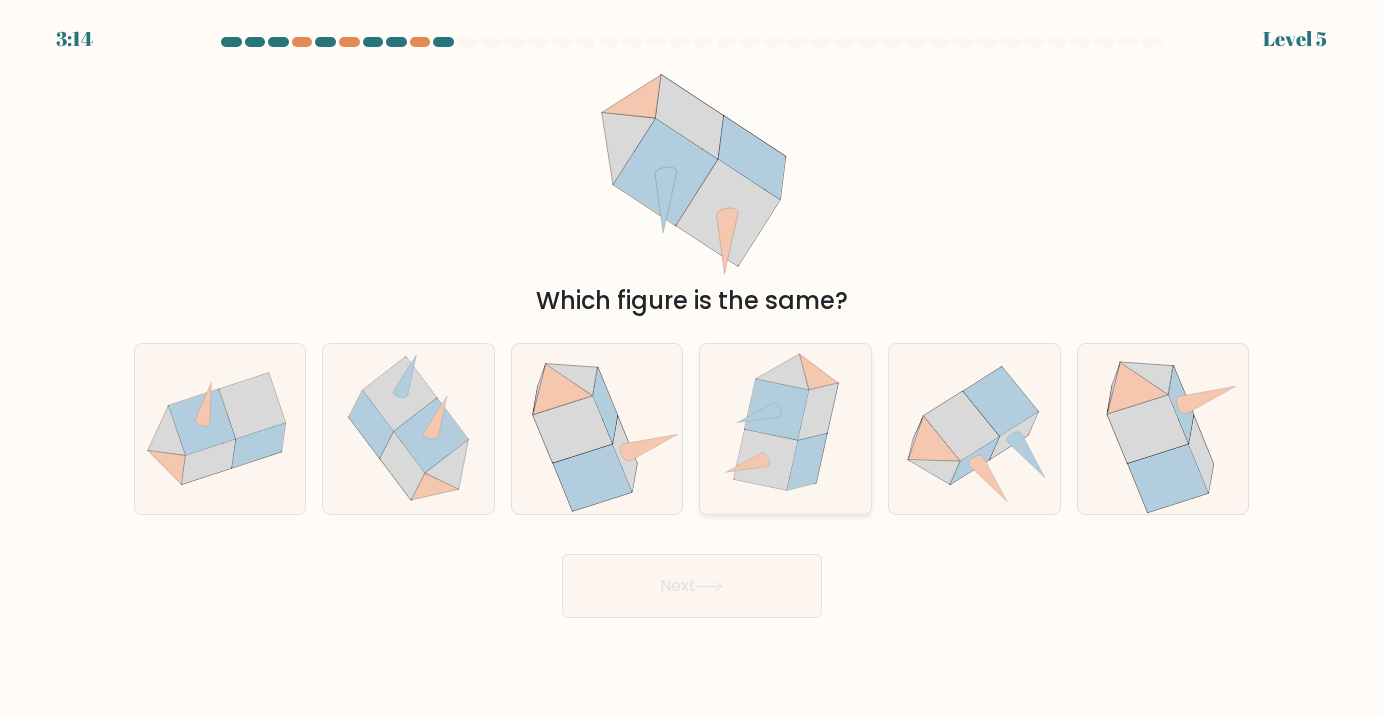 click 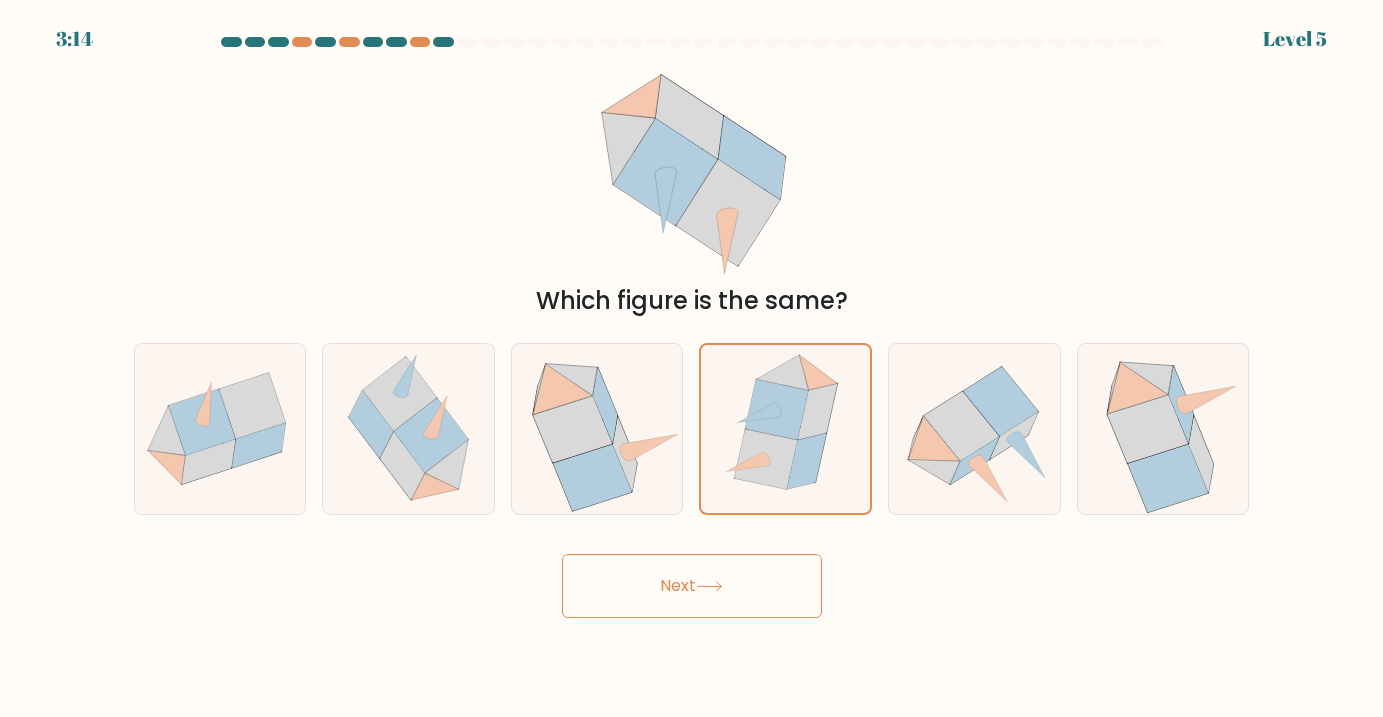 click on "Next" at bounding box center (692, 586) 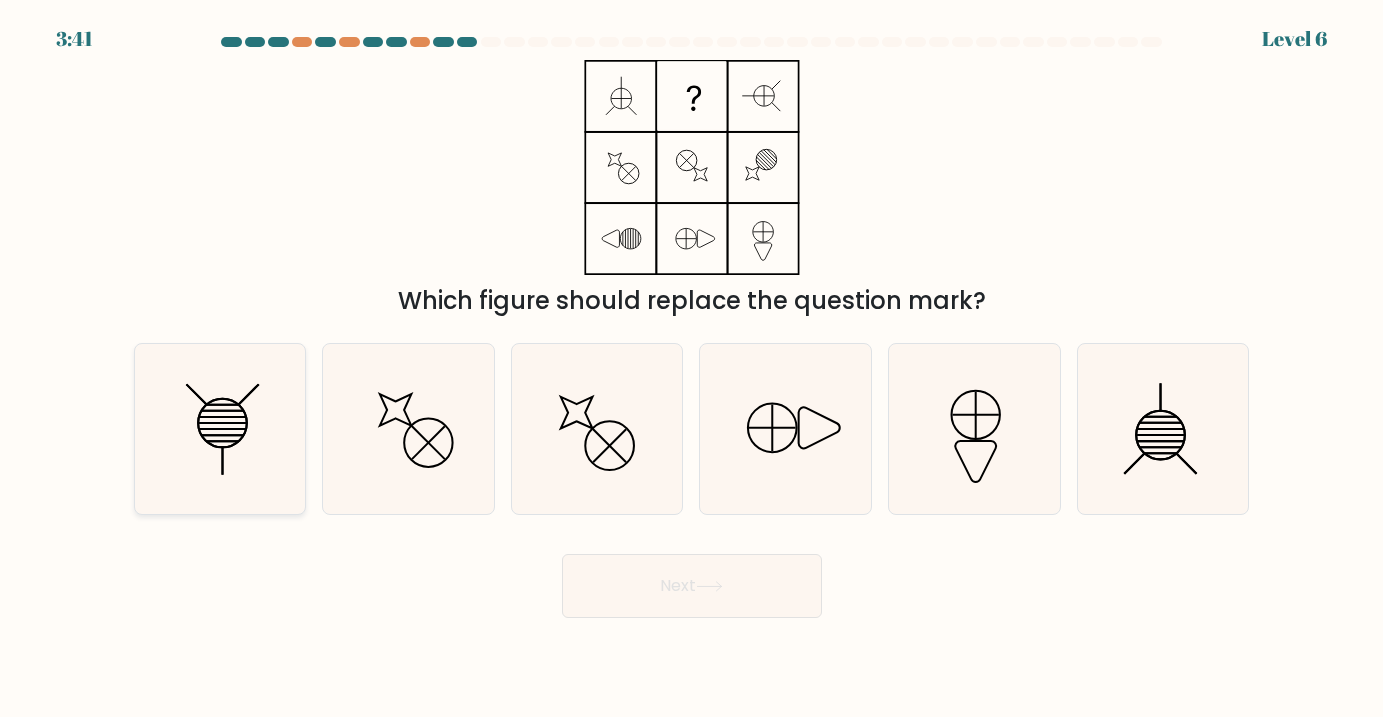 click 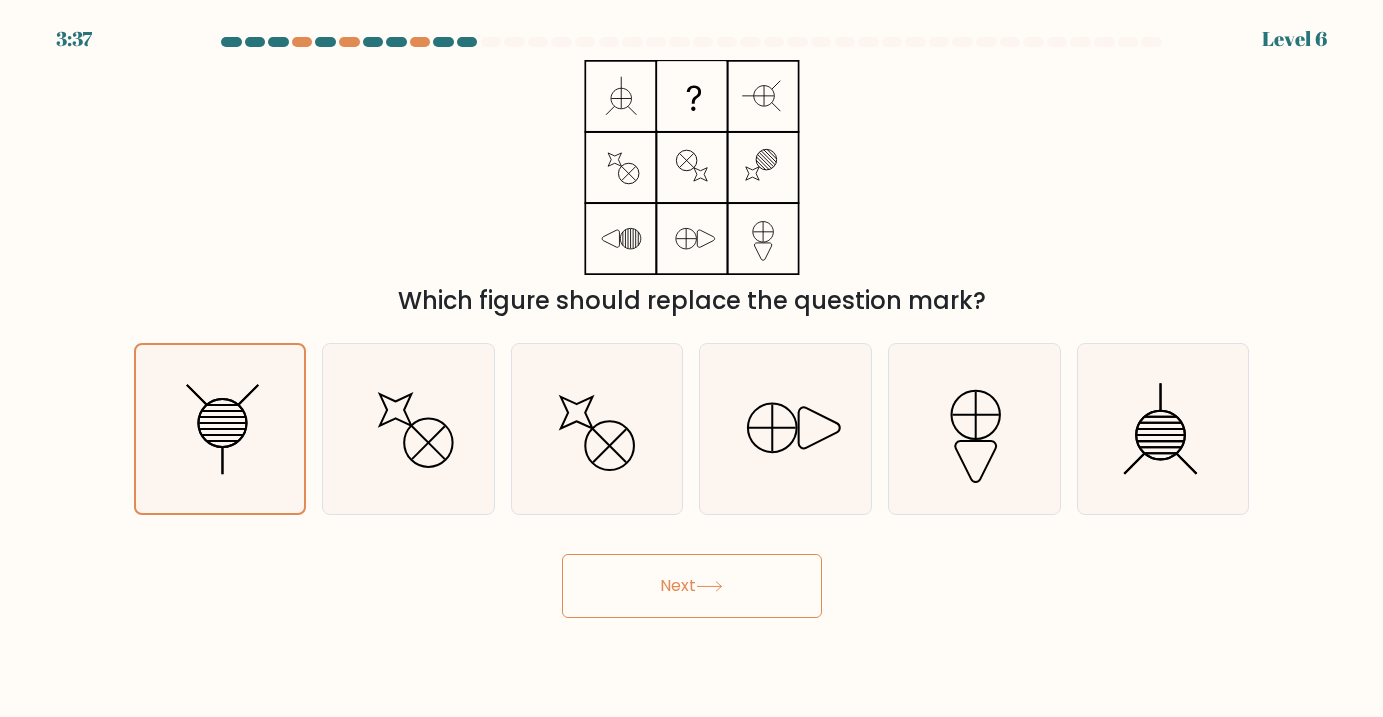 click on "Next" at bounding box center [692, 586] 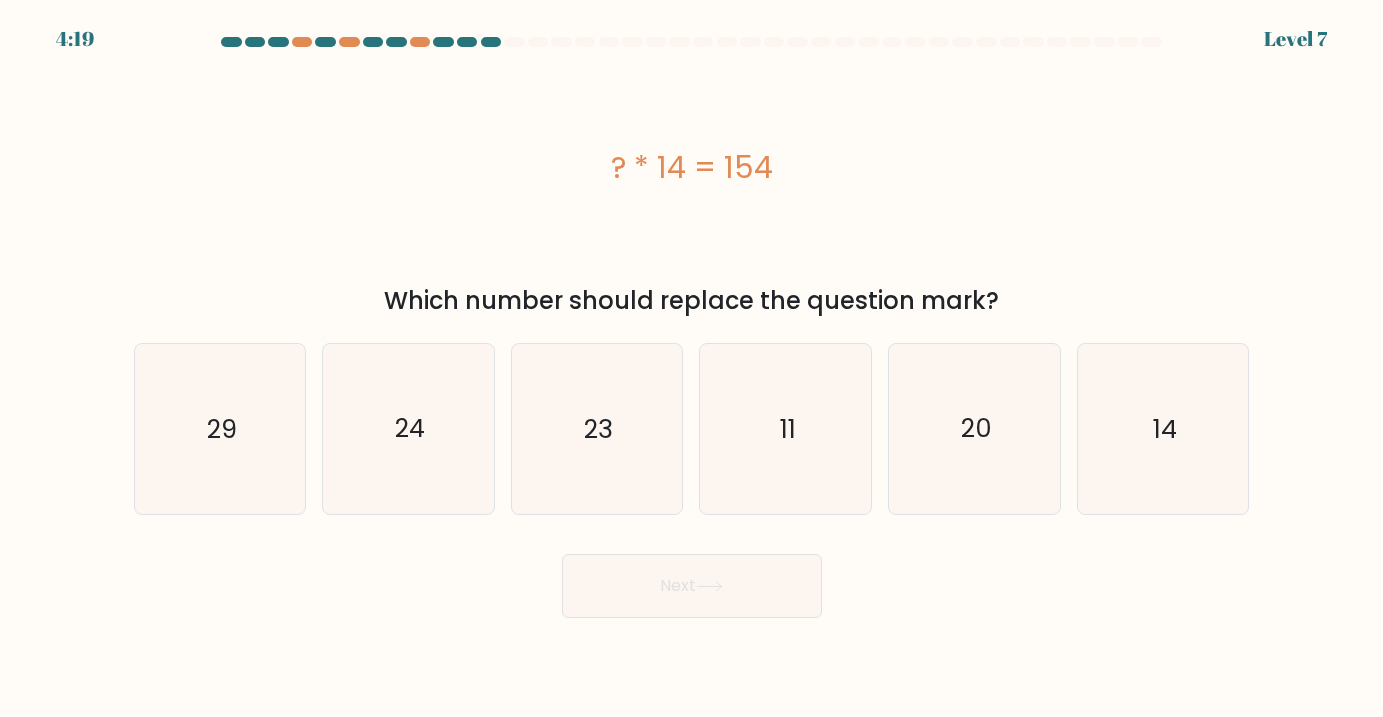 drag, startPoint x: 606, startPoint y: 154, endPoint x: 1006, endPoint y: 299, distance: 425.47034 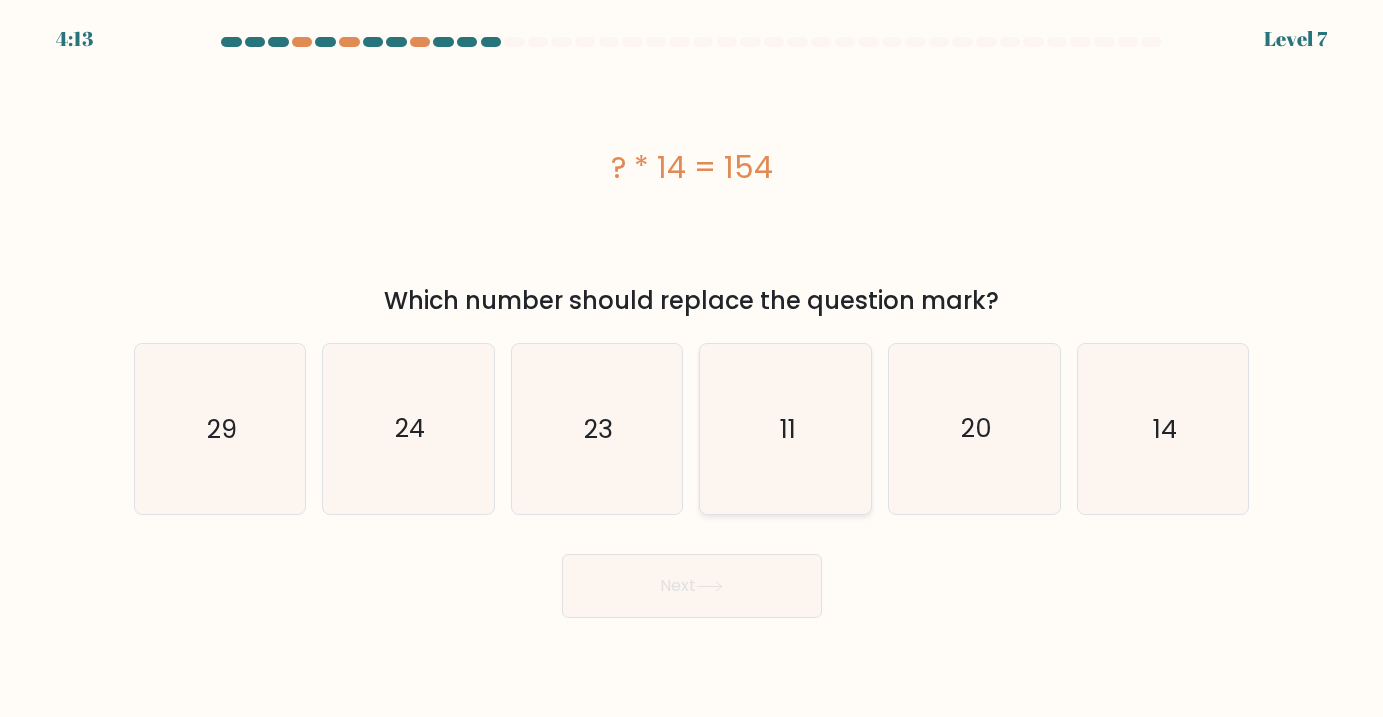 click on "11" 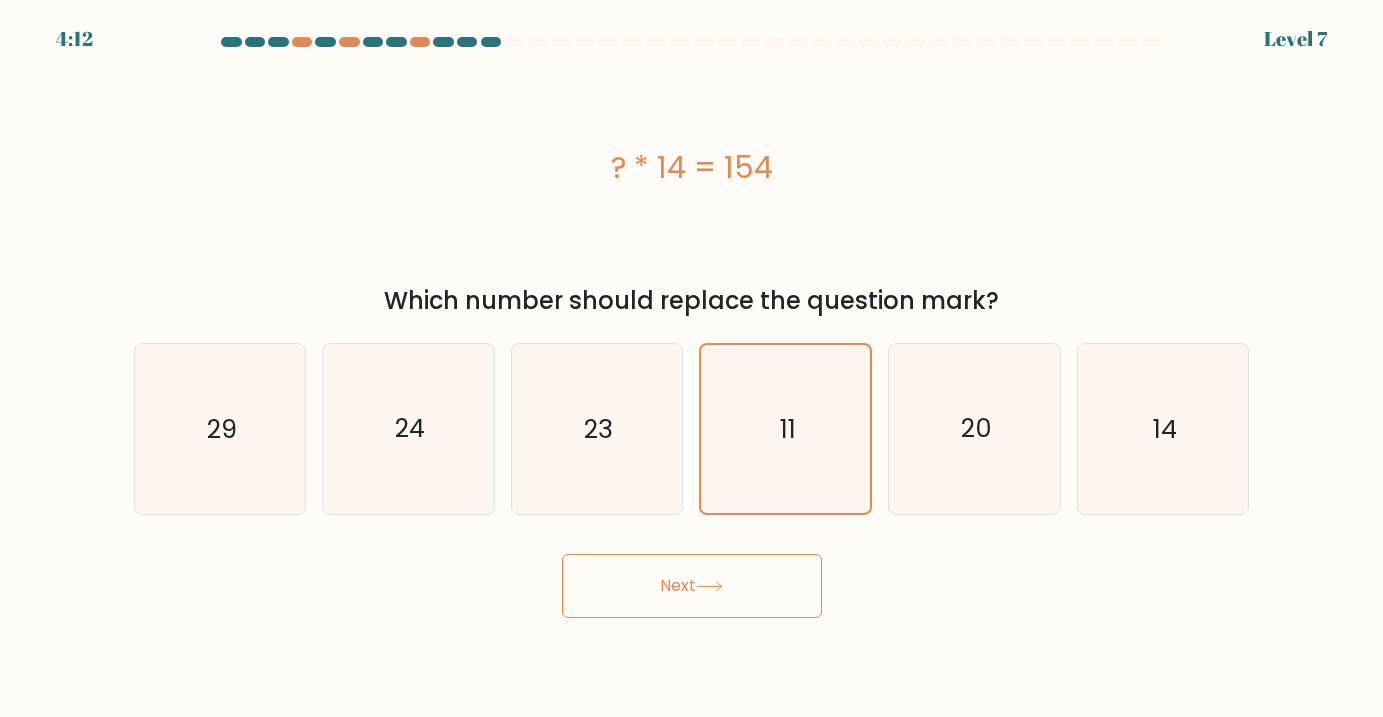 click on "Next" at bounding box center (692, 586) 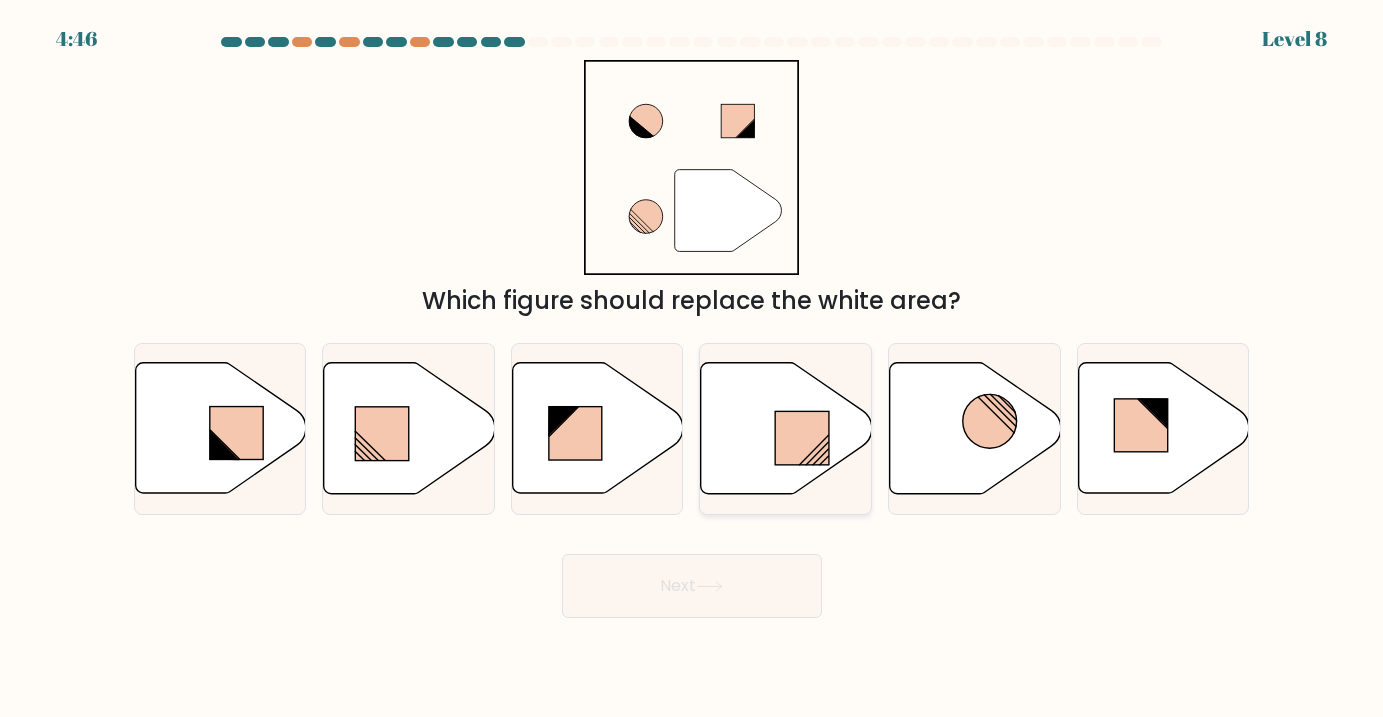 click 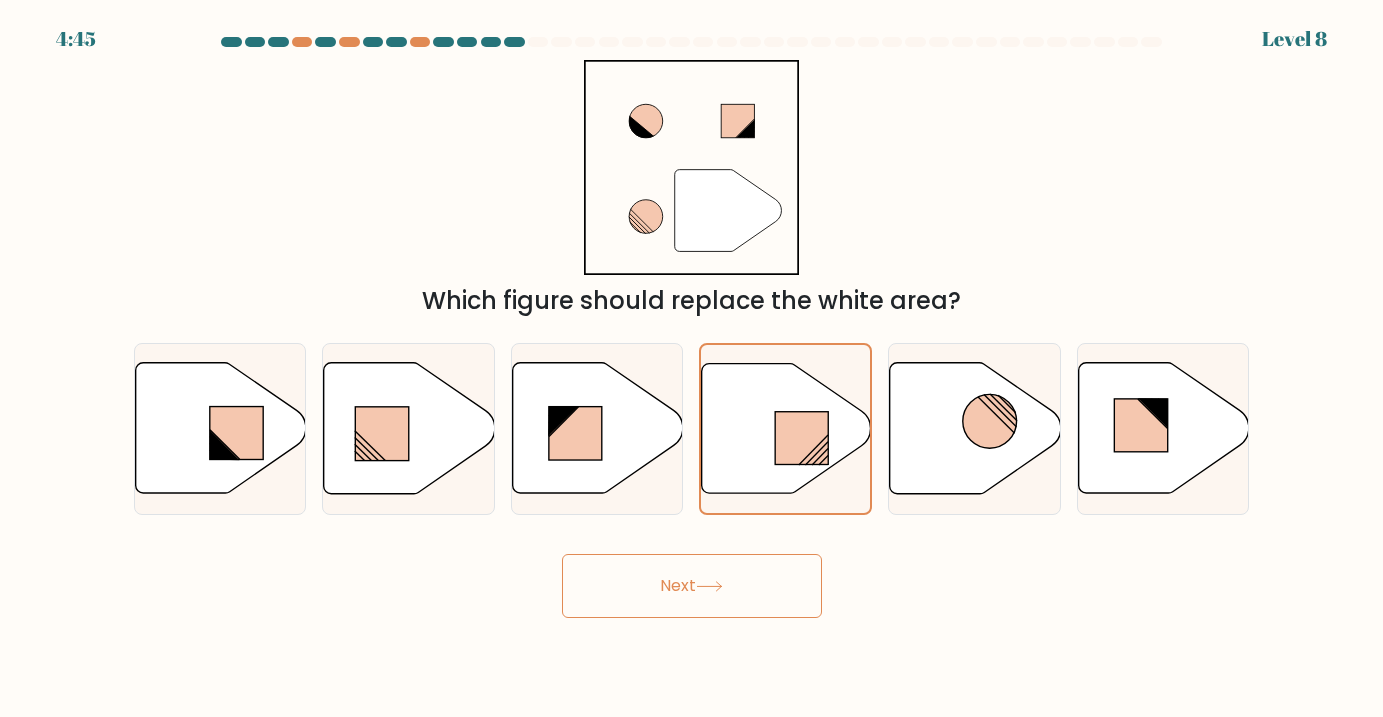 click on "Next" at bounding box center [692, 586] 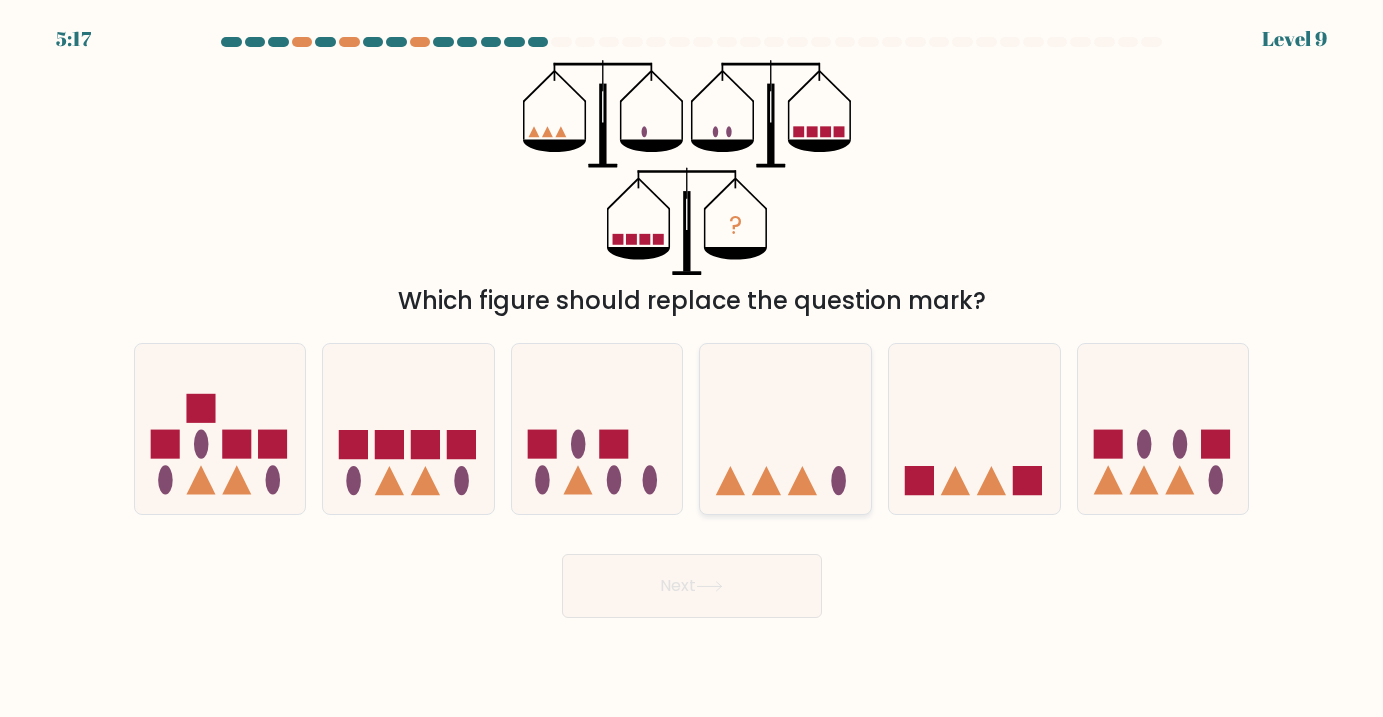 click 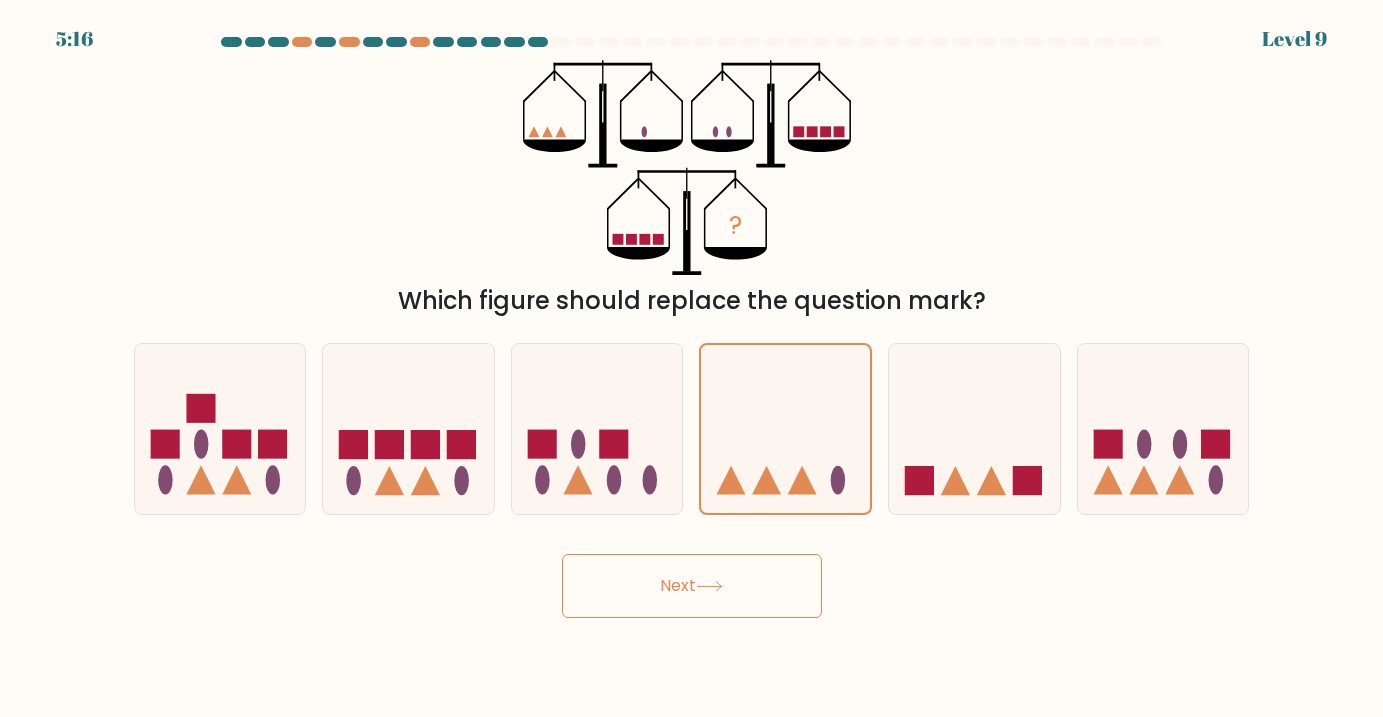 click on "Next" at bounding box center (692, 586) 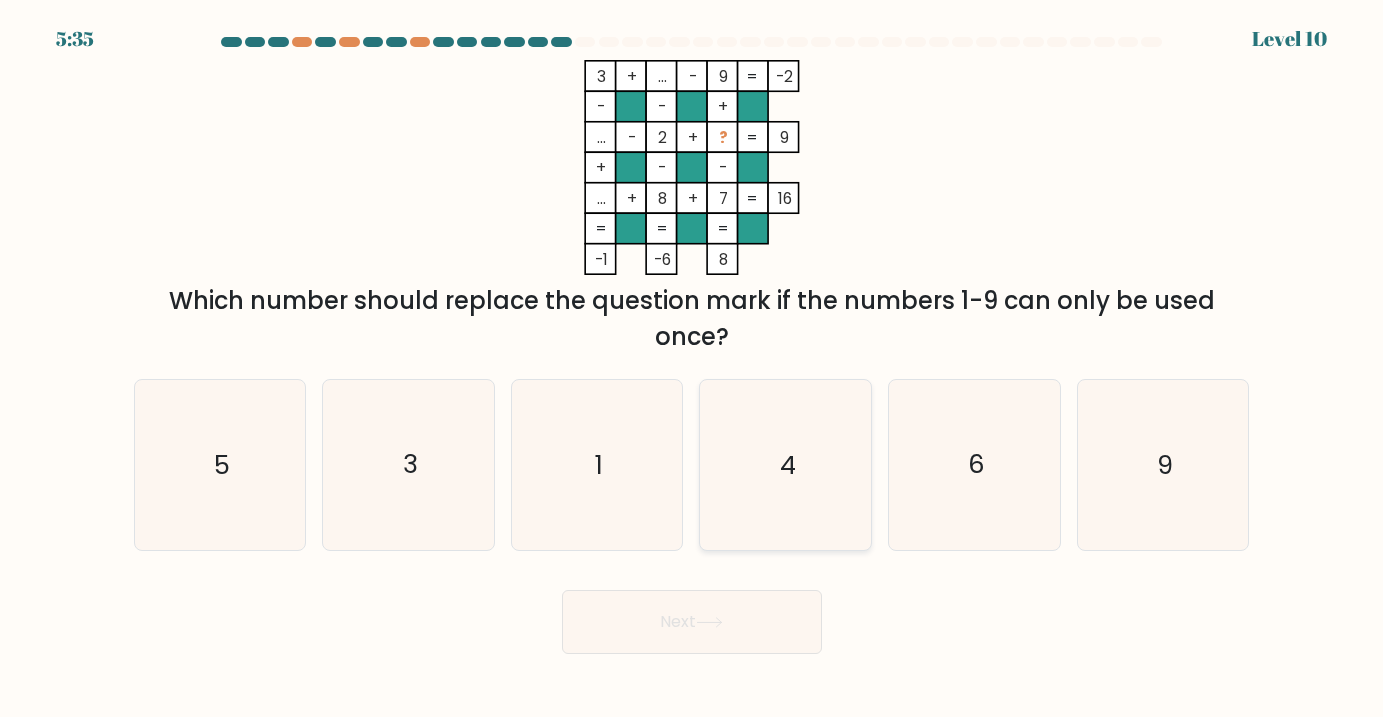 click on "4" 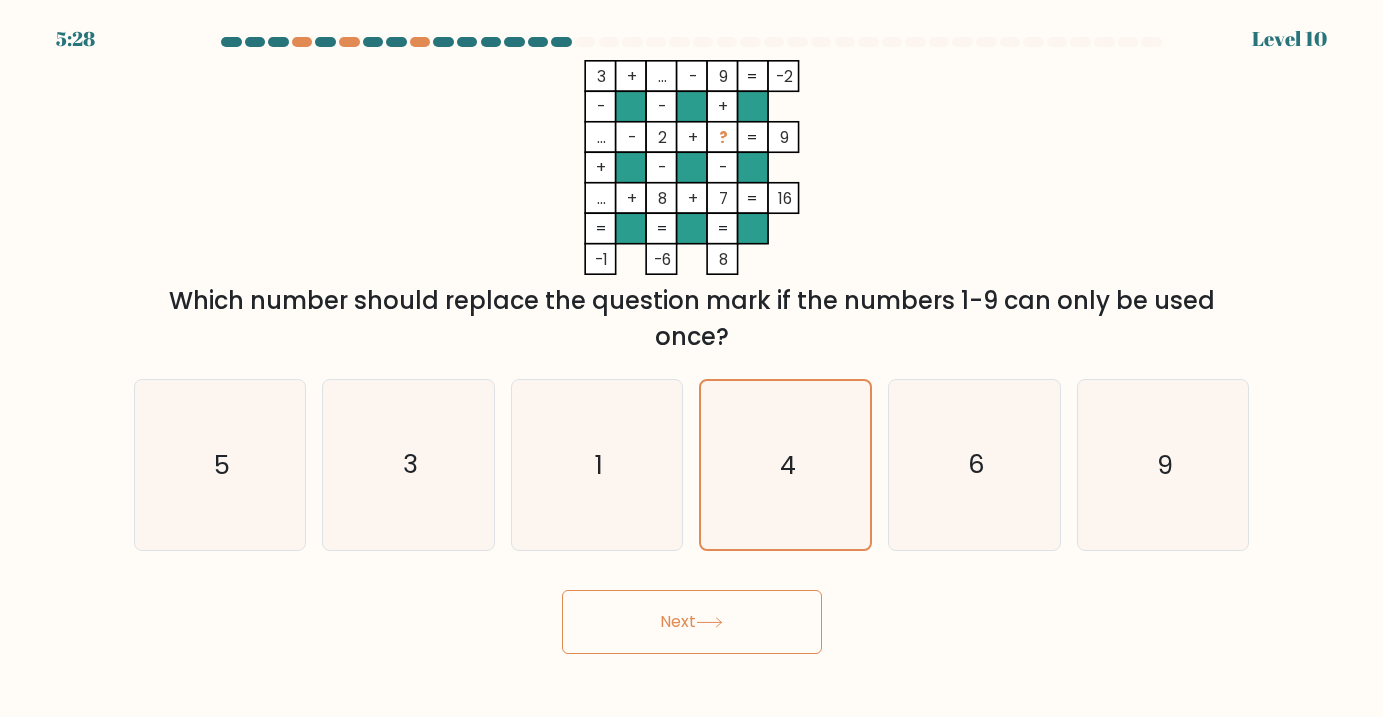 click on "Next" at bounding box center [692, 622] 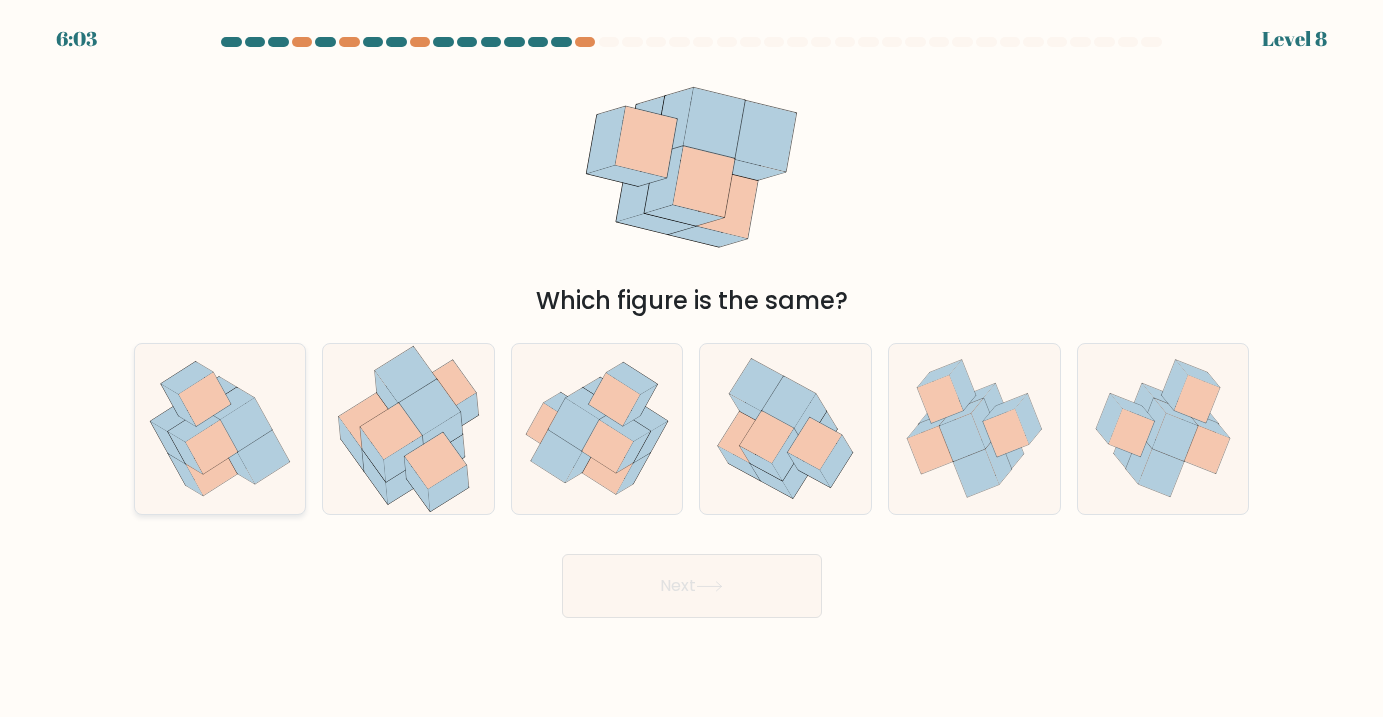 click 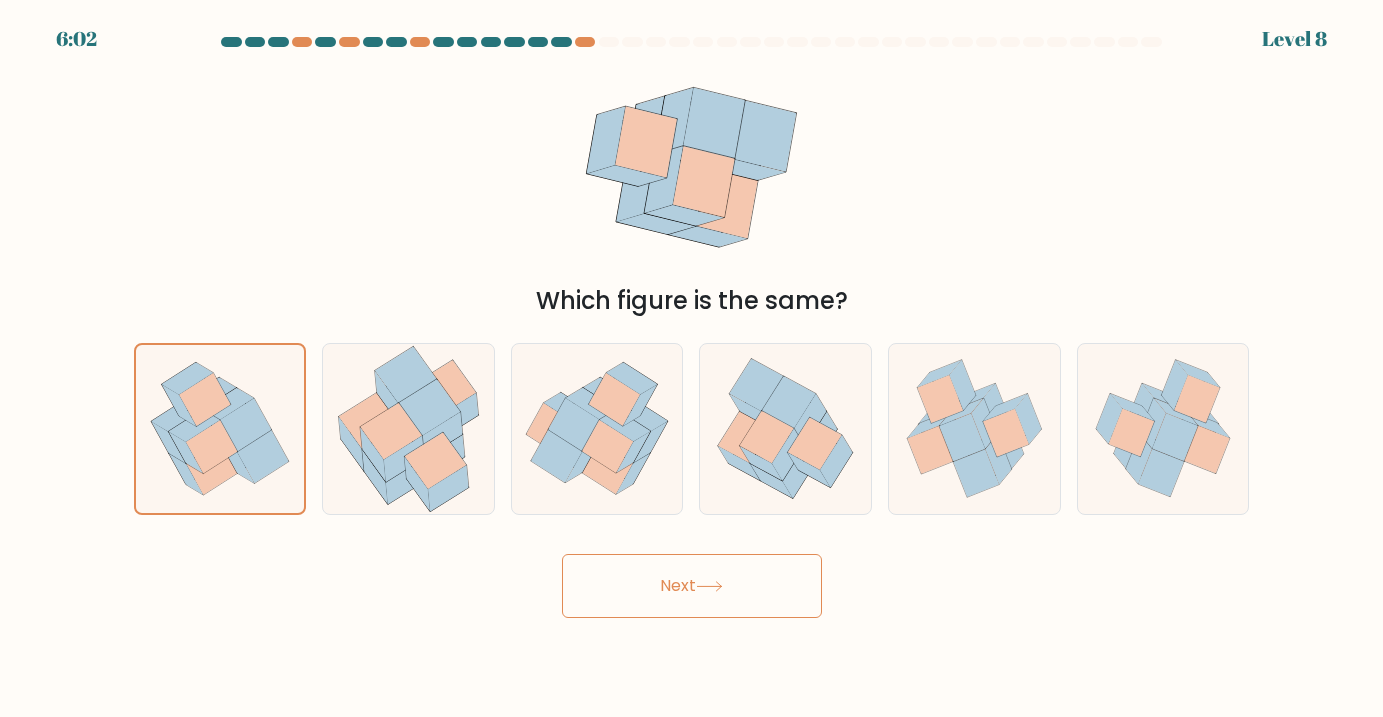 click on "Next" at bounding box center (692, 586) 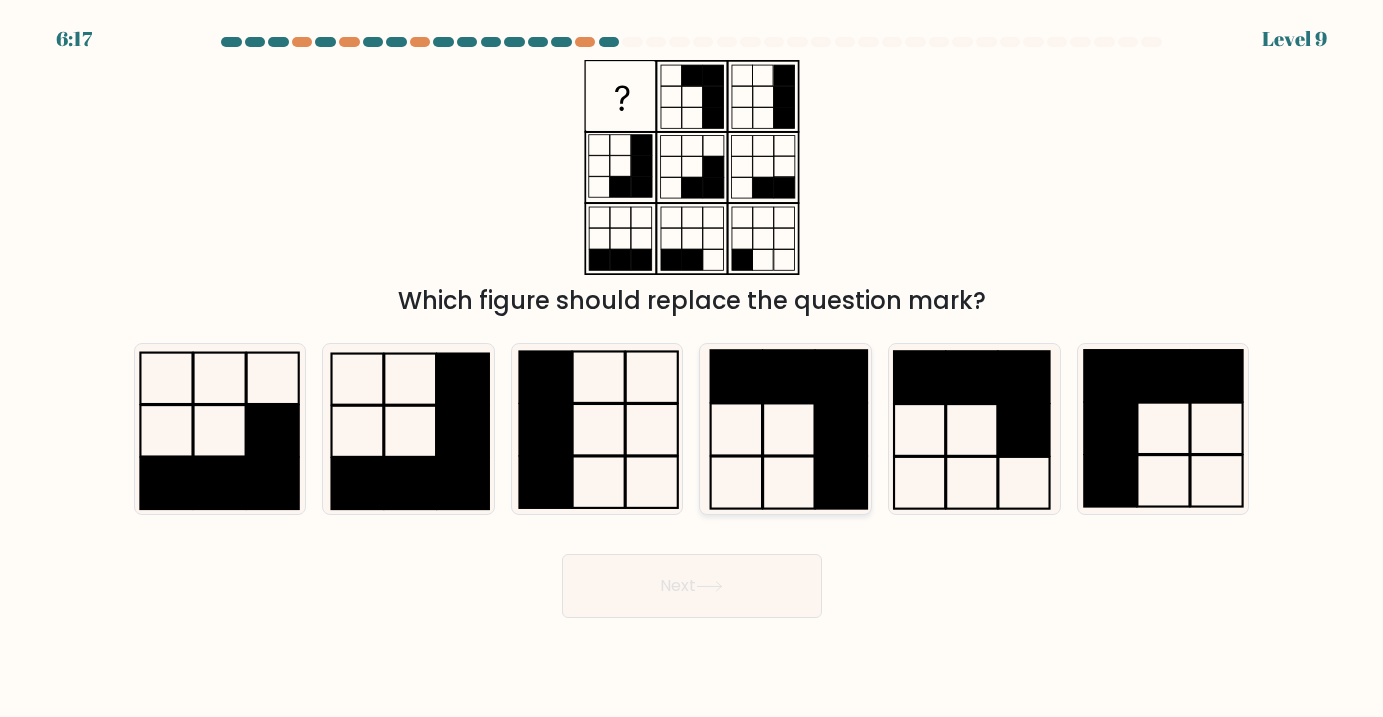 click 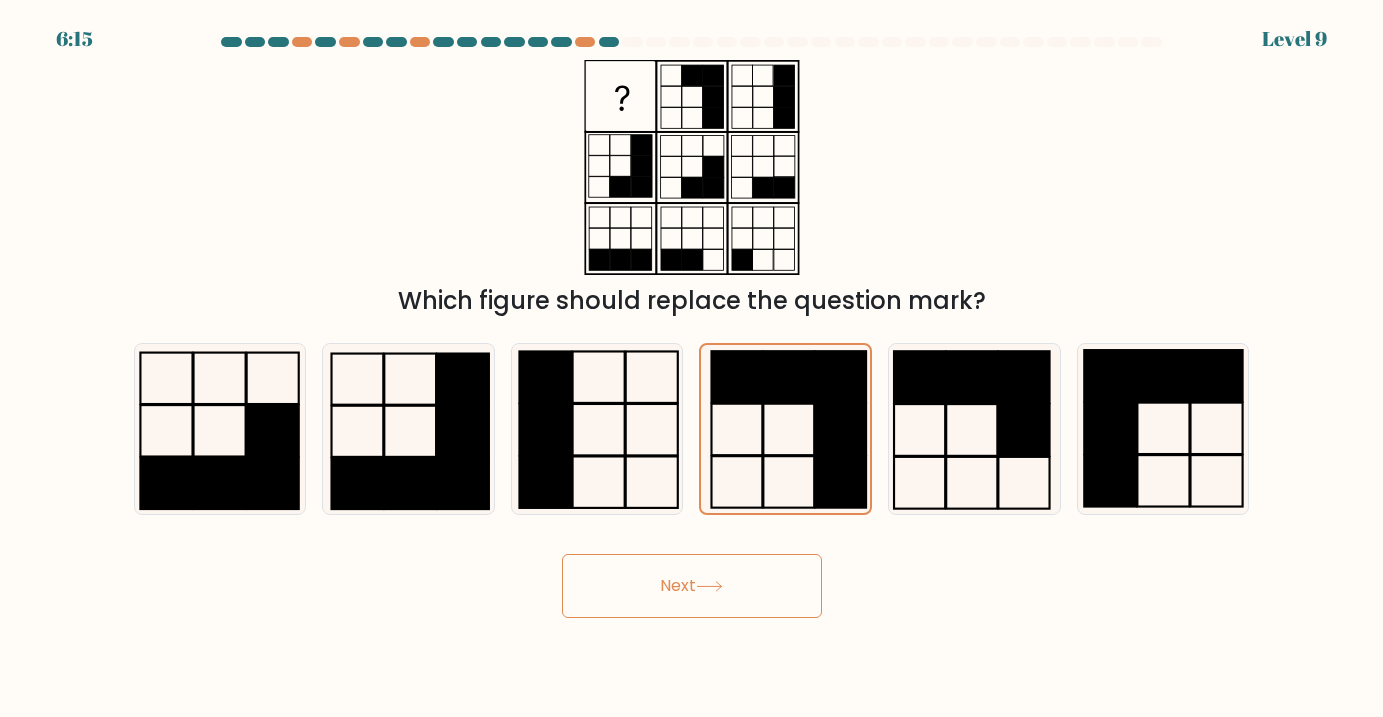 click on "Next" at bounding box center [692, 586] 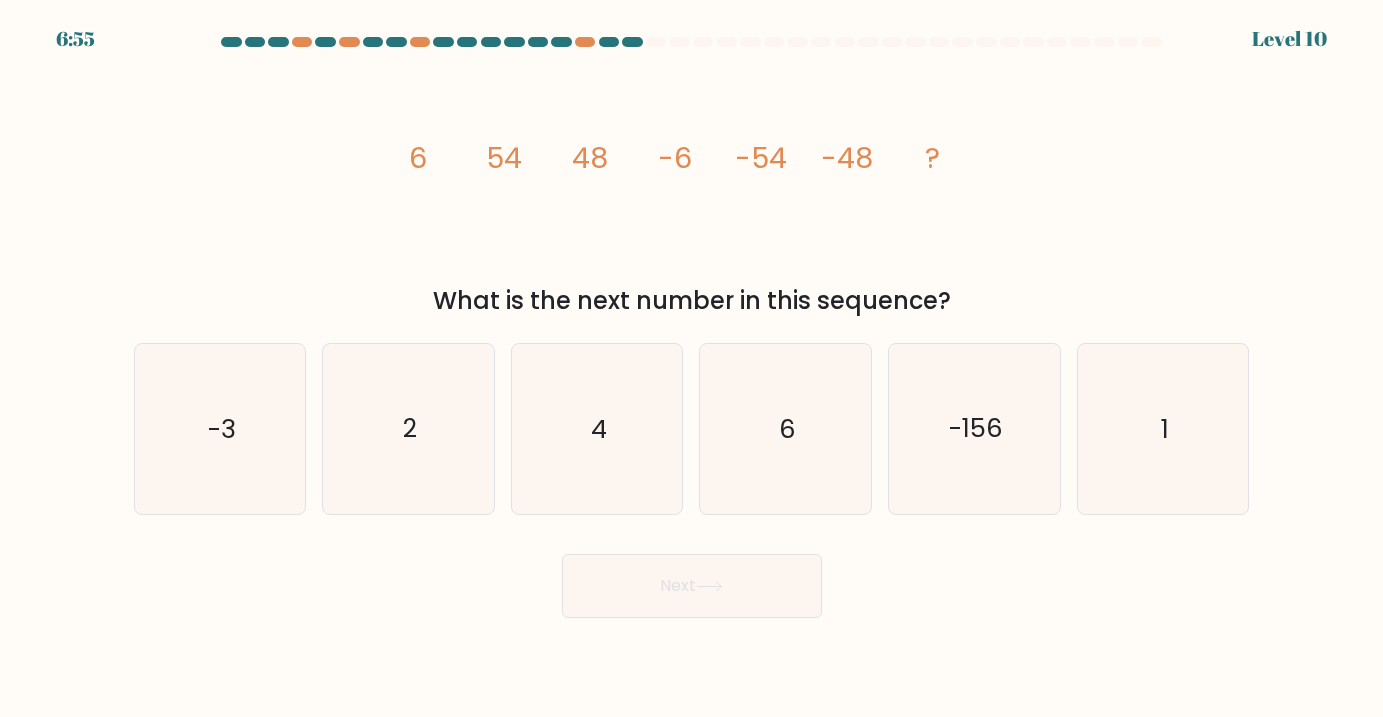 drag, startPoint x: 403, startPoint y: 154, endPoint x: 979, endPoint y: 299, distance: 593.9705 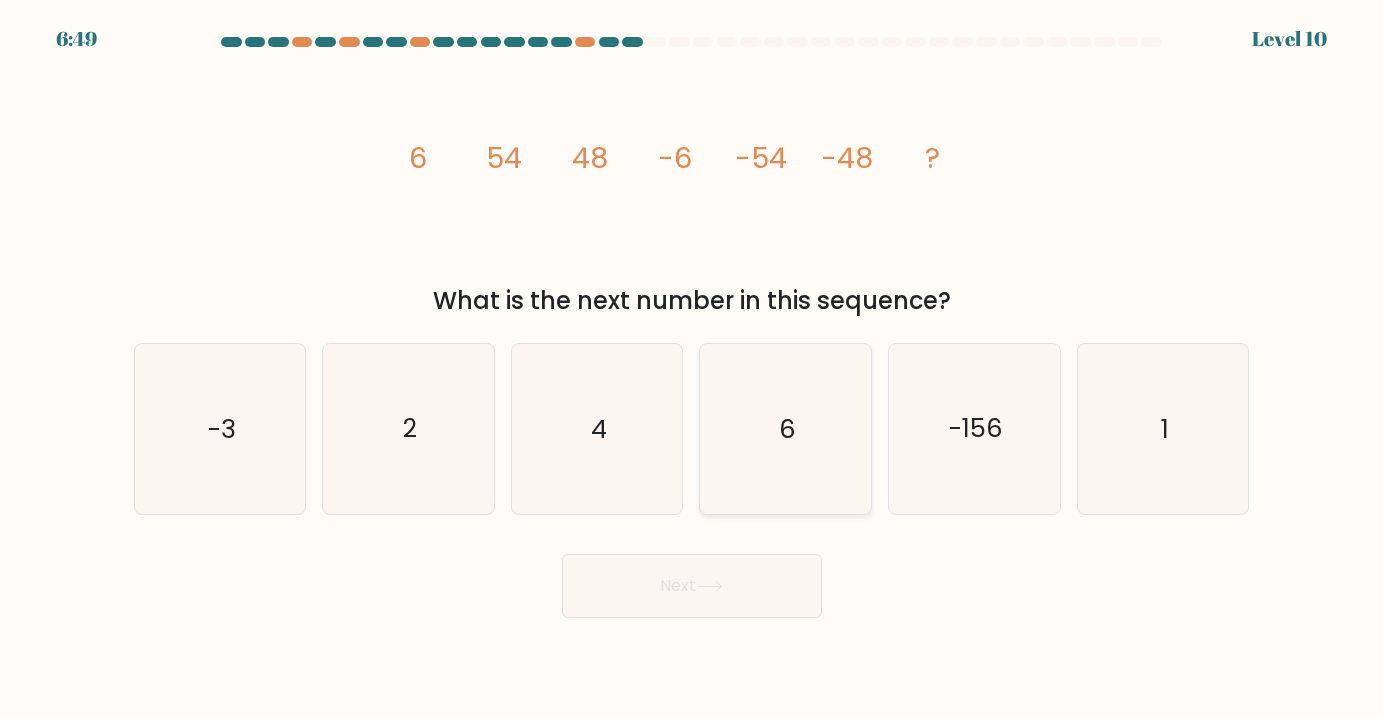 click on "6" 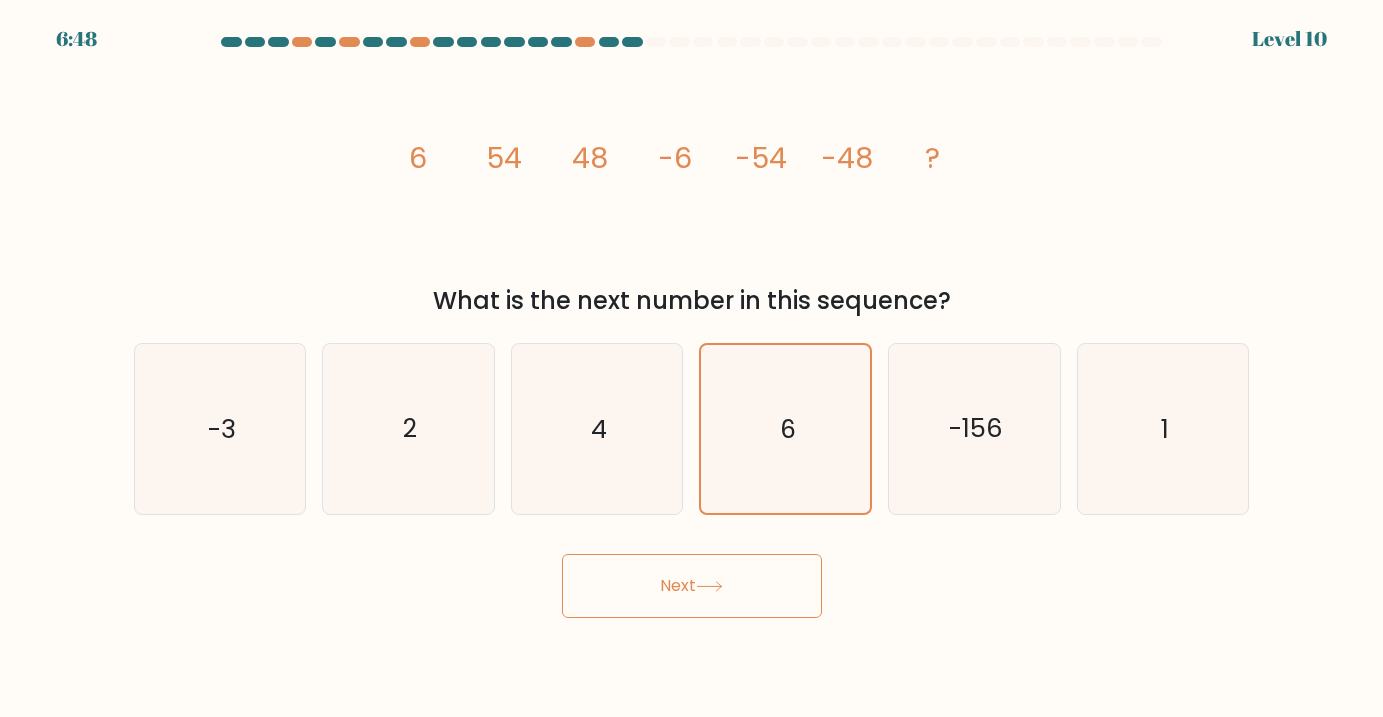 click on "Next" at bounding box center [692, 586] 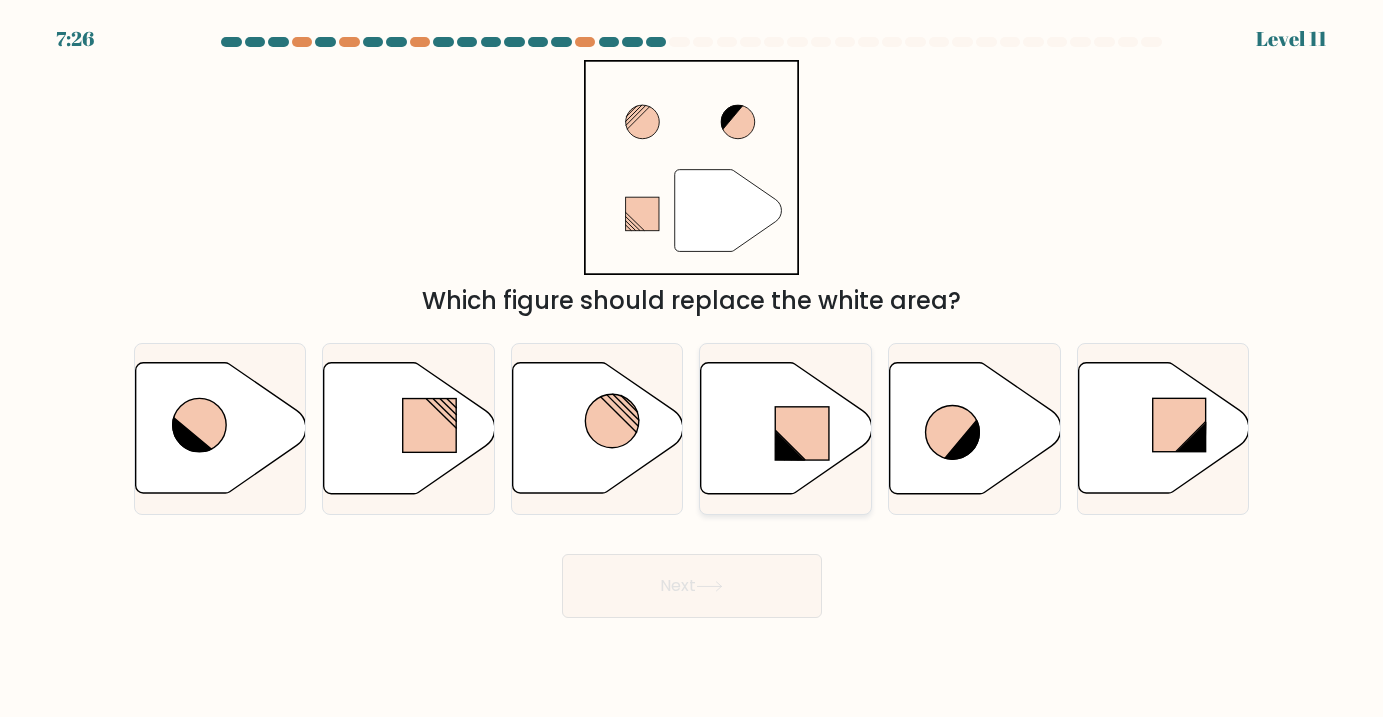 click 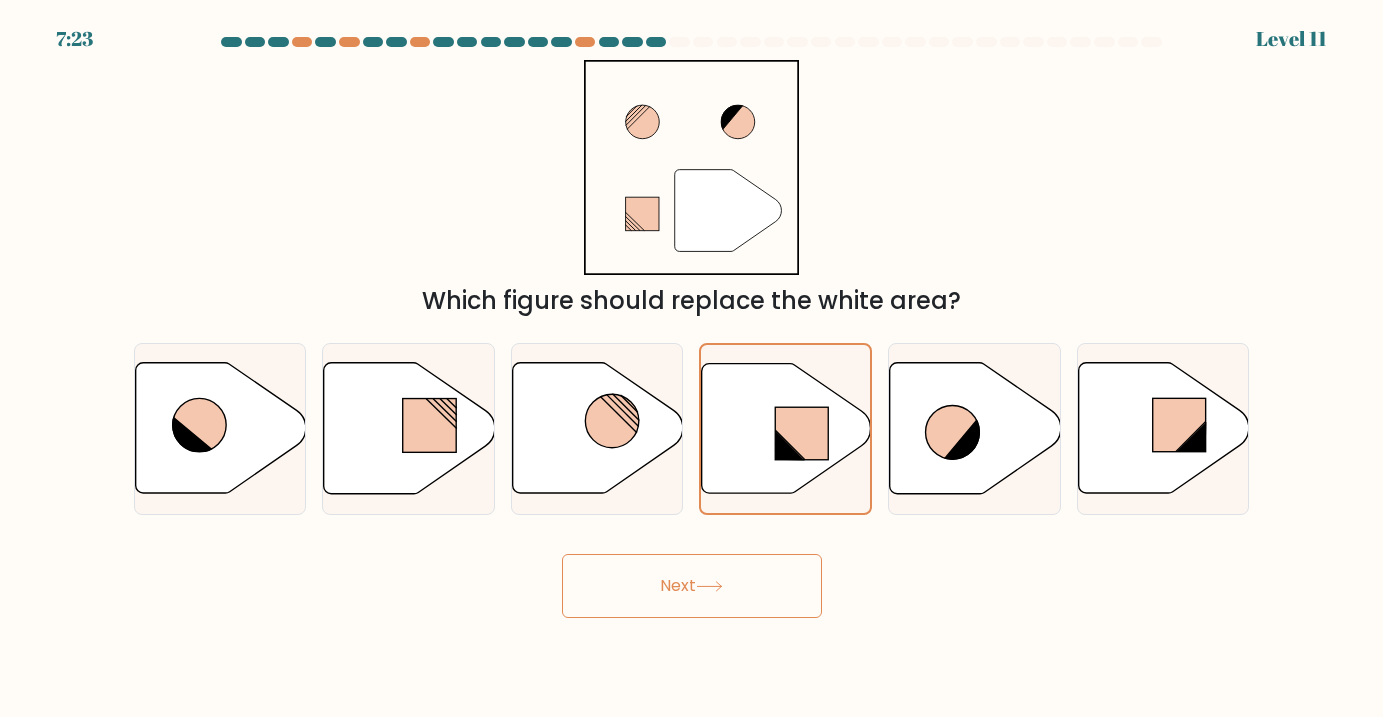 click 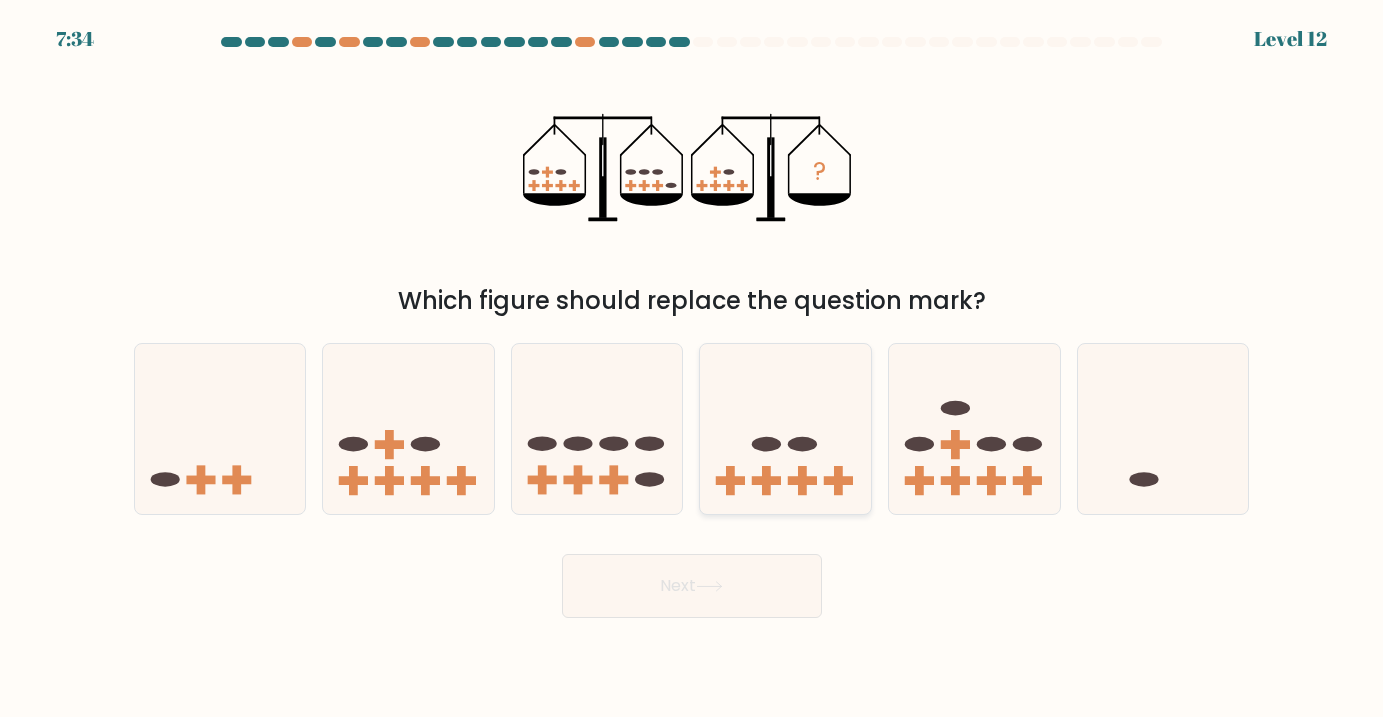 click 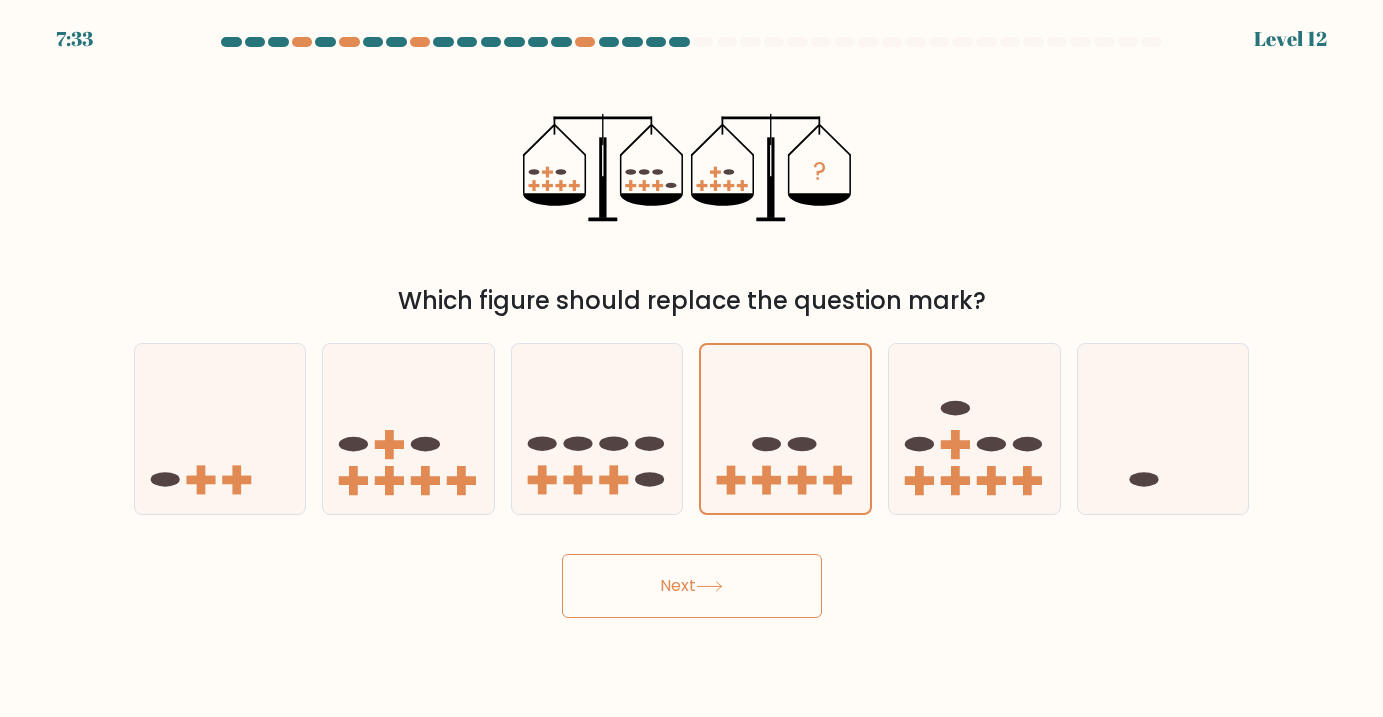 click on "Next" at bounding box center [692, 586] 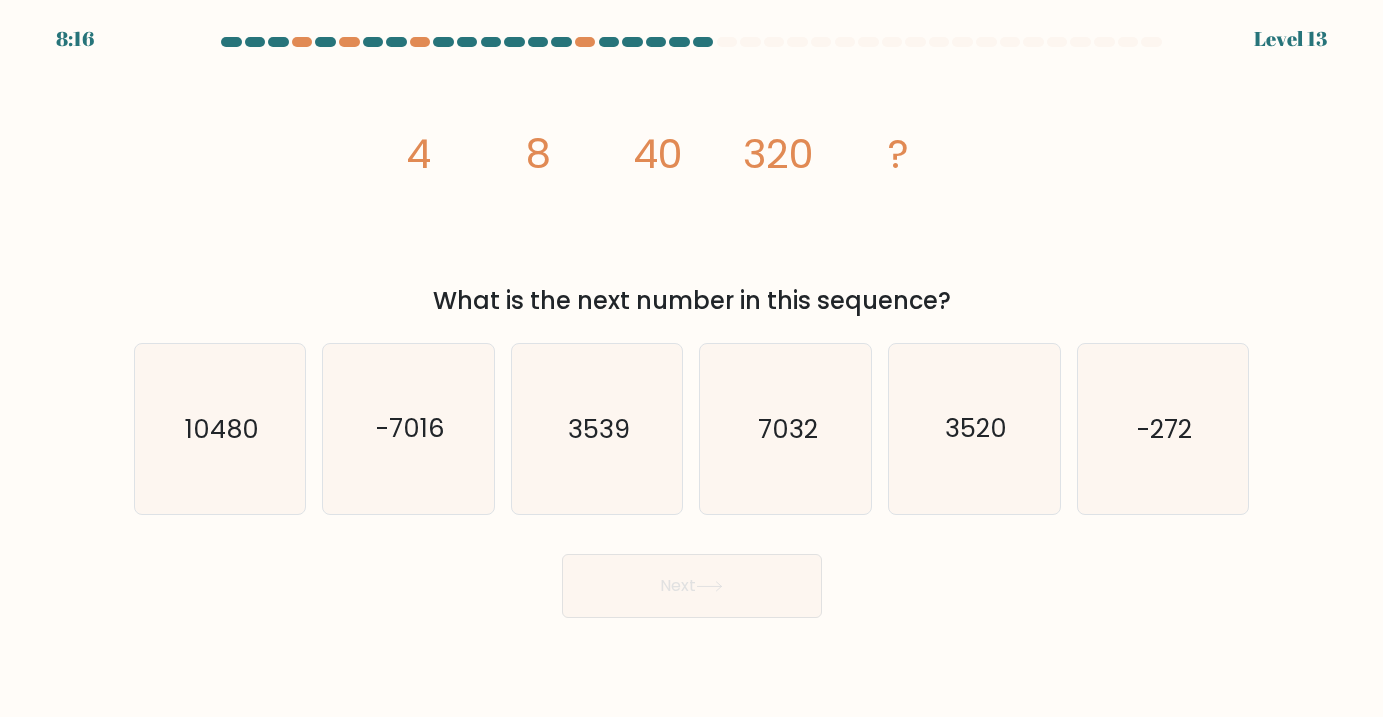 drag, startPoint x: 408, startPoint y: 150, endPoint x: 983, endPoint y: 291, distance: 592.03546 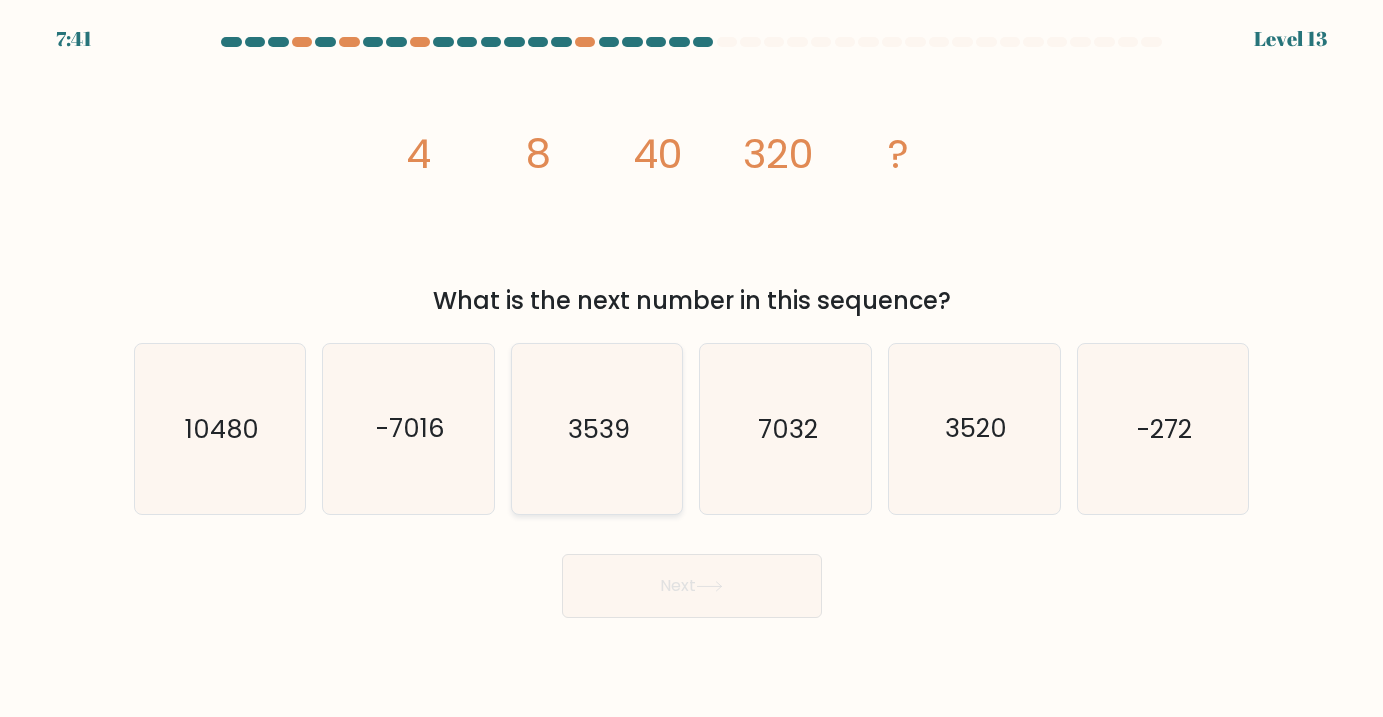 click on "3539" 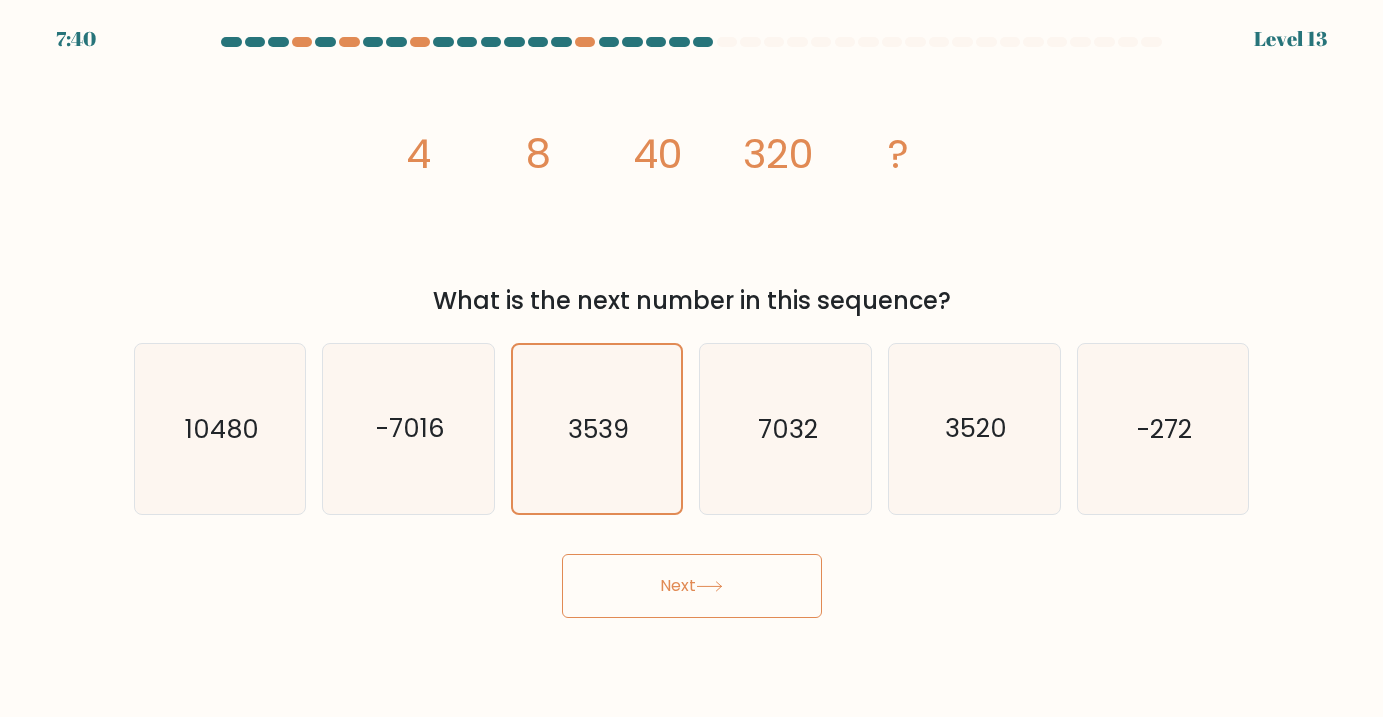 click on "Next" at bounding box center (692, 586) 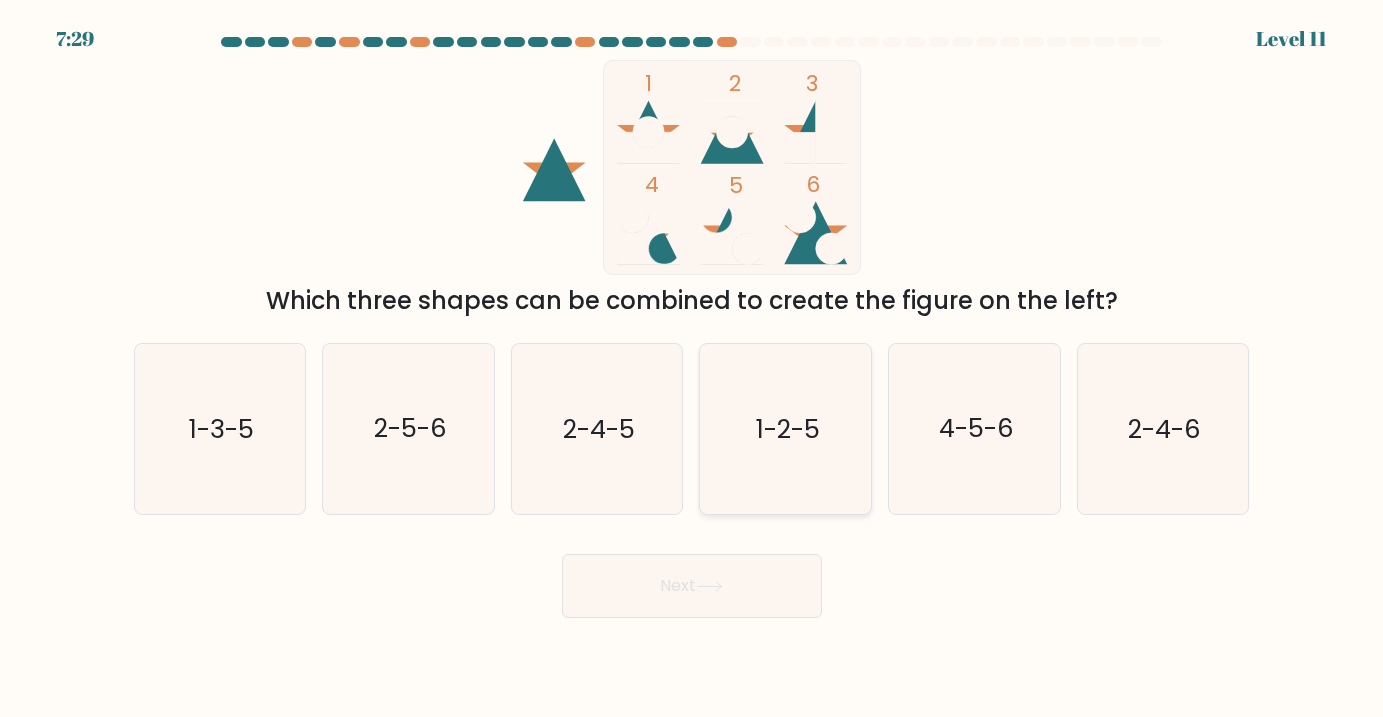 click on "1-2-5" 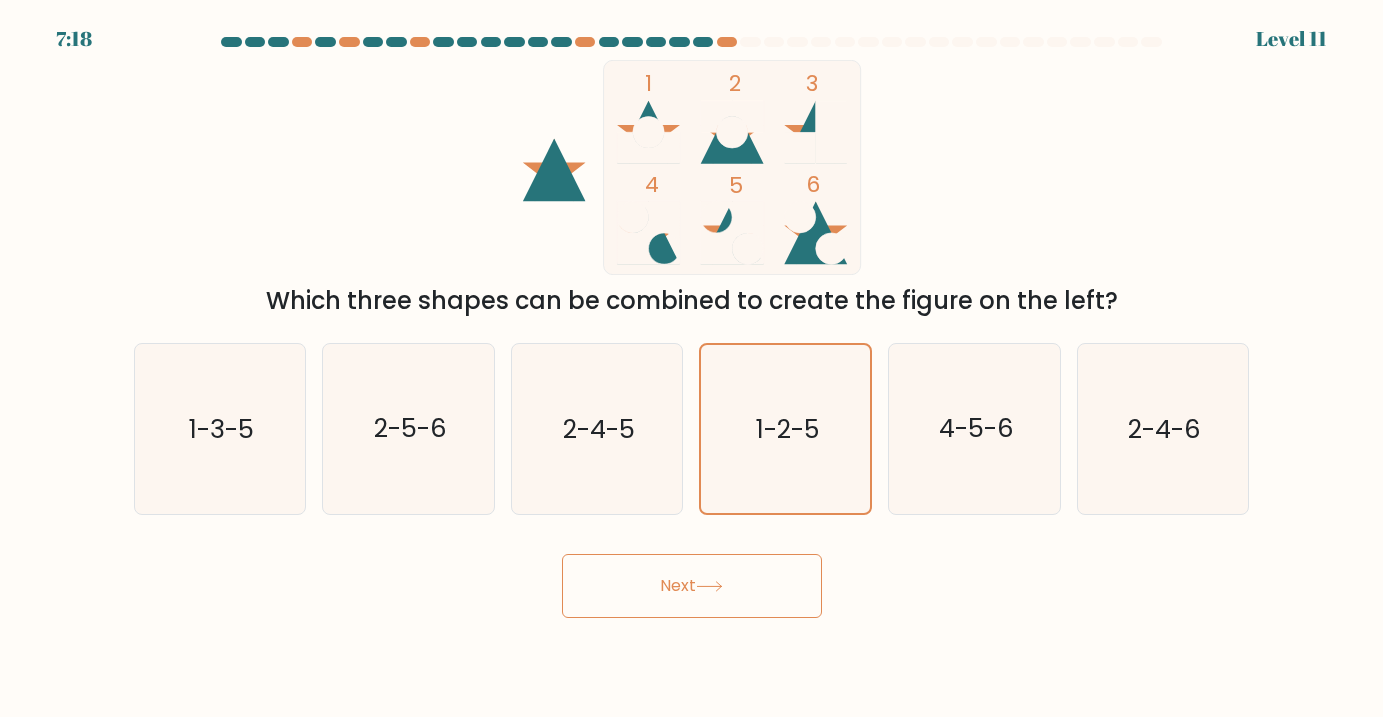 click 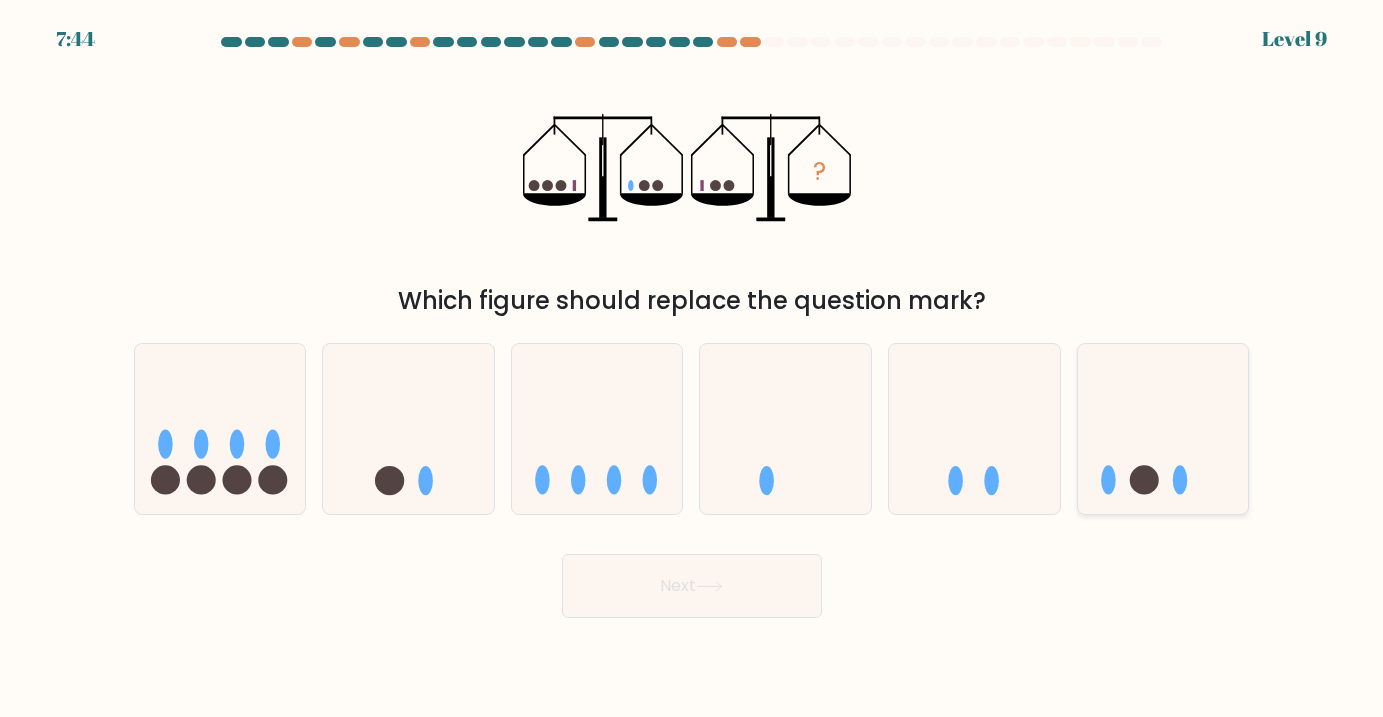 click 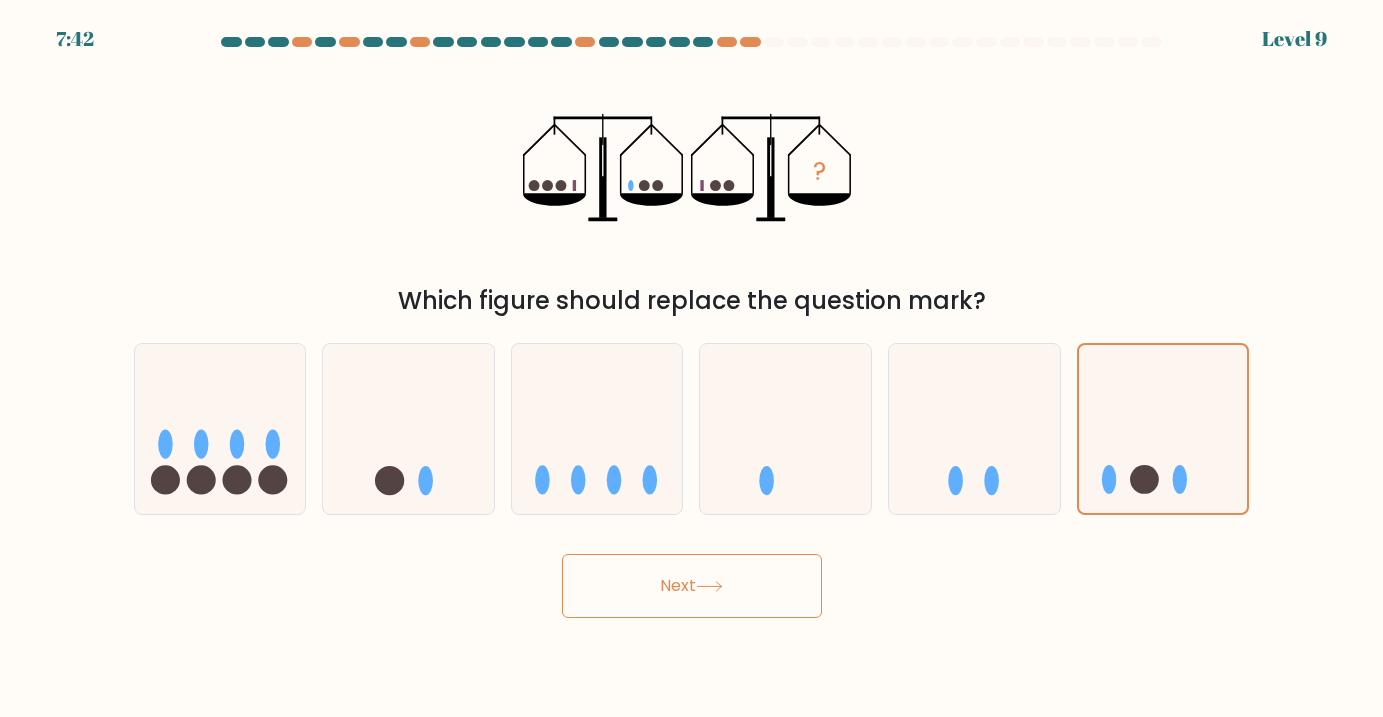 click on "Next" at bounding box center (692, 586) 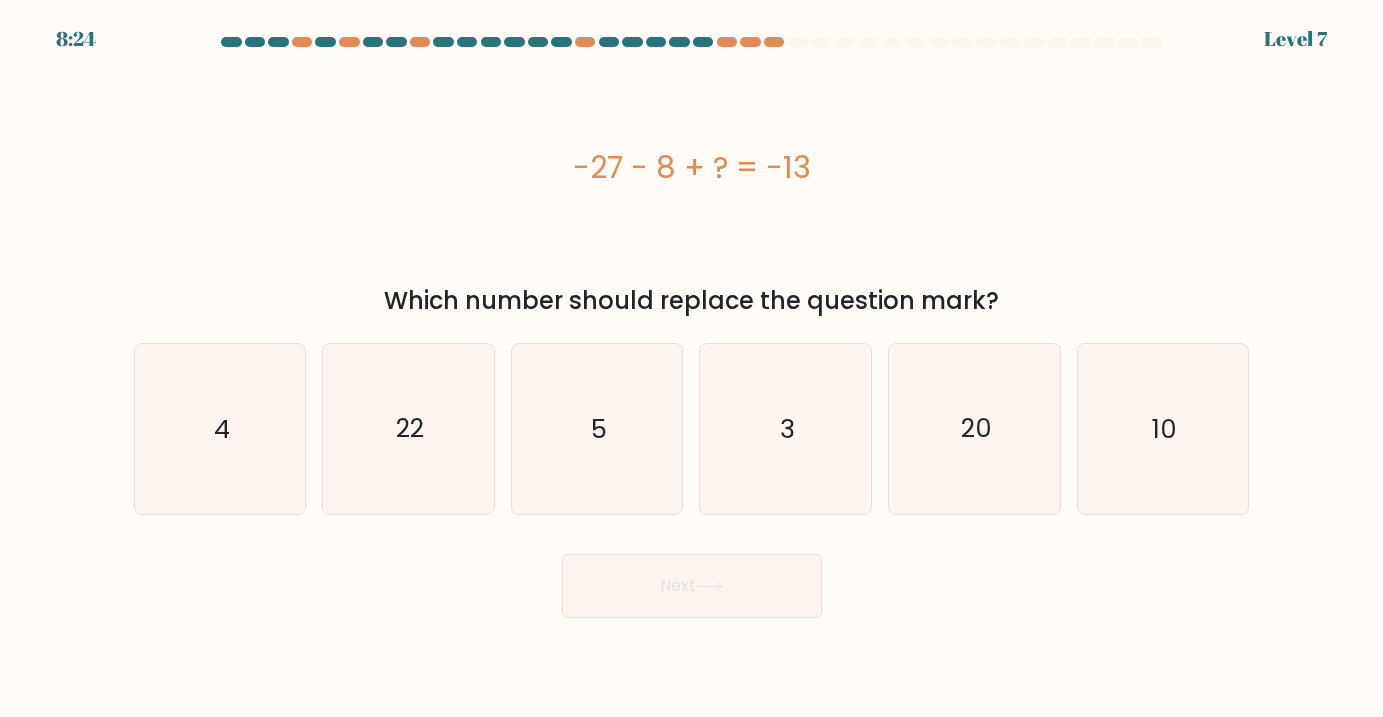 drag, startPoint x: 573, startPoint y: 170, endPoint x: 996, endPoint y: 304, distance: 443.71725 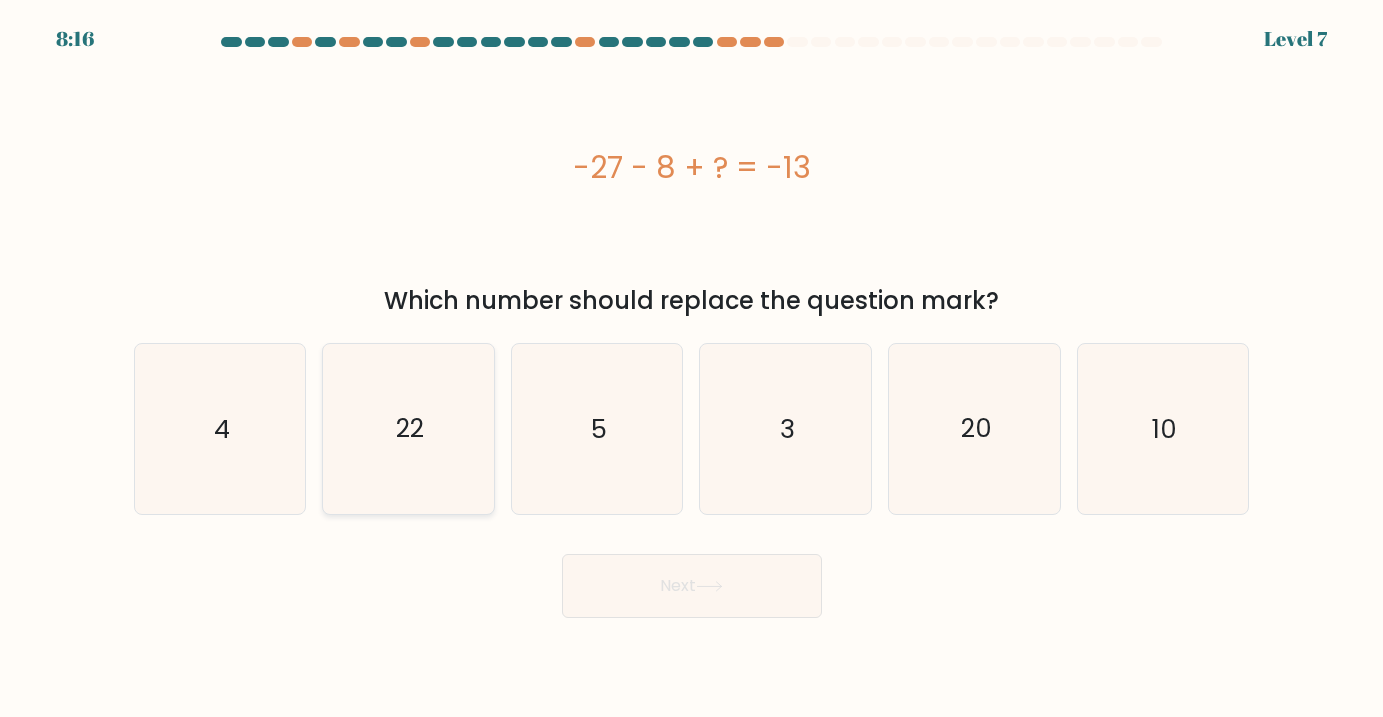 click on "22" 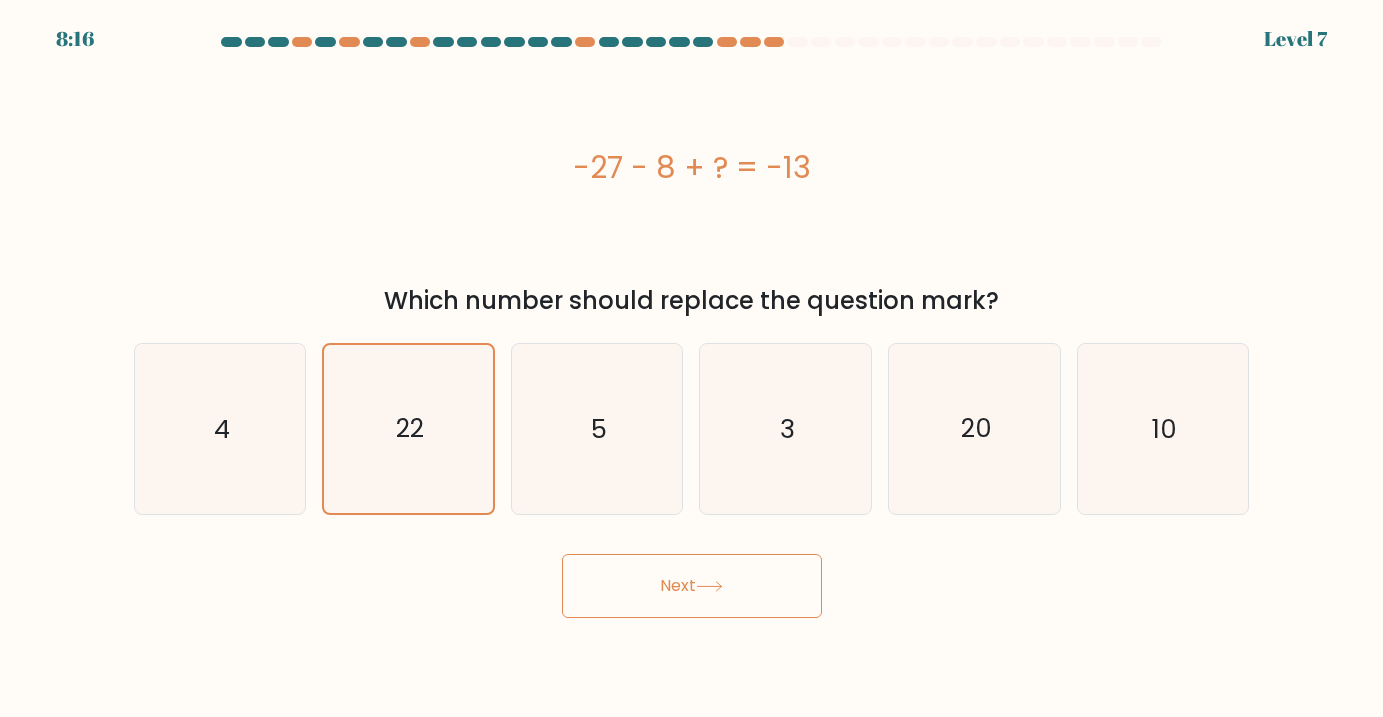 click on "Next" at bounding box center (692, 586) 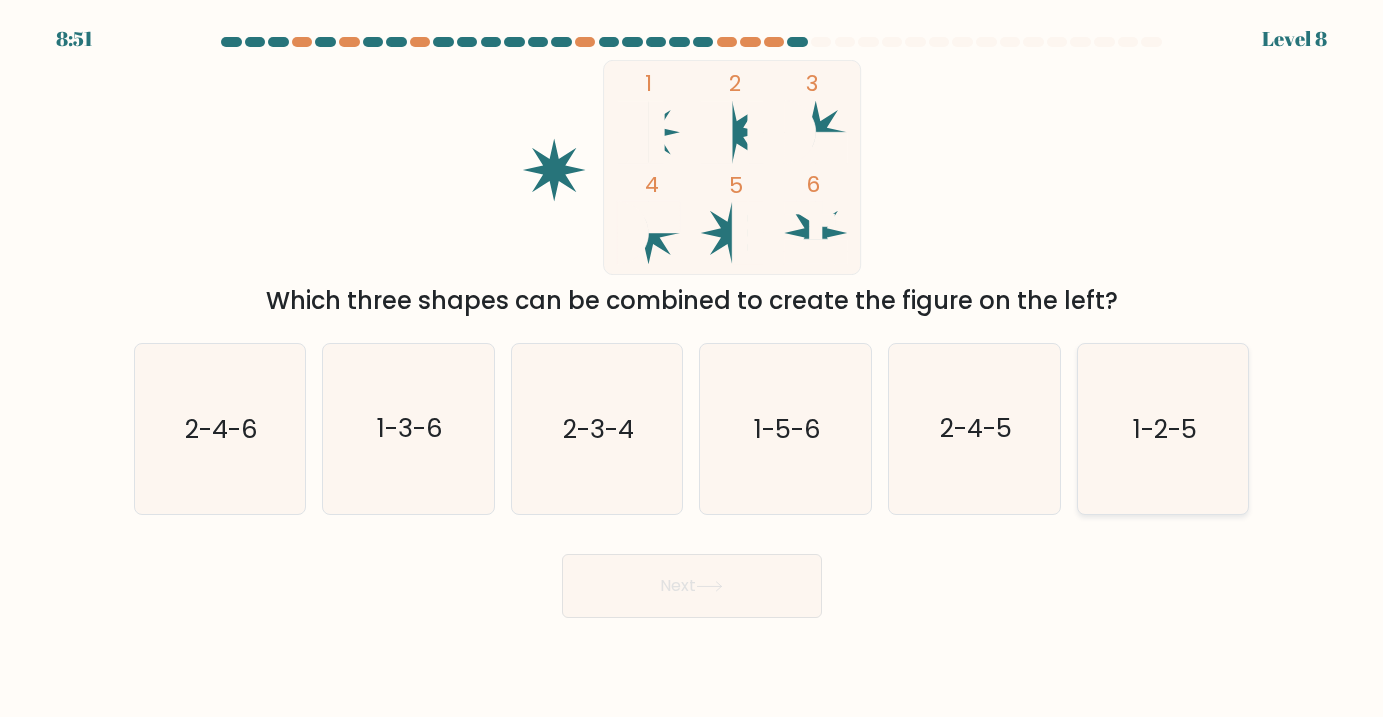 click on "1-2-5" 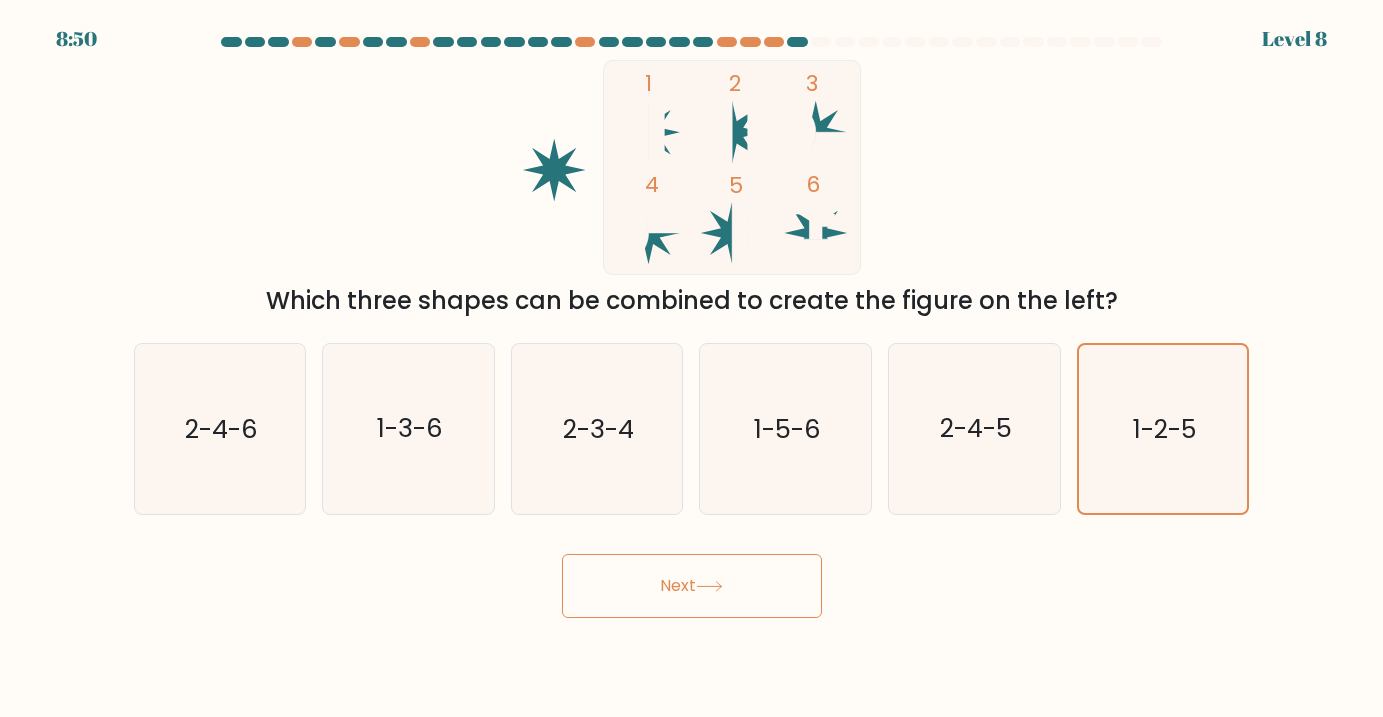 click on "Next" at bounding box center (692, 586) 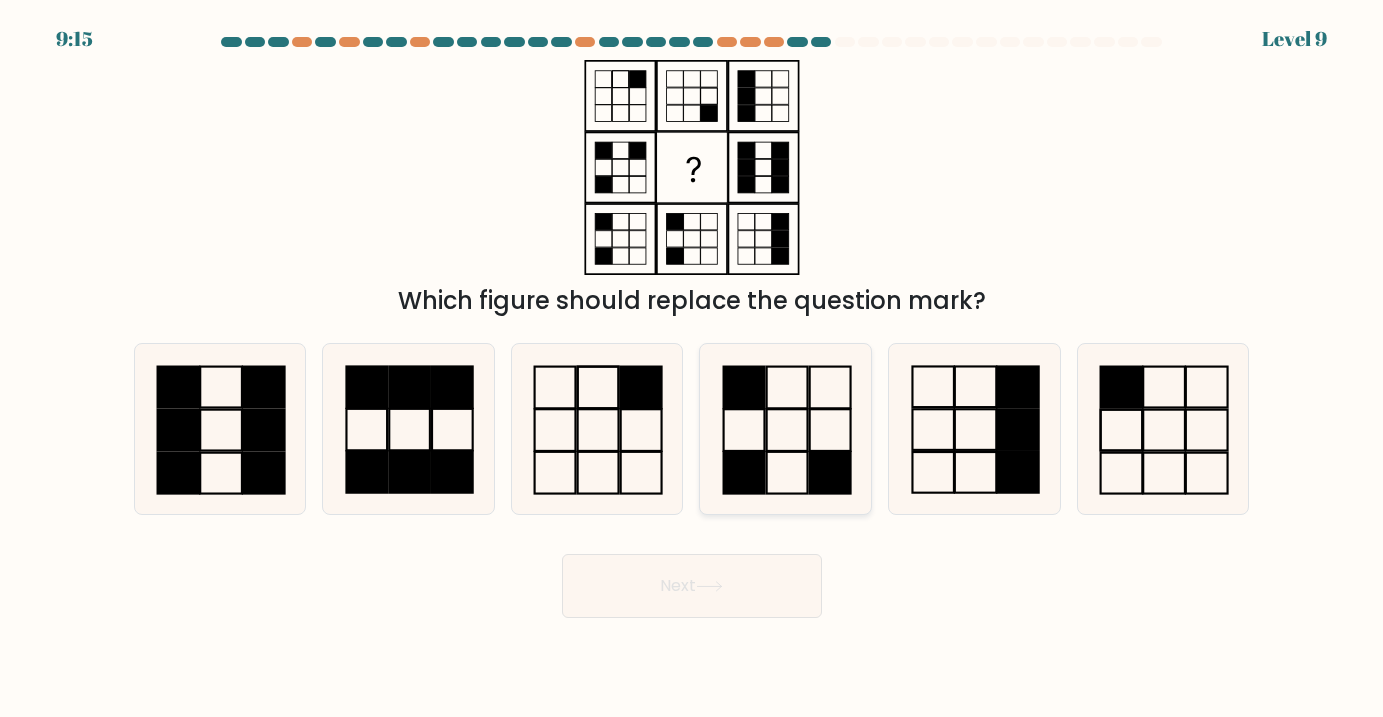 click 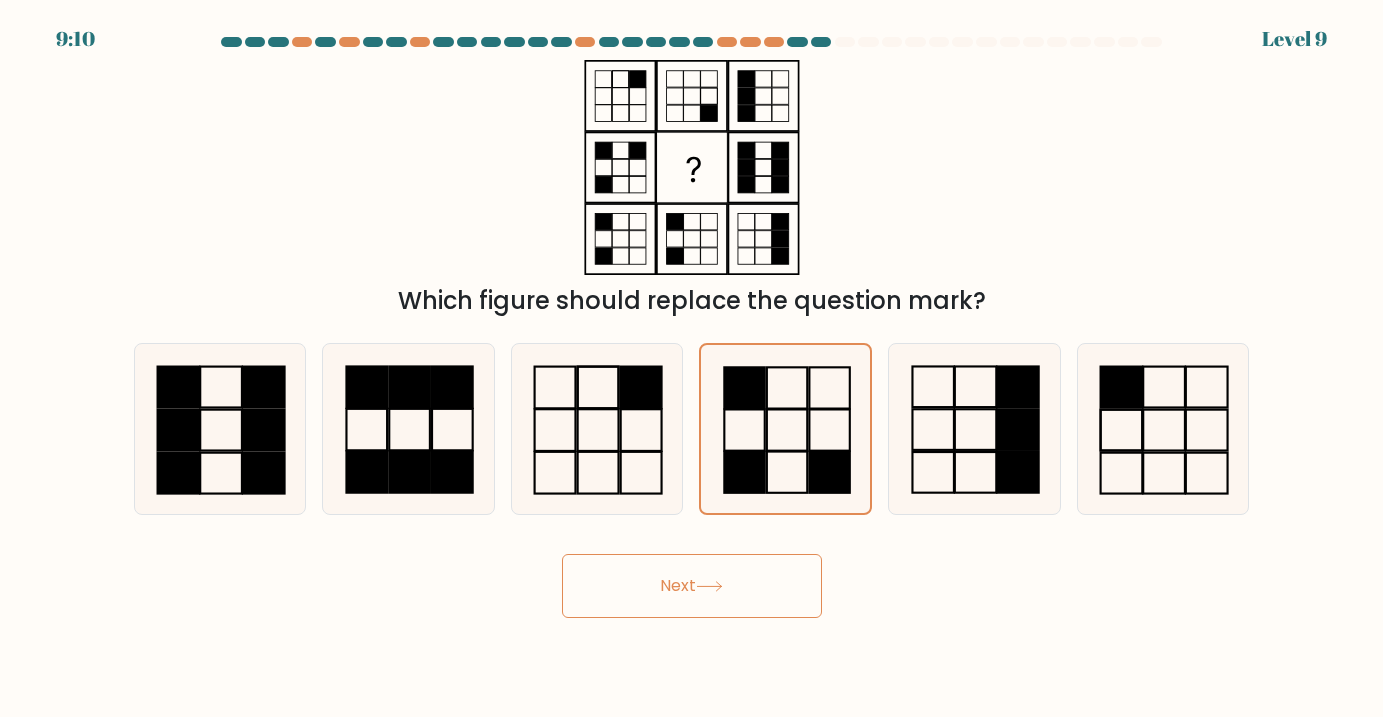 click 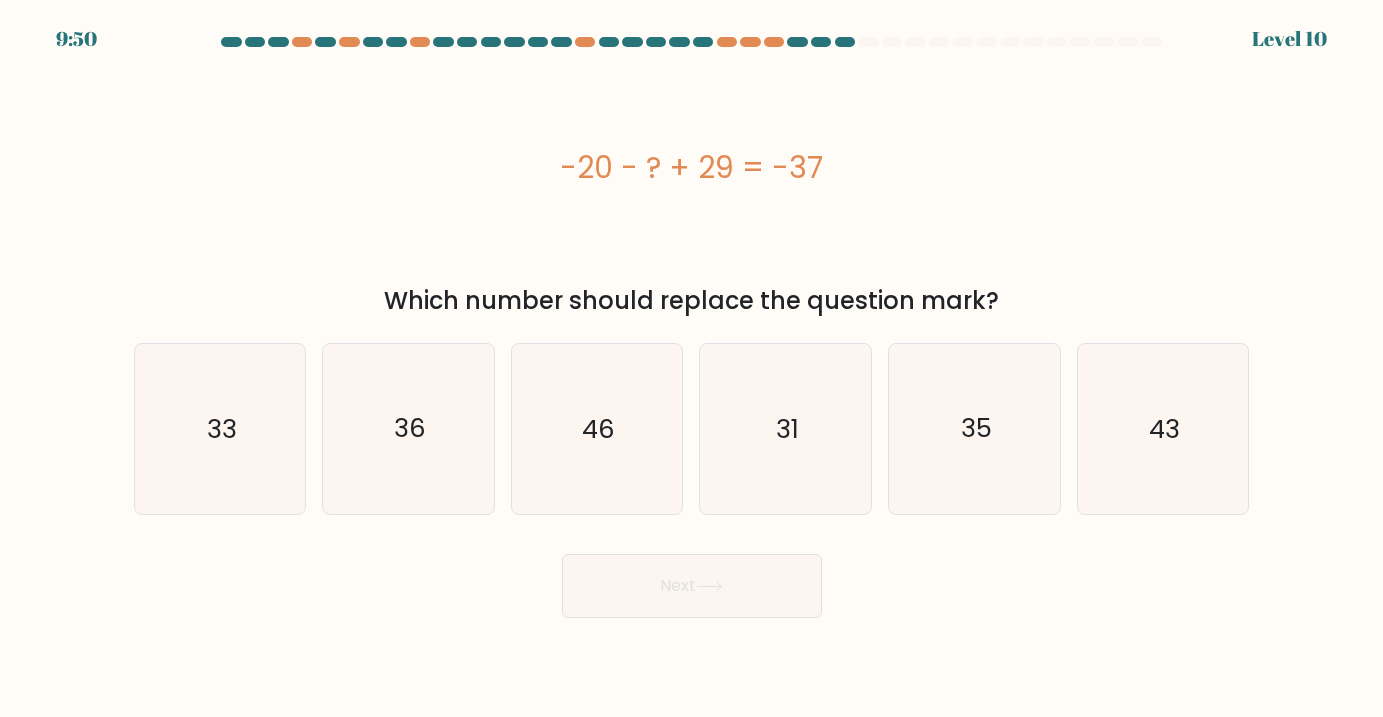 drag, startPoint x: 557, startPoint y: 164, endPoint x: 1005, endPoint y: 301, distance: 468.47946 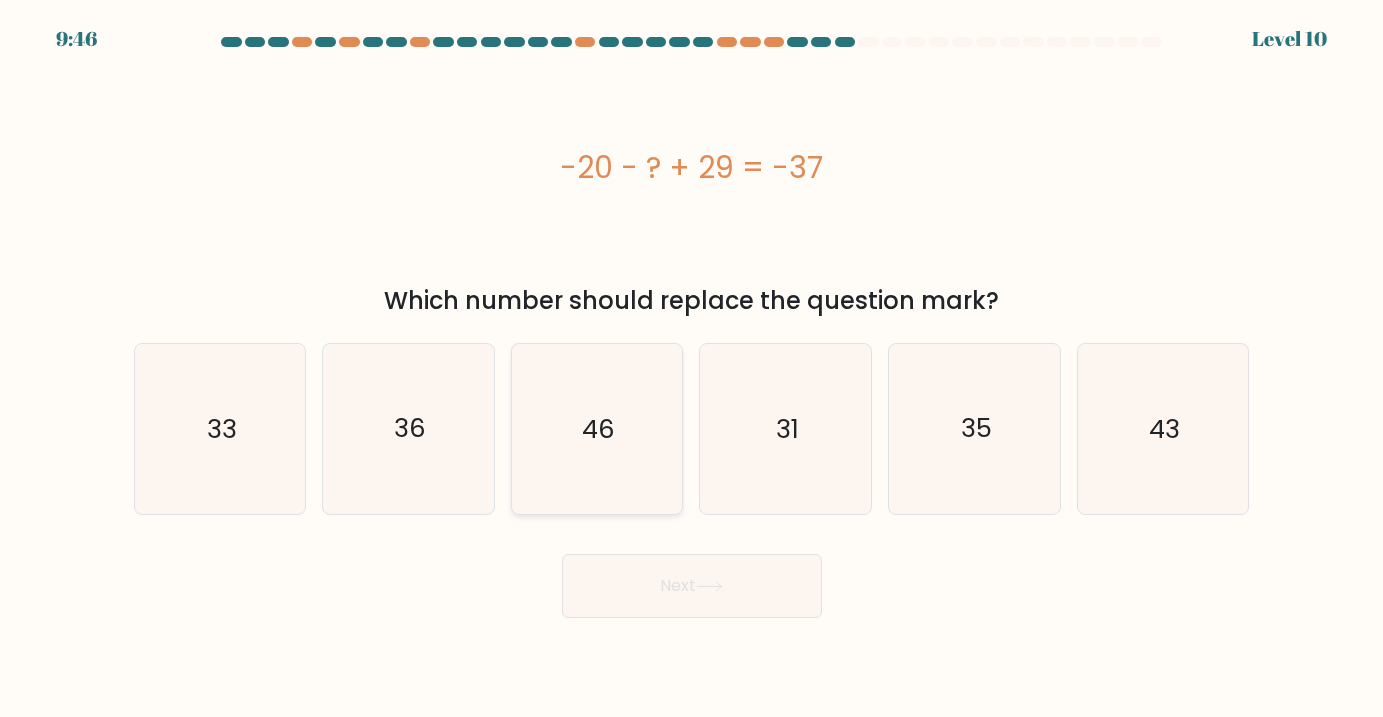 click on "46" 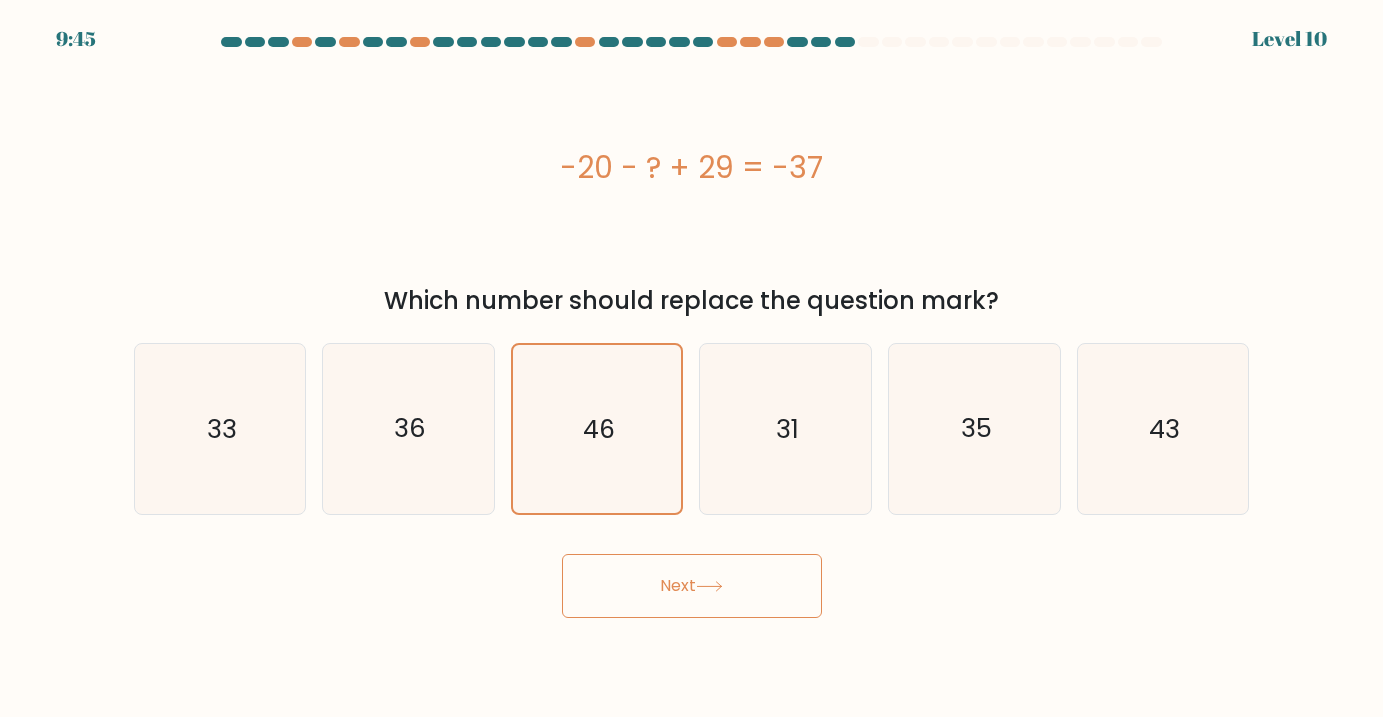 click 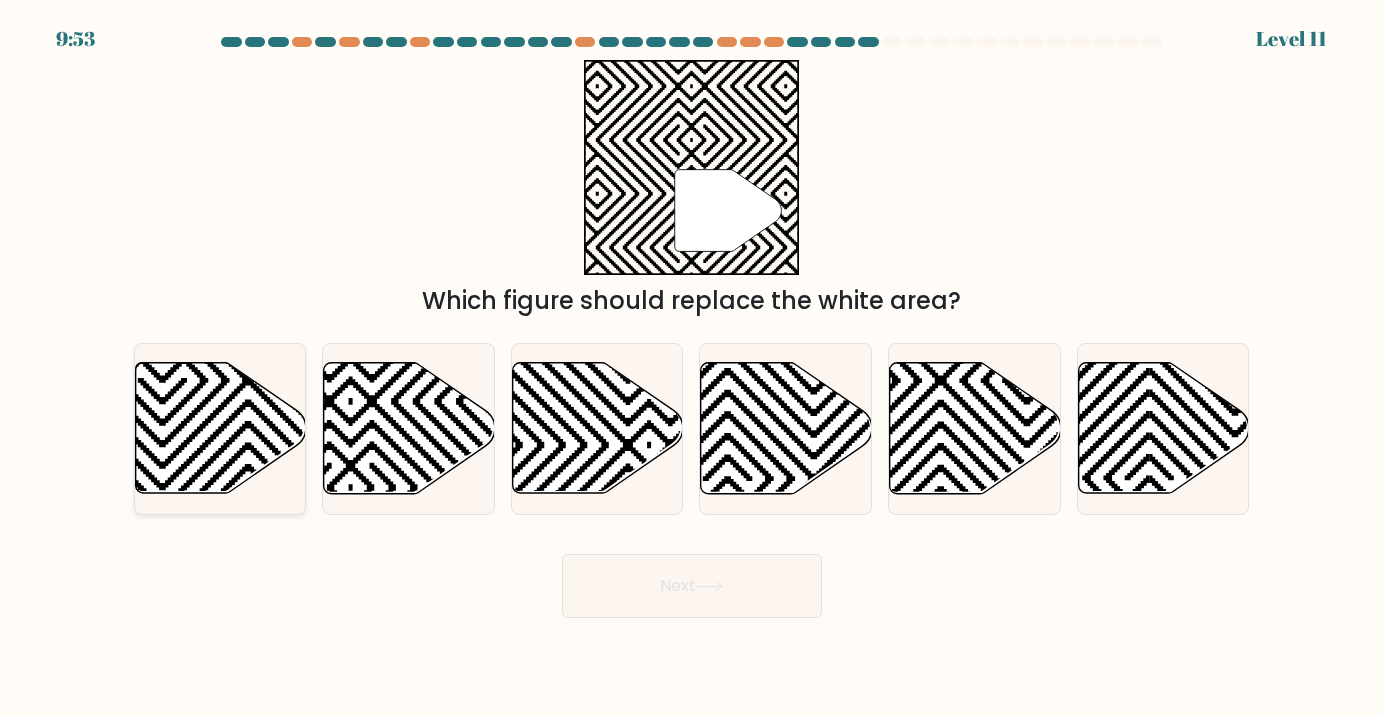 click 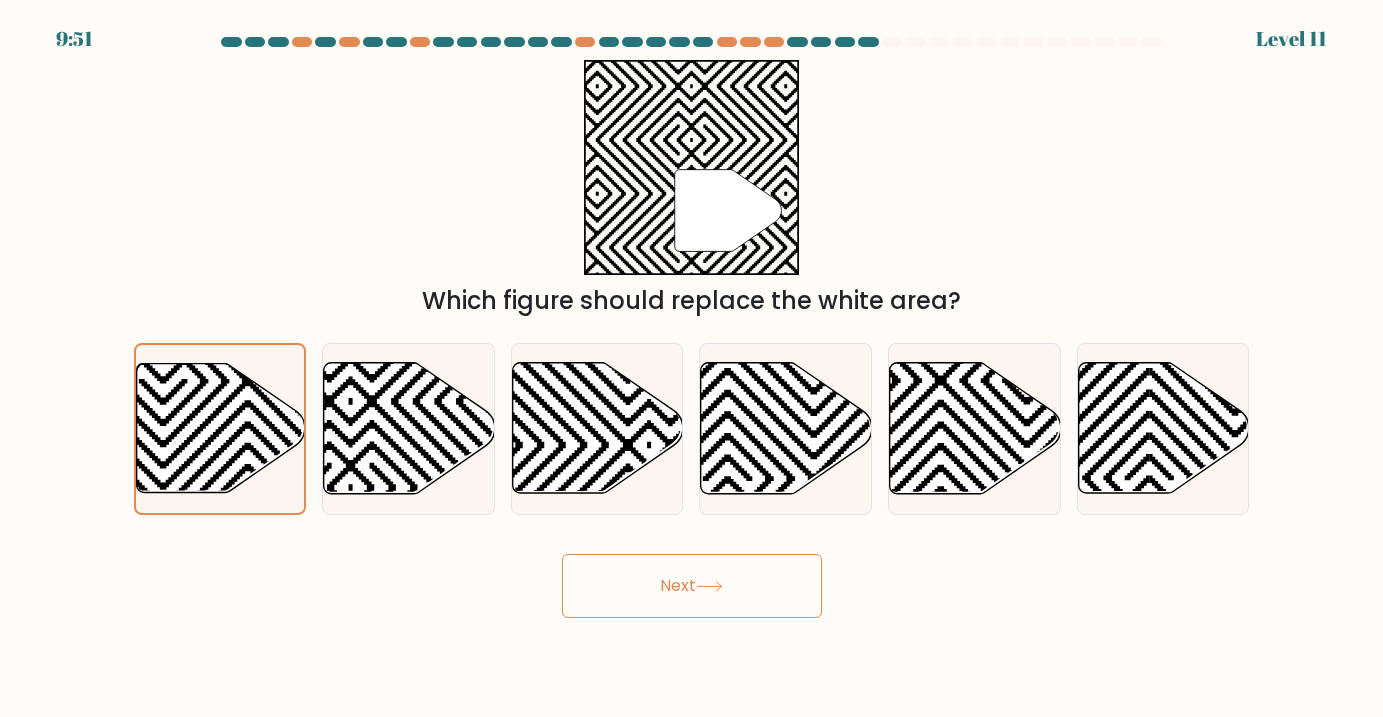 click on "Next" at bounding box center (692, 586) 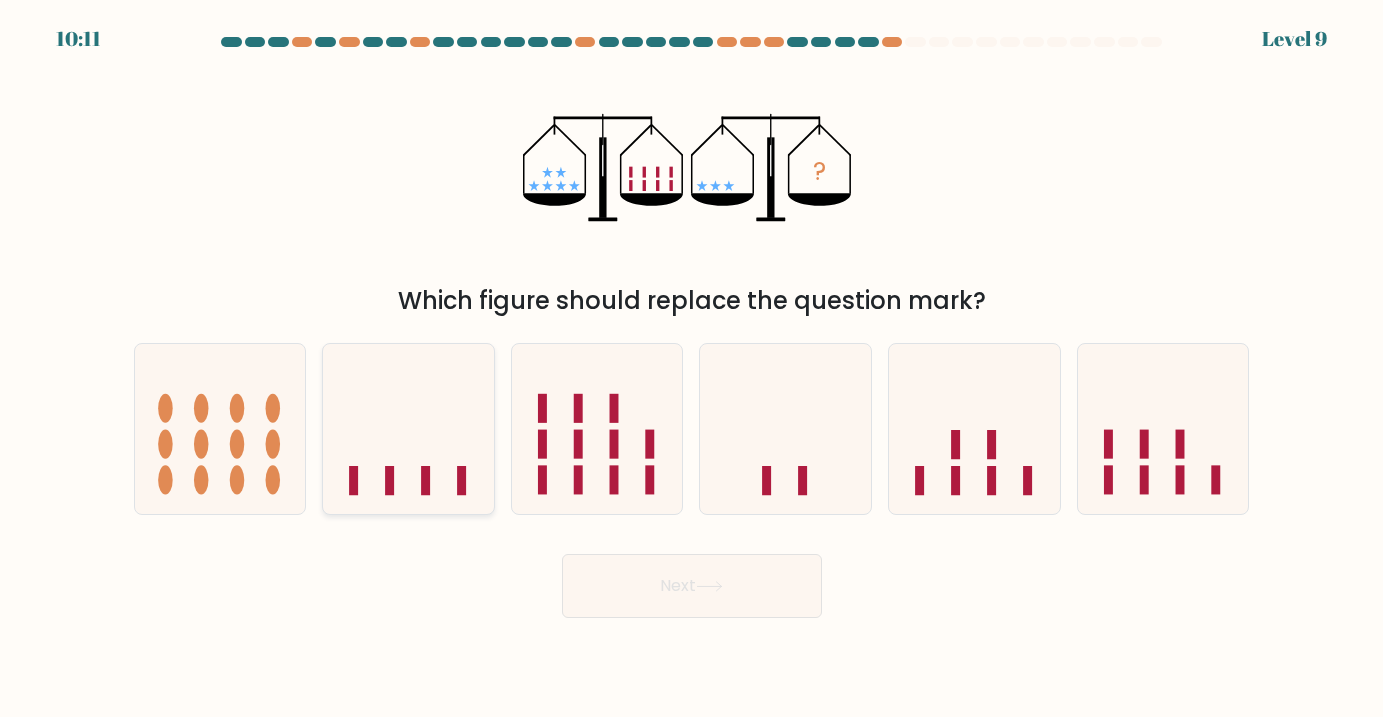 click 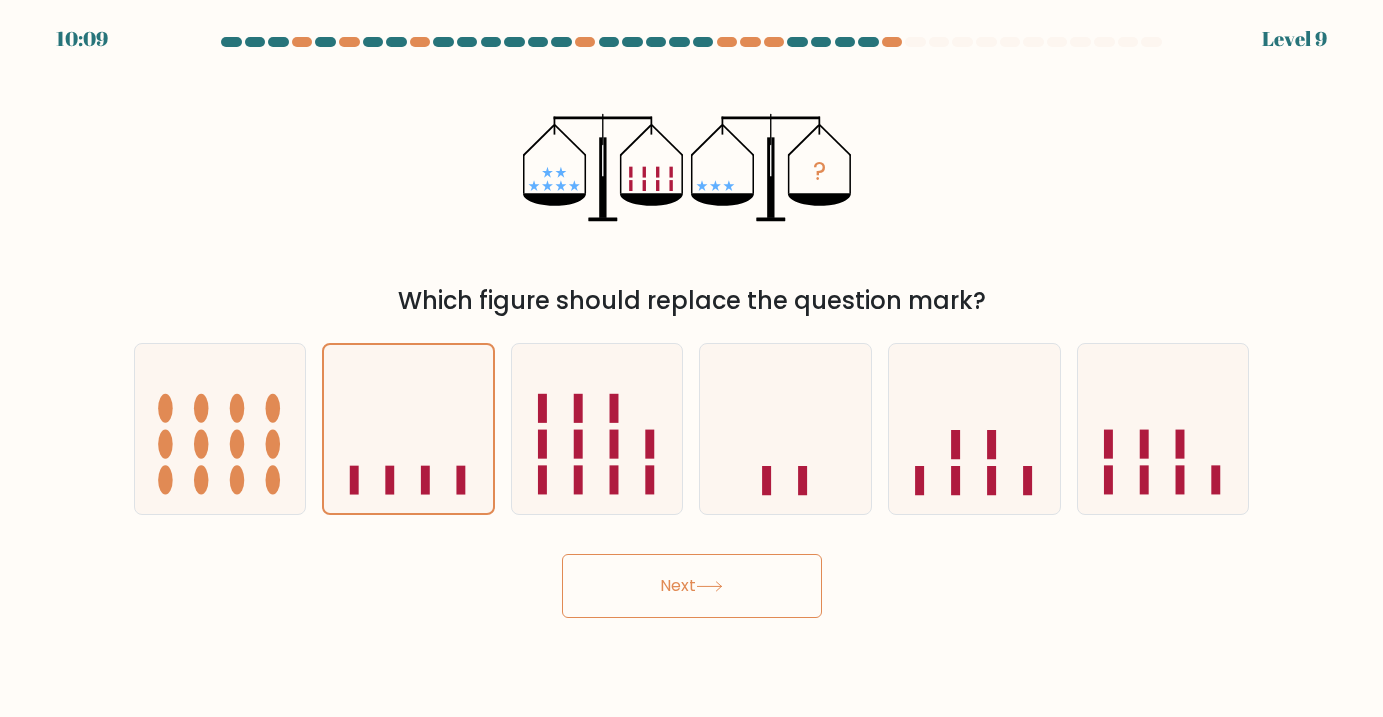 click 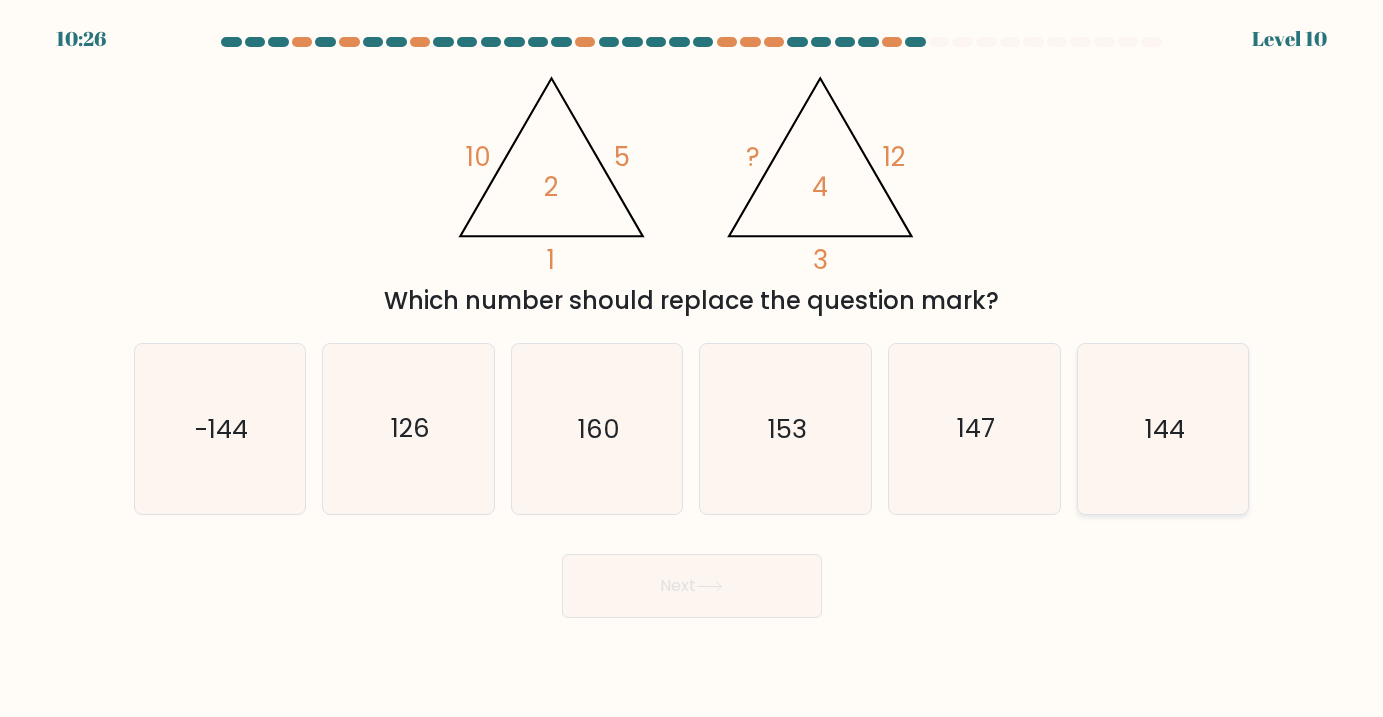 click on "144" 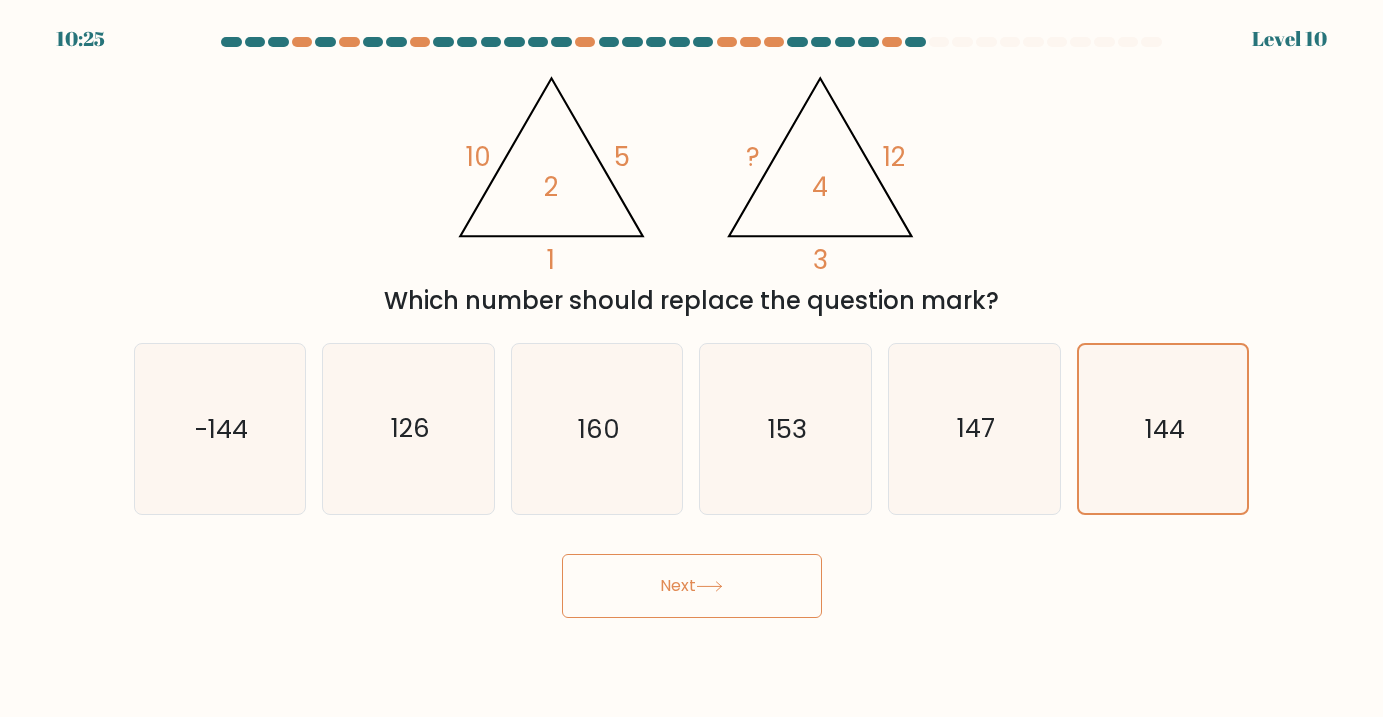 click on "Next" at bounding box center [692, 586] 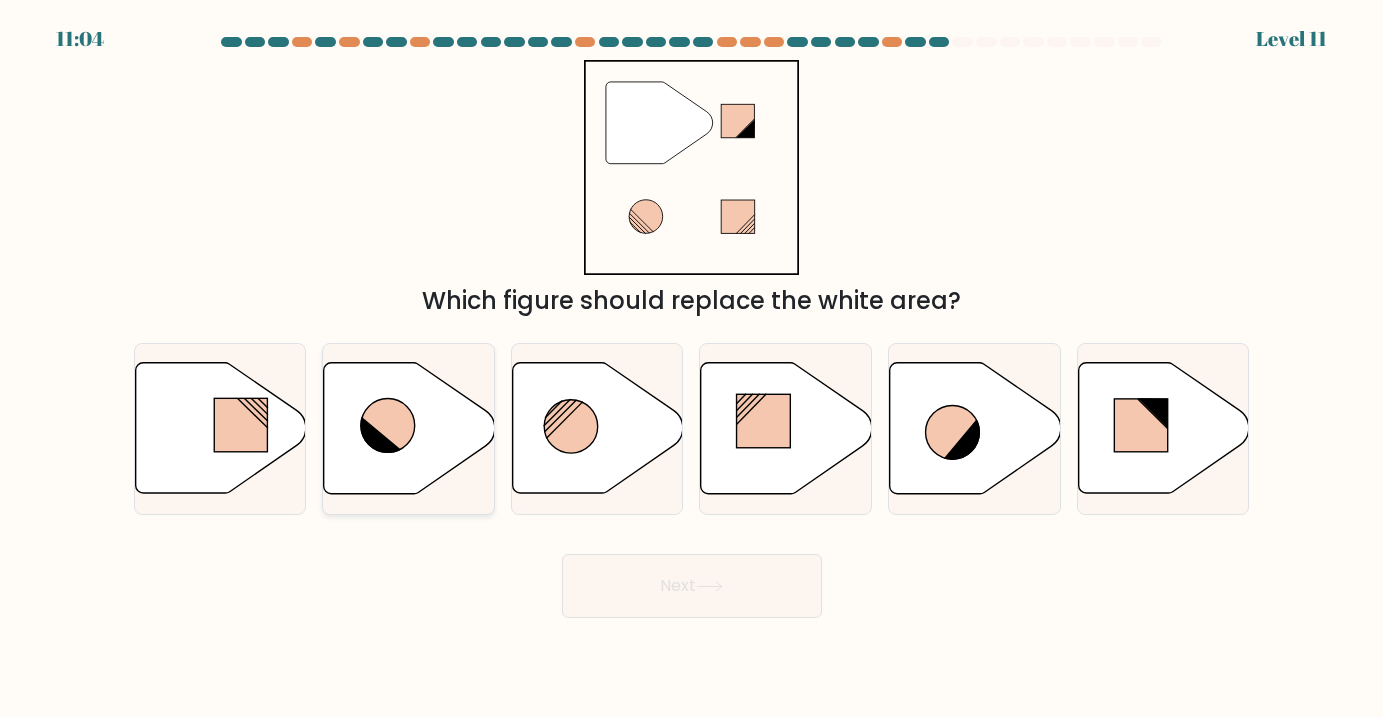 click 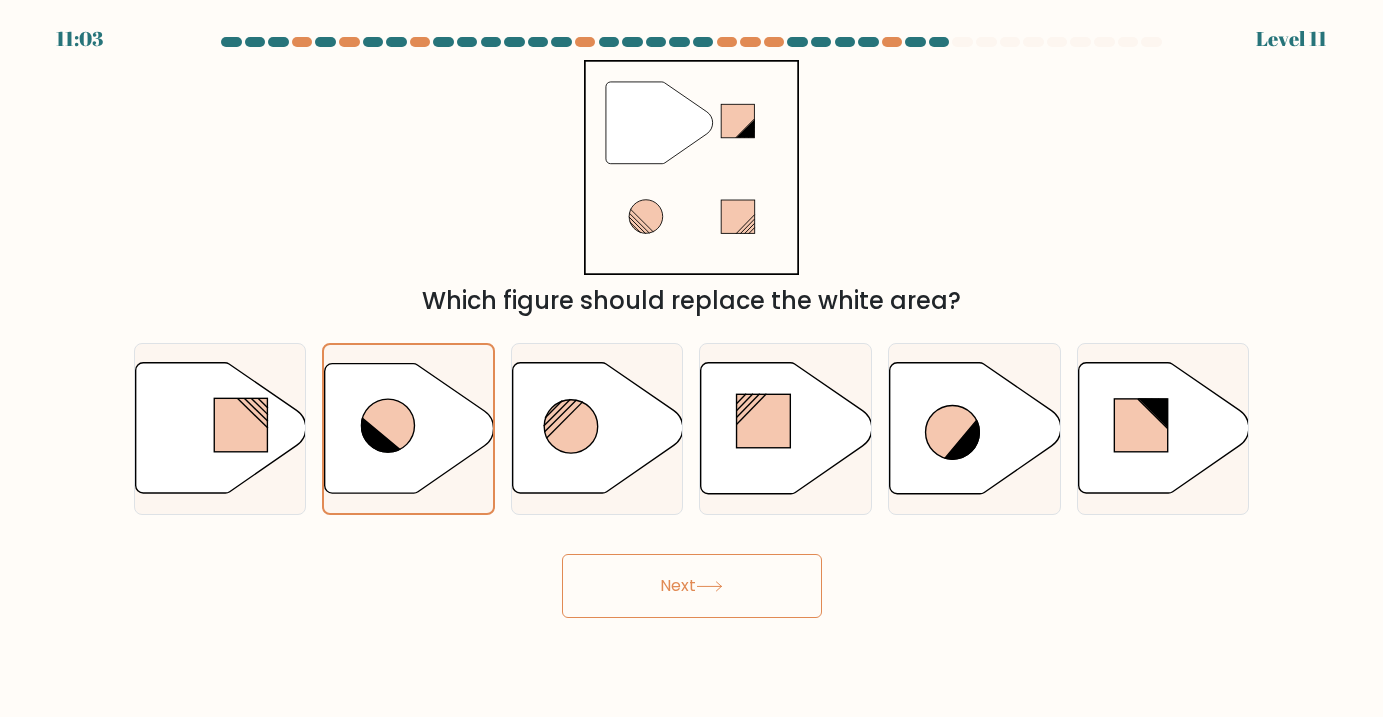 click on "Next" at bounding box center [692, 586] 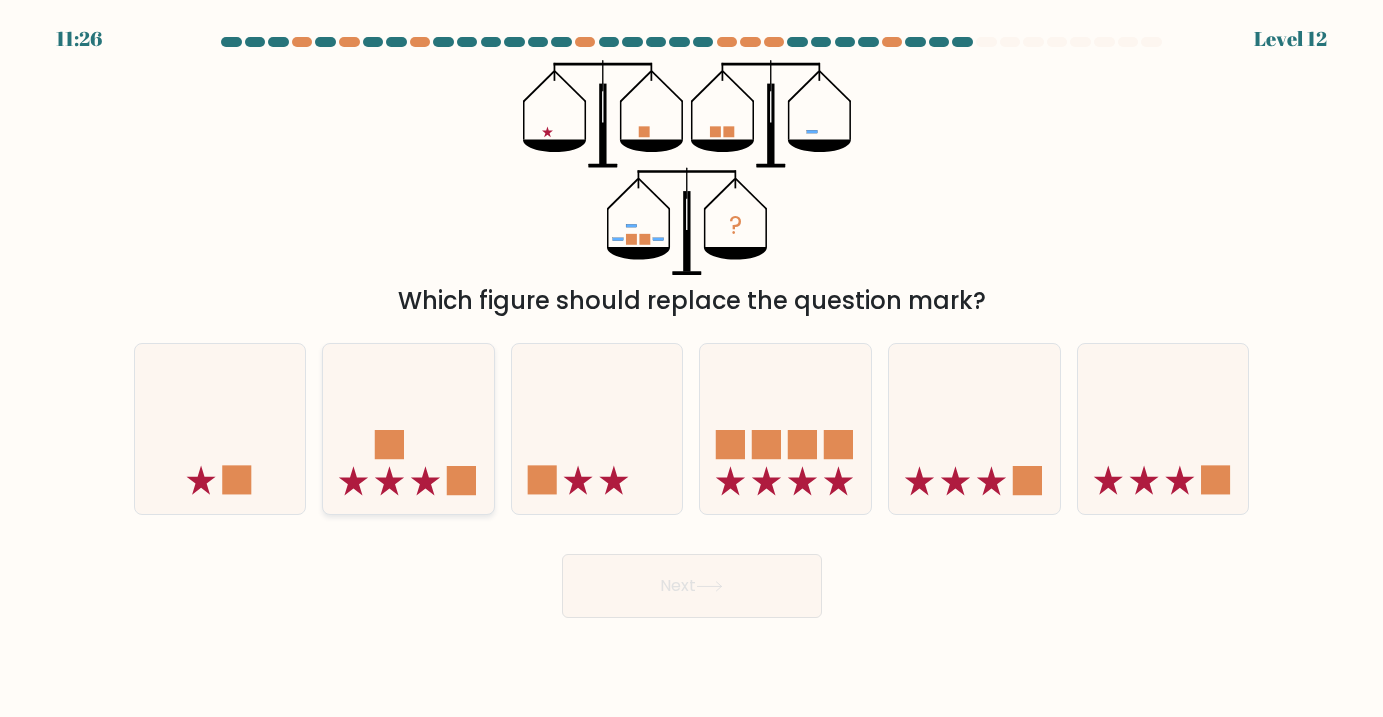 click 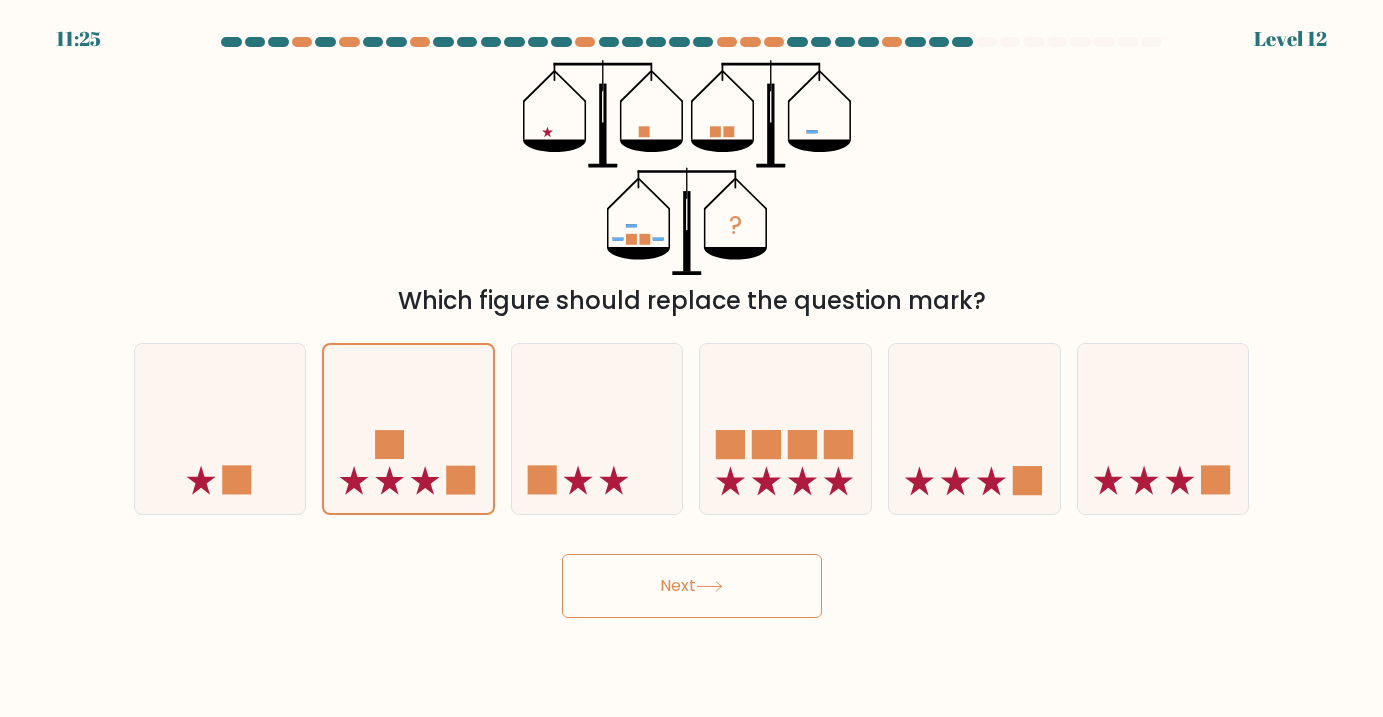 click on "Next" at bounding box center (692, 586) 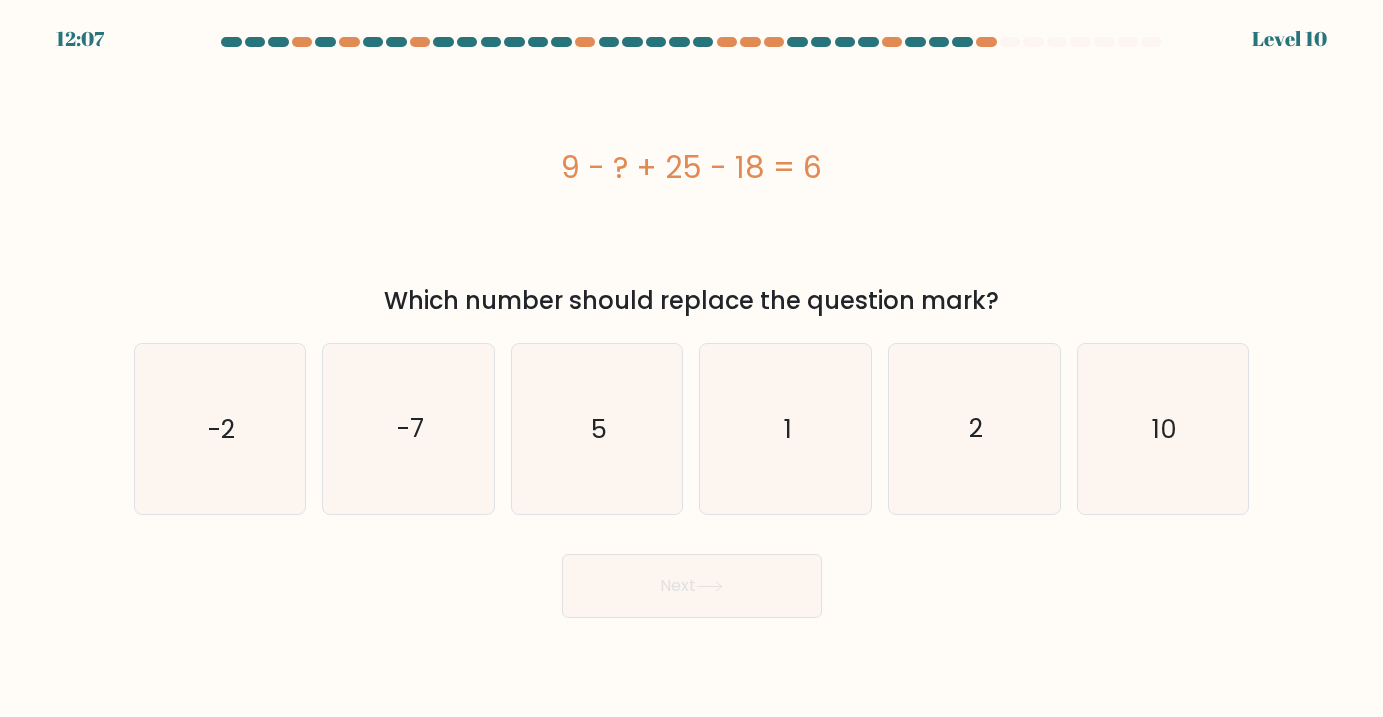 drag, startPoint x: 563, startPoint y: 163, endPoint x: 1012, endPoint y: 301, distance: 469.72864 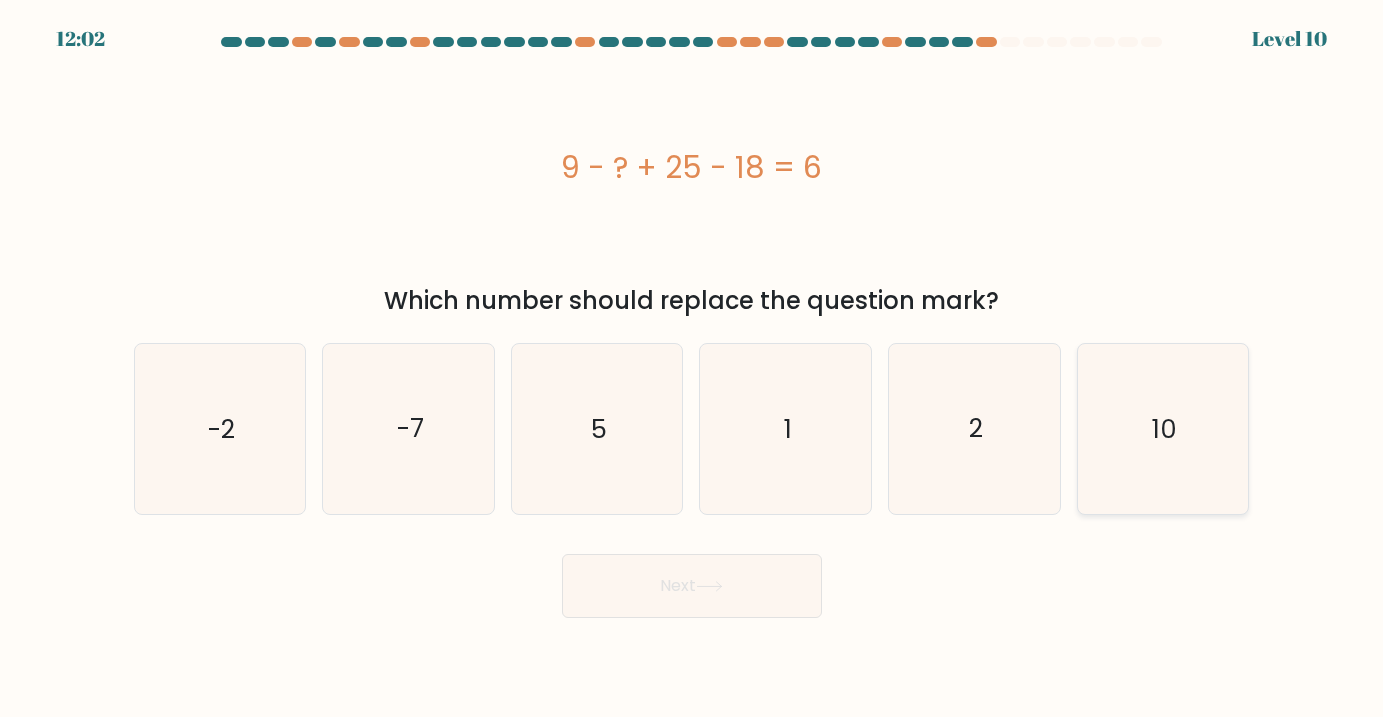 click on "10" 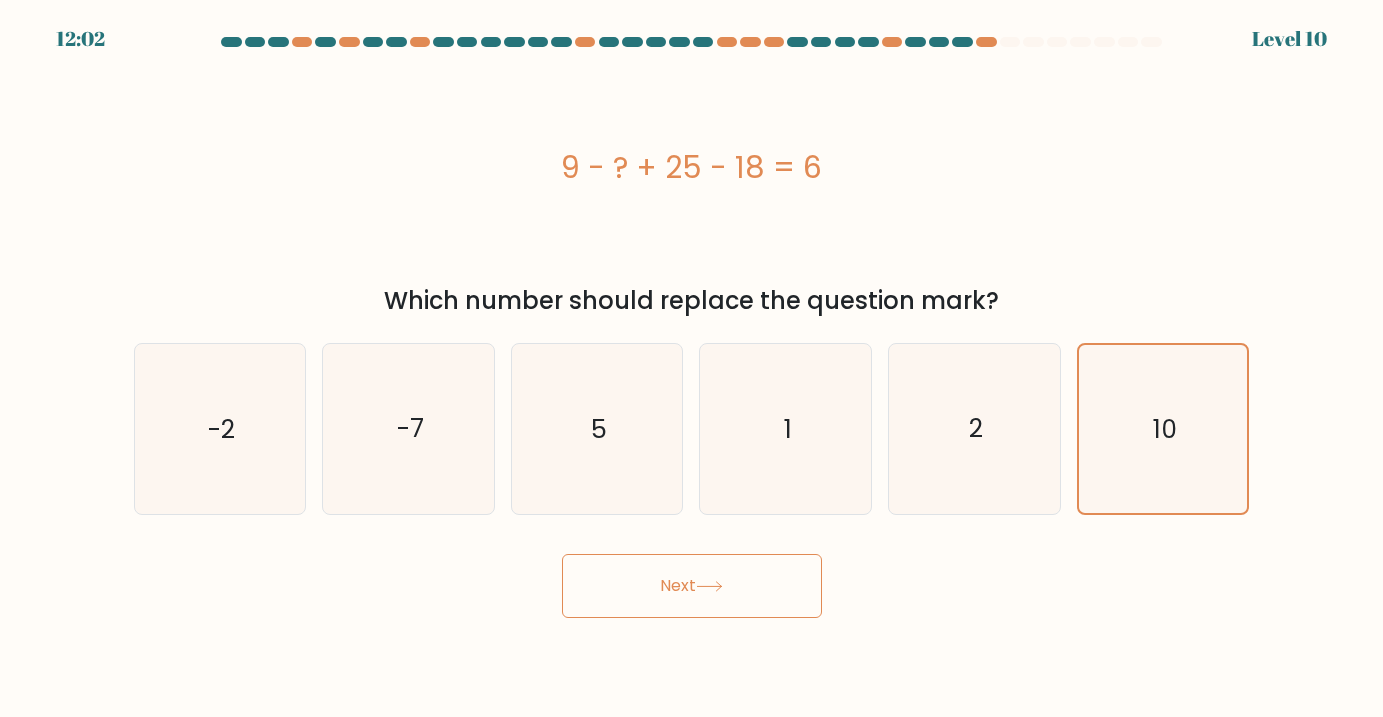 click on "Next" at bounding box center (692, 586) 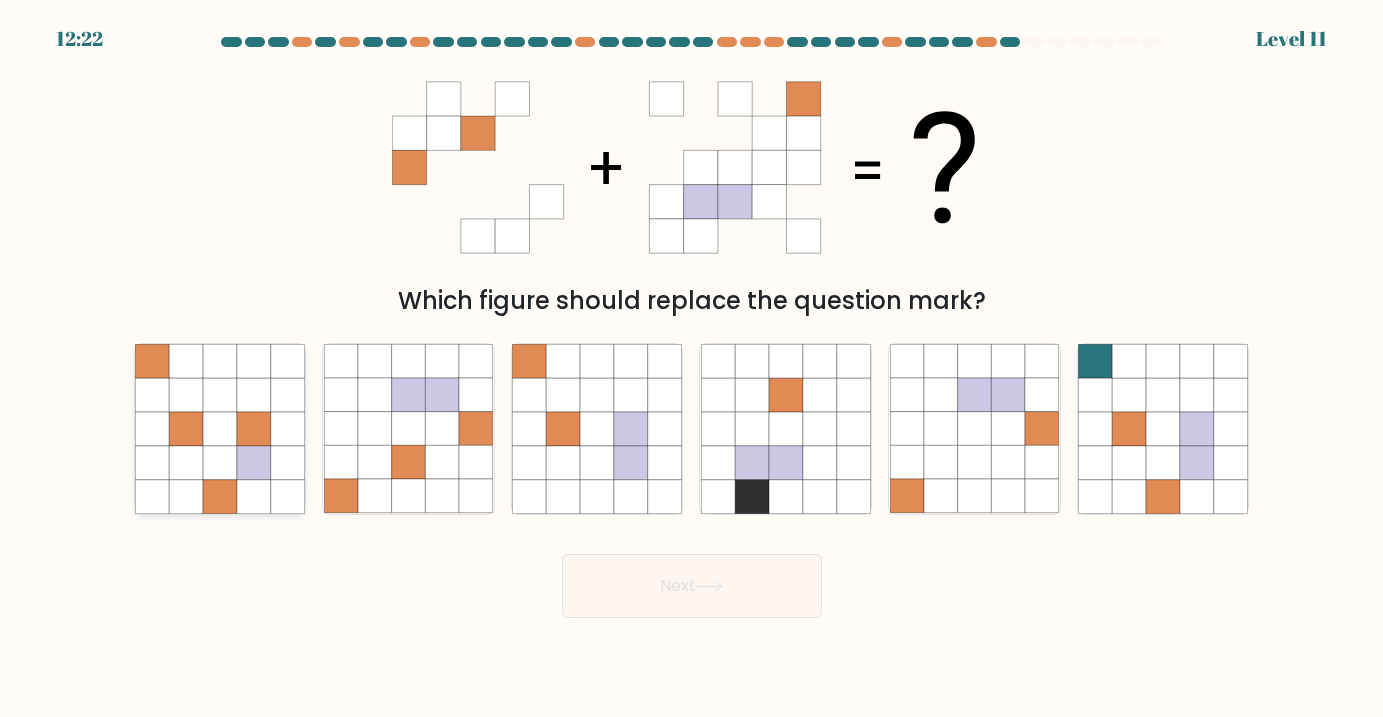 click 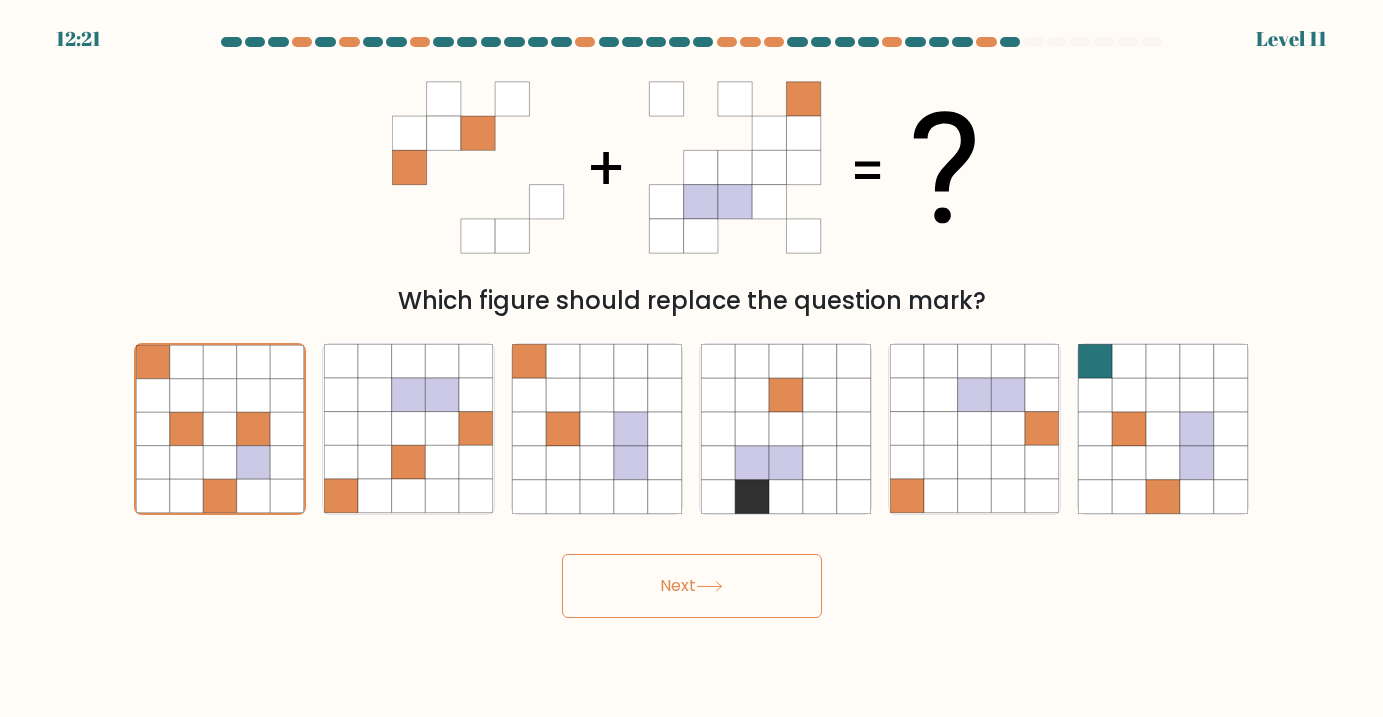 click on "Next" at bounding box center [692, 586] 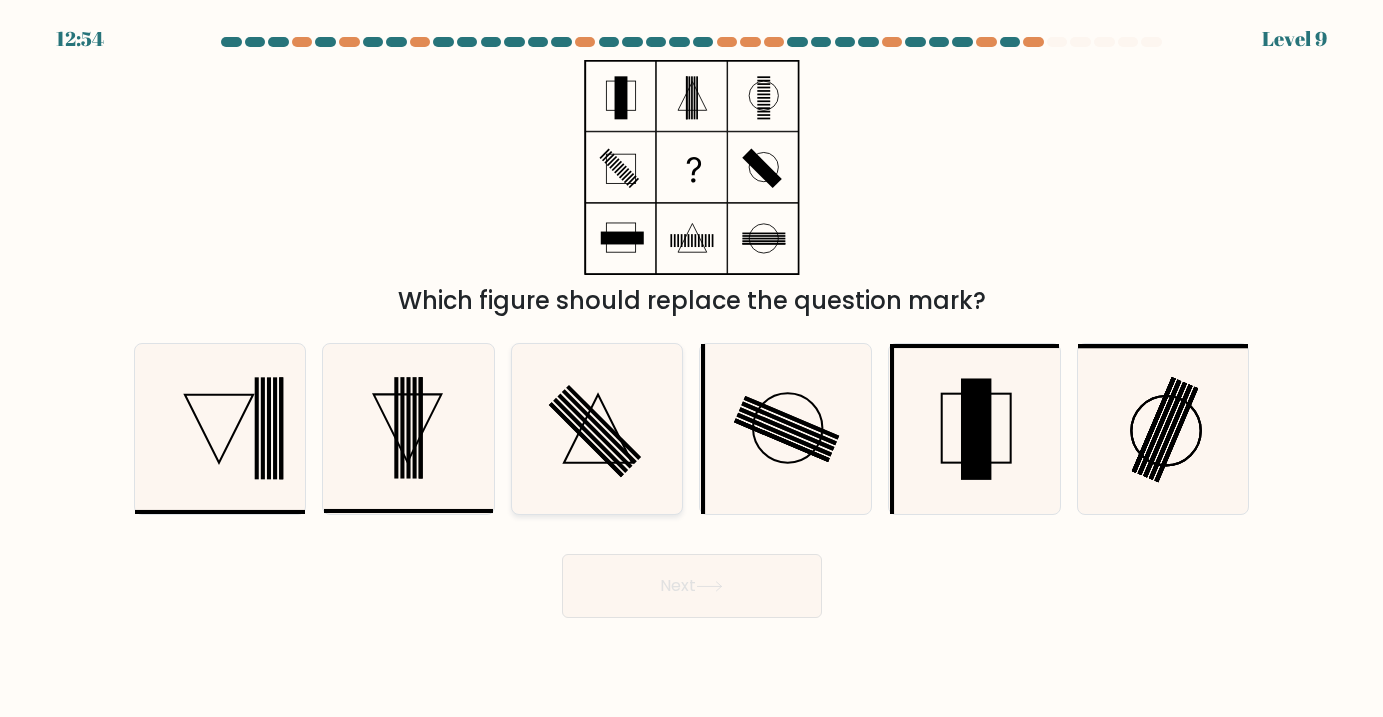 click 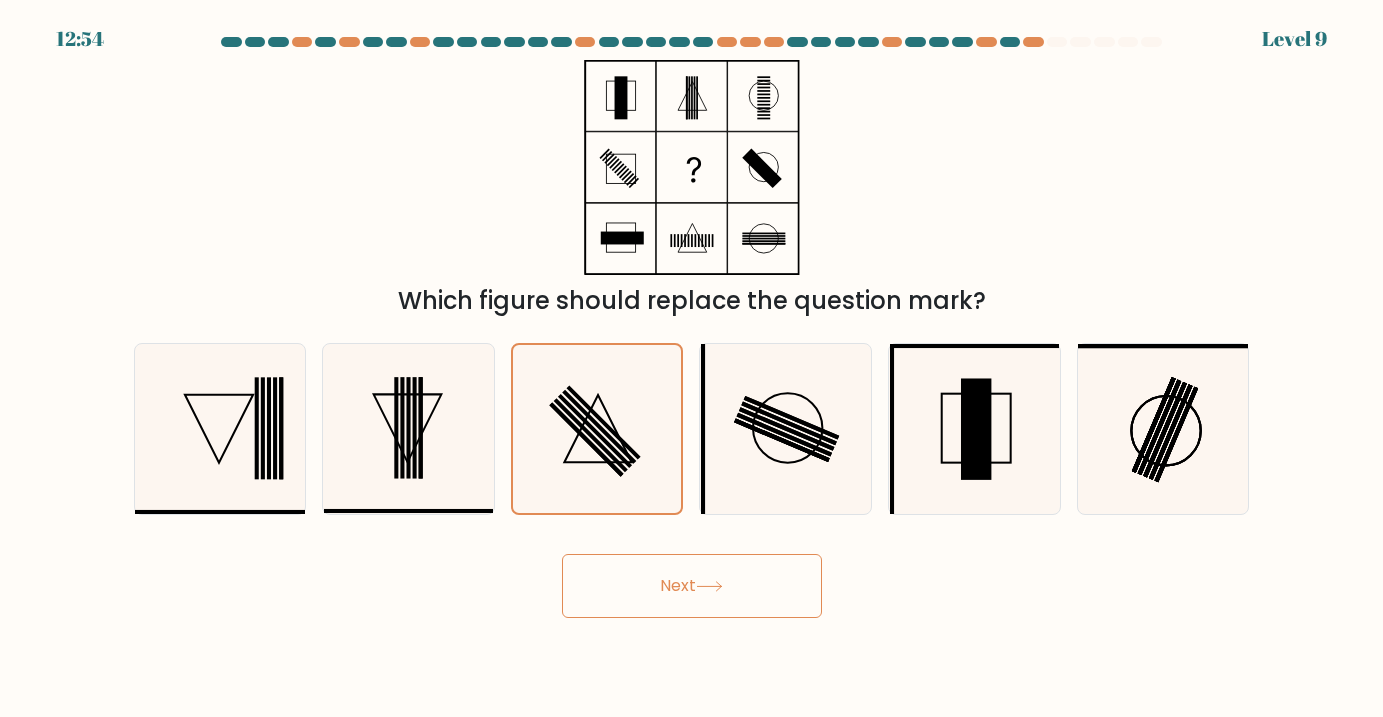 click on "Next" at bounding box center [692, 586] 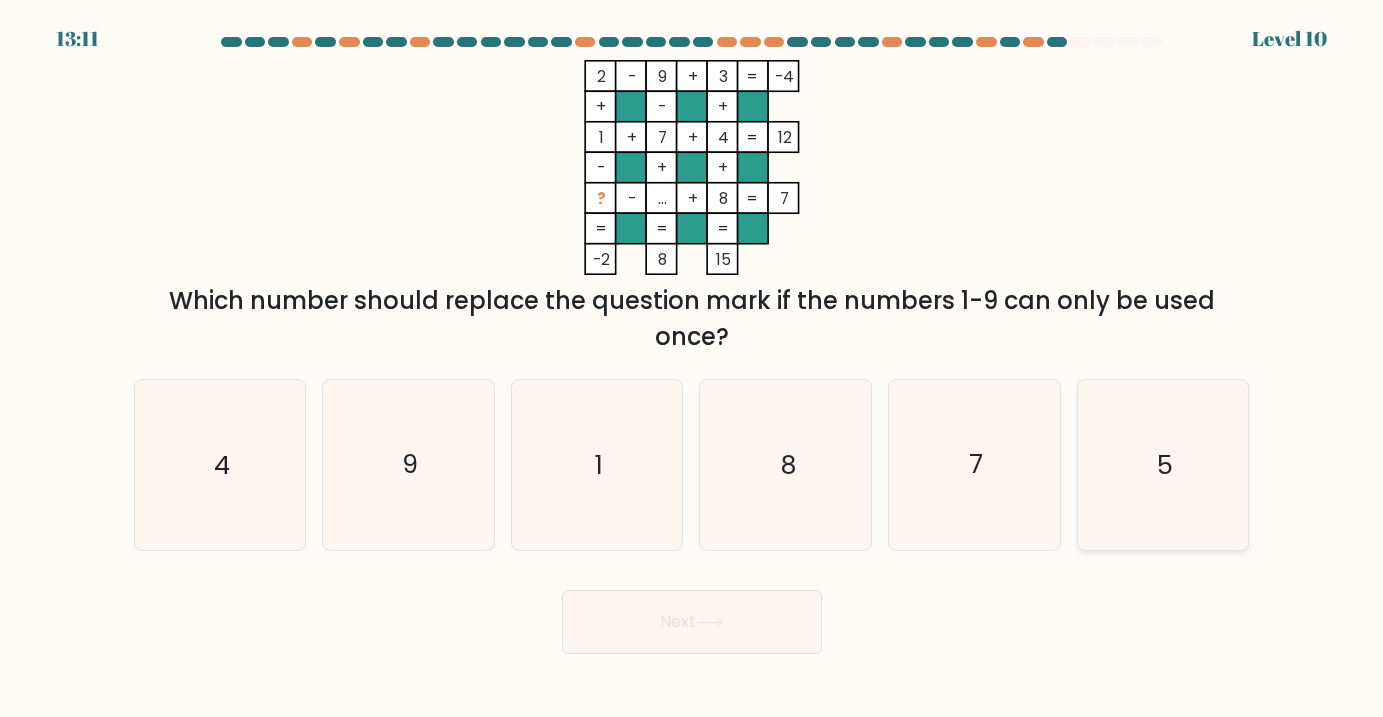 click on "5" 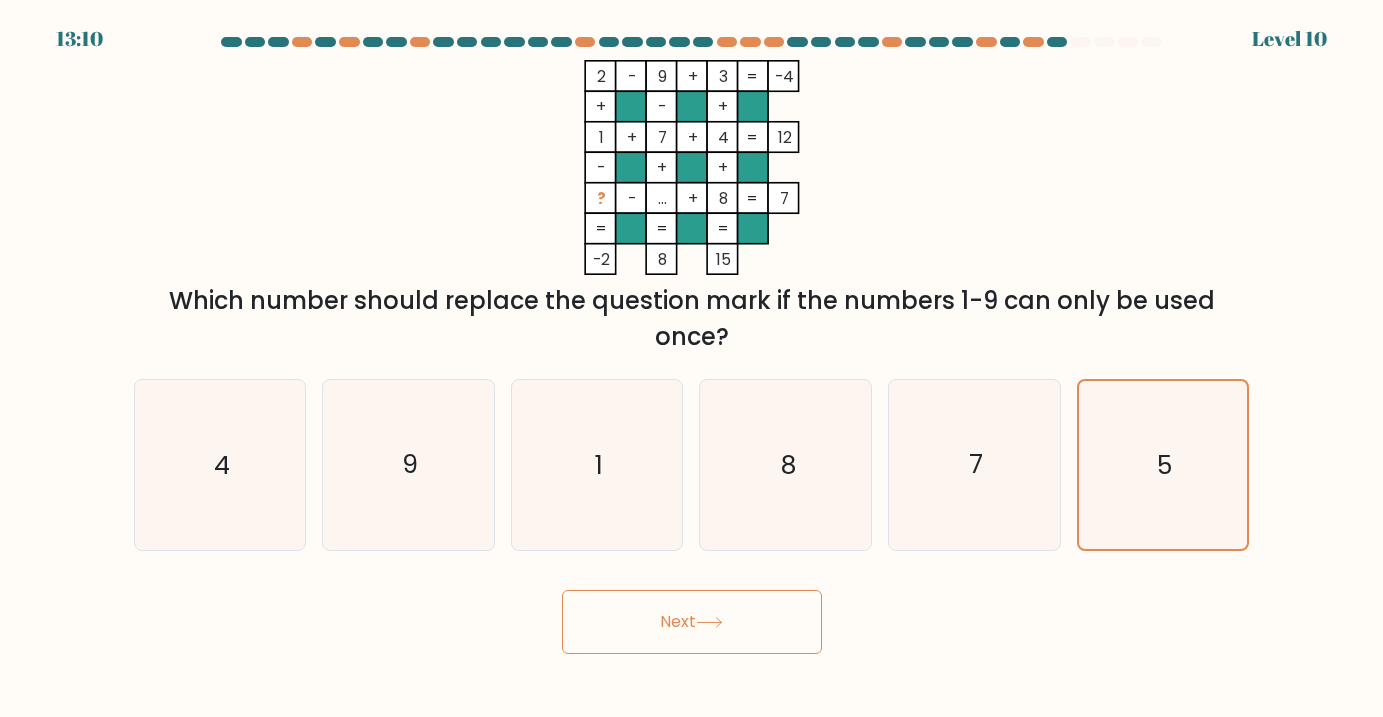 click on "Next" at bounding box center (692, 622) 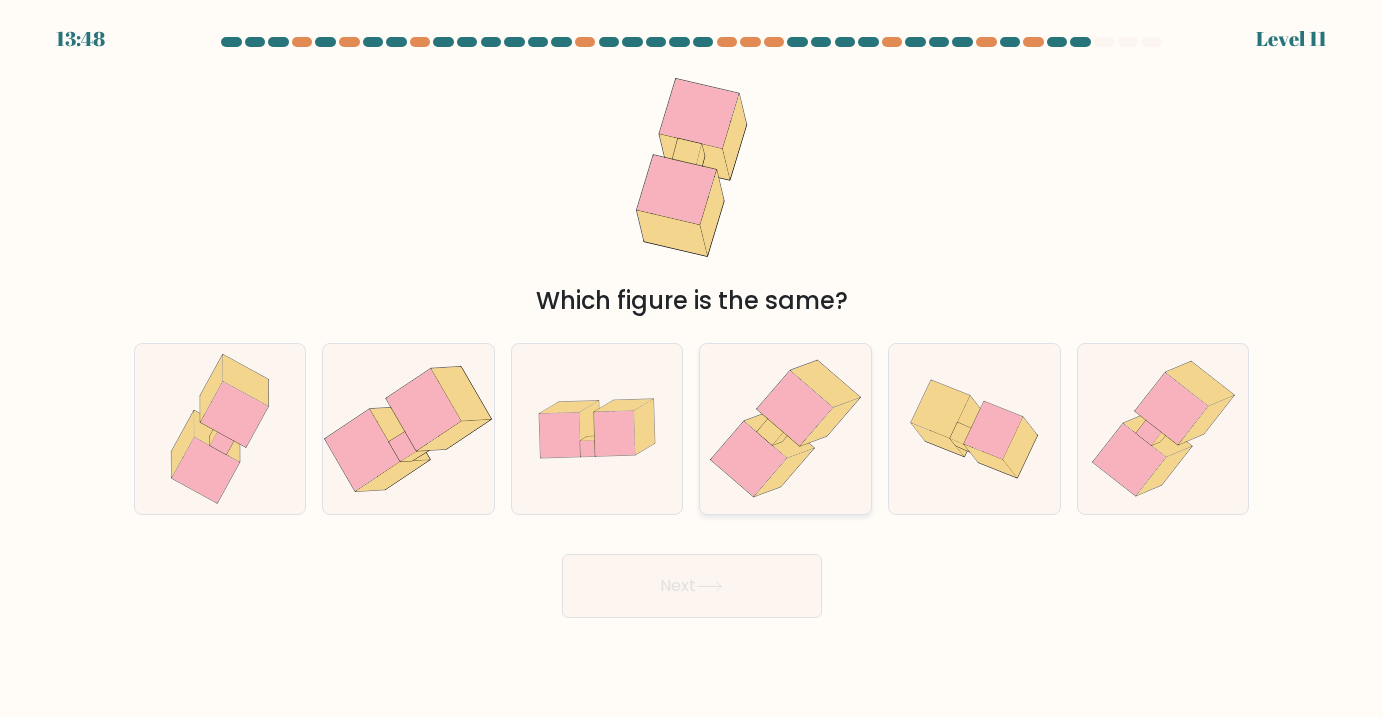 click 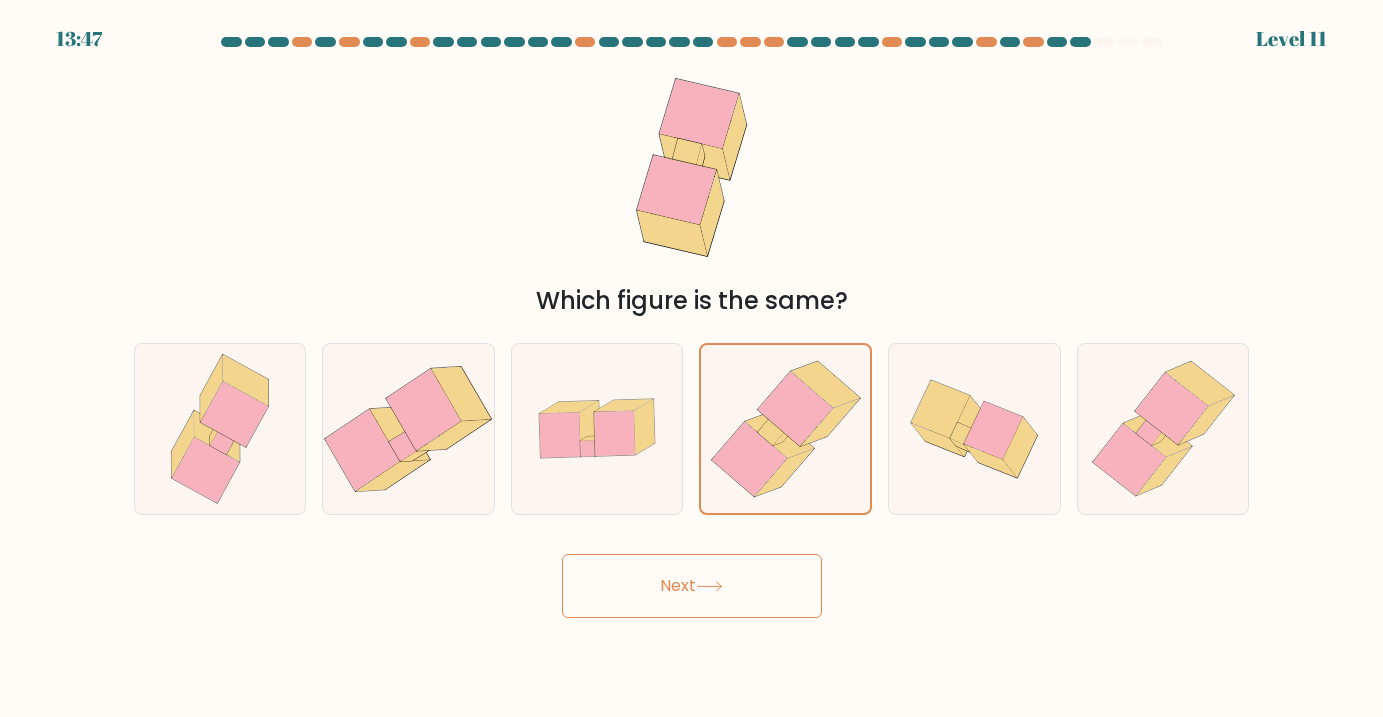click on "Next" at bounding box center [692, 586] 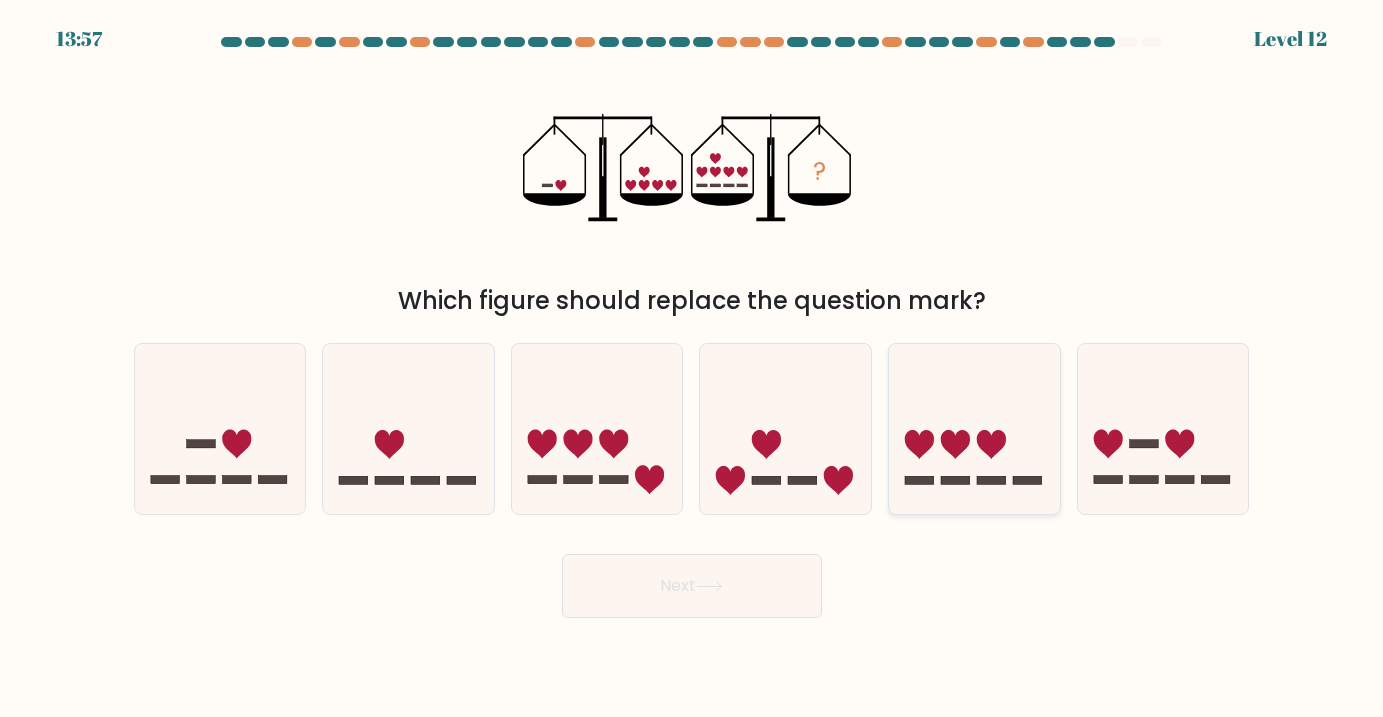 click 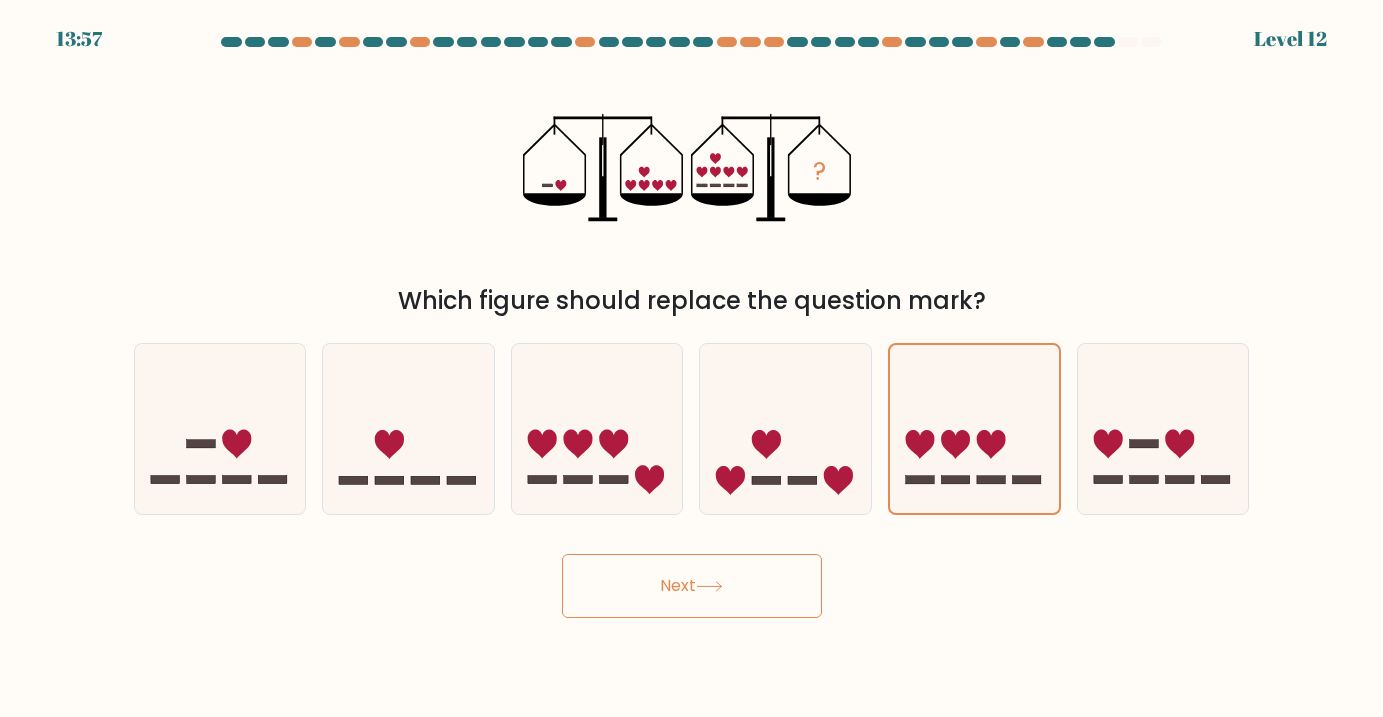click on "Next" at bounding box center [692, 586] 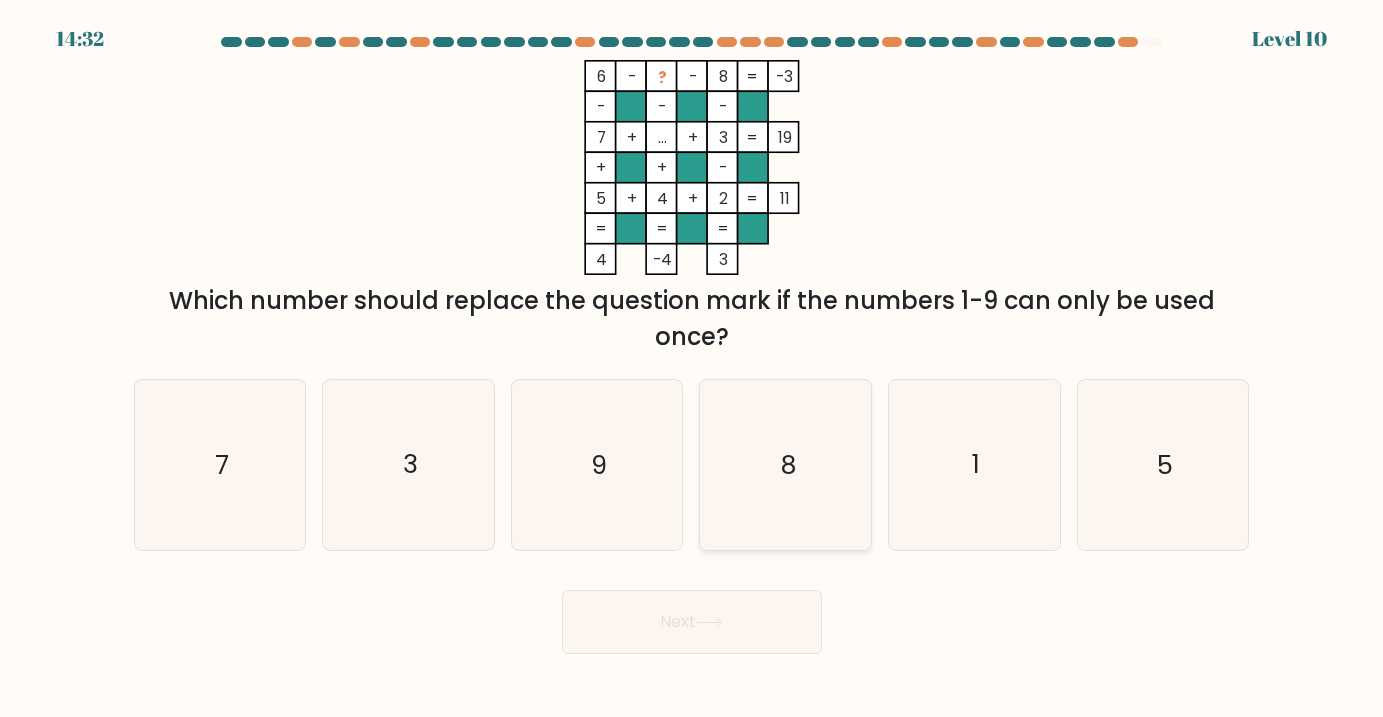 click on "8" 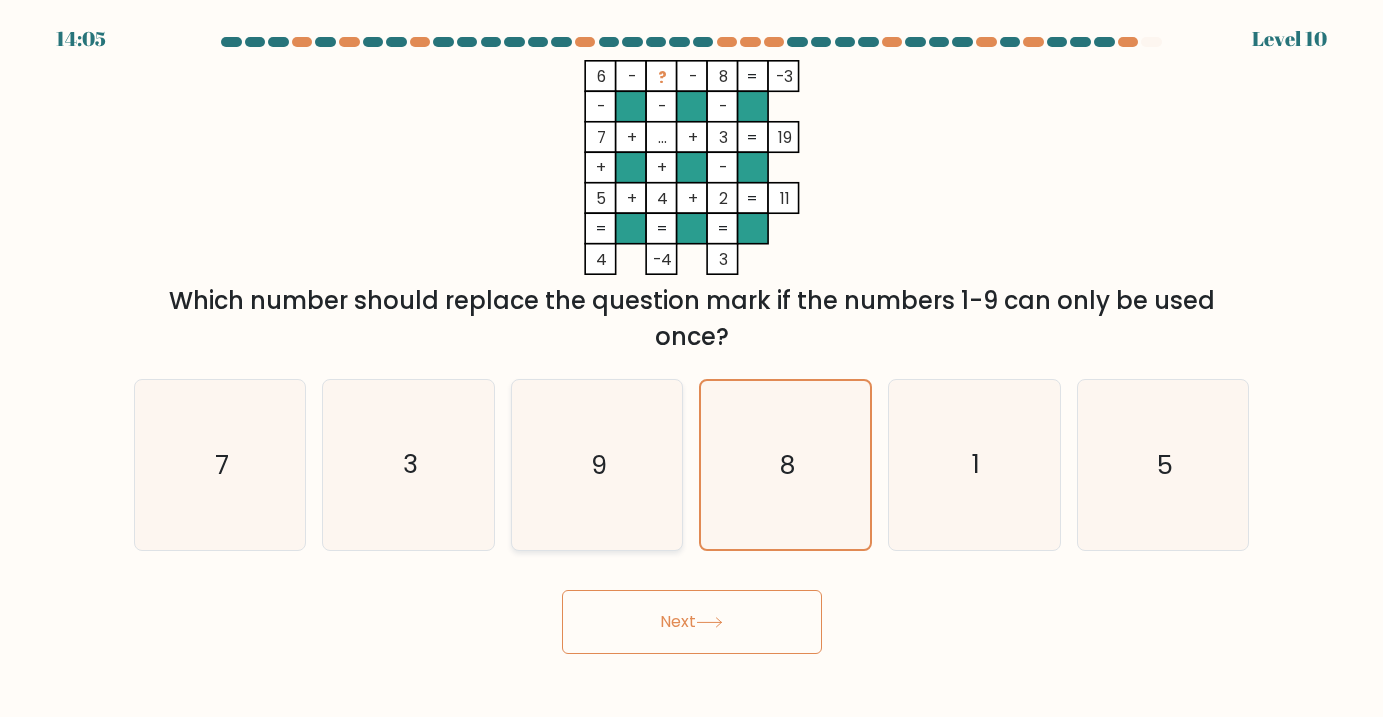click on "9" 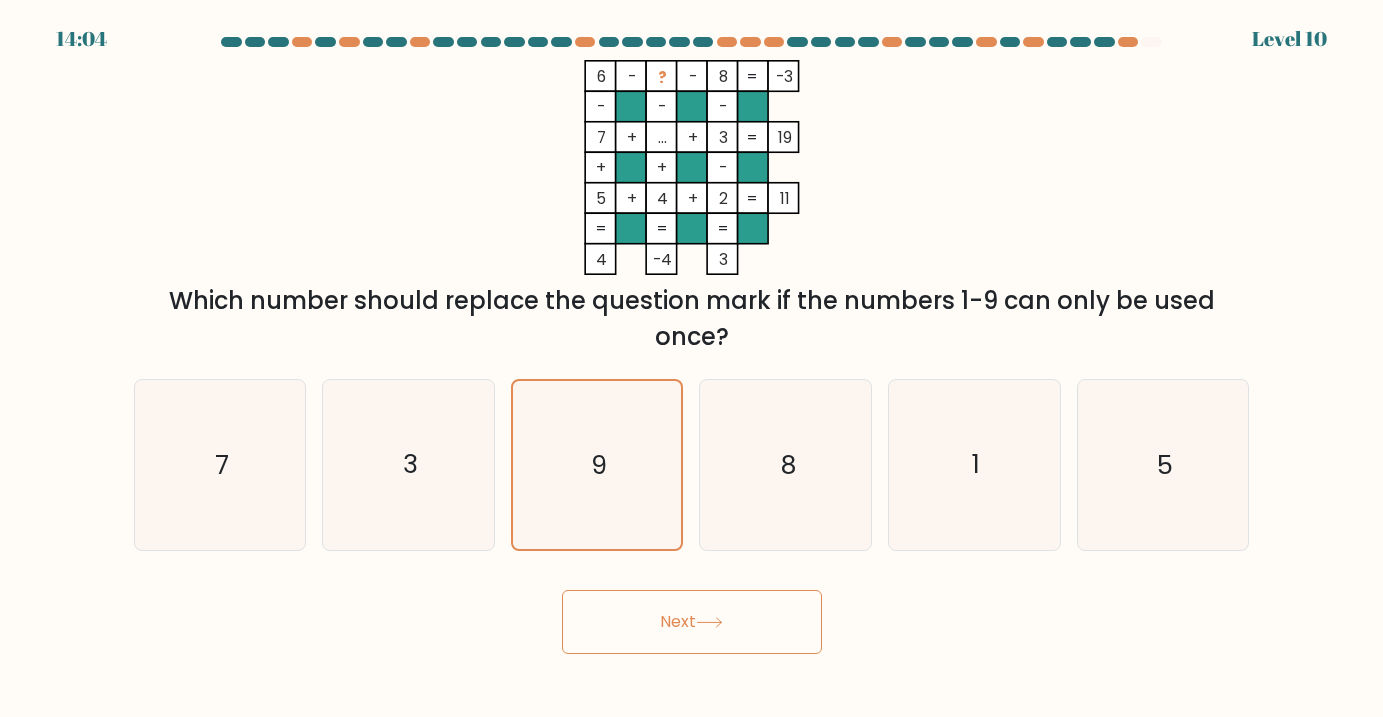 click on "Next" at bounding box center (692, 622) 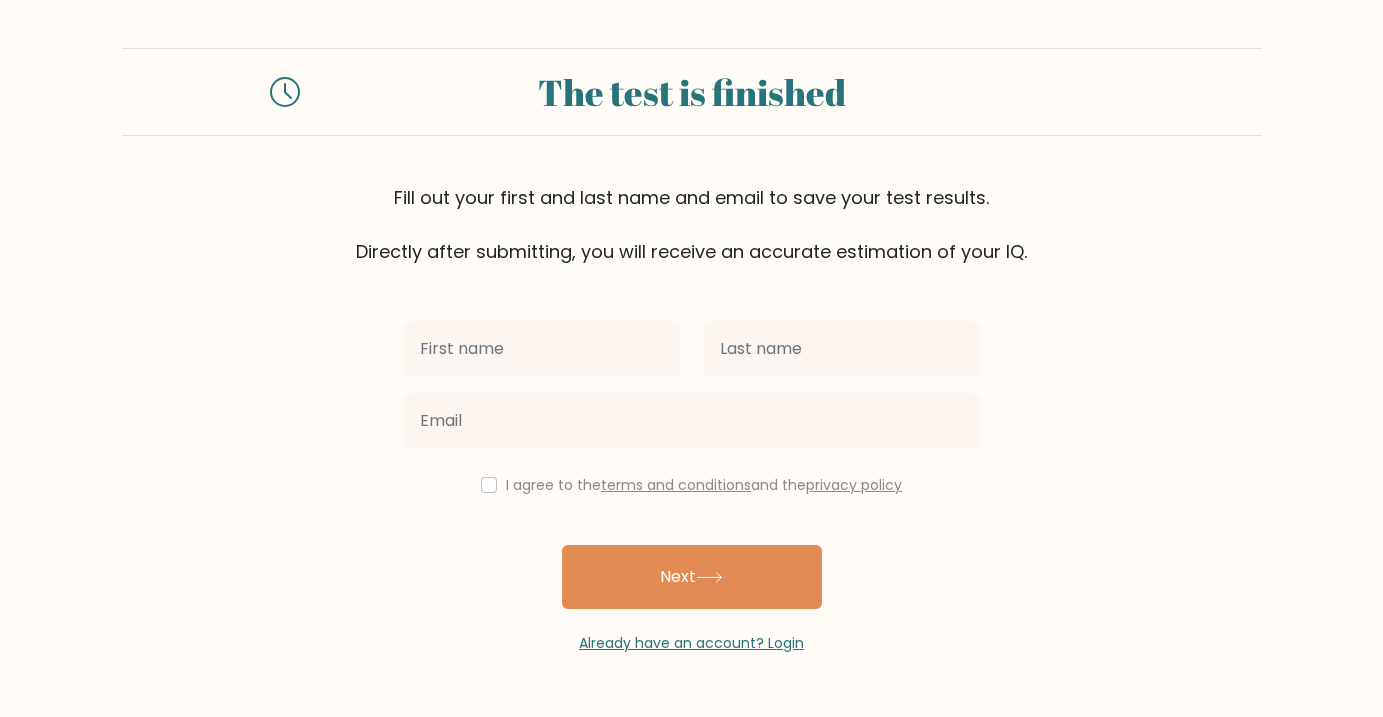 scroll, scrollTop: 0, scrollLeft: 0, axis: both 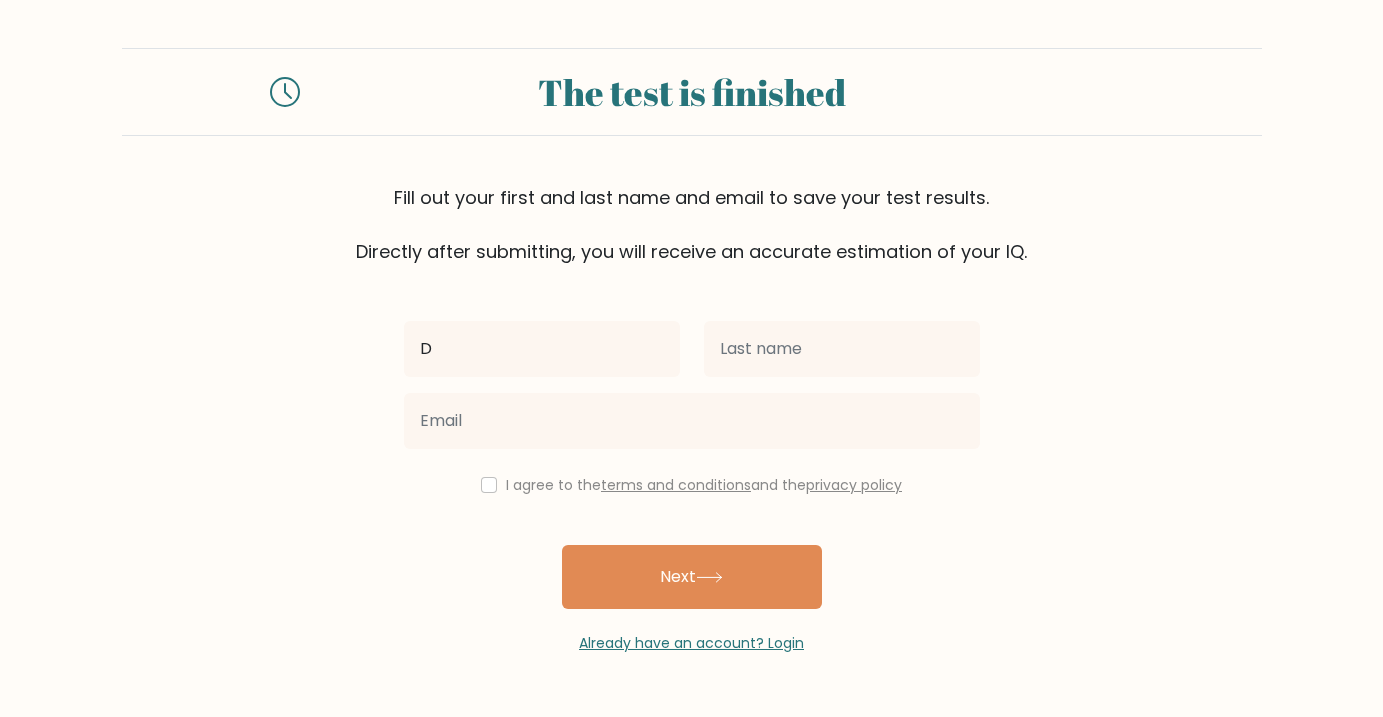 type on "Donna" 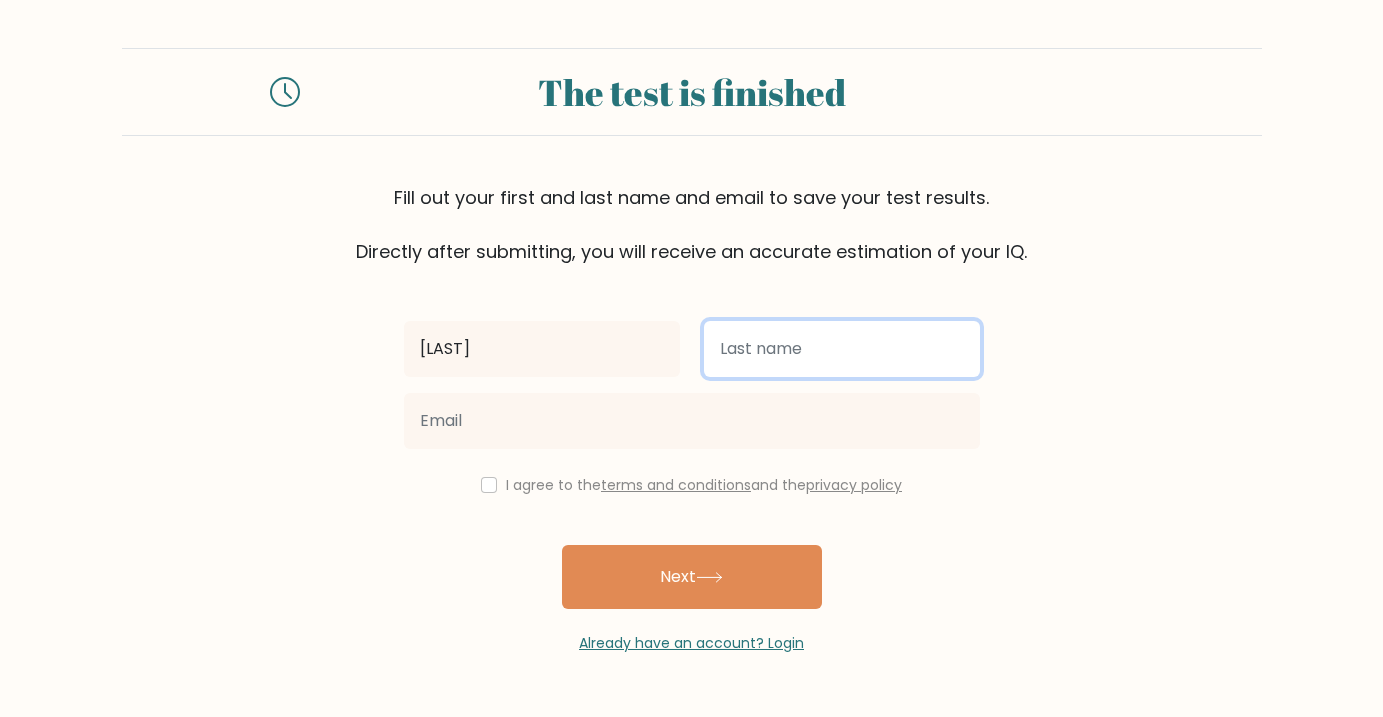 click at bounding box center [842, 349] 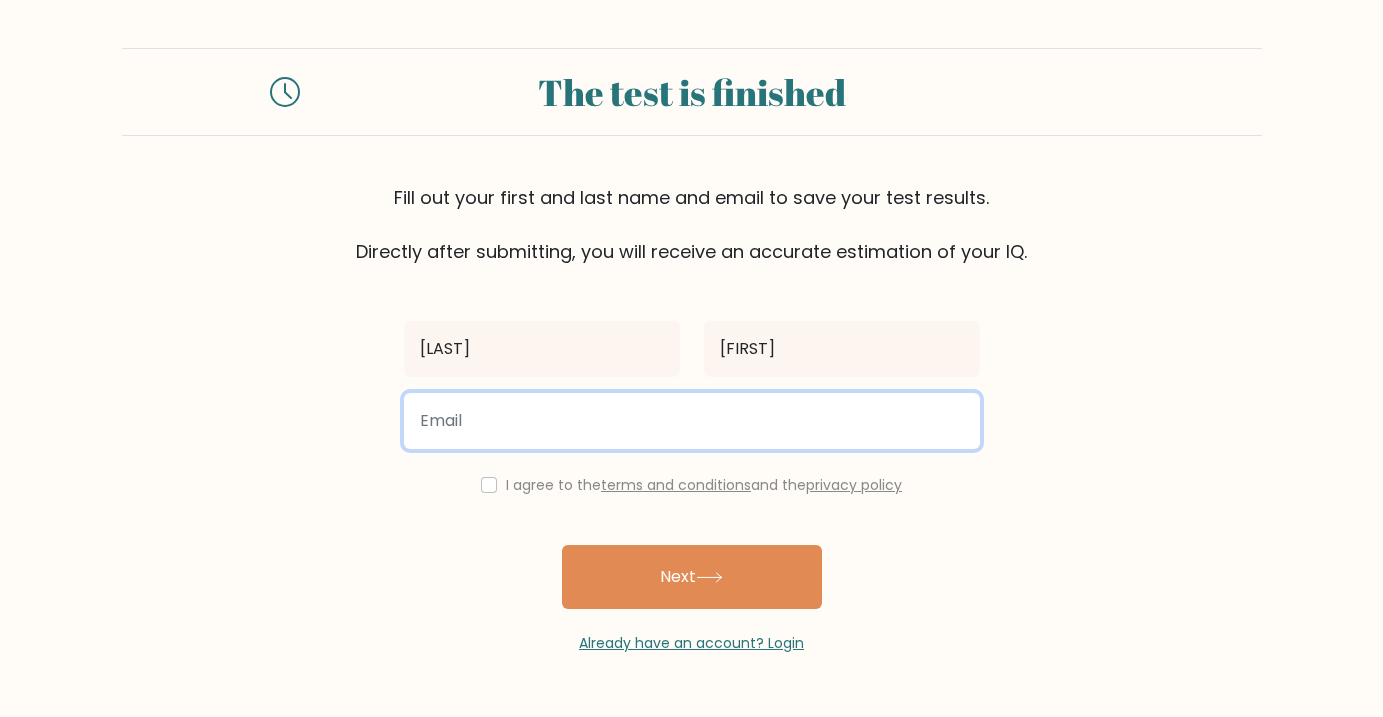 click at bounding box center (692, 421) 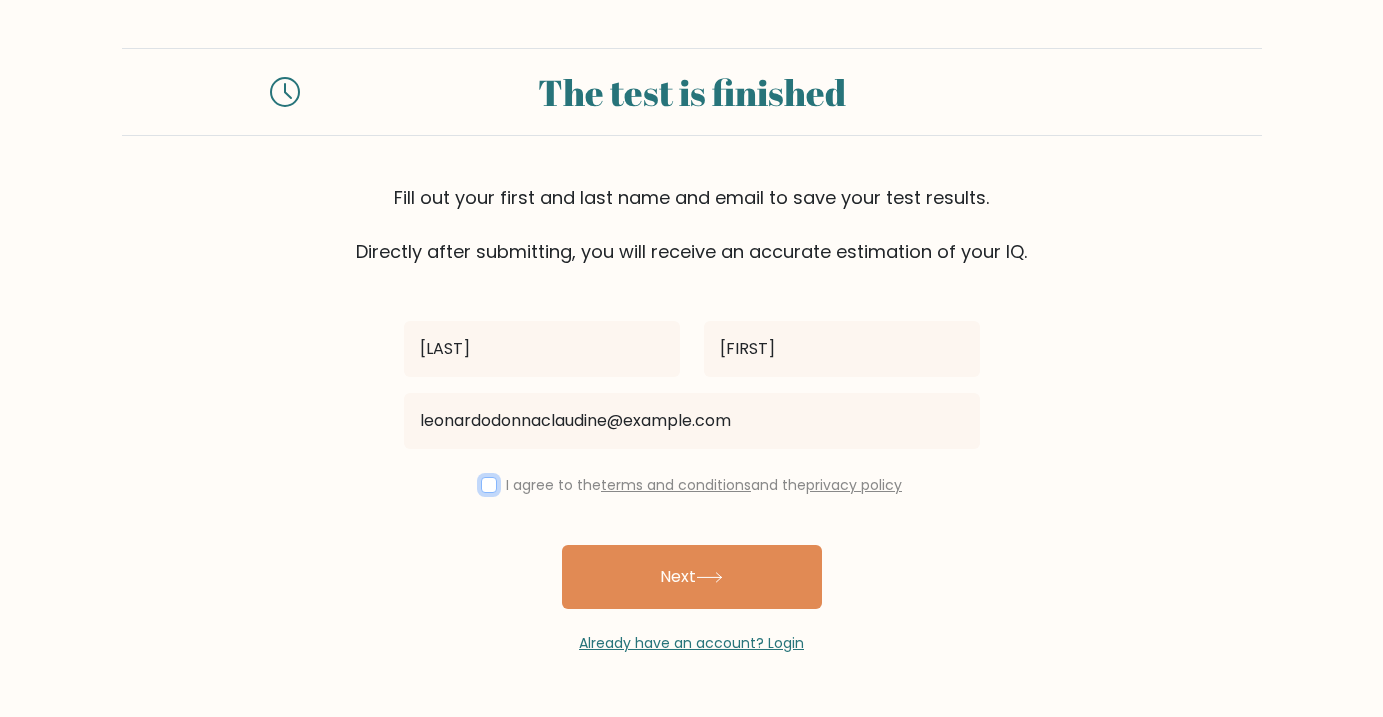 click at bounding box center [489, 485] 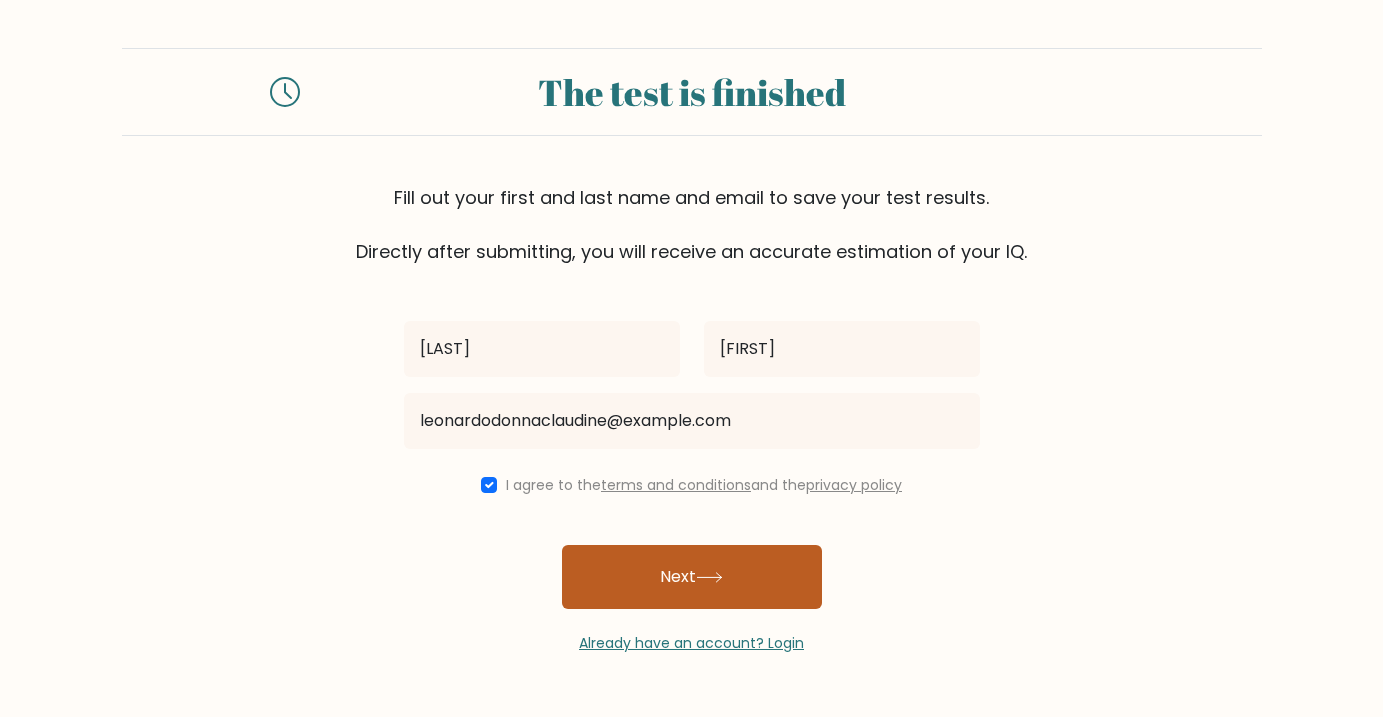 click on "Next" at bounding box center (692, 577) 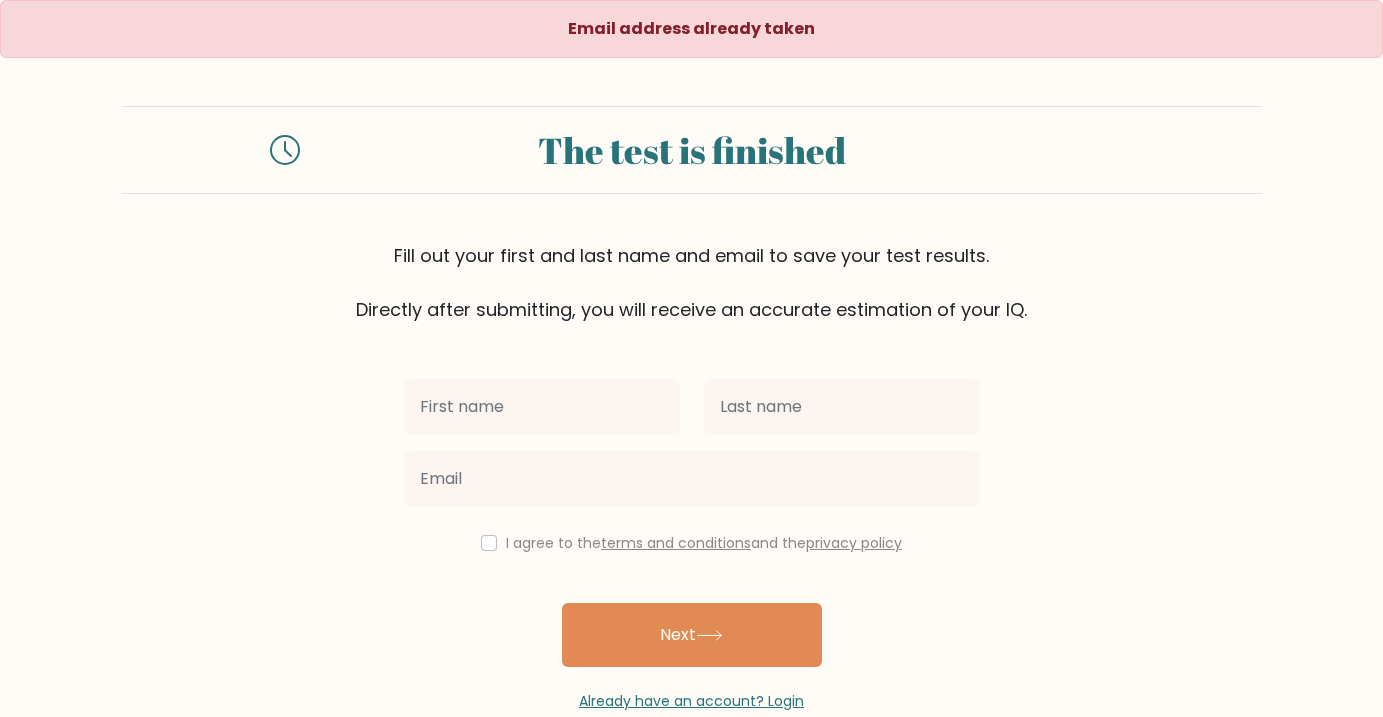 scroll, scrollTop: 0, scrollLeft: 0, axis: both 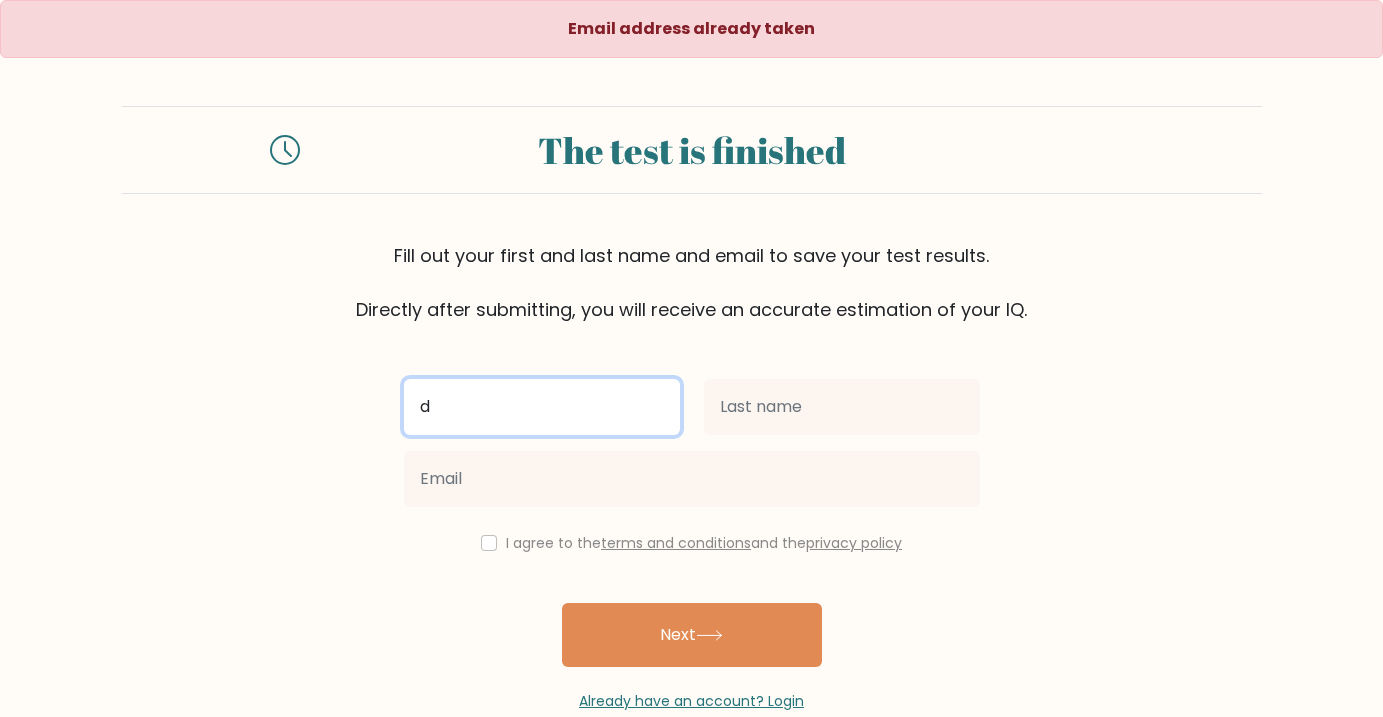 type on "Donna" 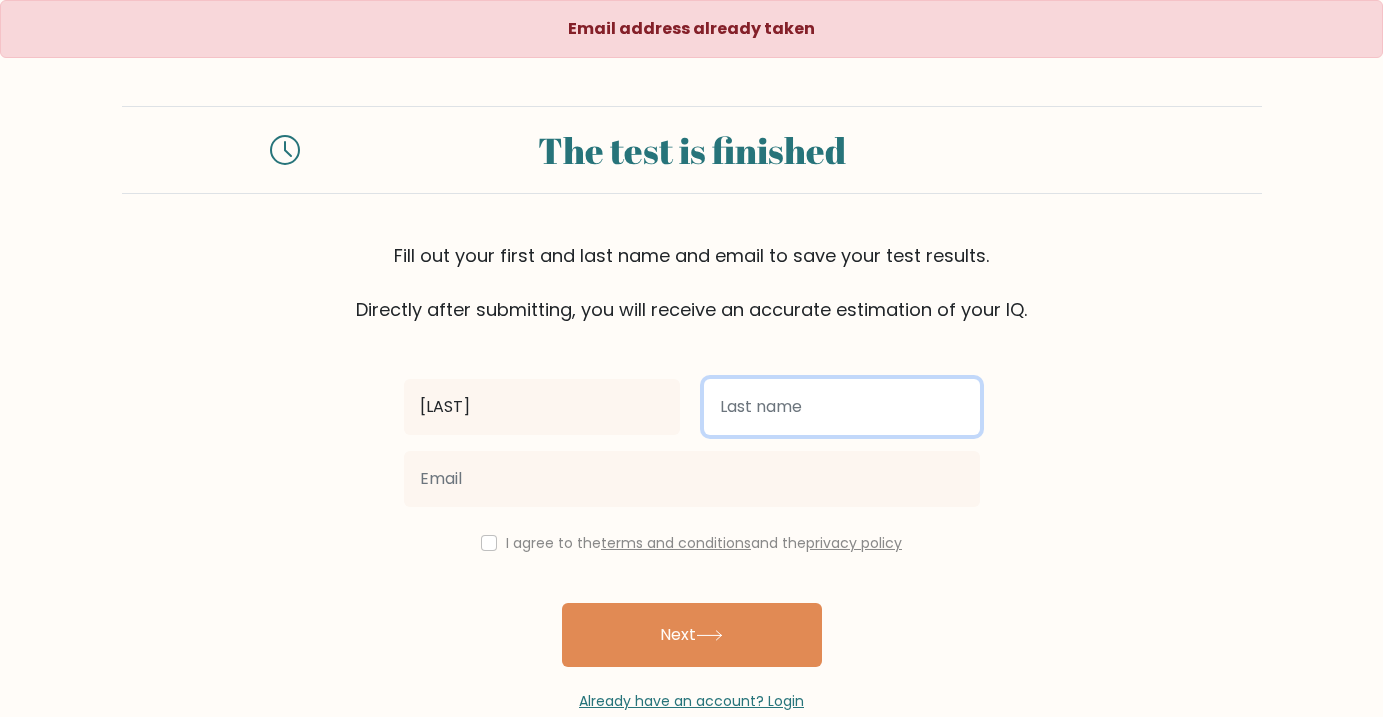 click at bounding box center [842, 407] 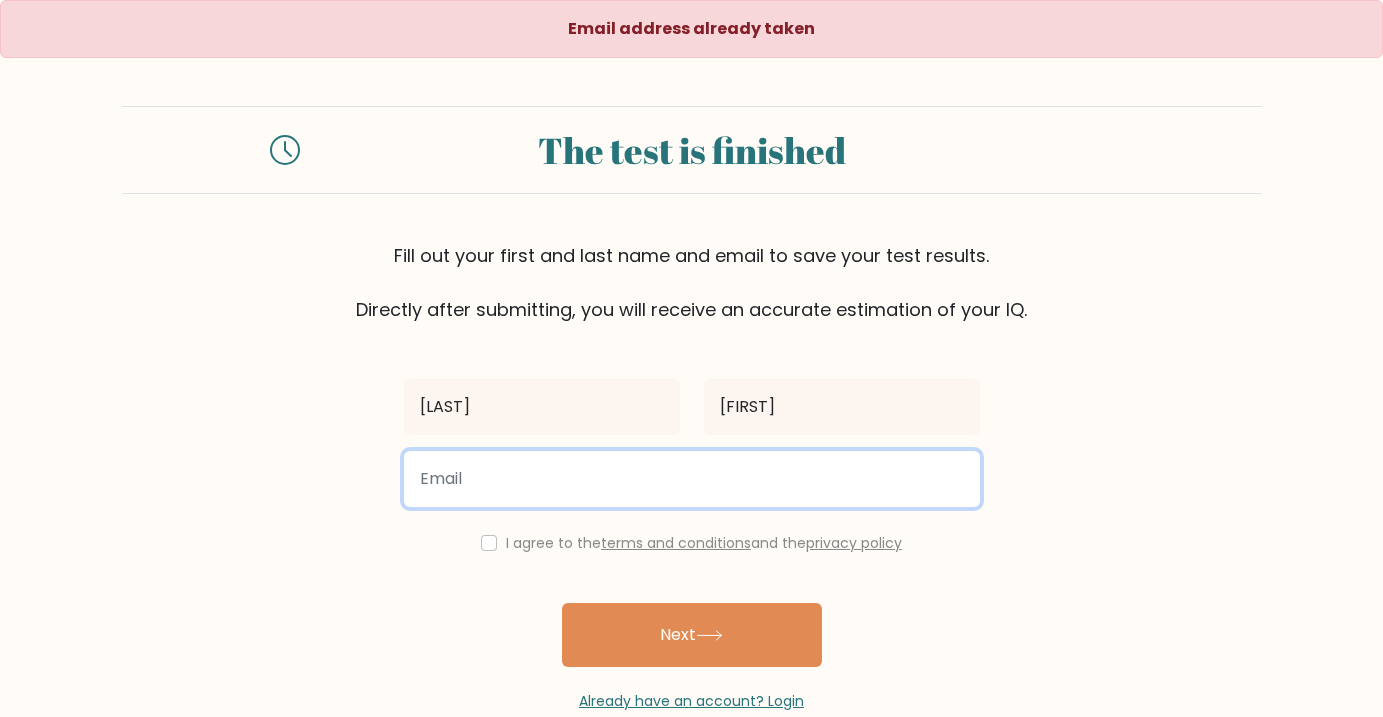 click at bounding box center (692, 479) 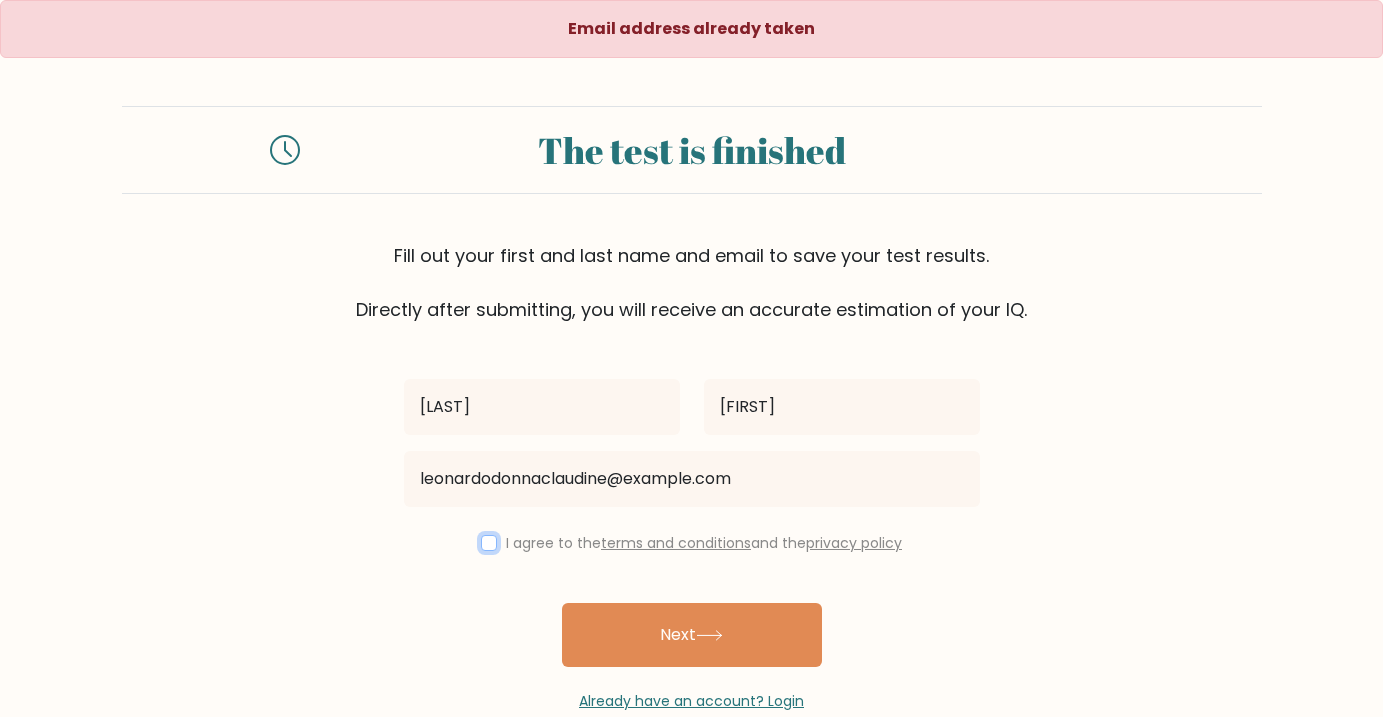 click at bounding box center (489, 543) 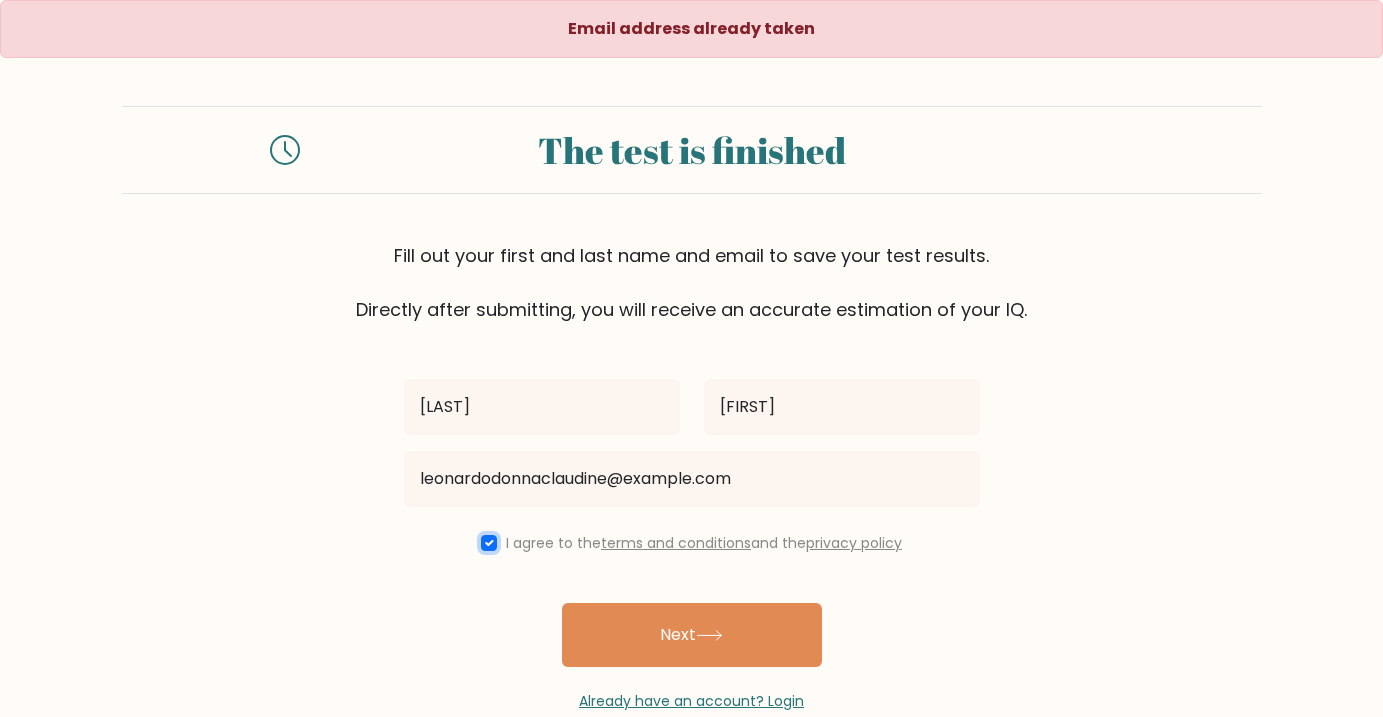 scroll, scrollTop: 43, scrollLeft: 0, axis: vertical 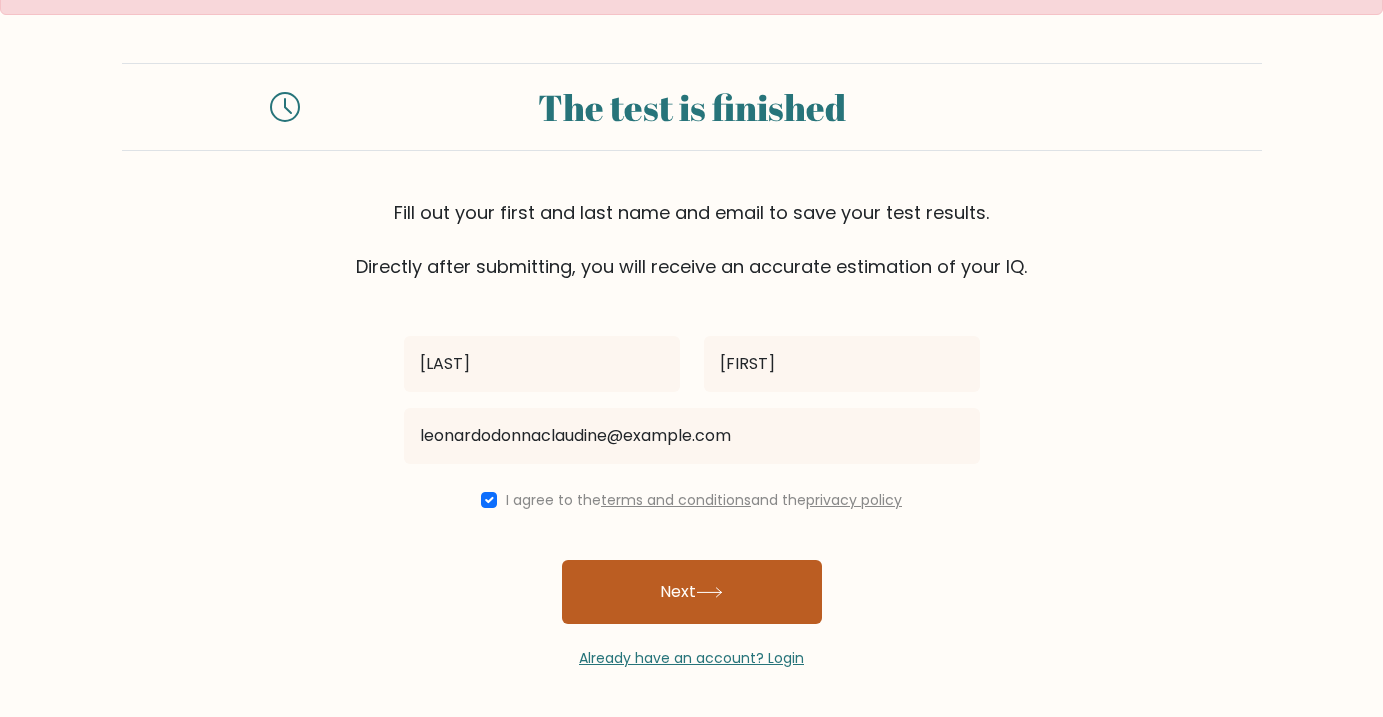 click on "Next" at bounding box center [692, 592] 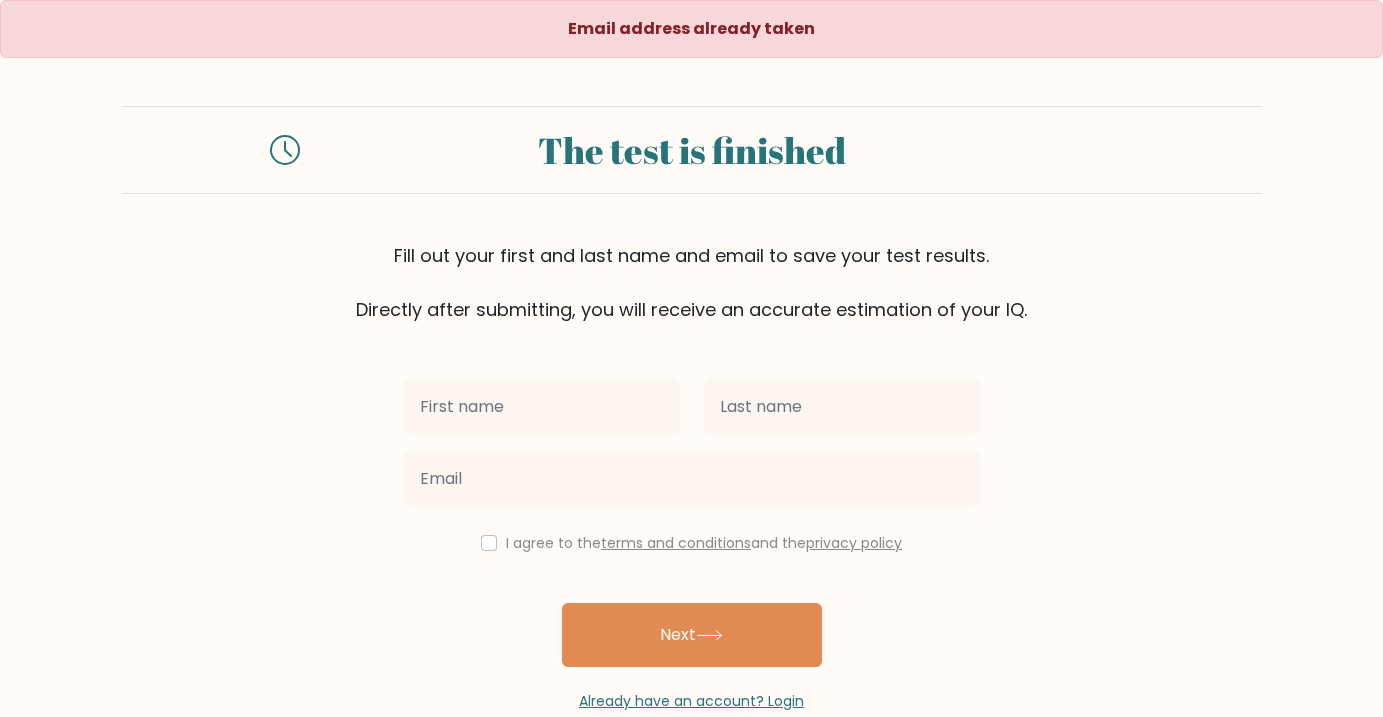 scroll, scrollTop: 0, scrollLeft: 0, axis: both 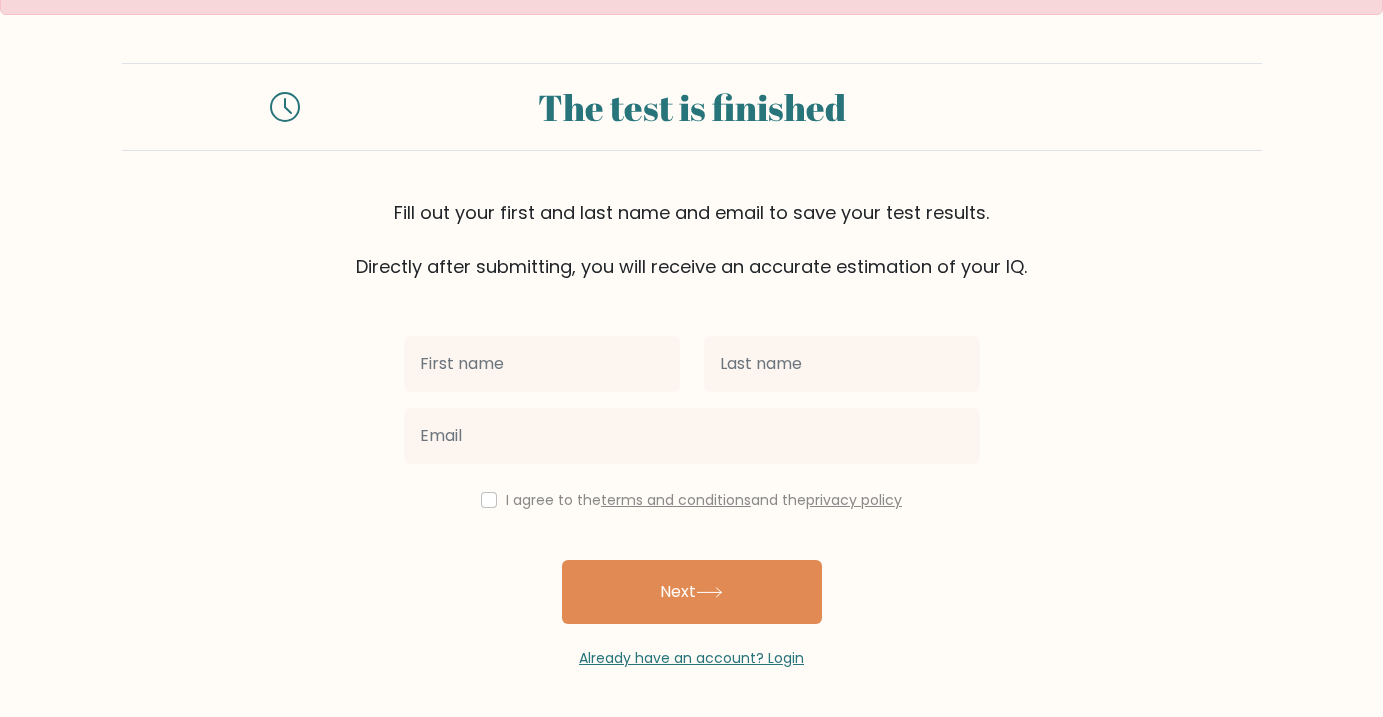 click 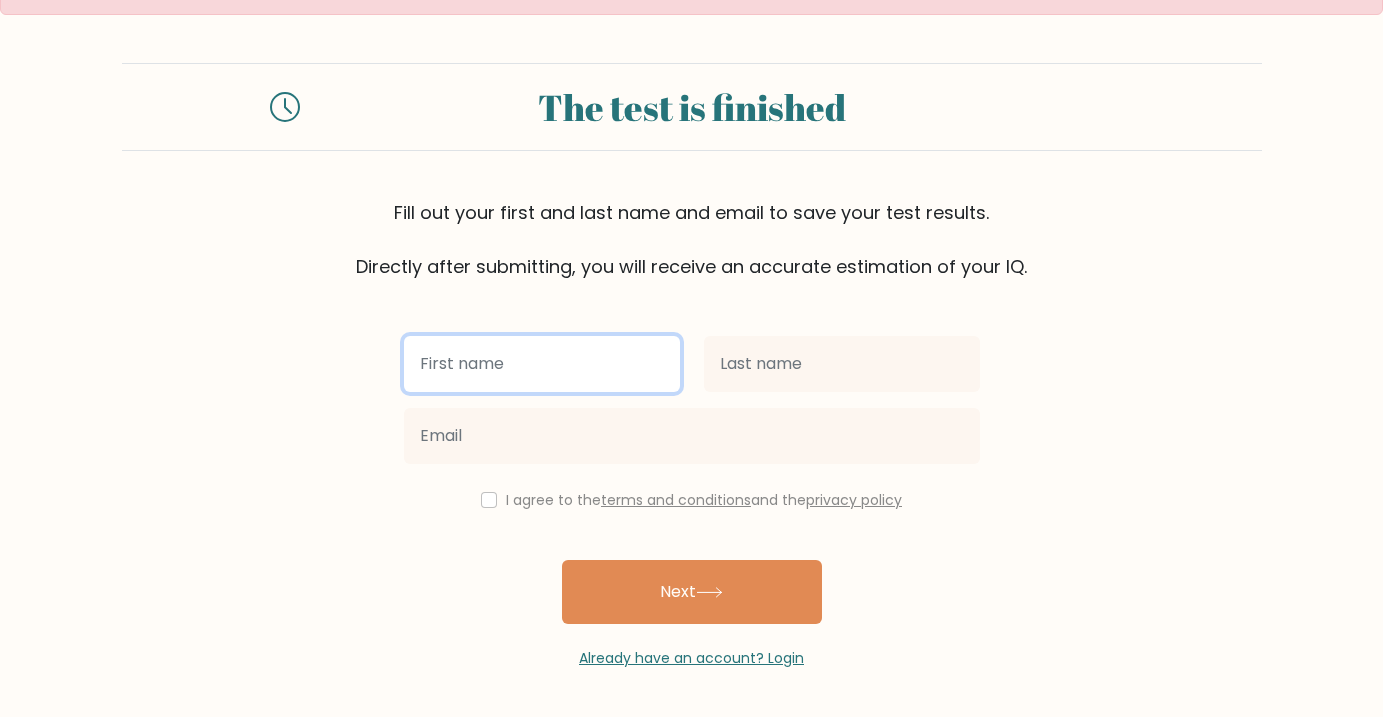 click at bounding box center [542, 364] 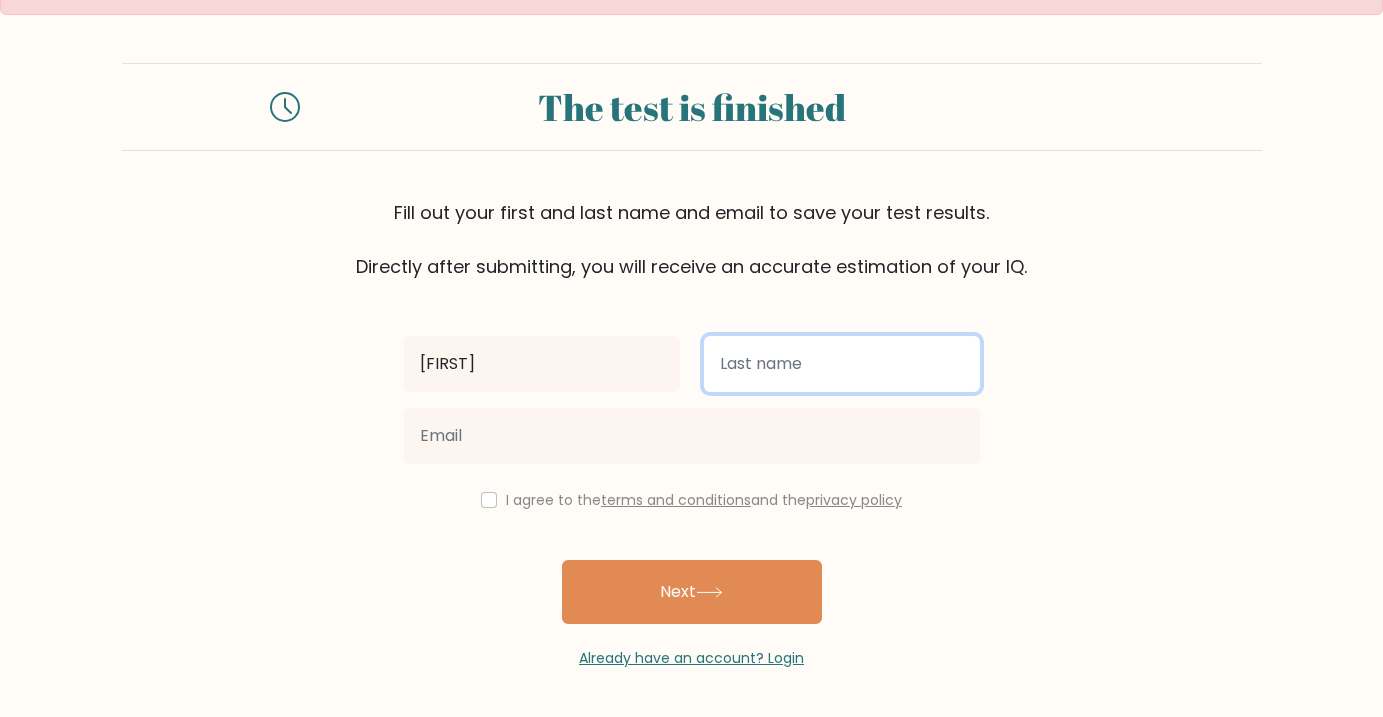 click at bounding box center (842, 364) 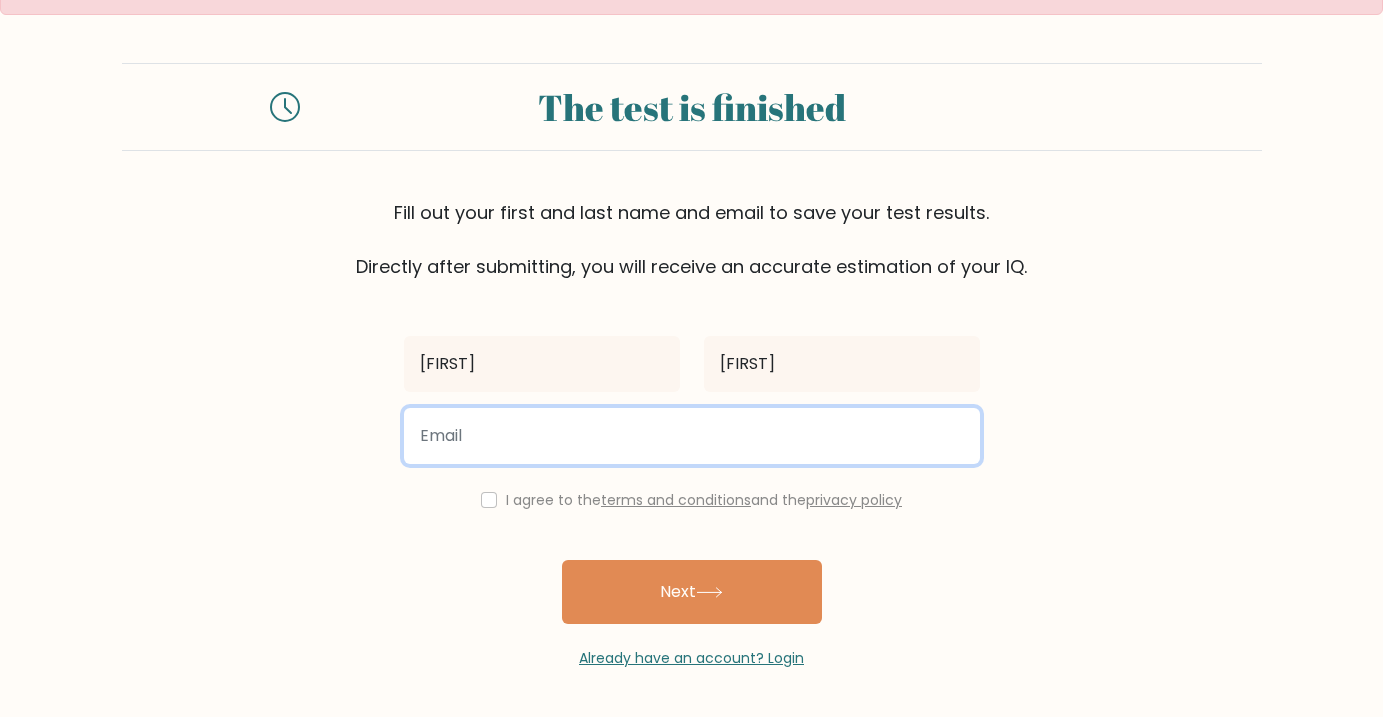 click at bounding box center (692, 436) 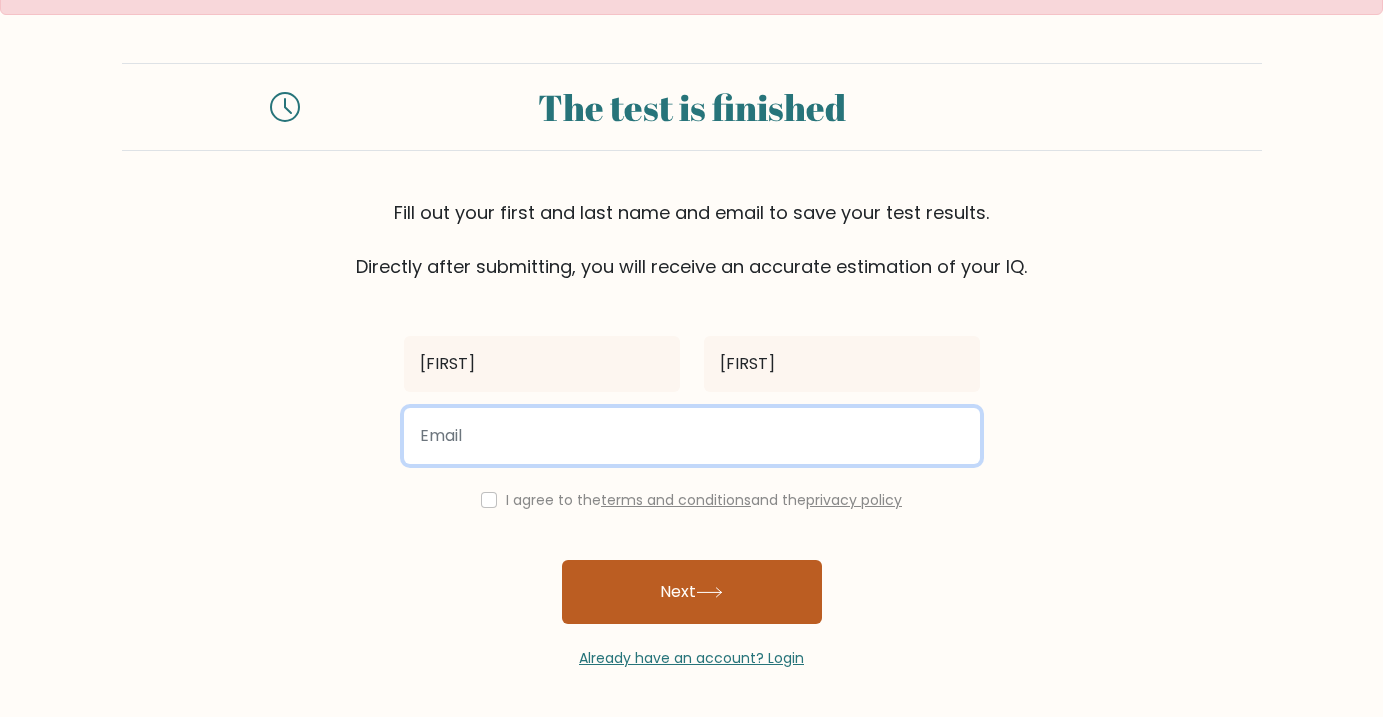 type on "[EMAIL]" 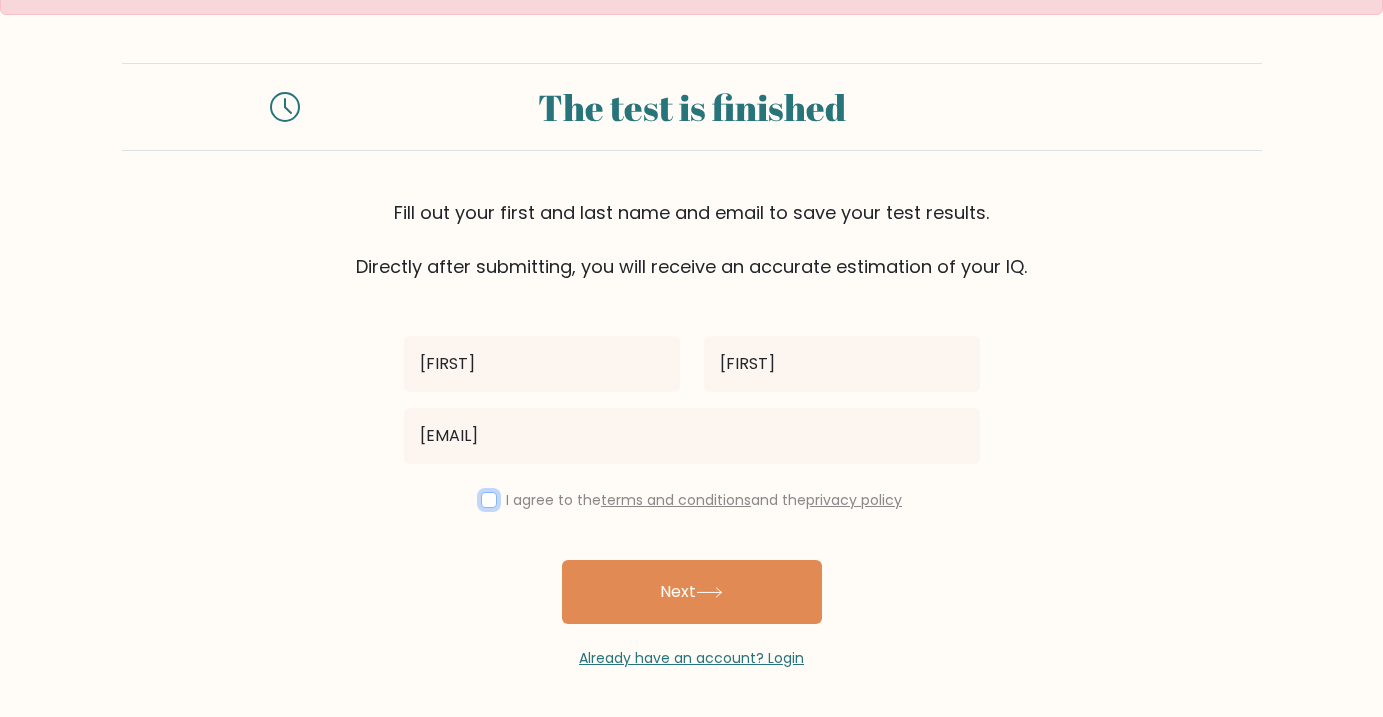 click at bounding box center (489, 500) 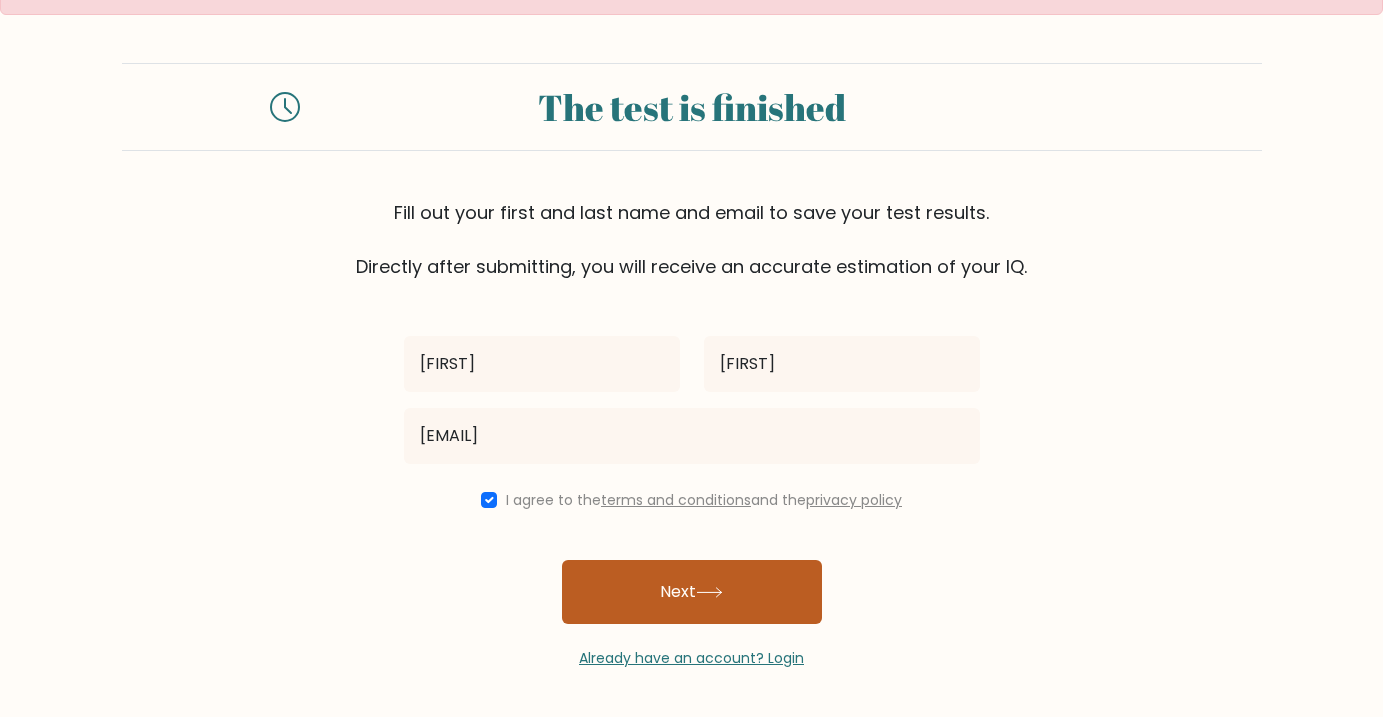 click on "Next" at bounding box center (692, 592) 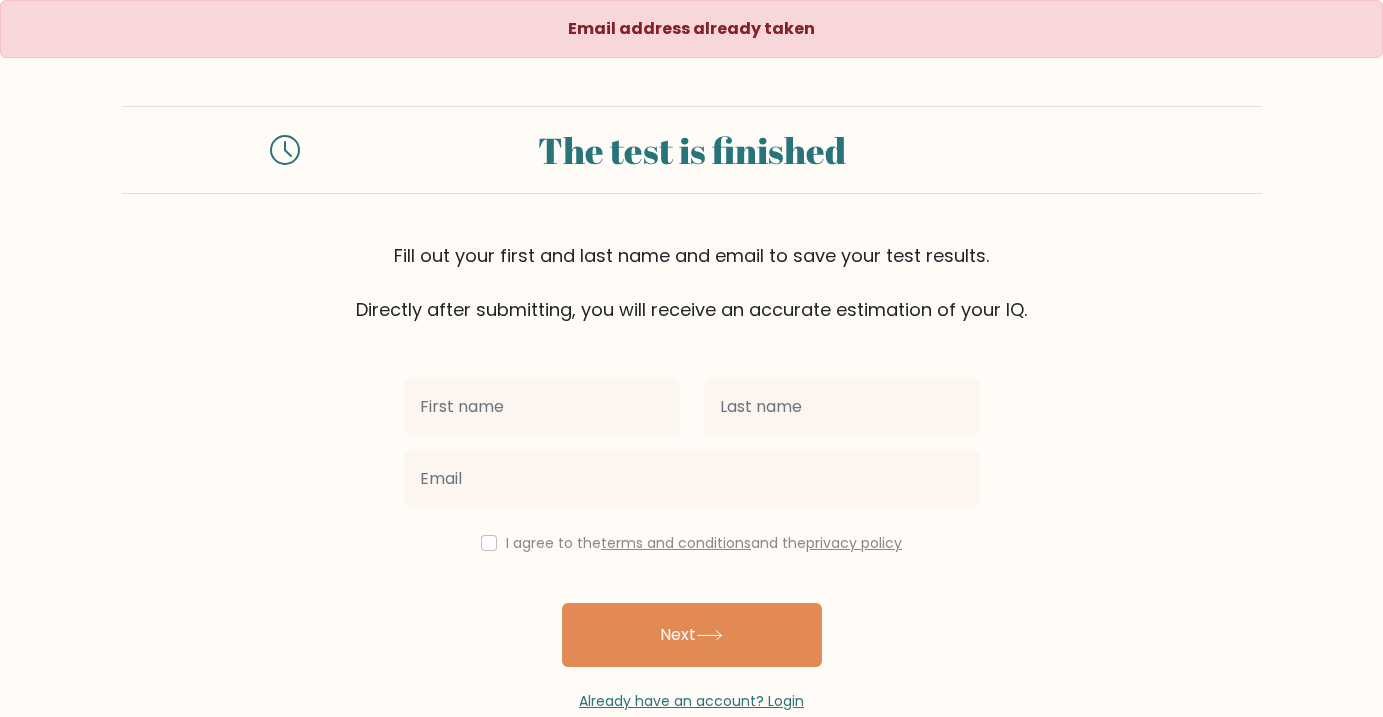 scroll, scrollTop: 0, scrollLeft: 0, axis: both 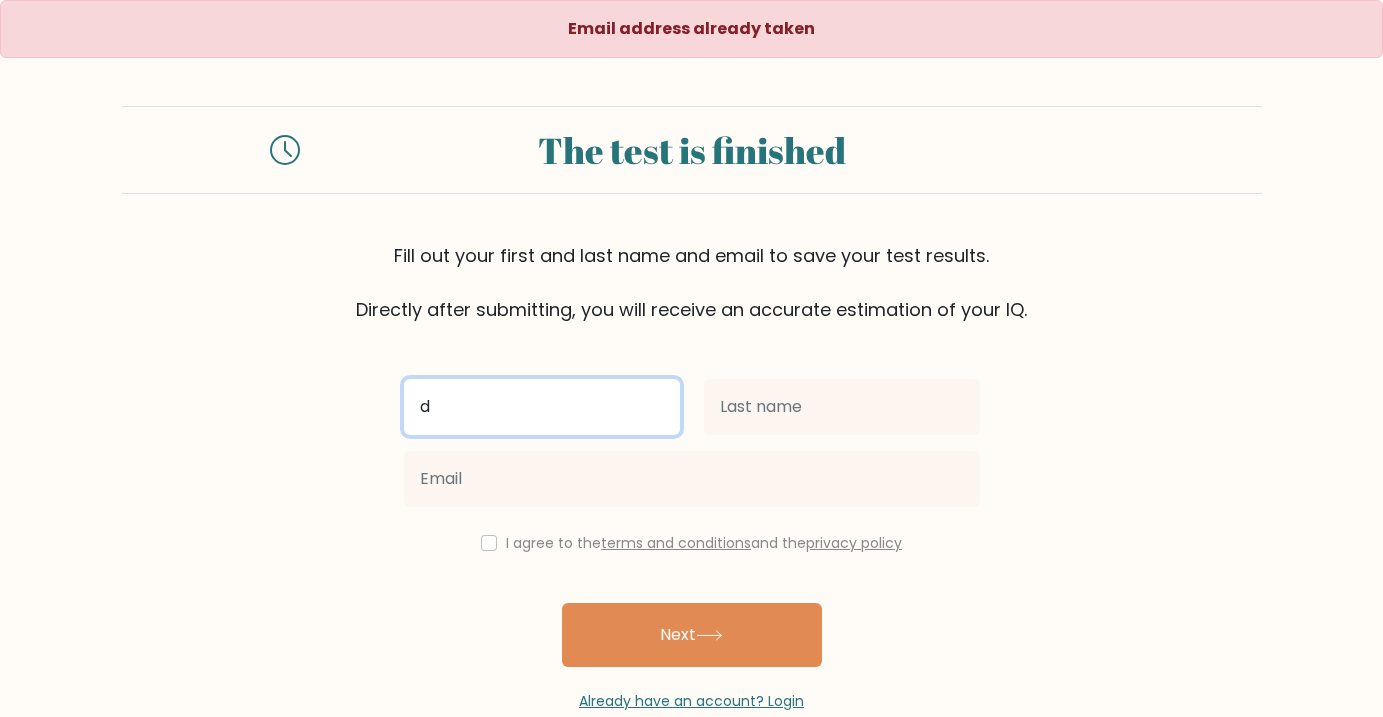 type on "Donna" 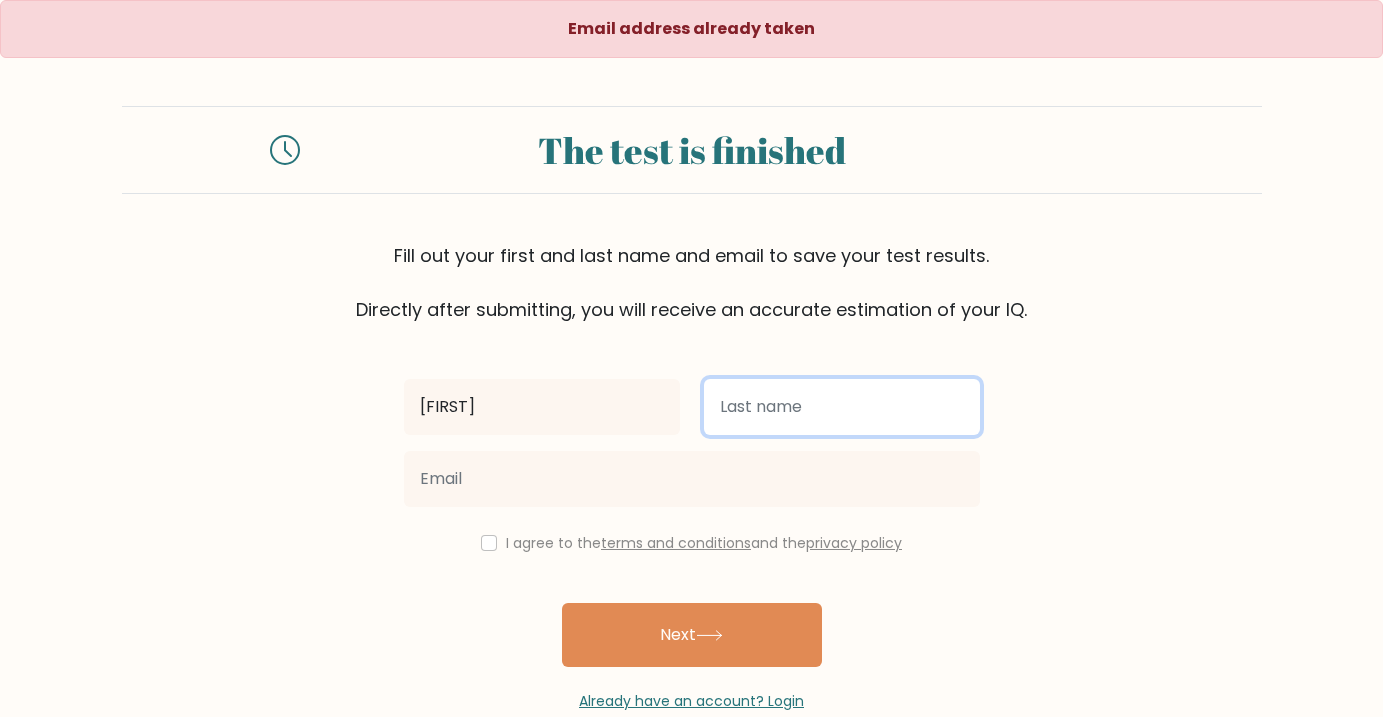 click at bounding box center (842, 407) 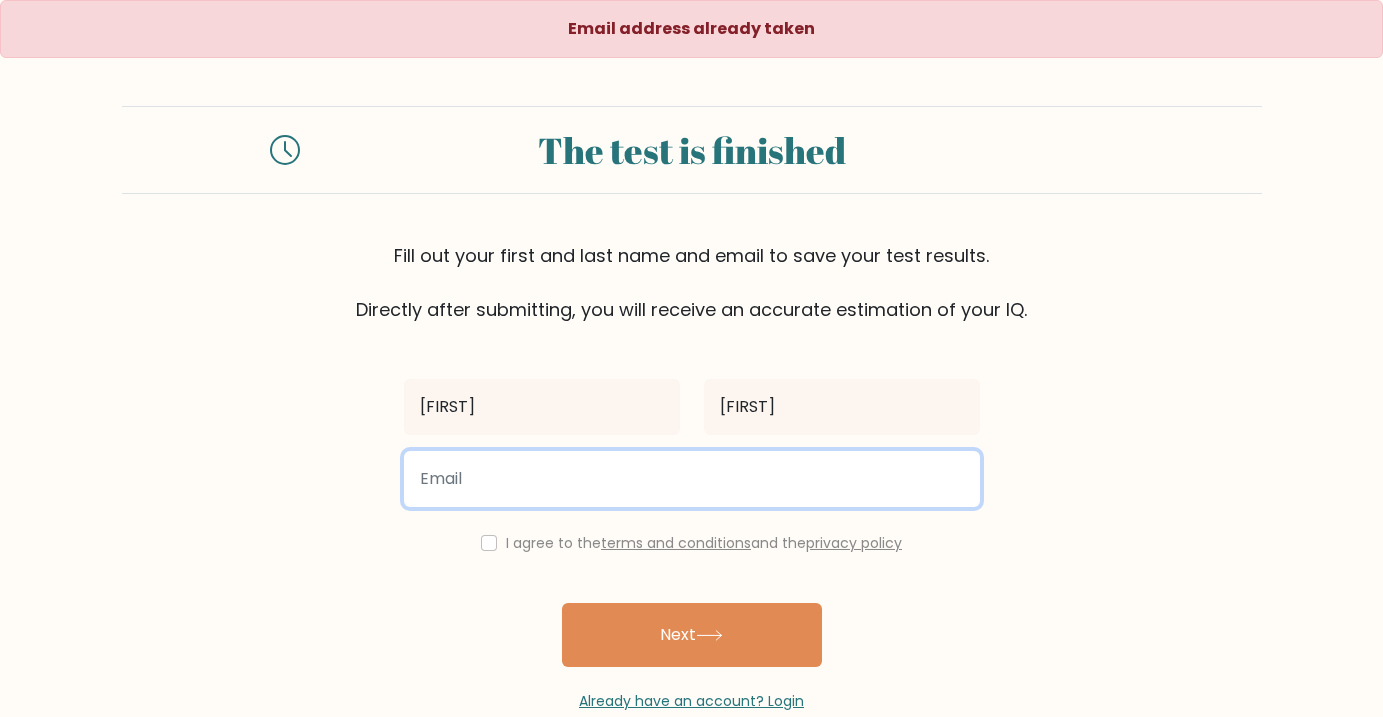 click at bounding box center [692, 479] 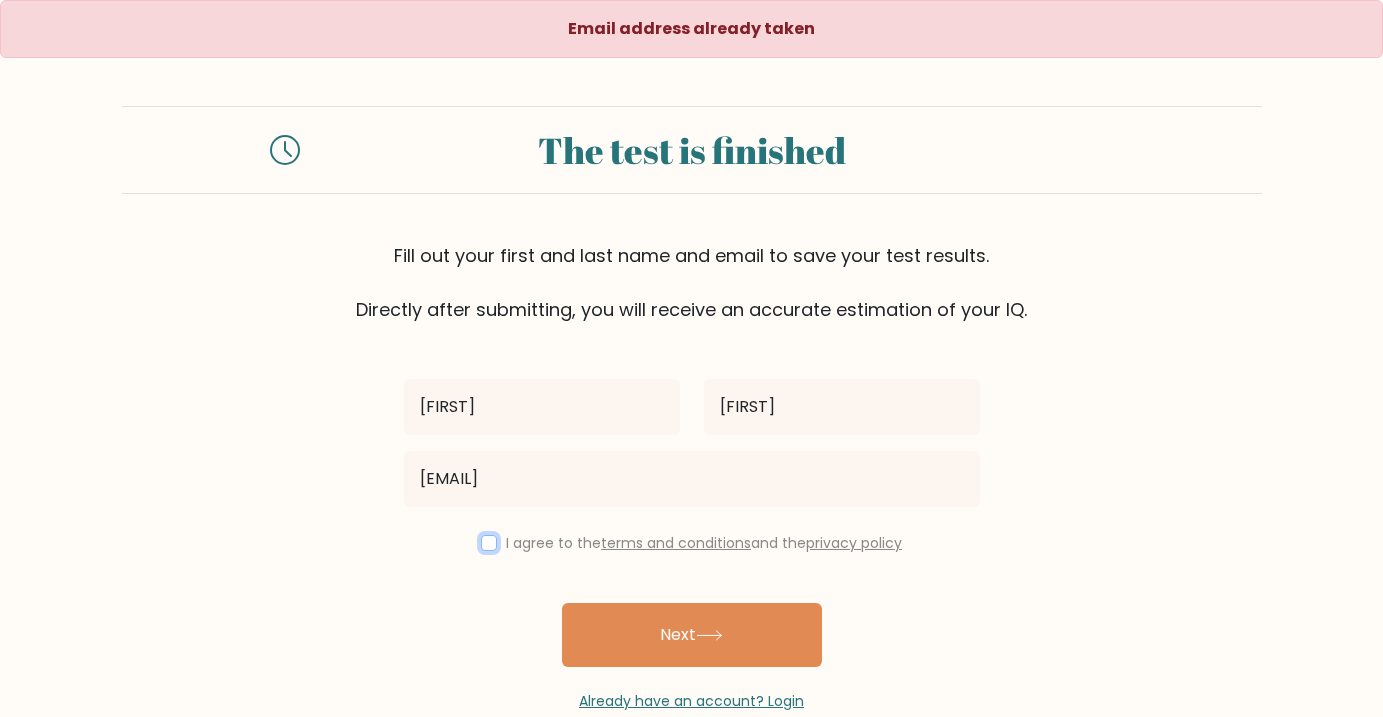 click at bounding box center (489, 543) 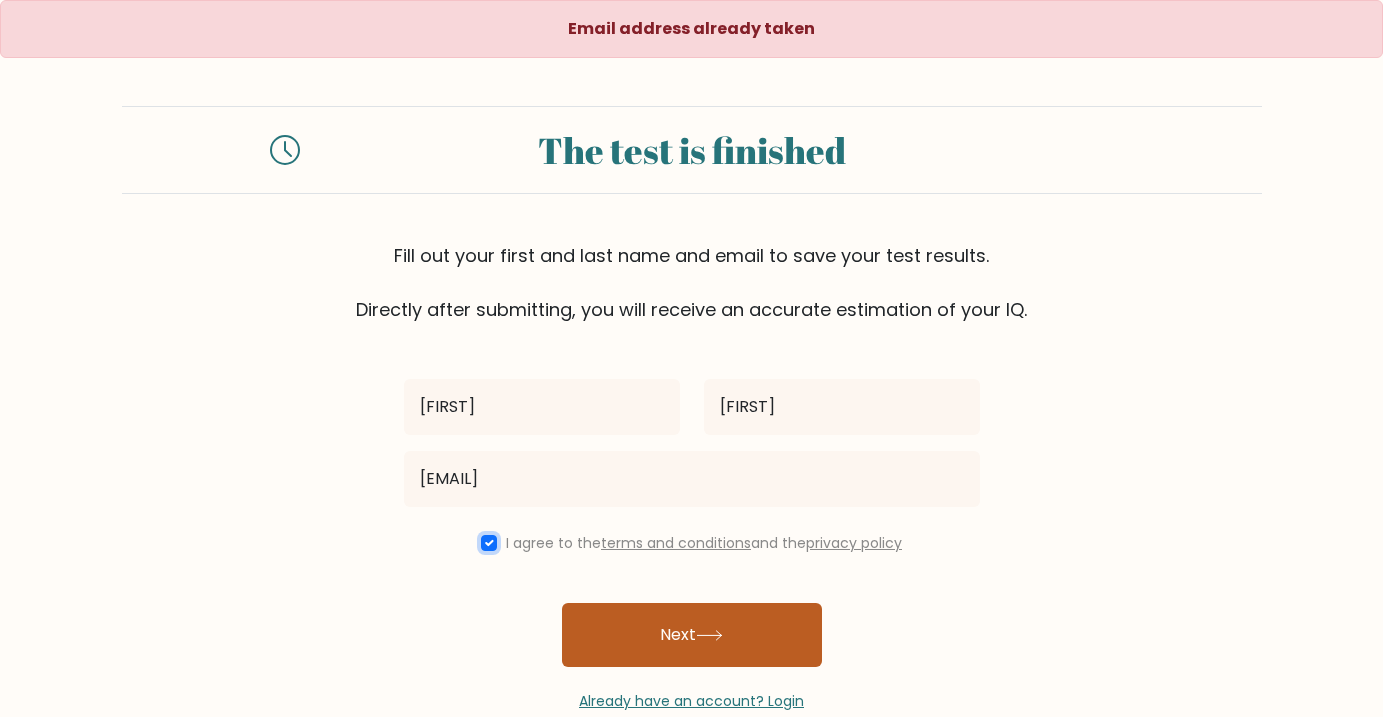 scroll, scrollTop: 43, scrollLeft: 0, axis: vertical 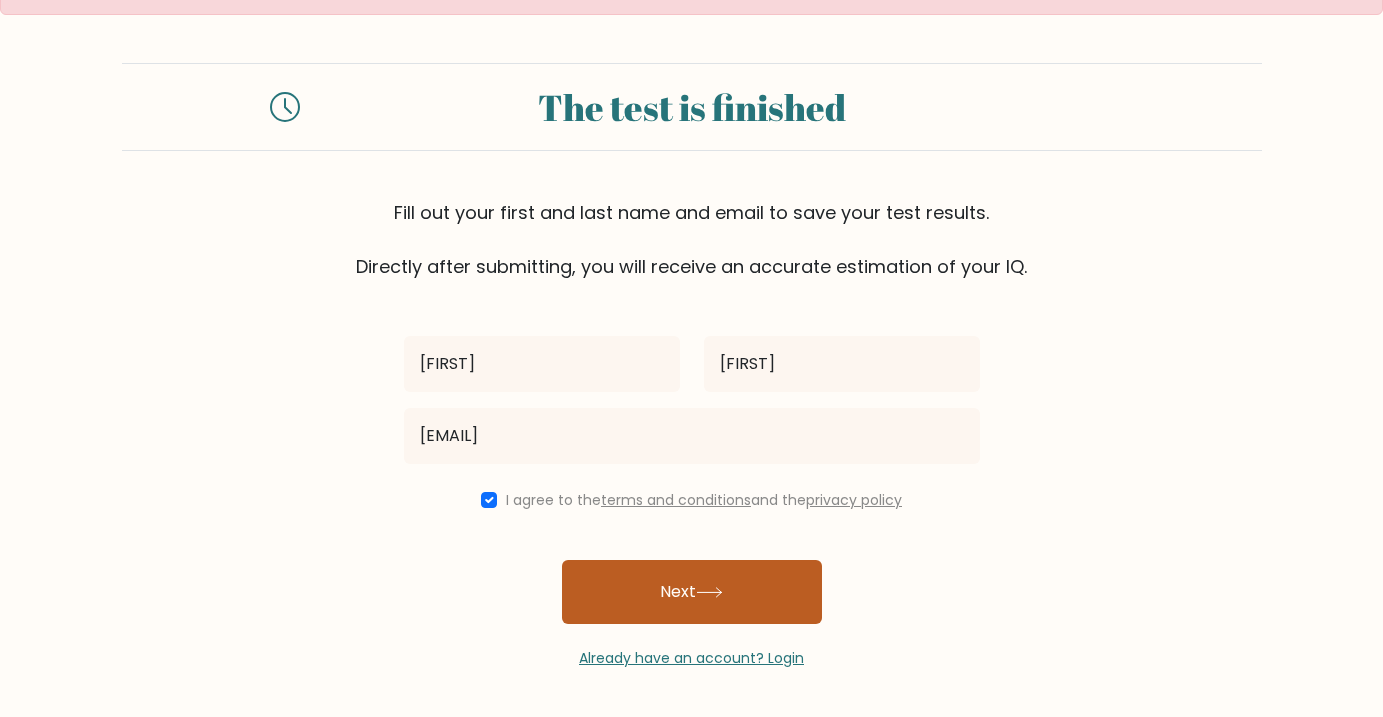 click on "Next" at bounding box center (692, 592) 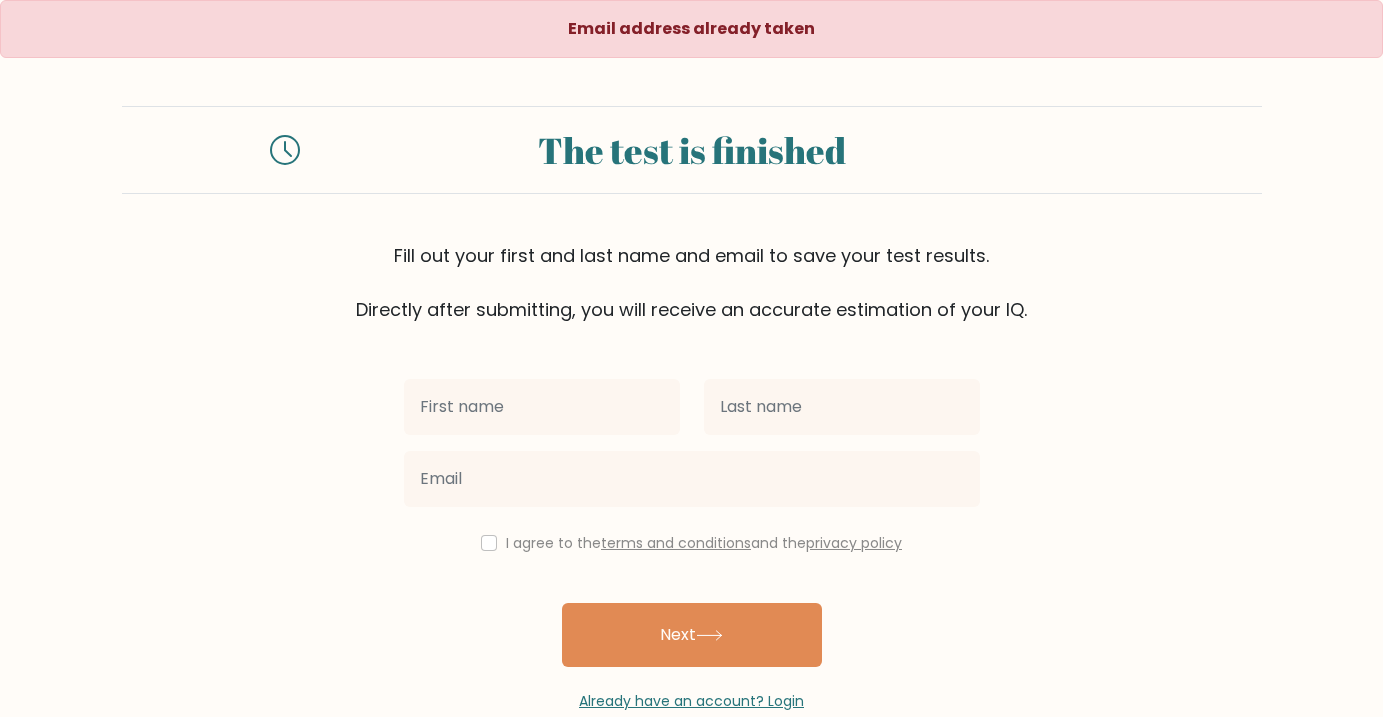 scroll, scrollTop: 0, scrollLeft: 0, axis: both 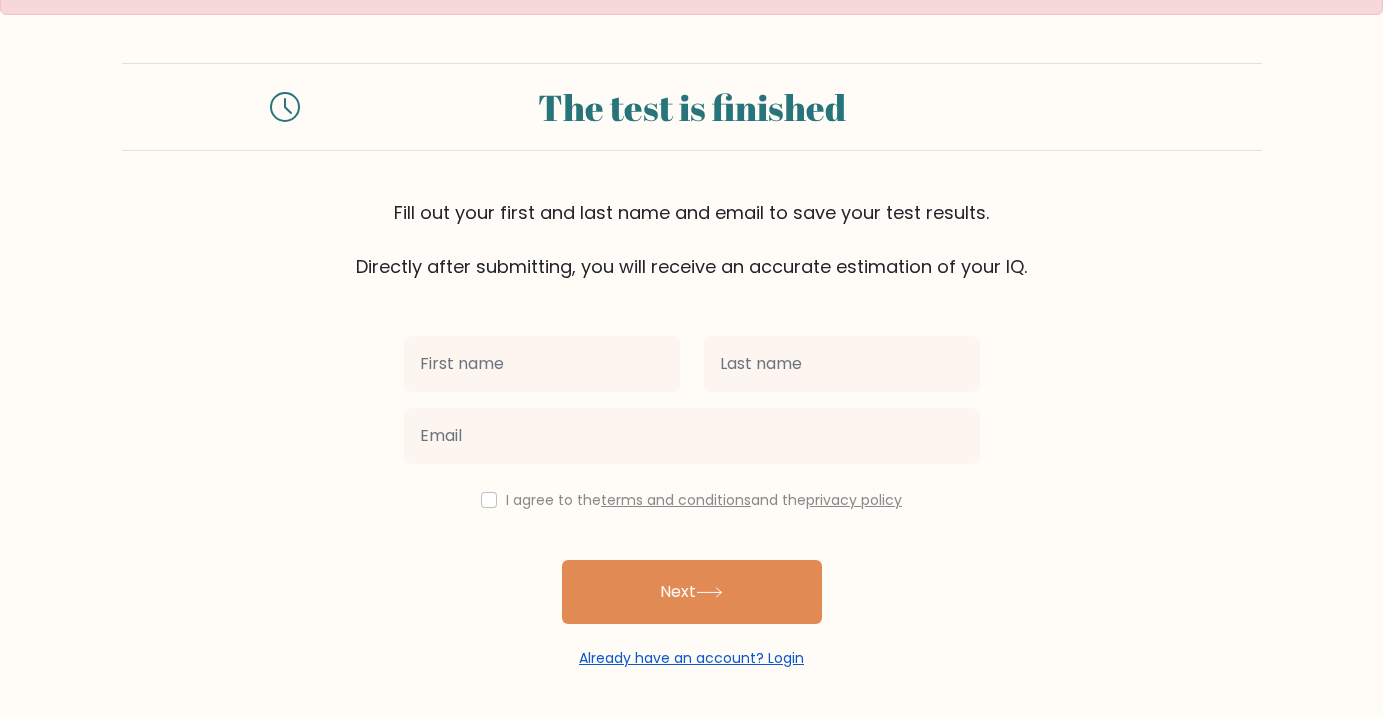 click on "Already have an account? Login" at bounding box center (691, 658) 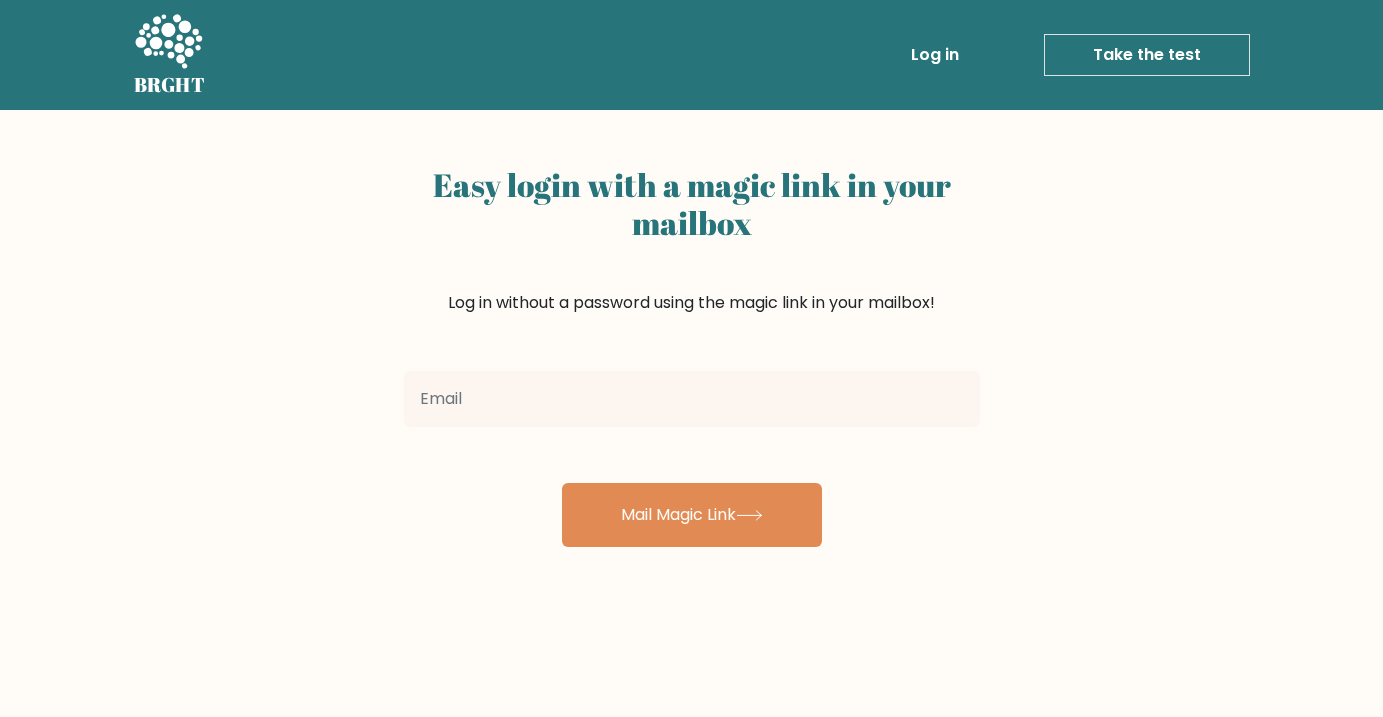 scroll, scrollTop: 0, scrollLeft: 0, axis: both 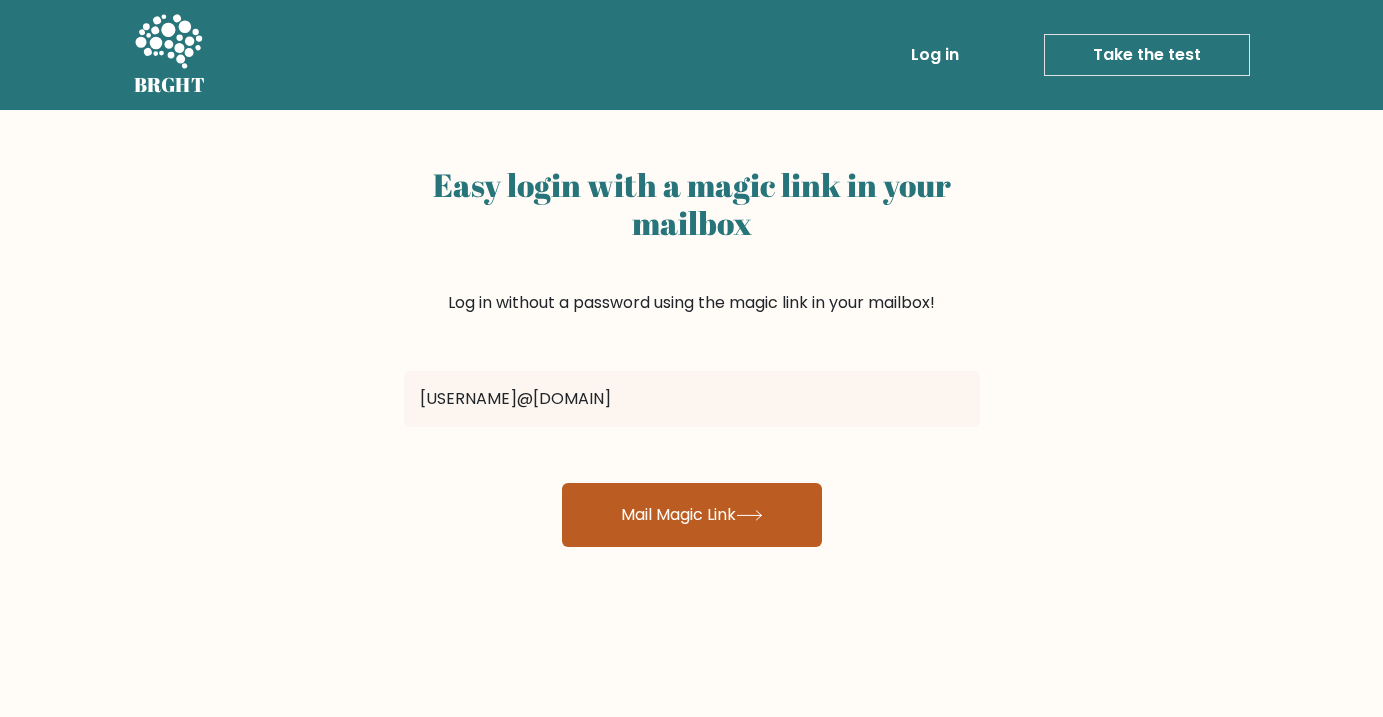 click on "Mail Magic Link" at bounding box center (692, 515) 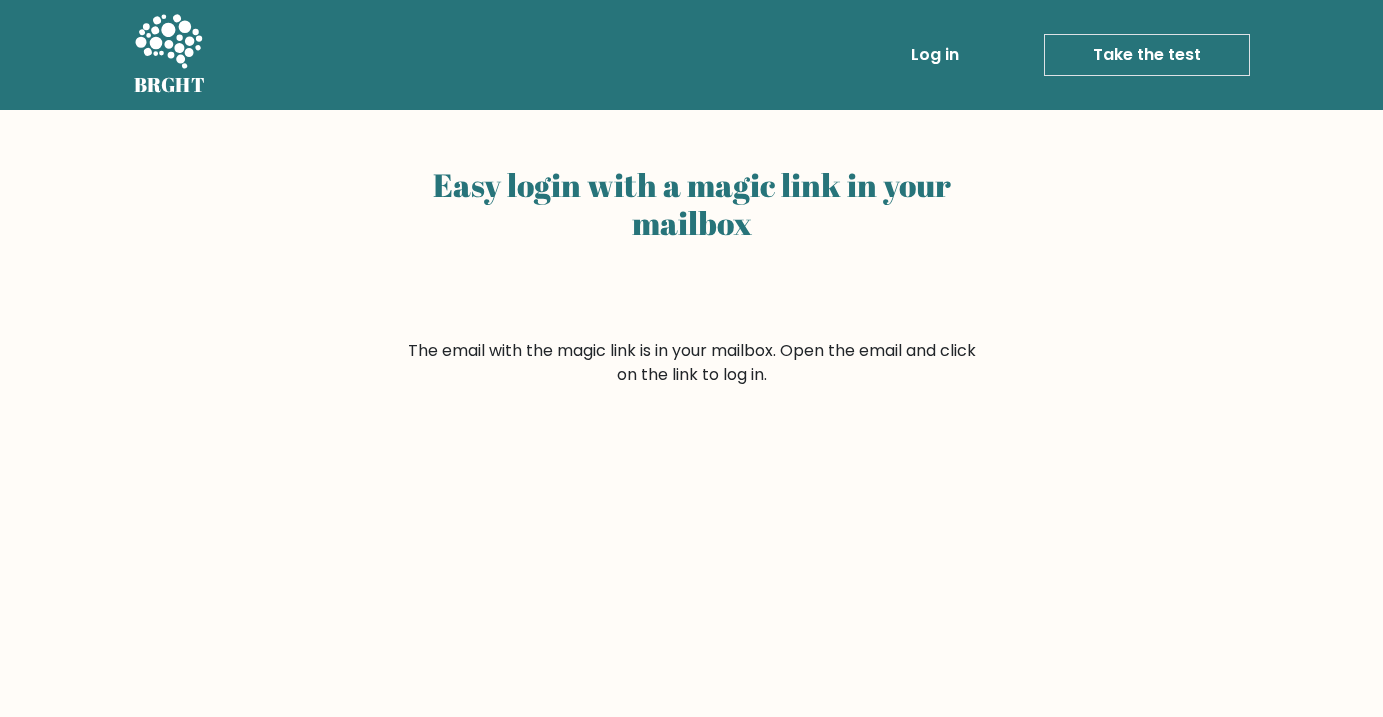scroll, scrollTop: 0, scrollLeft: 0, axis: both 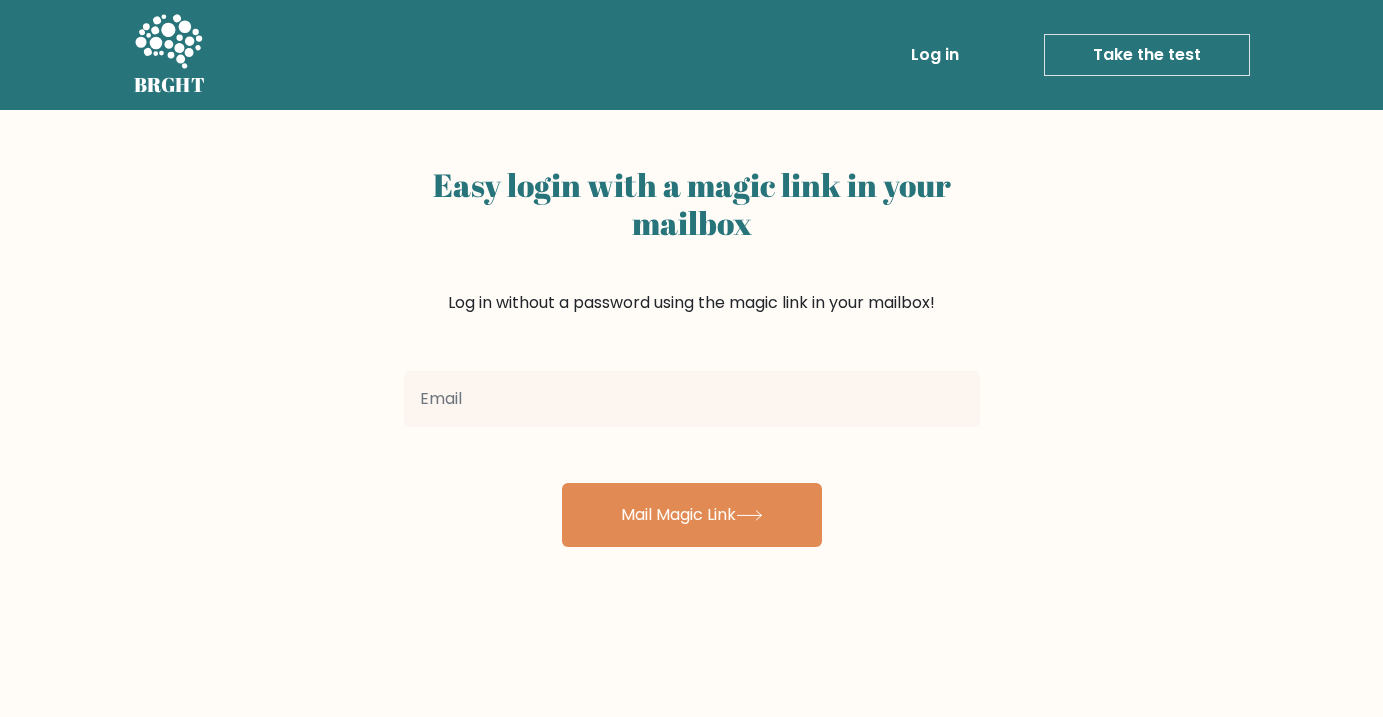 click at bounding box center (692, 399) 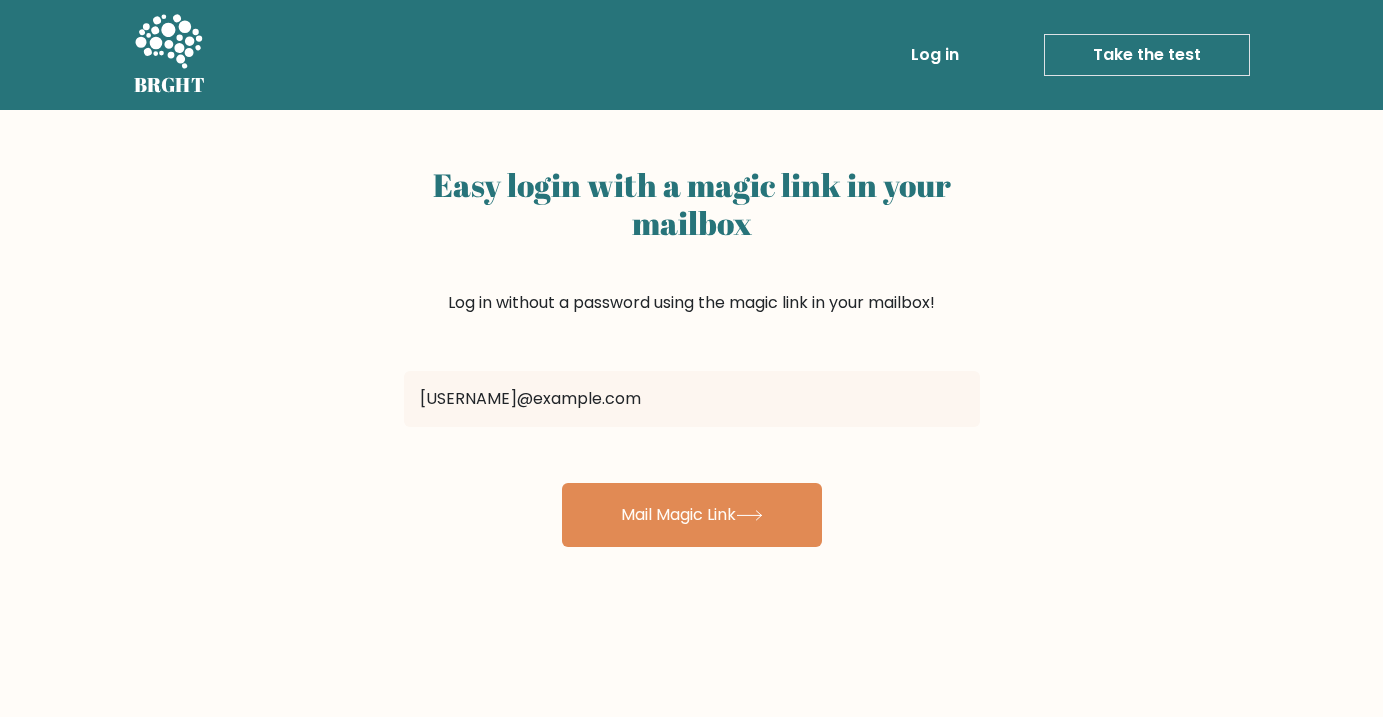 click on "Mail Magic Link" at bounding box center [692, 515] 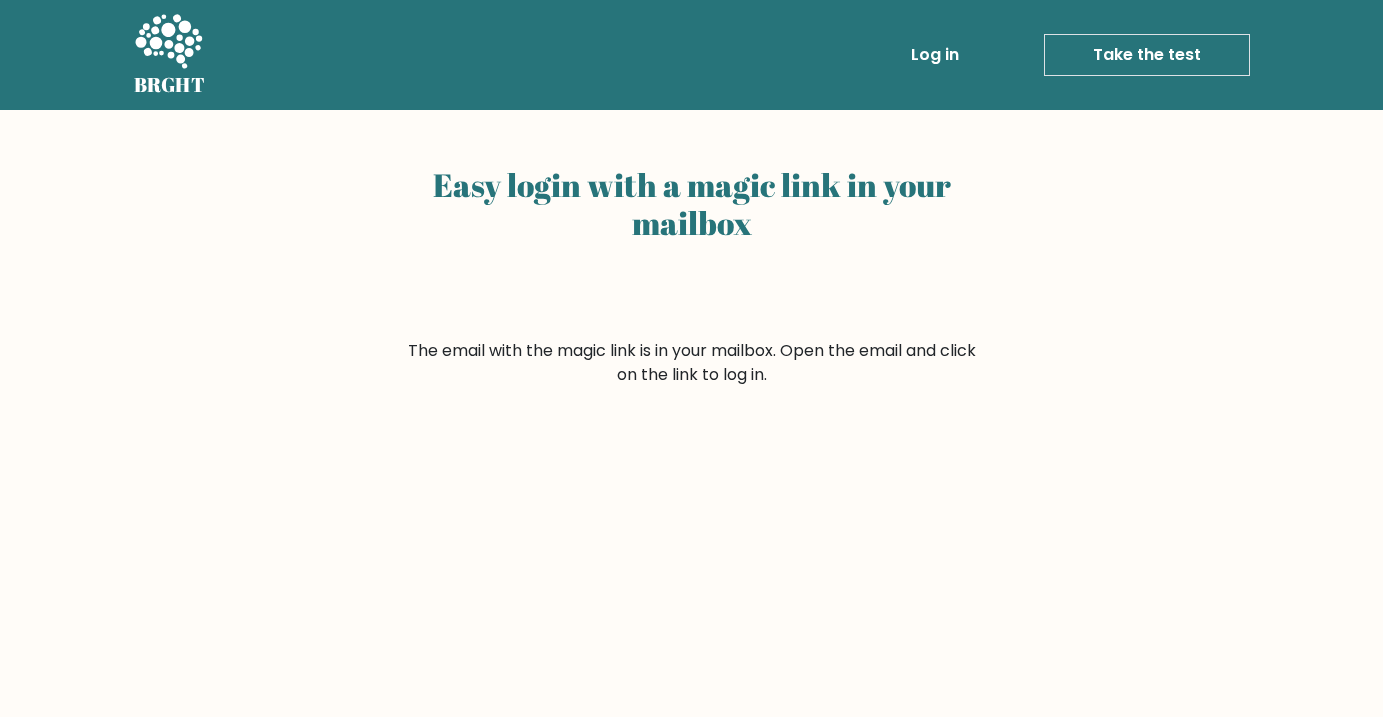 scroll, scrollTop: 0, scrollLeft: 0, axis: both 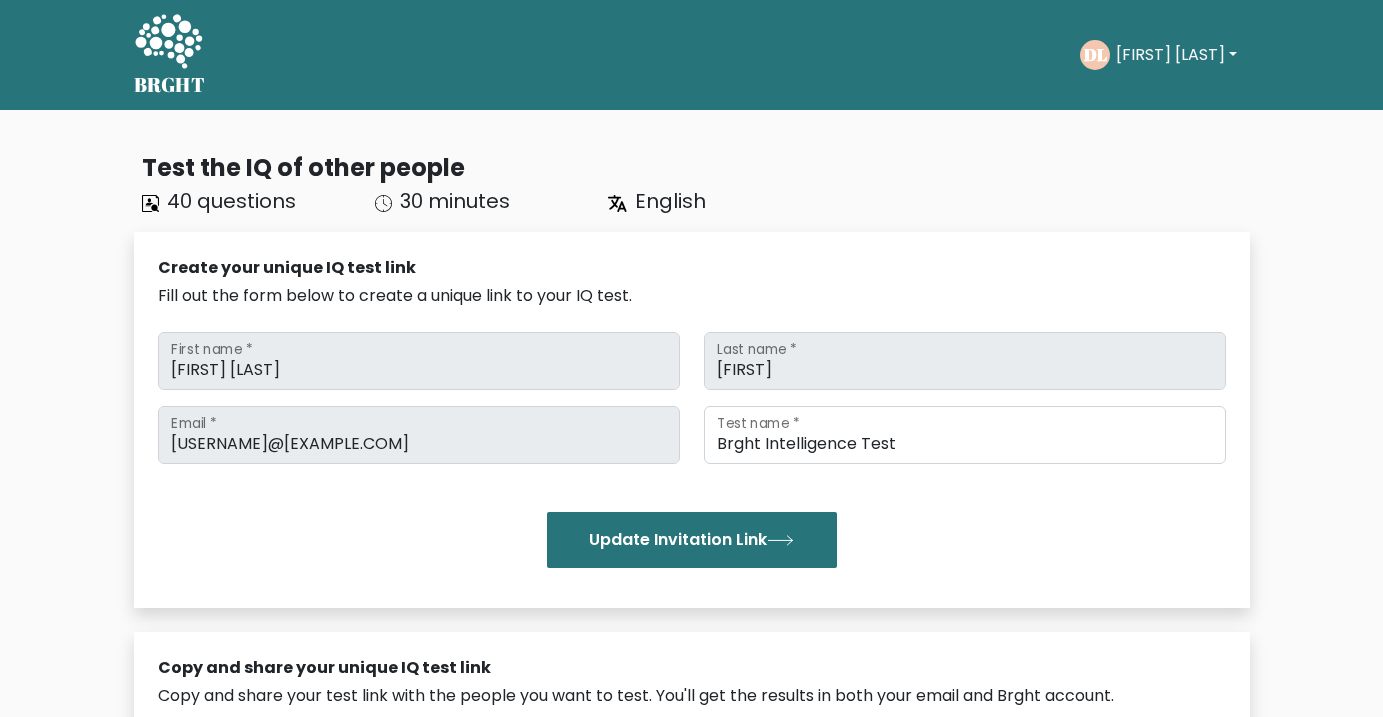 click on "[FIRST] [LAST]" at bounding box center [1176, 55] 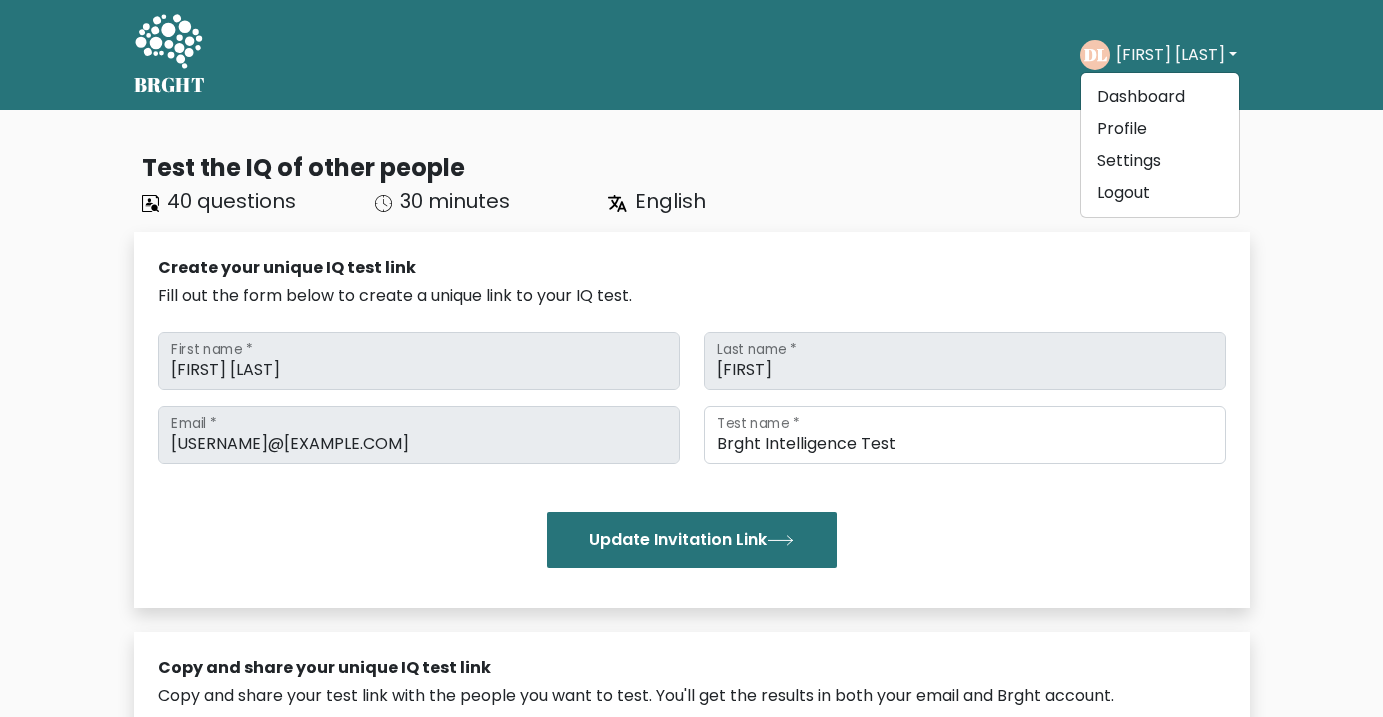 click on "Test the IQ of other people
40 questions
30 minutes
English" at bounding box center [692, 183] 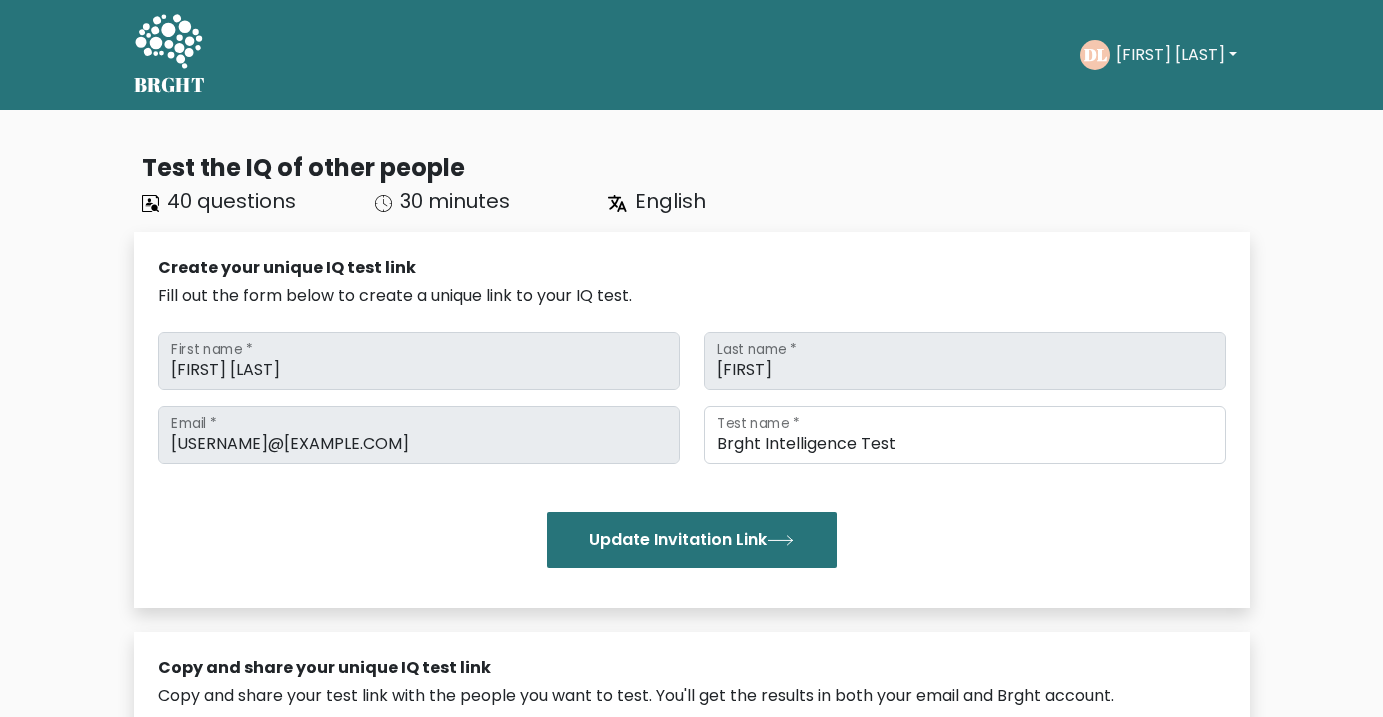 click on "[FIRST] [LAST]" at bounding box center [1176, 55] 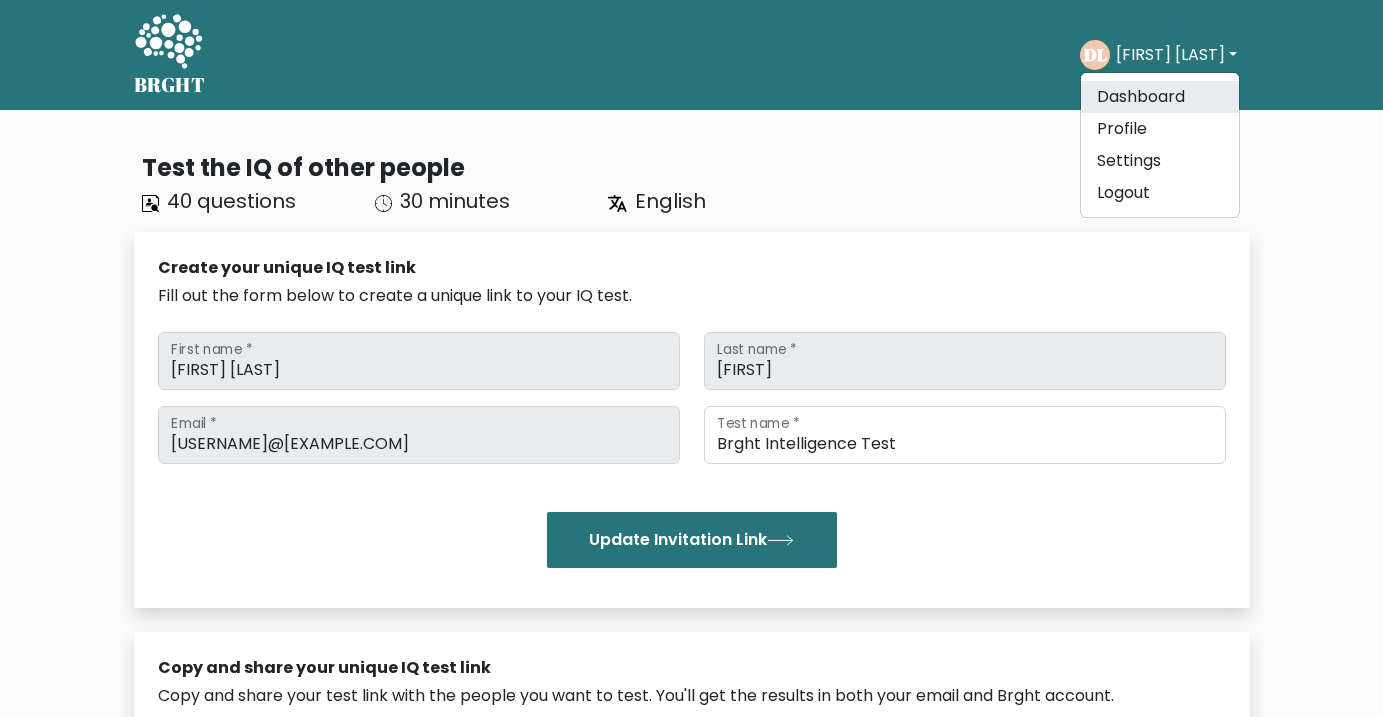 click on "Dashboard" at bounding box center [1160, 97] 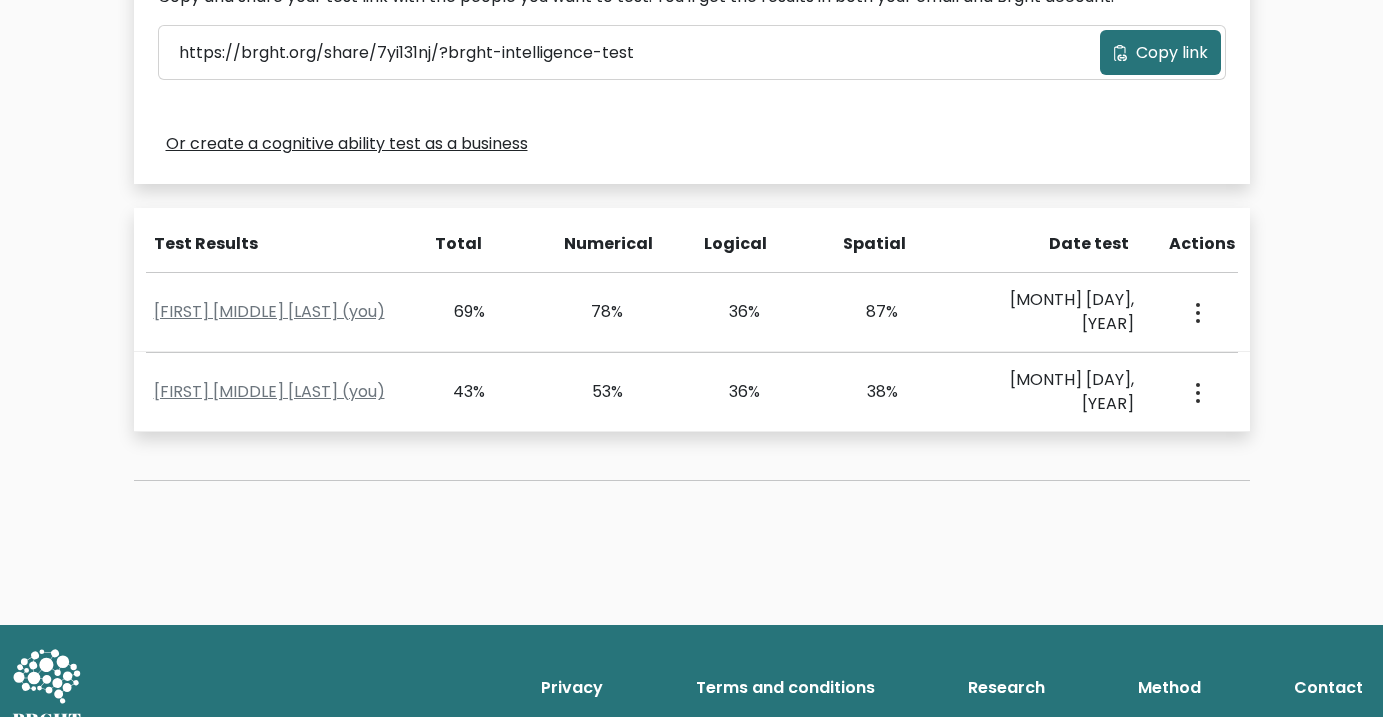 scroll, scrollTop: 729, scrollLeft: 0, axis: vertical 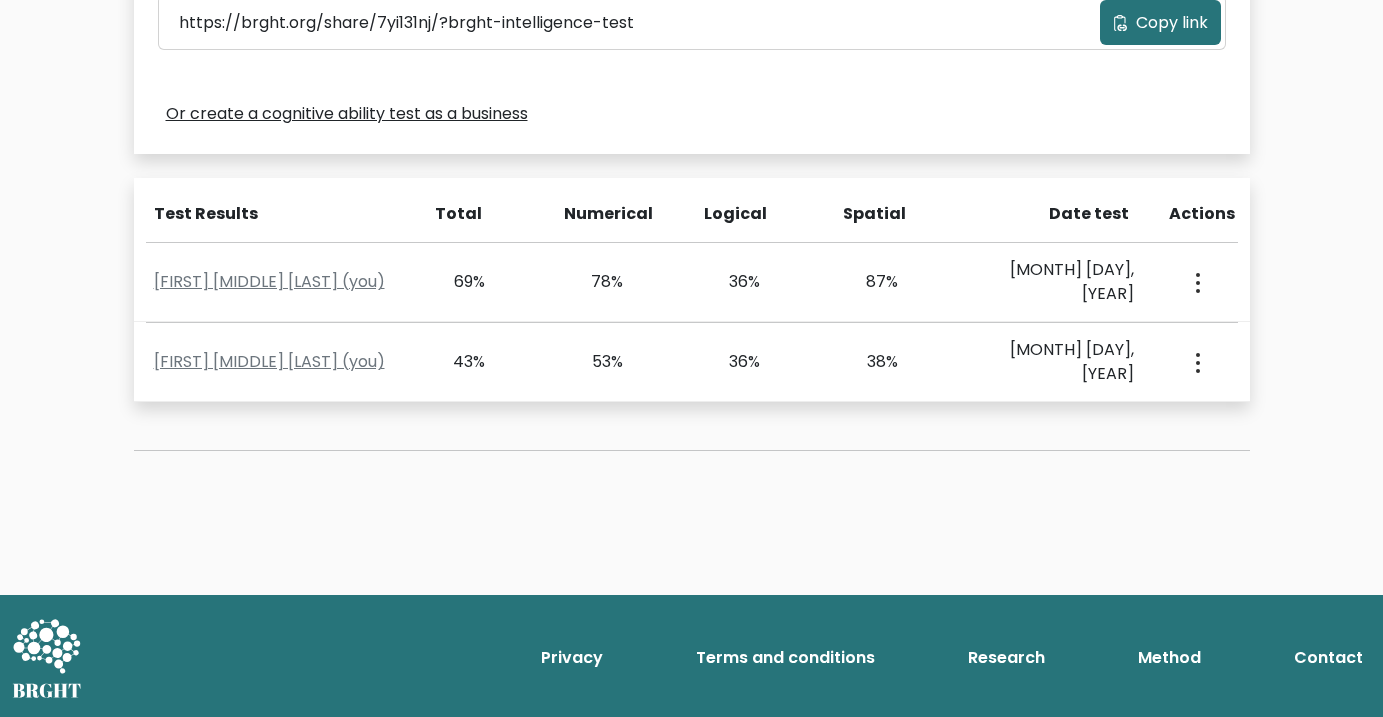 click on "Date test" at bounding box center [1064, 214] 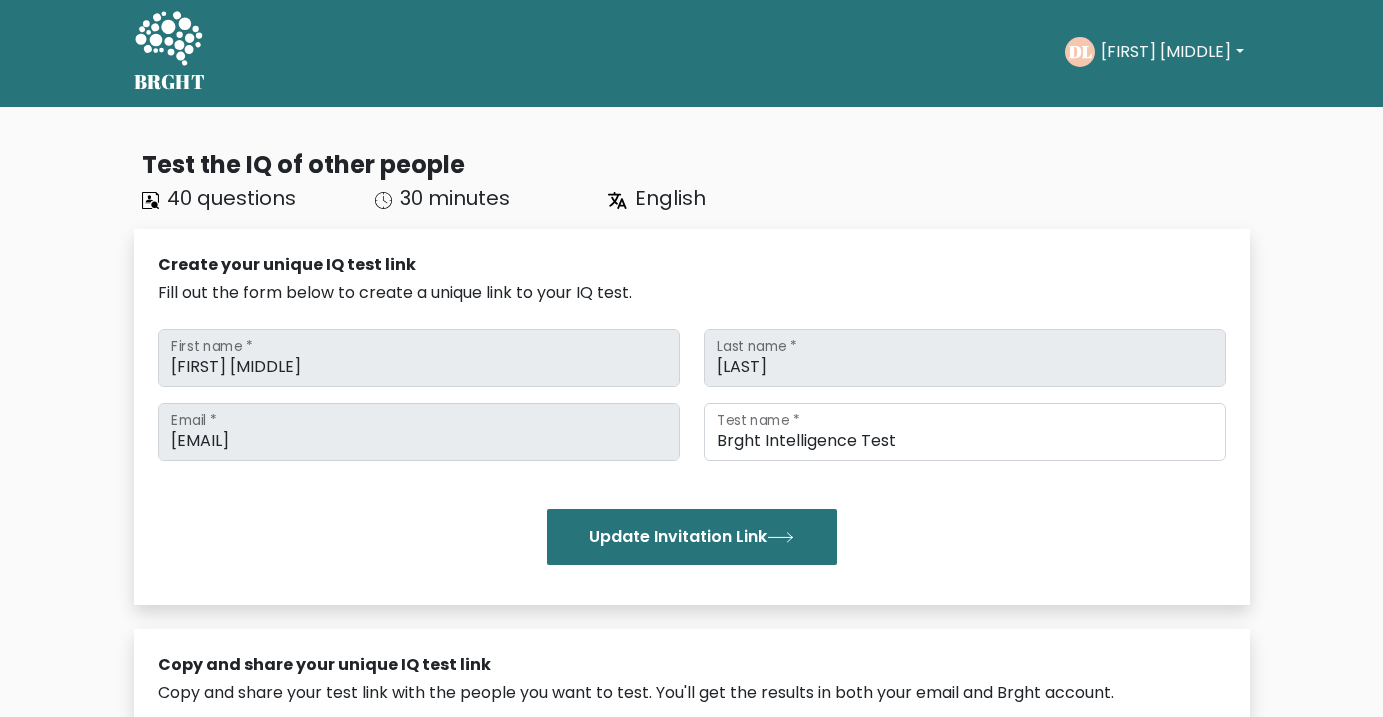 scroll, scrollTop: 0, scrollLeft: 0, axis: both 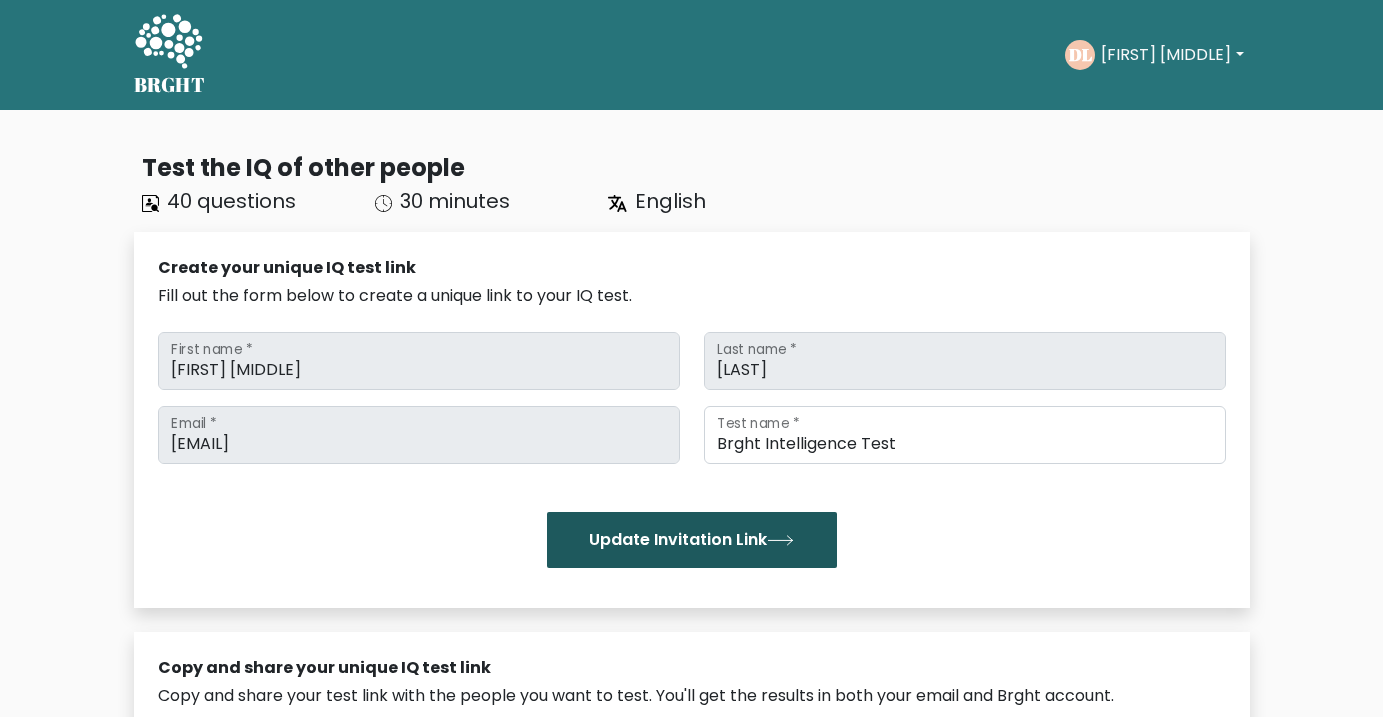 click on "Update Invitation Link" at bounding box center [692, 540] 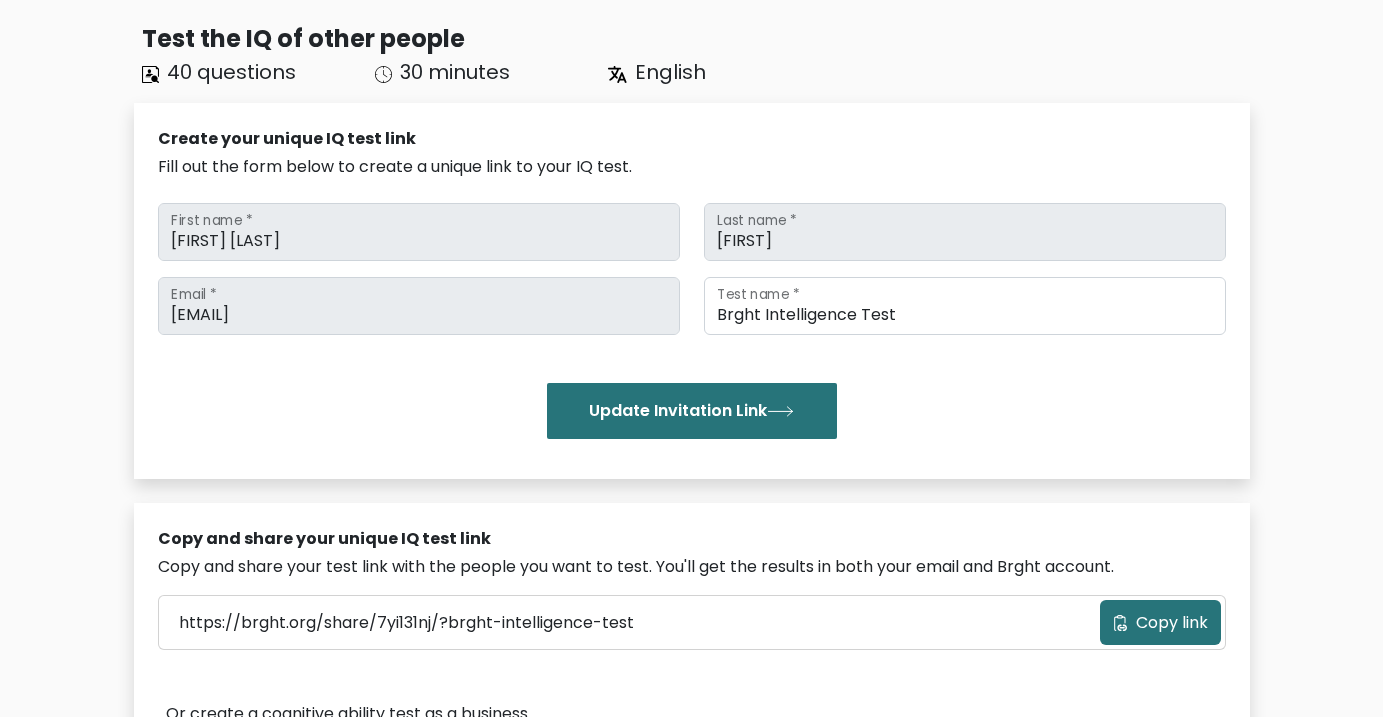 scroll, scrollTop: 0, scrollLeft: 0, axis: both 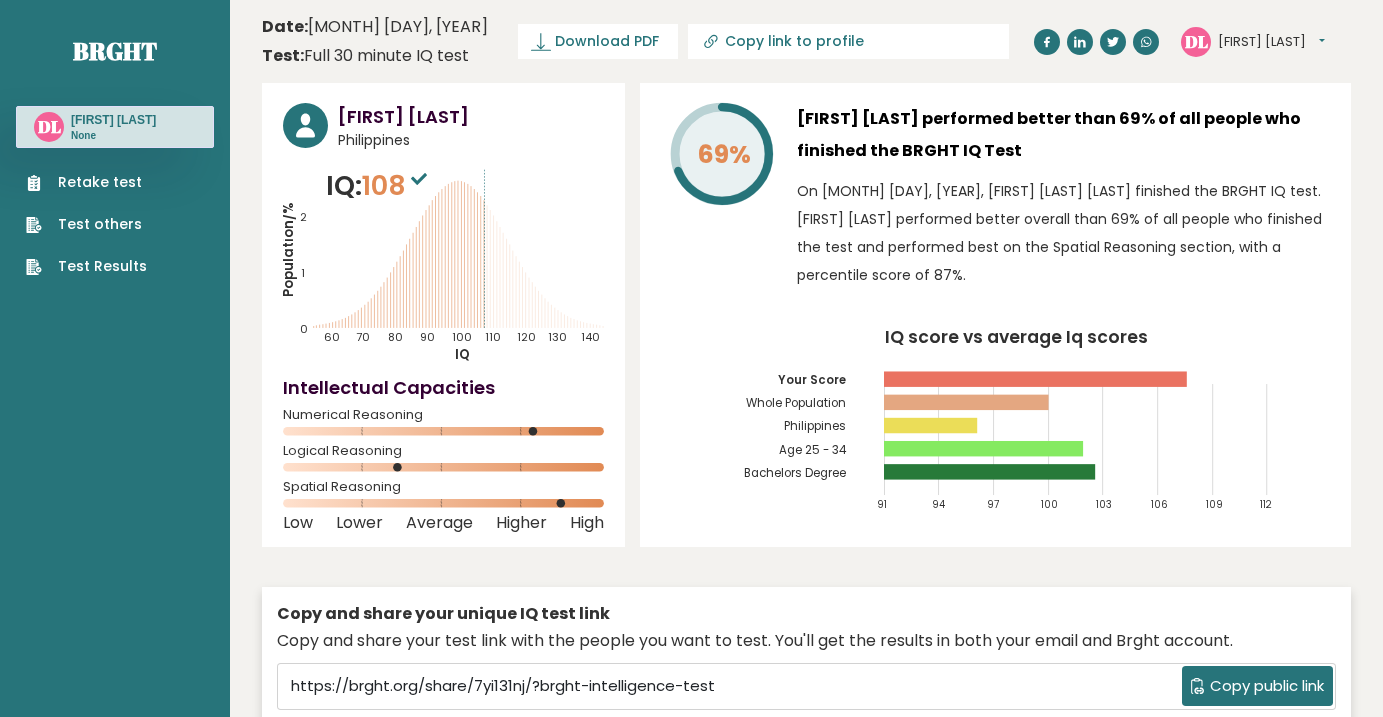 click on "Retake test" at bounding box center (86, 182) 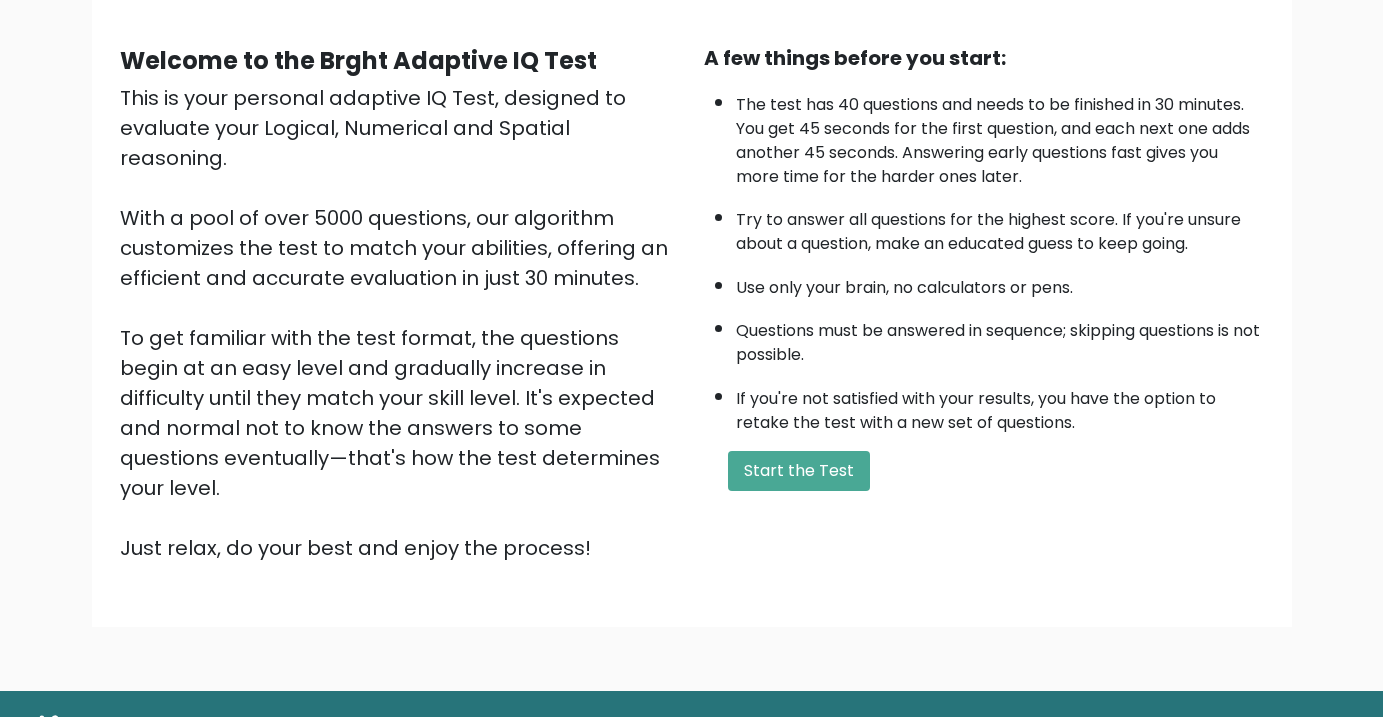scroll, scrollTop: 199, scrollLeft: 0, axis: vertical 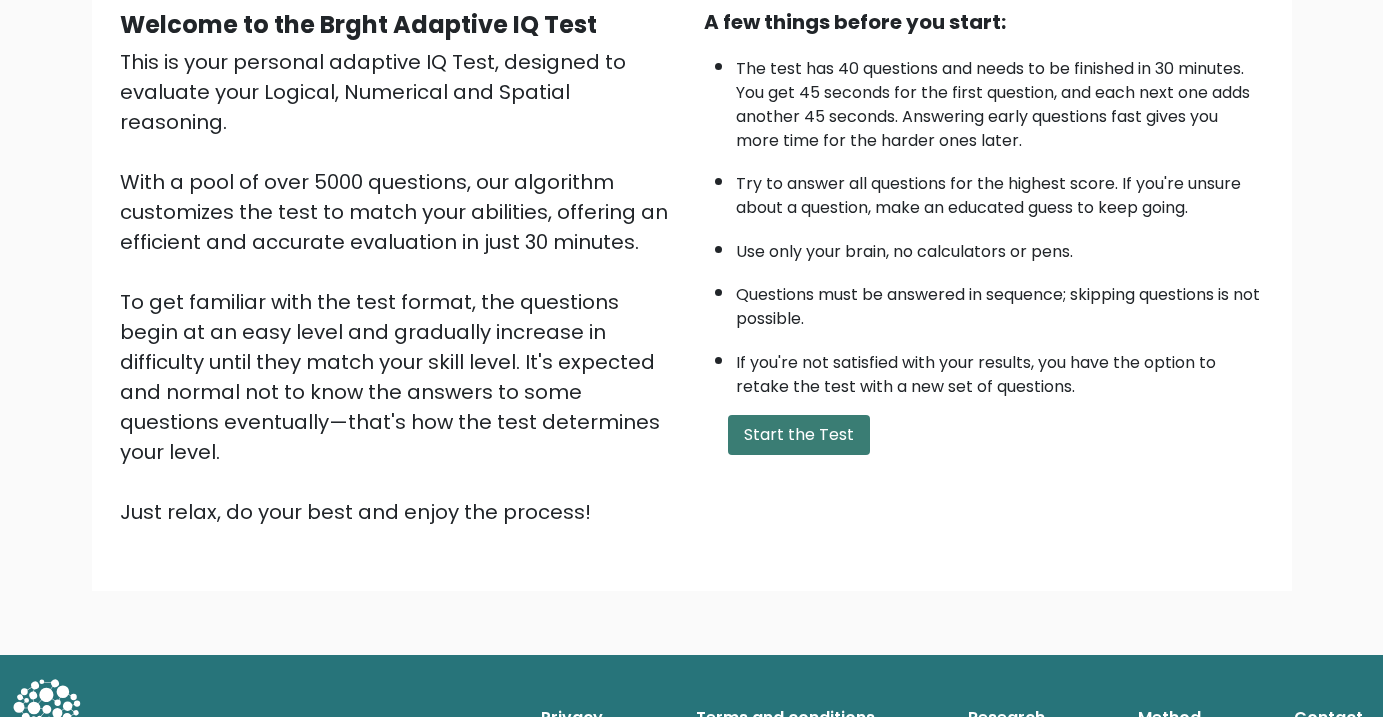 click on "Start the Test" at bounding box center (799, 435) 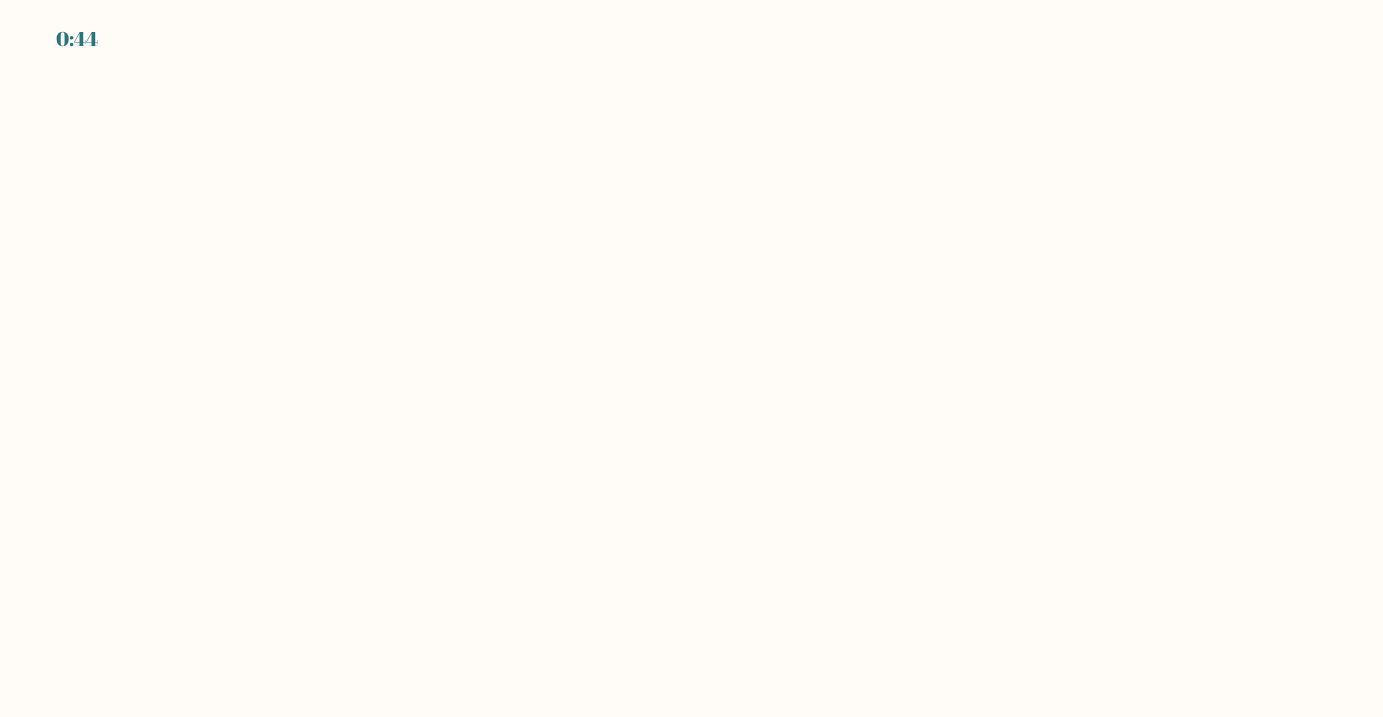 scroll, scrollTop: 0, scrollLeft: 0, axis: both 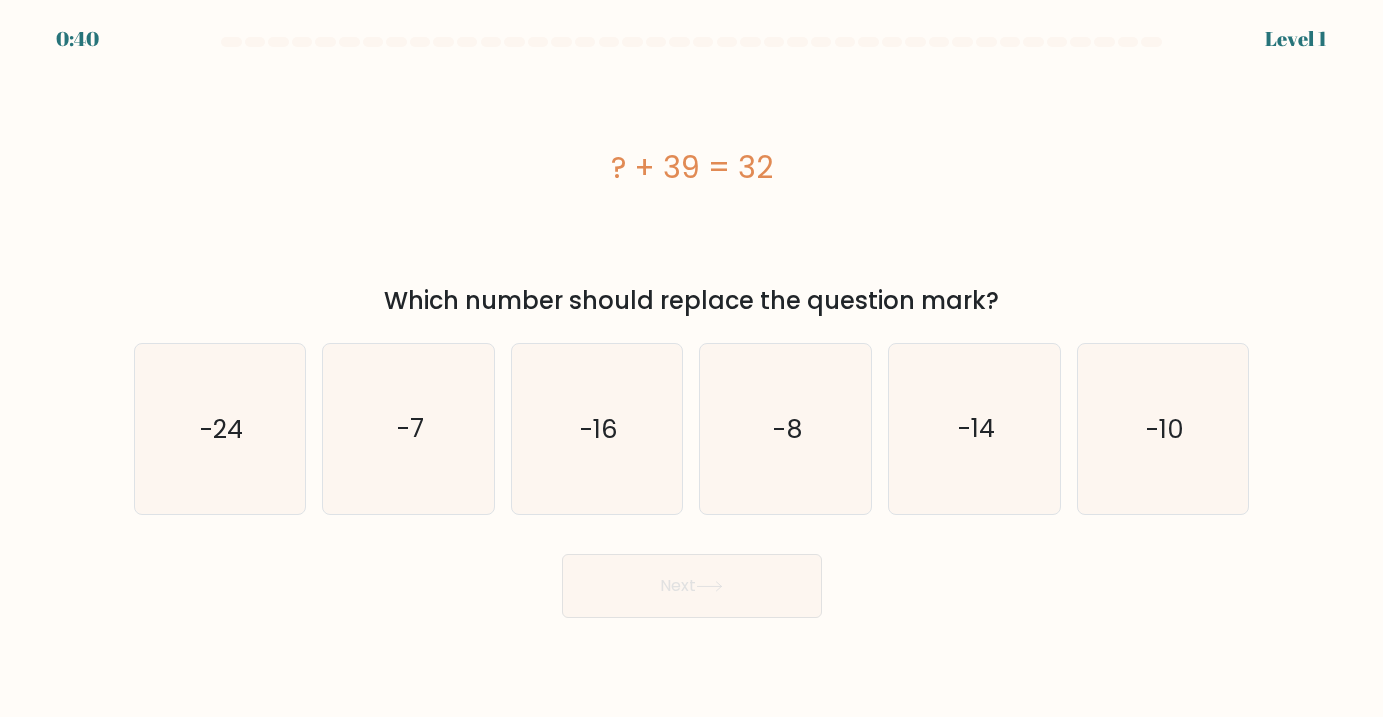 drag, startPoint x: 606, startPoint y: 167, endPoint x: 1015, endPoint y: 303, distance: 431.01855 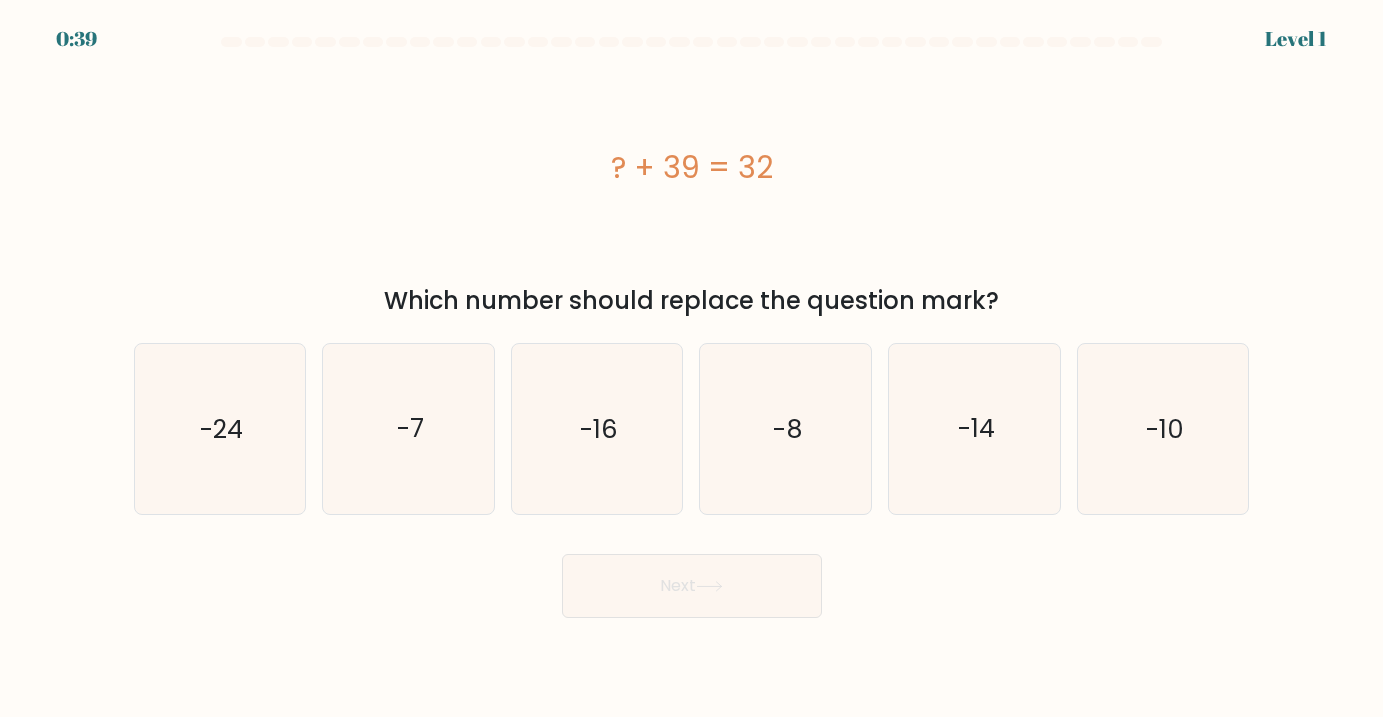 copy on "? + 39 = 32
Which number should replace the question mark?" 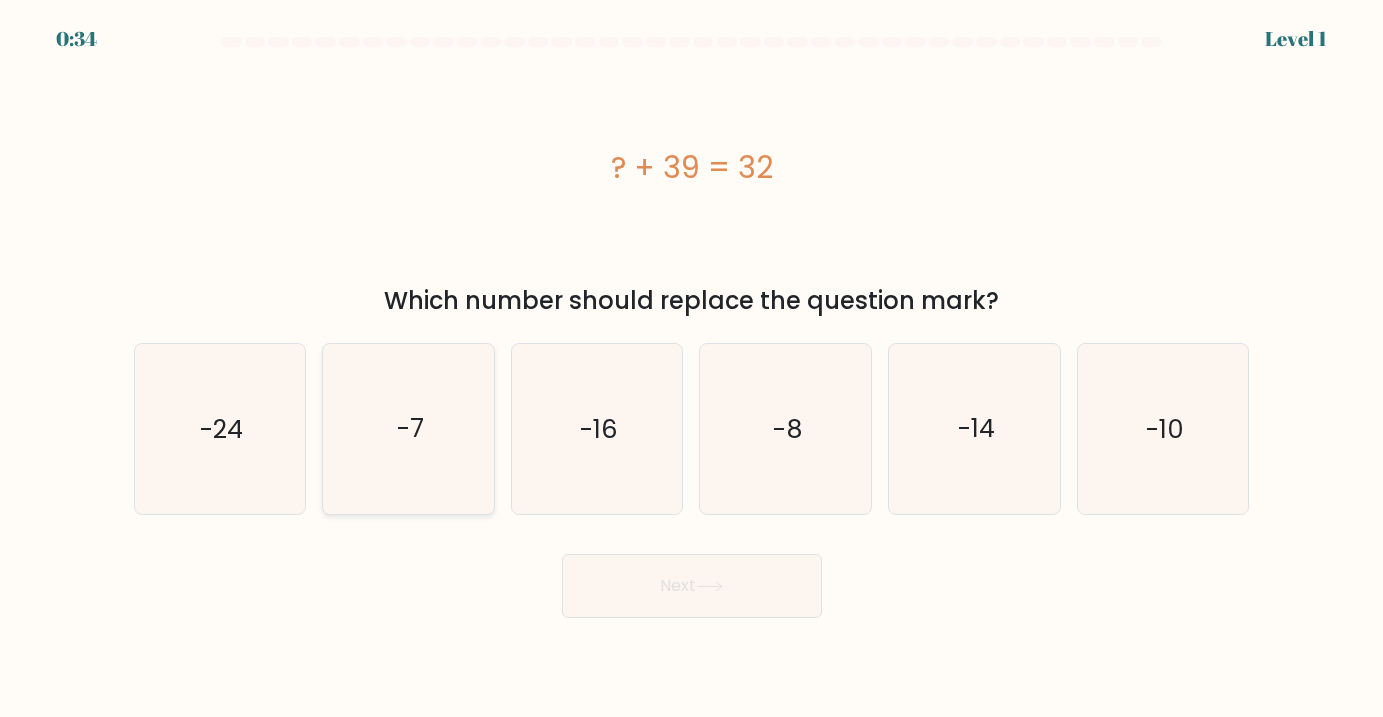 click on "-7" 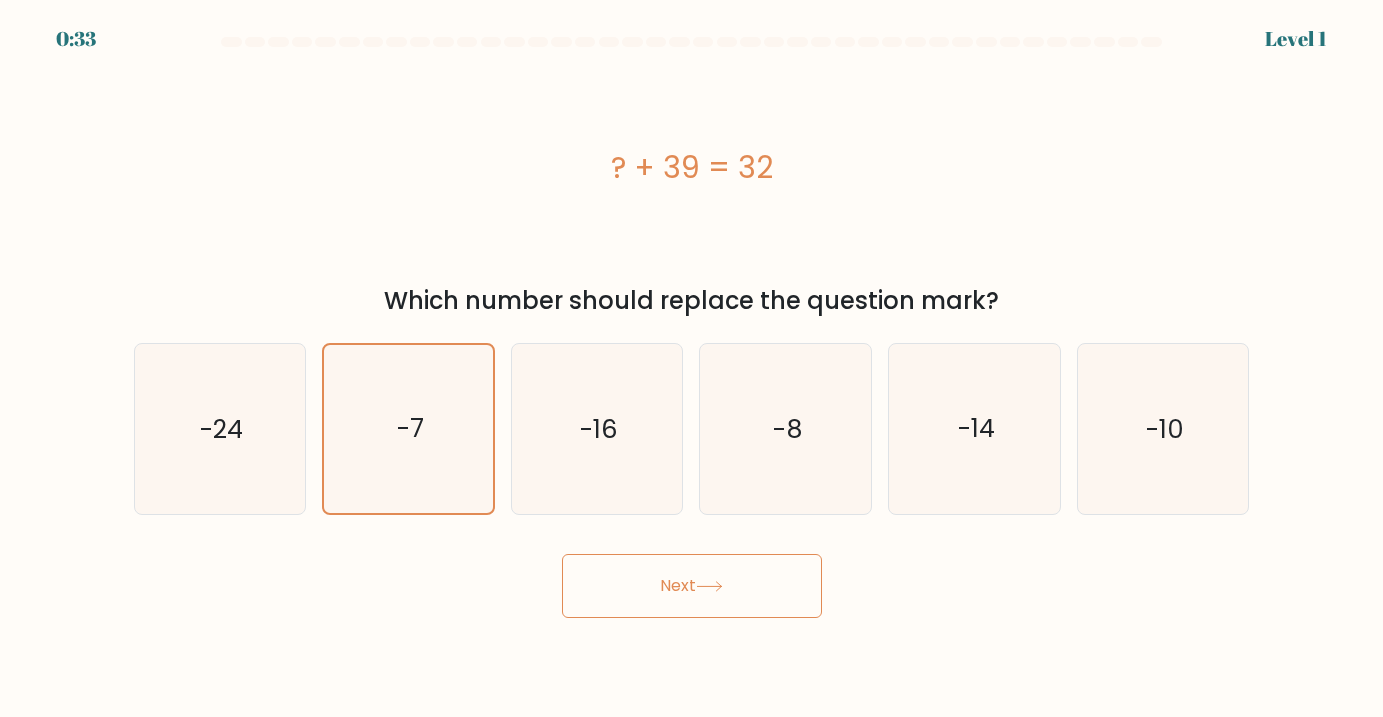 click 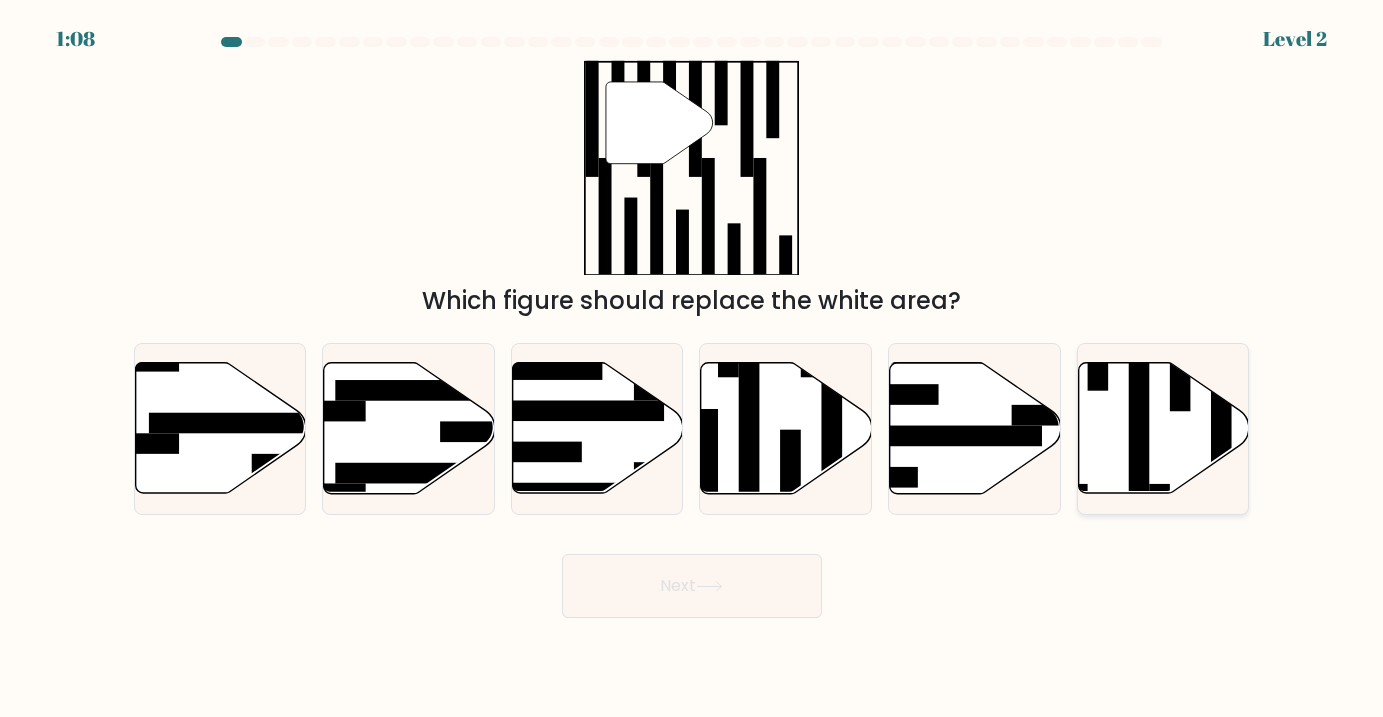 click 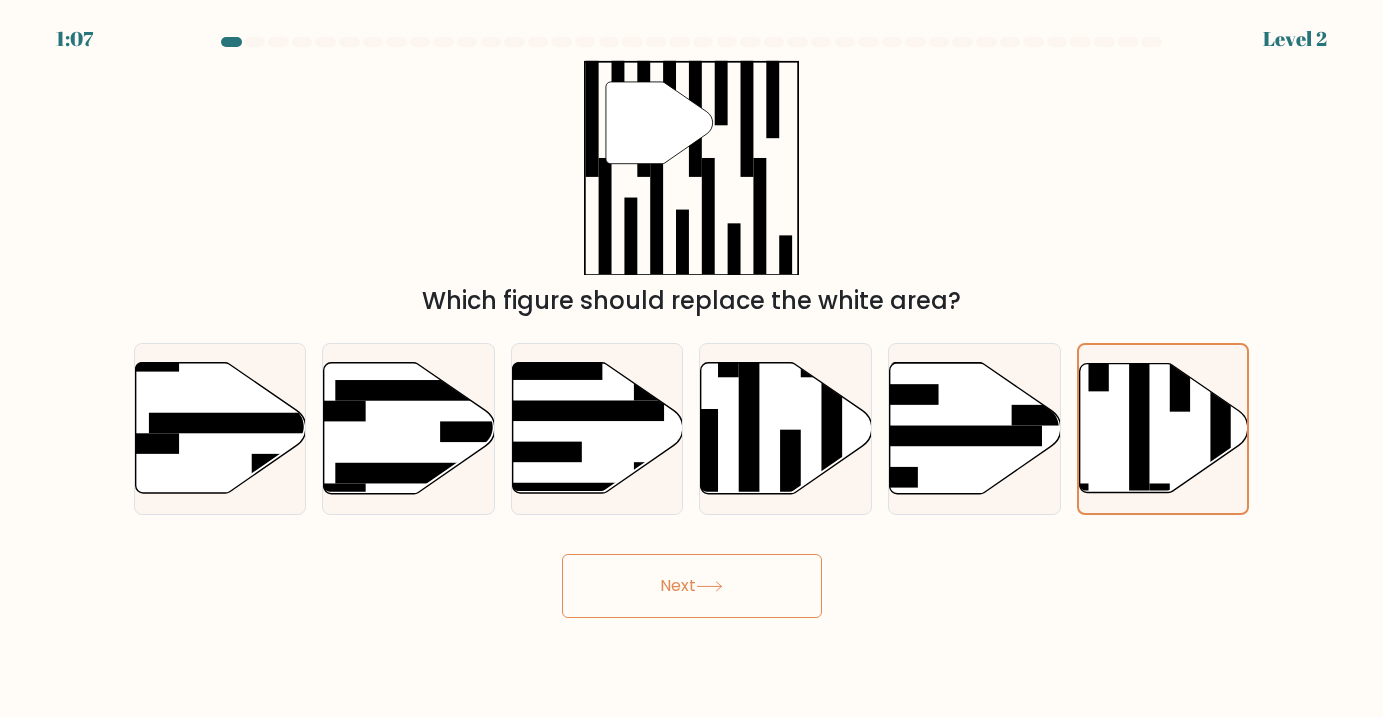 click on "Next" at bounding box center [692, 586] 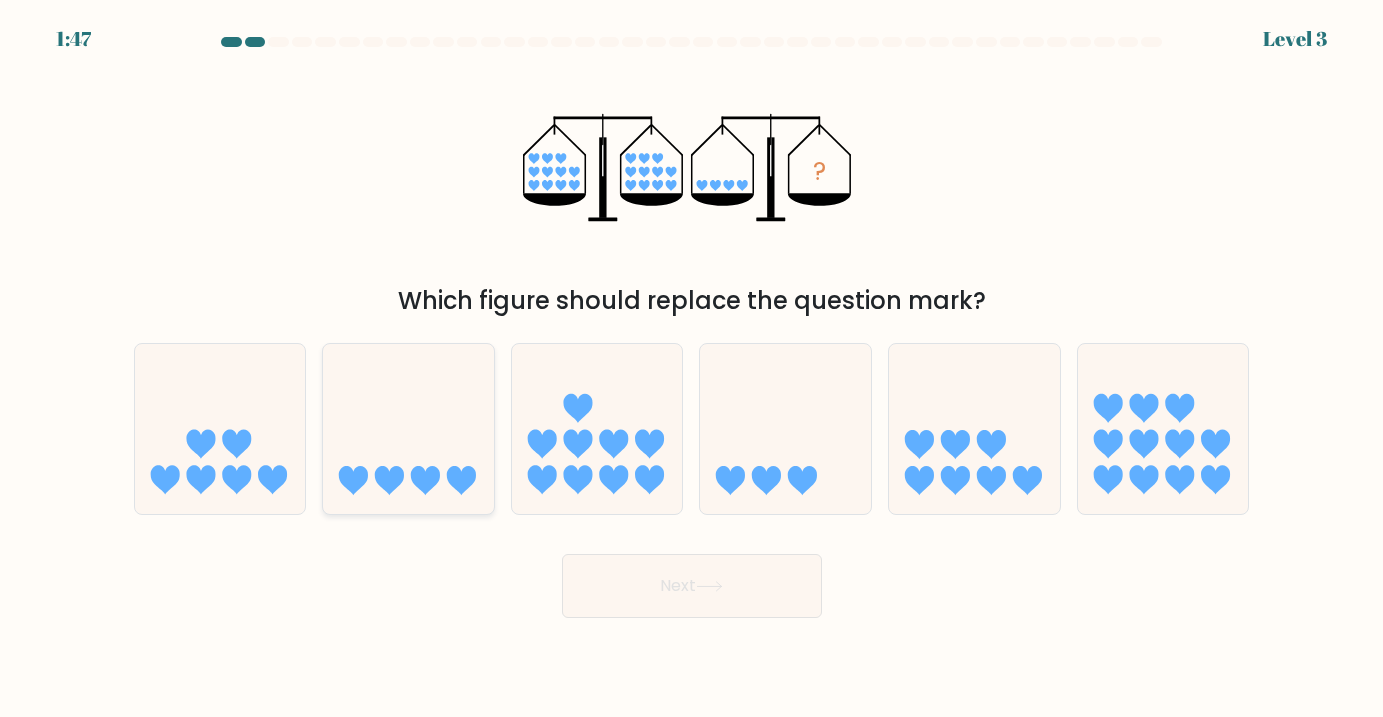 click 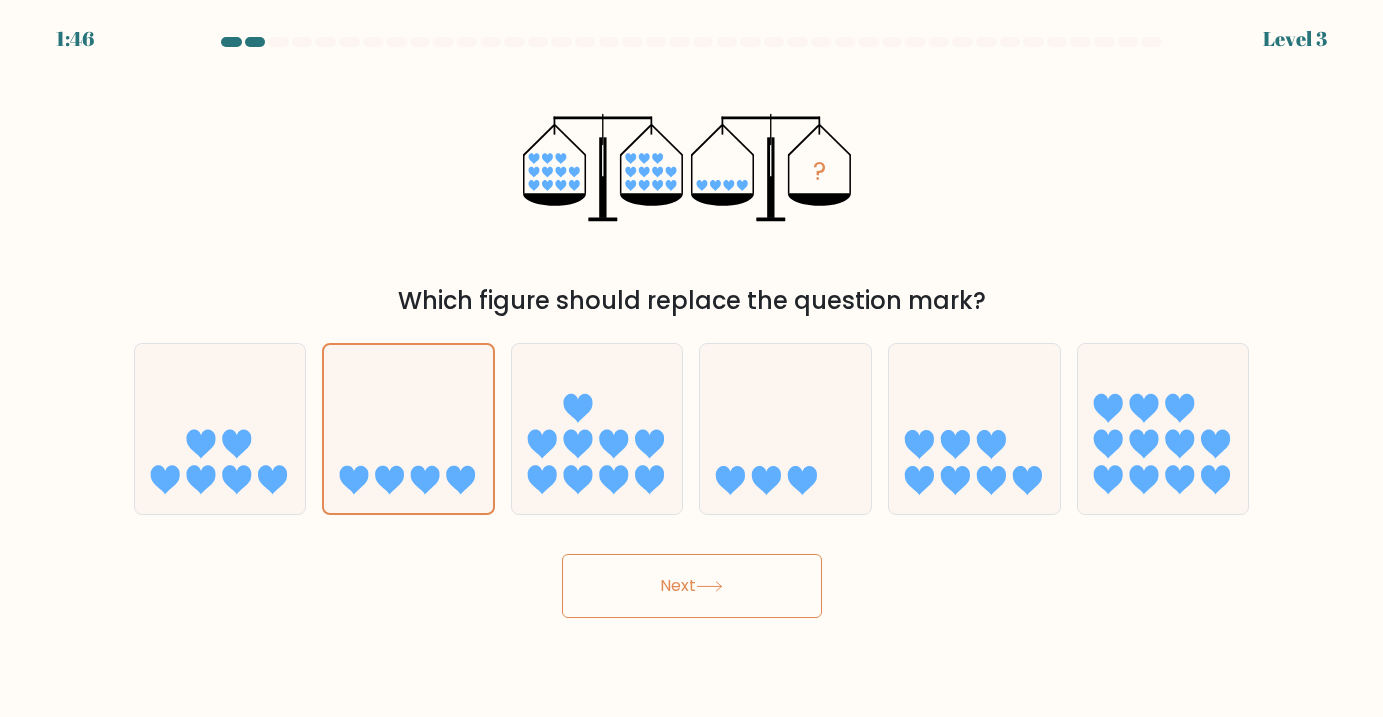 click on "Next" at bounding box center (692, 586) 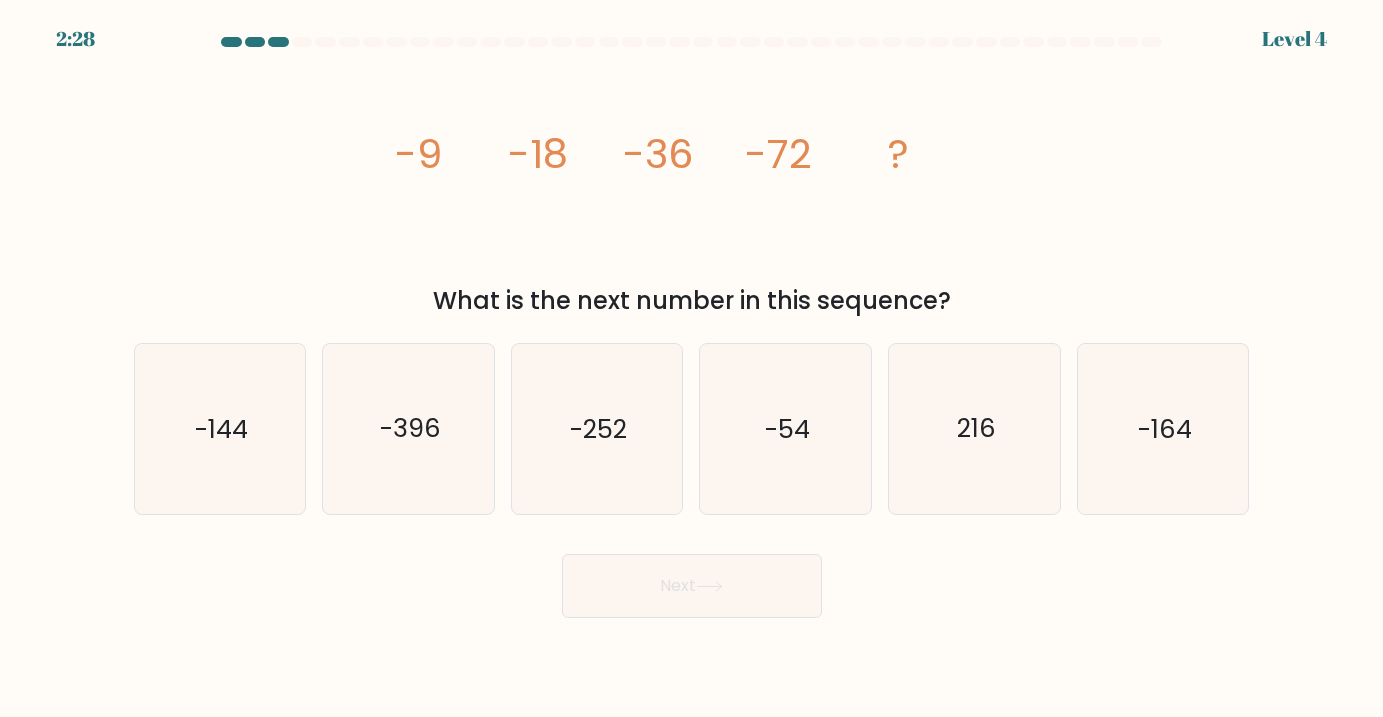 drag, startPoint x: 392, startPoint y: 147, endPoint x: 965, endPoint y: 294, distance: 591.5556 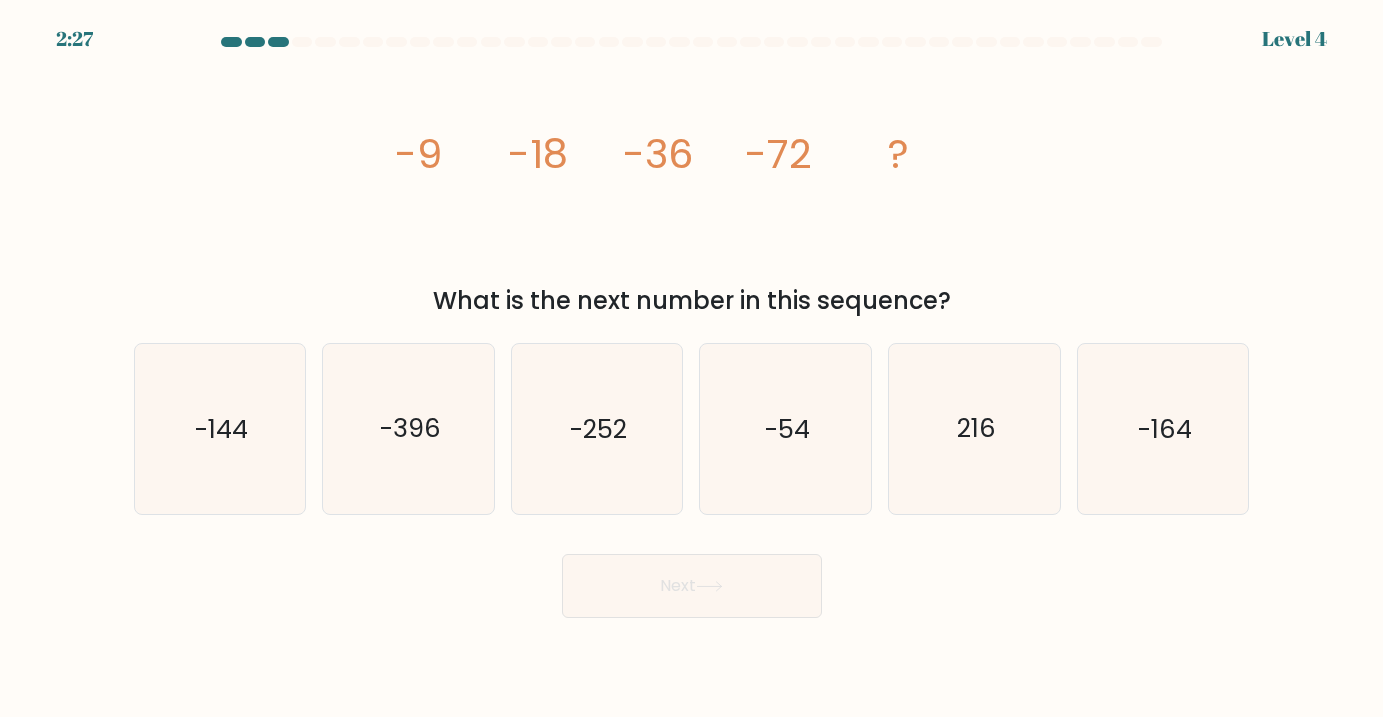 copy on "-9
-18
-36
-72
?
What is the next number in this sequence?" 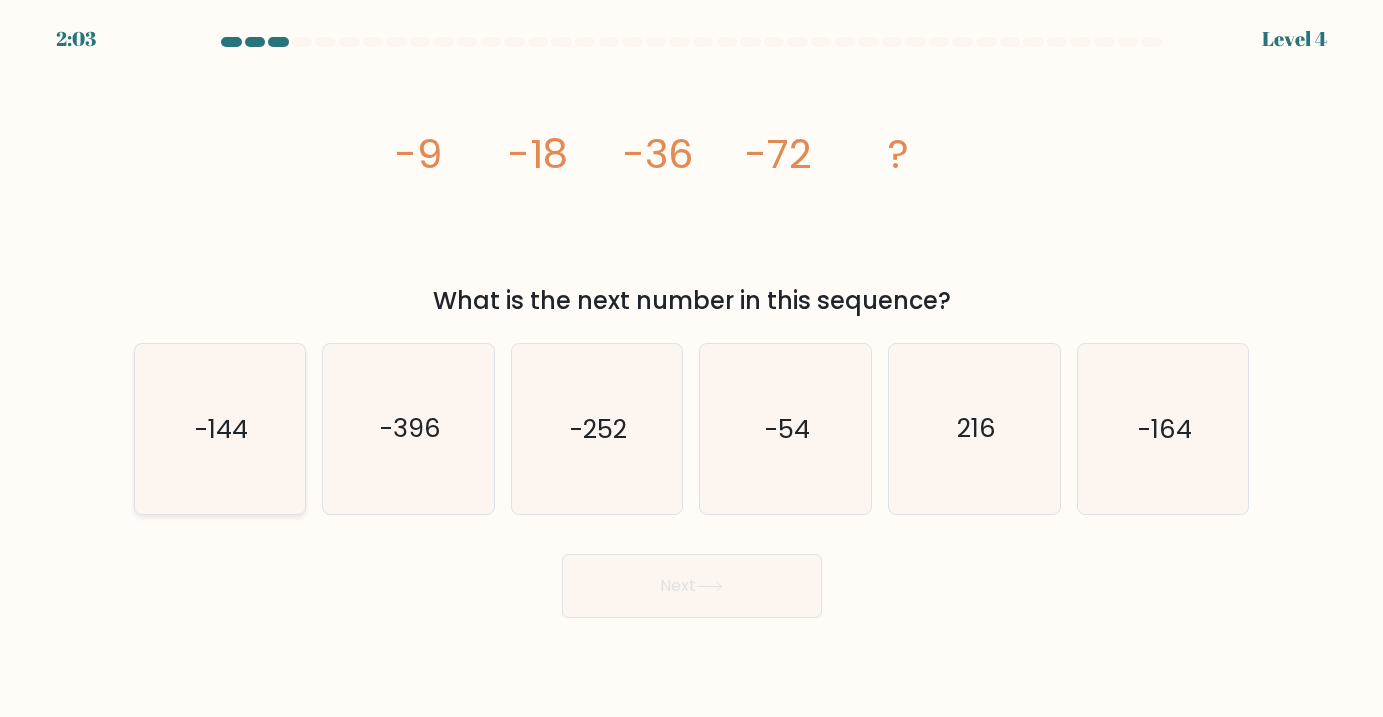 click on "-144" 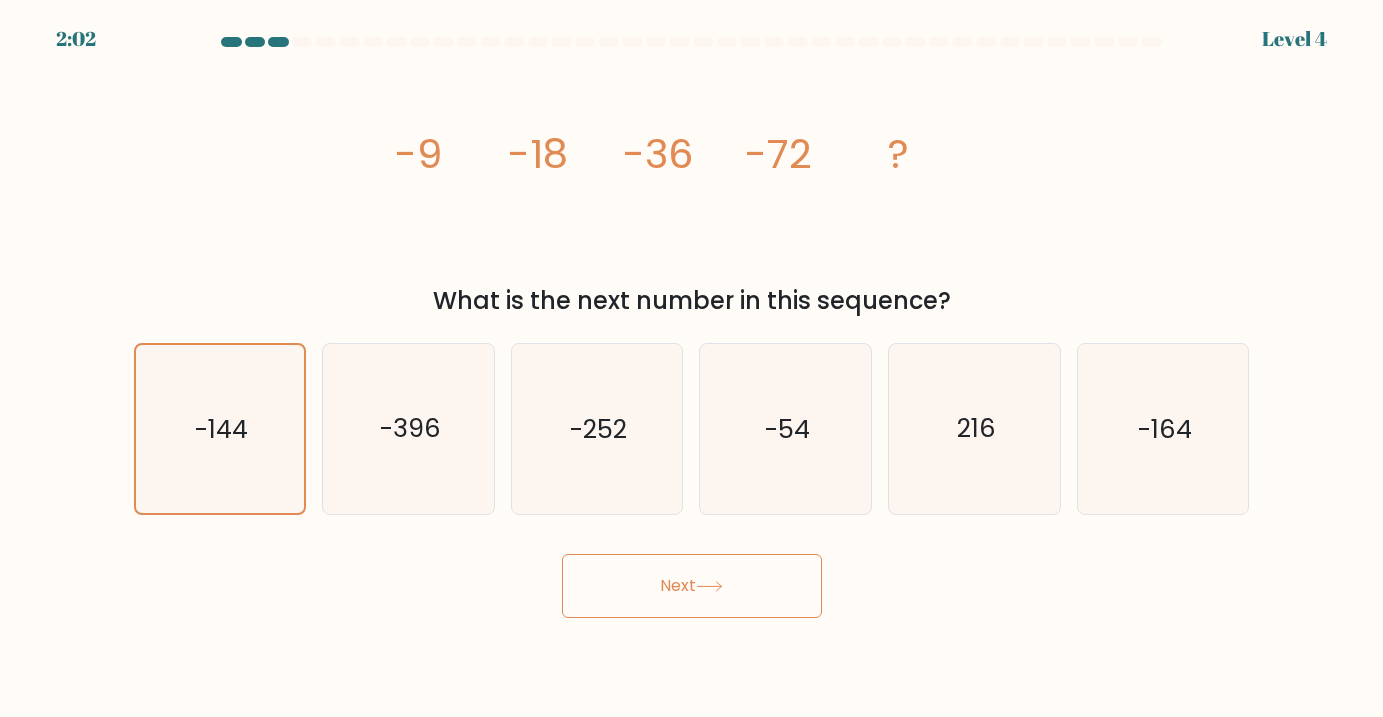 click on "Next" at bounding box center (692, 586) 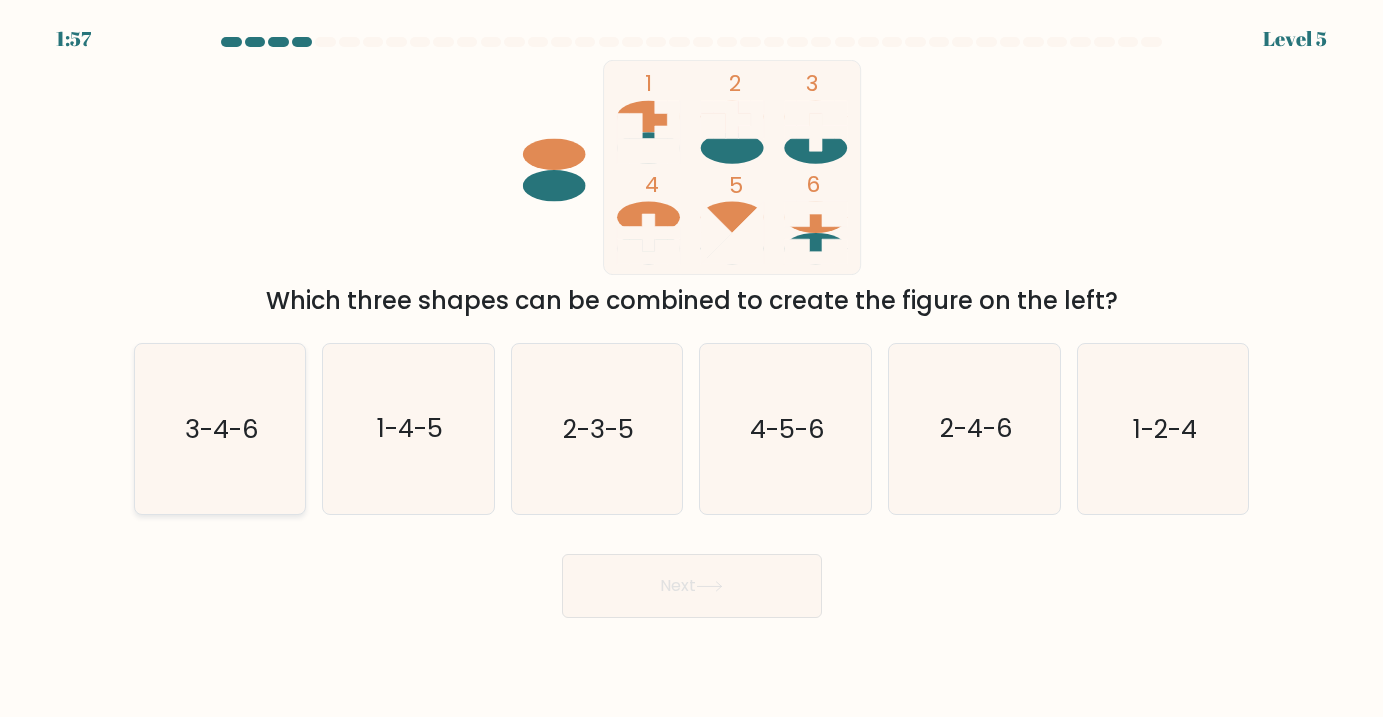 click on "3-4-6" 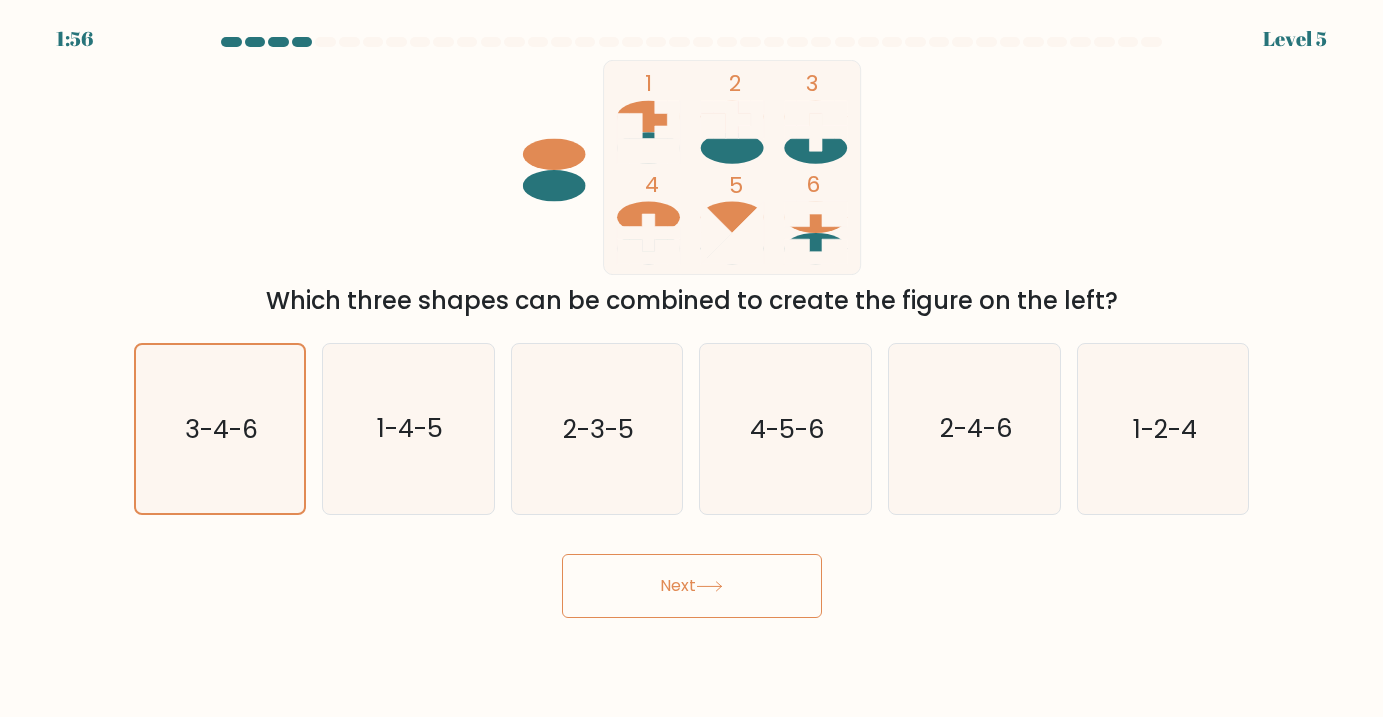 click 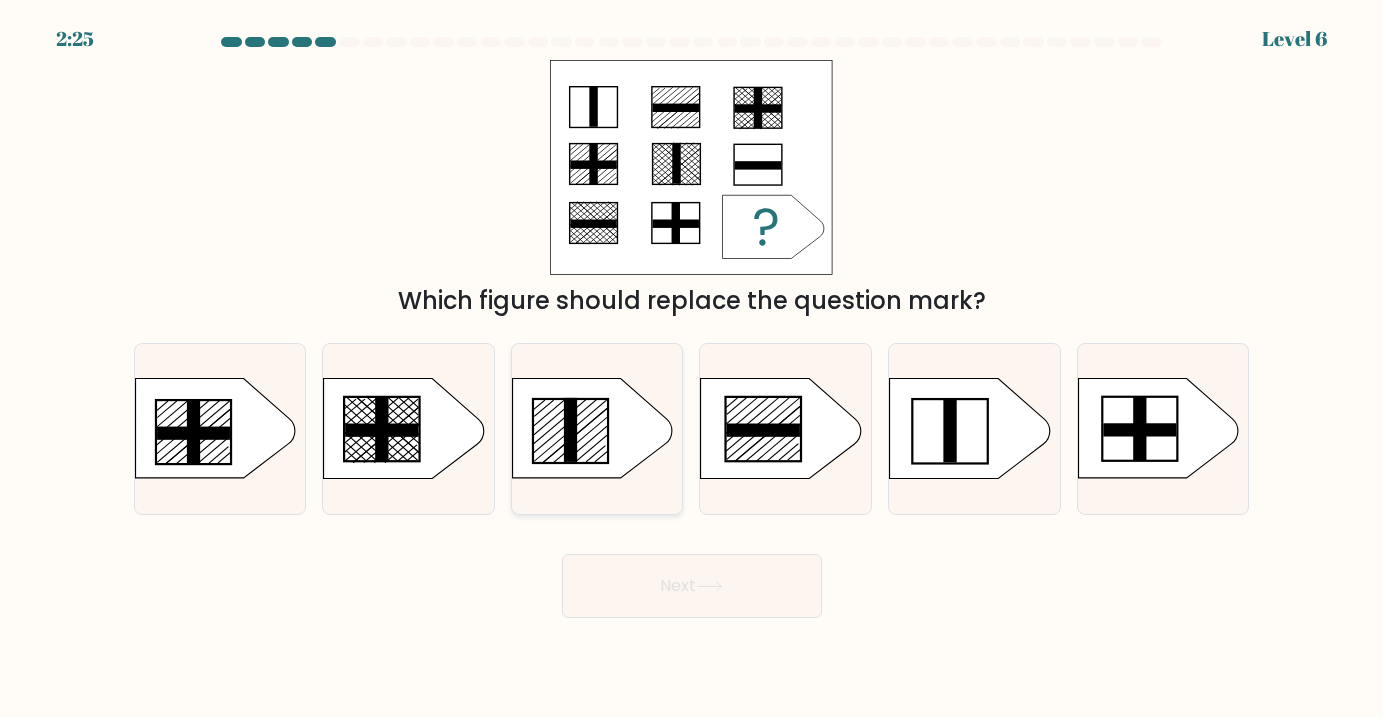click 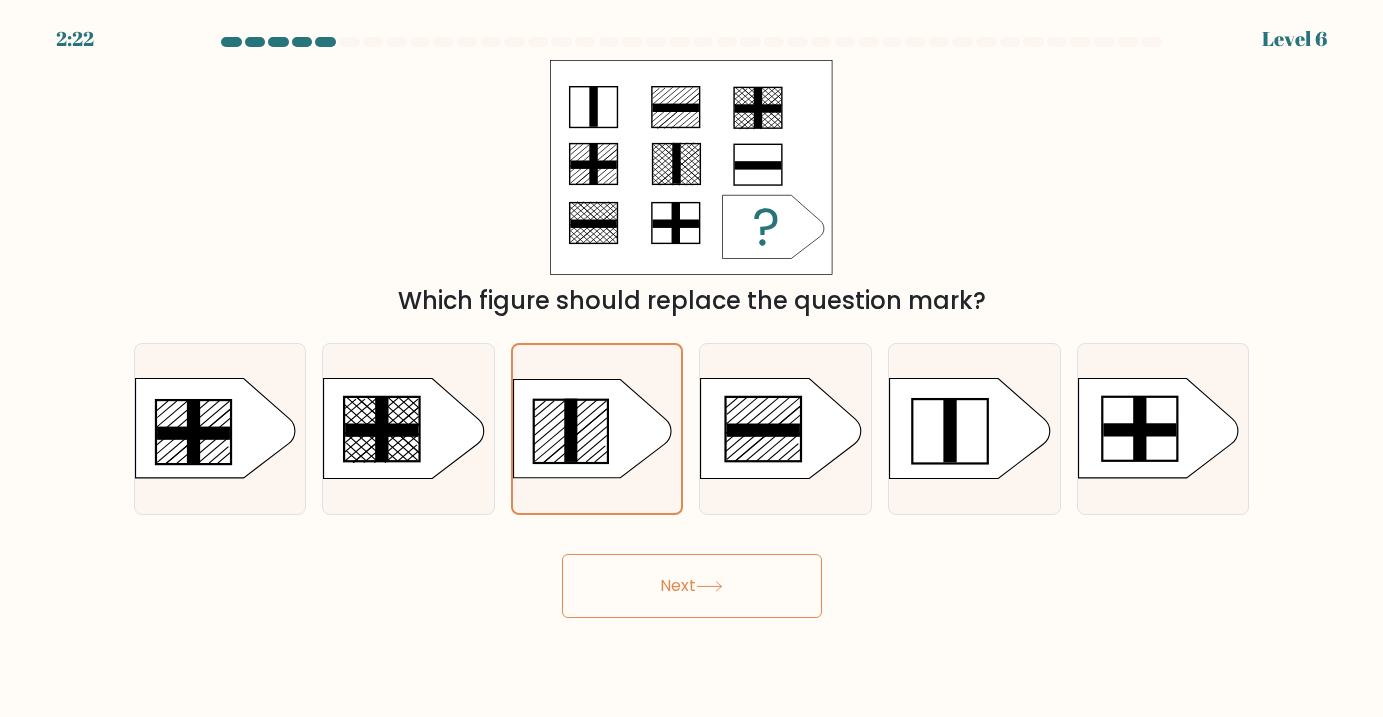 click on "Next" at bounding box center (692, 586) 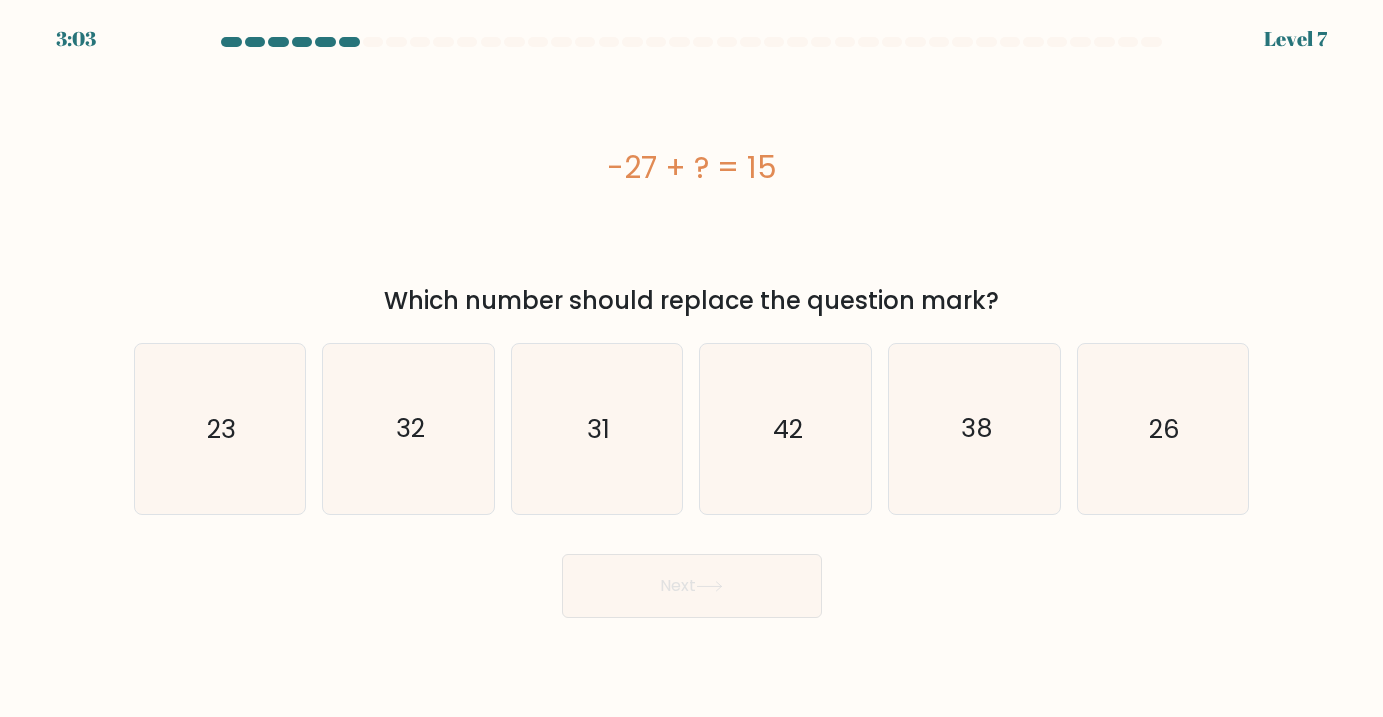 drag, startPoint x: 603, startPoint y: 162, endPoint x: 1007, endPoint y: 291, distance: 424.09552 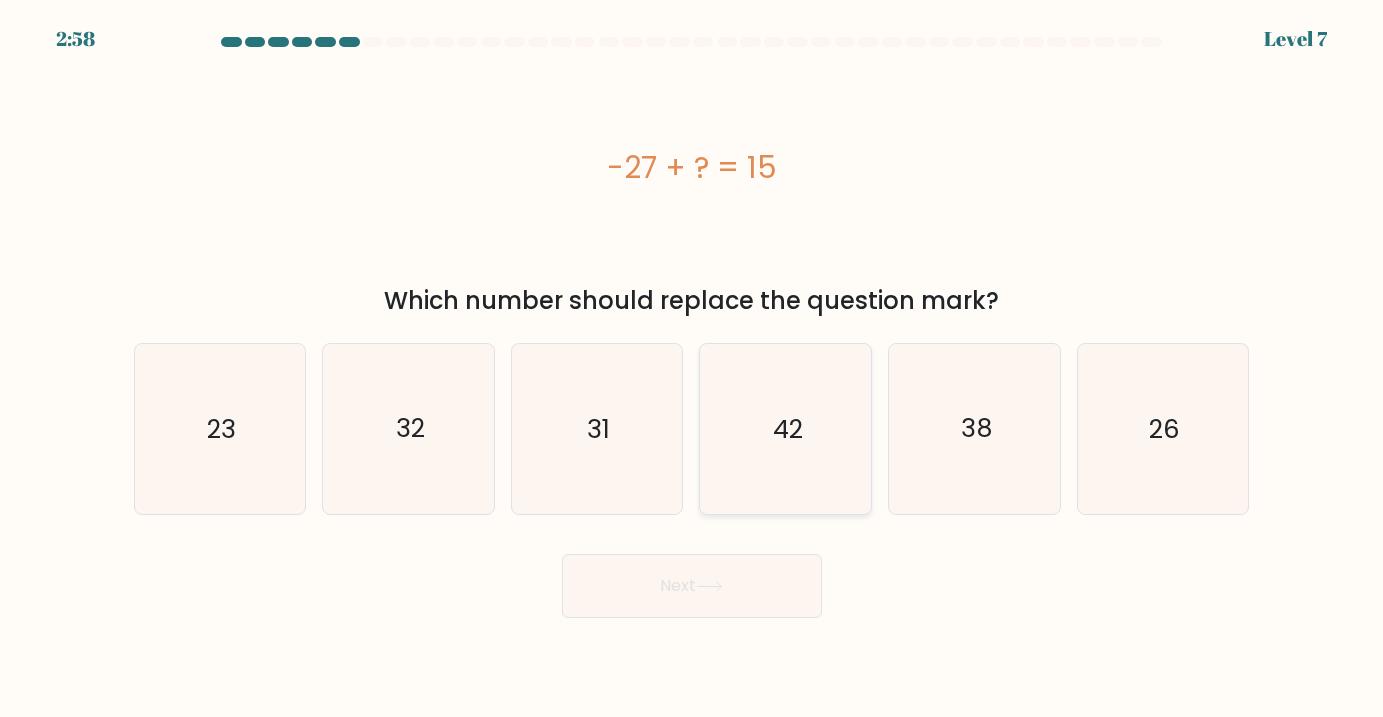 click on "42" 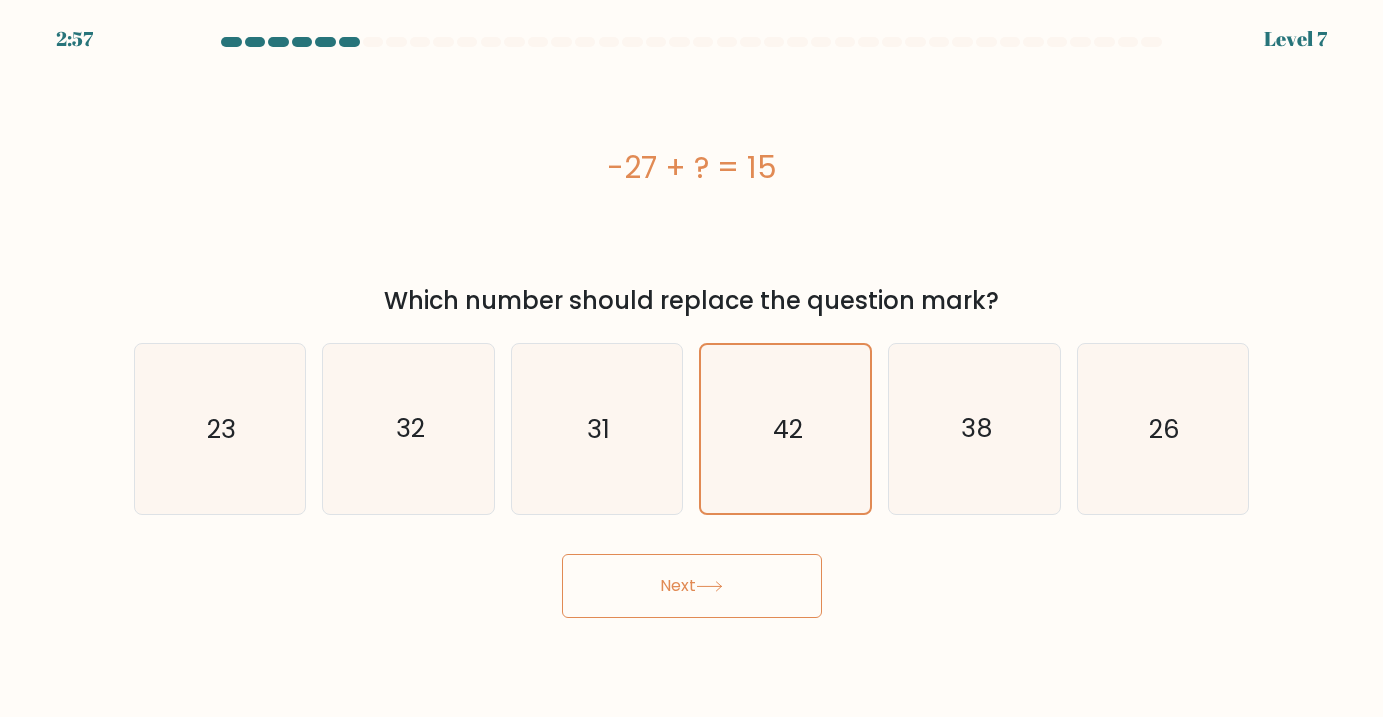 click 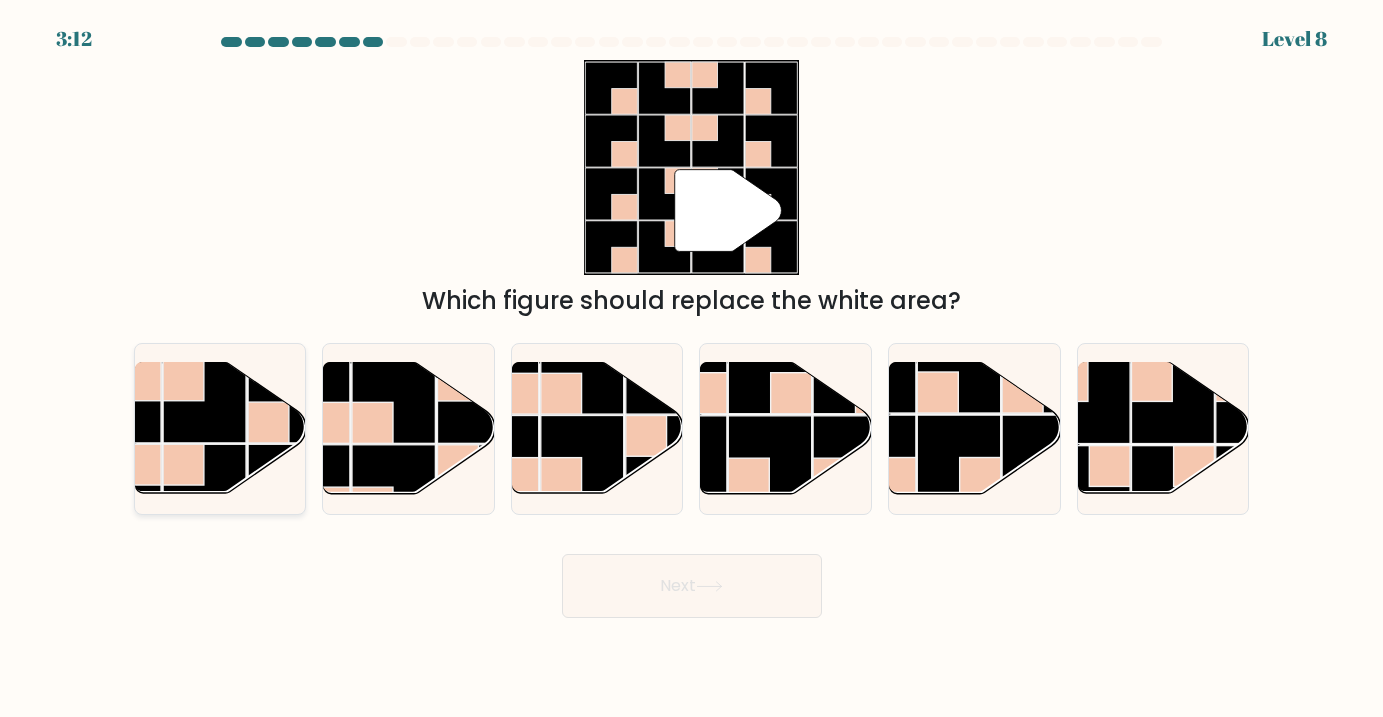 click 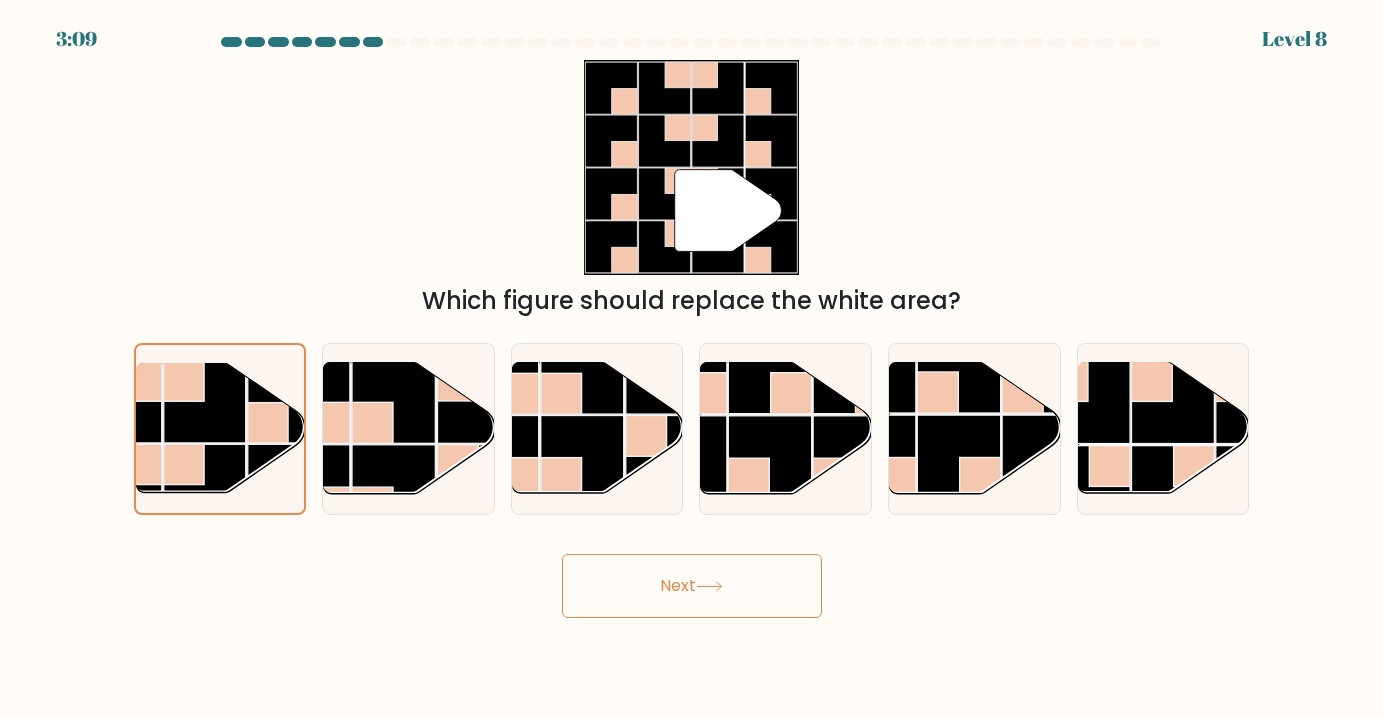 click on "Next" at bounding box center (692, 586) 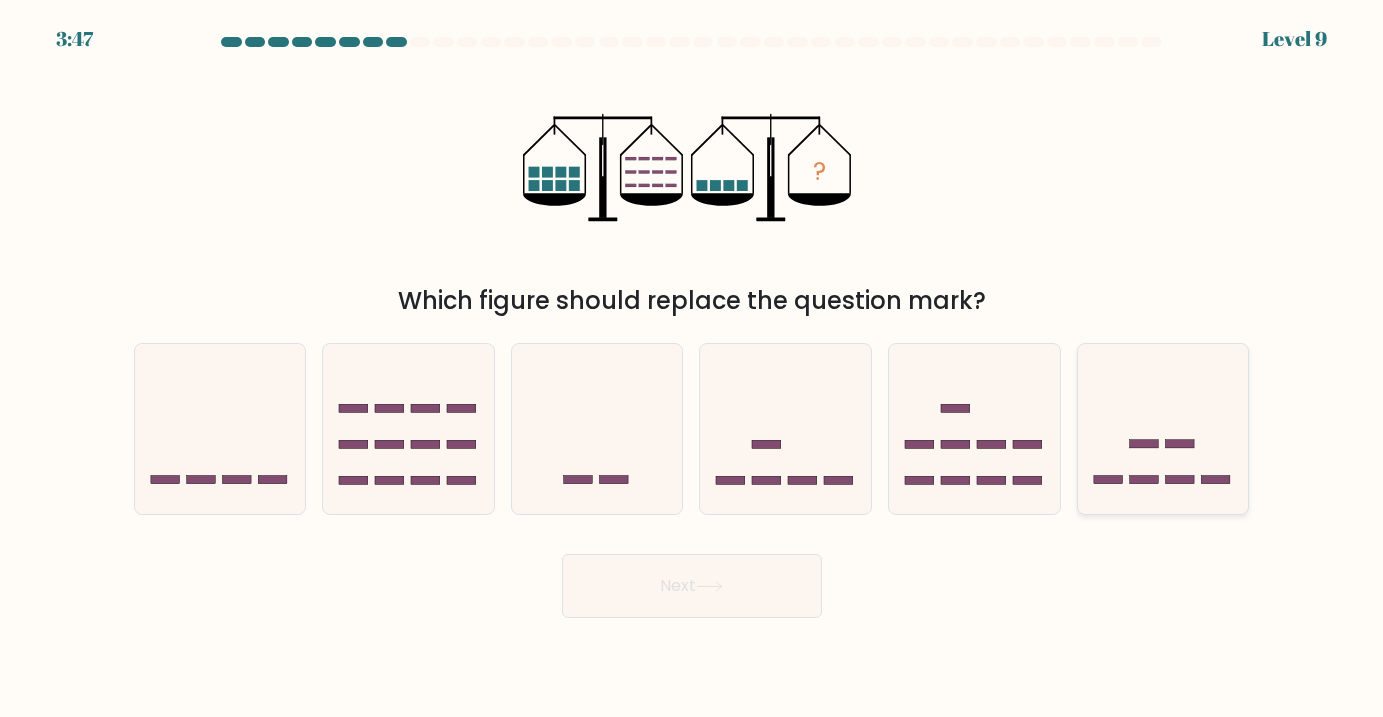 click 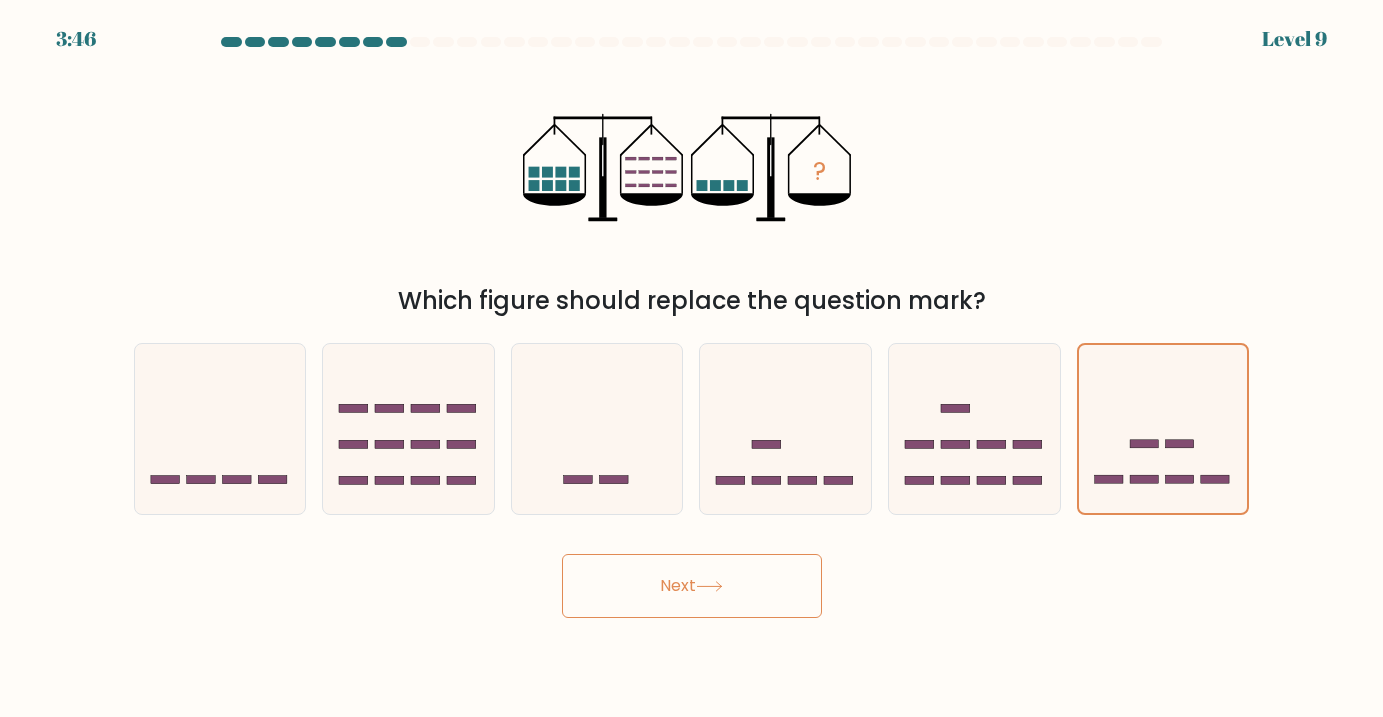 click on "Next" at bounding box center [692, 586] 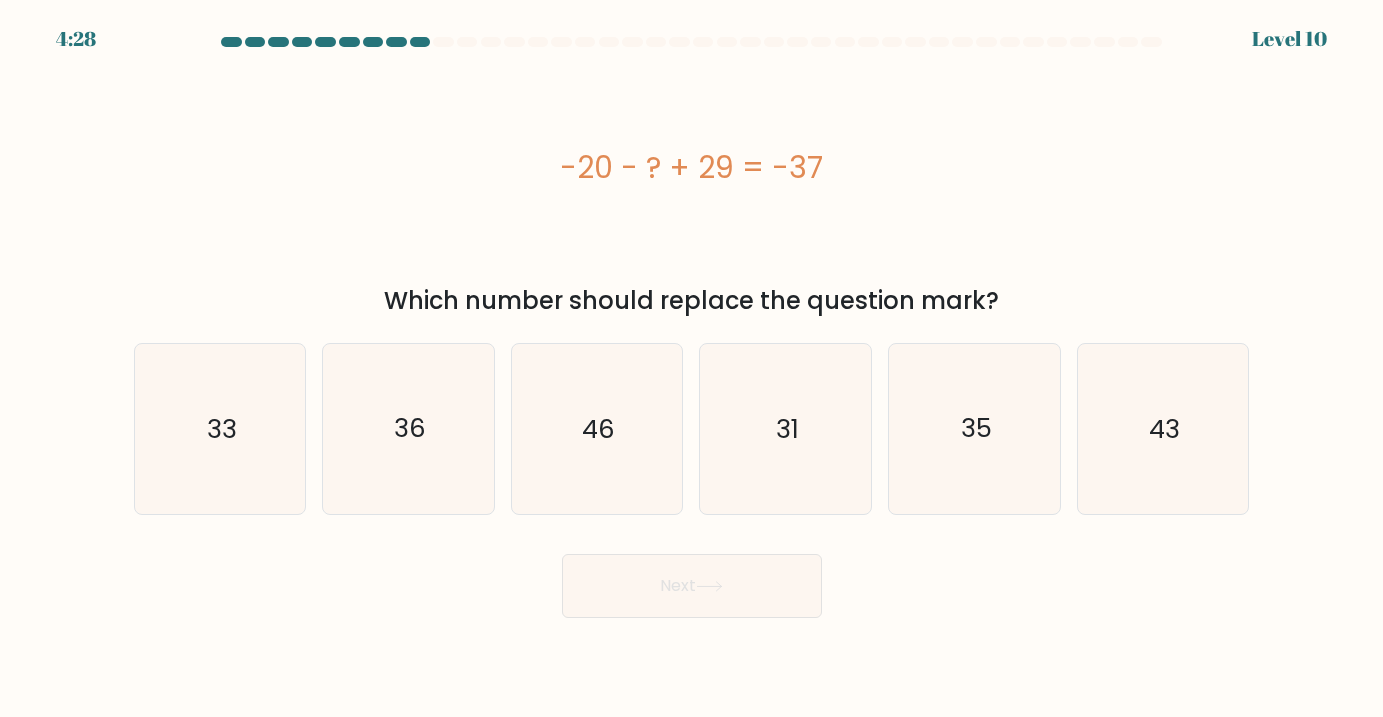 drag, startPoint x: 560, startPoint y: 162, endPoint x: 996, endPoint y: 302, distance: 457.92575 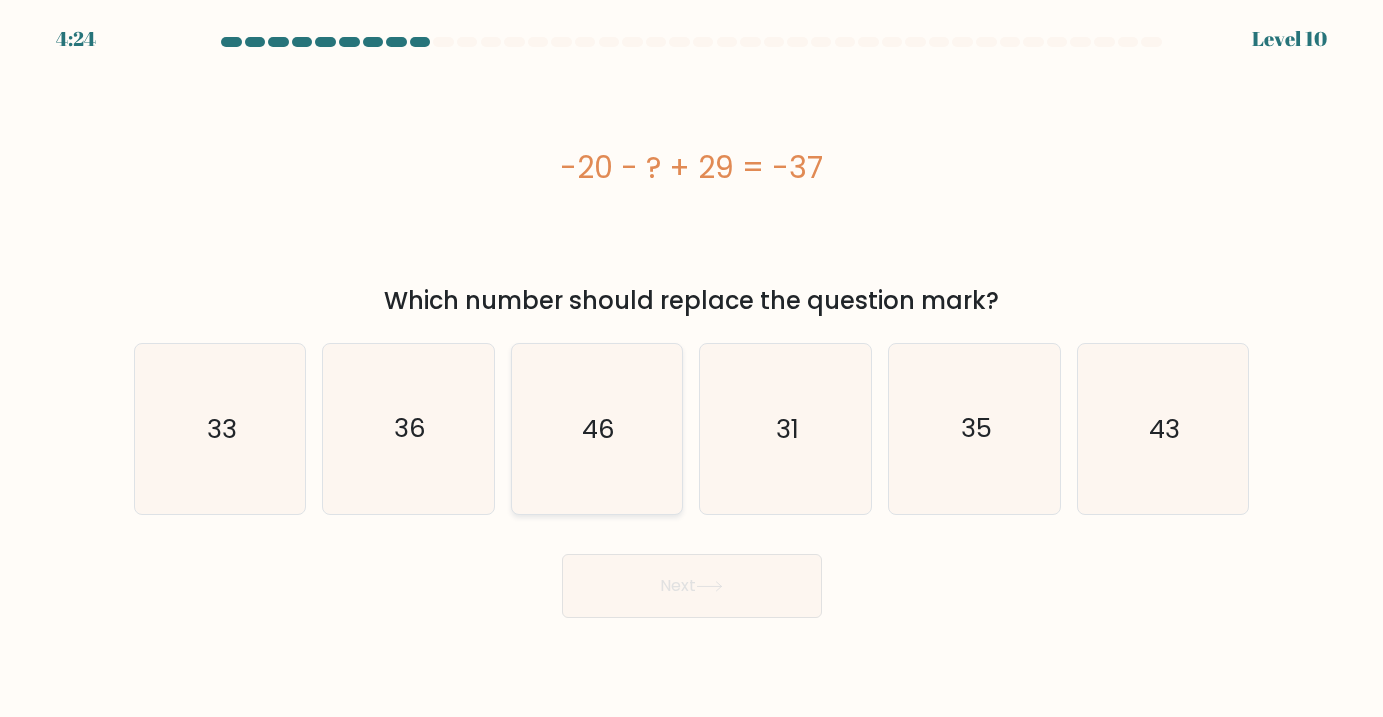 click on "46" 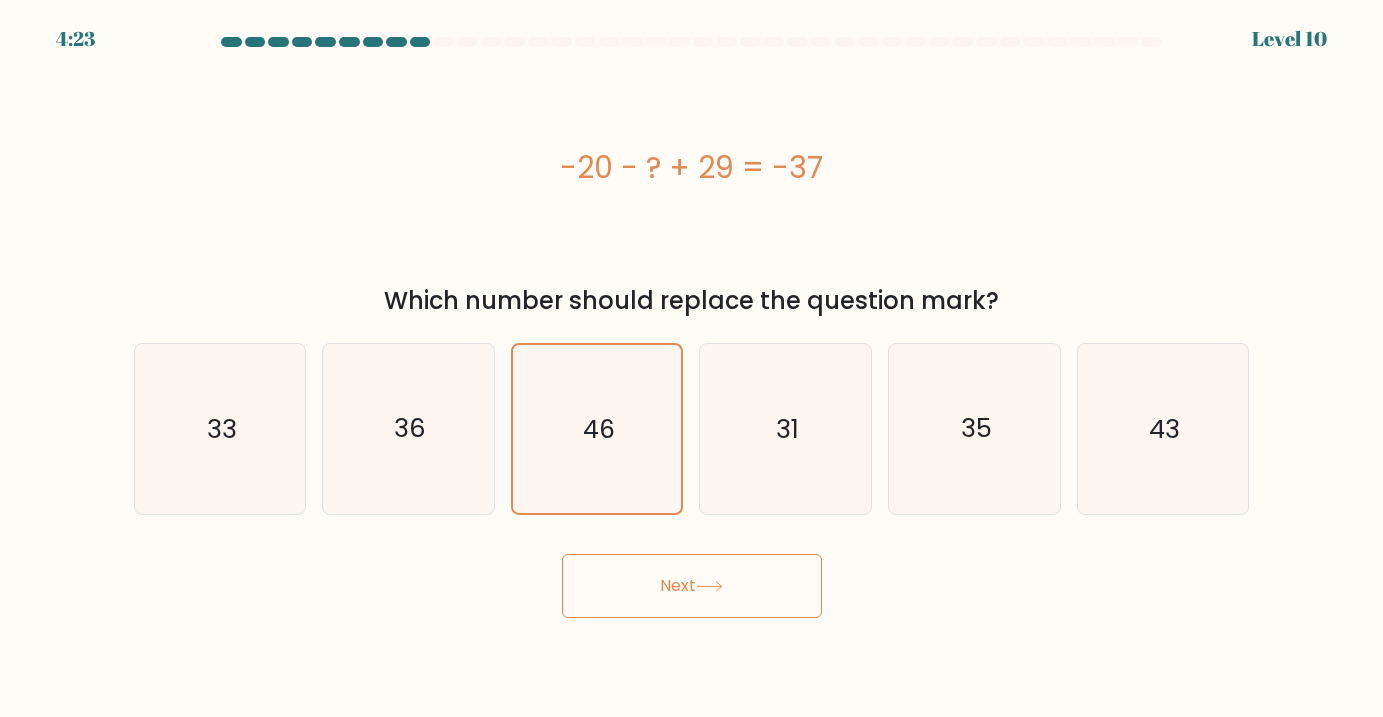 click on "Next" at bounding box center (692, 586) 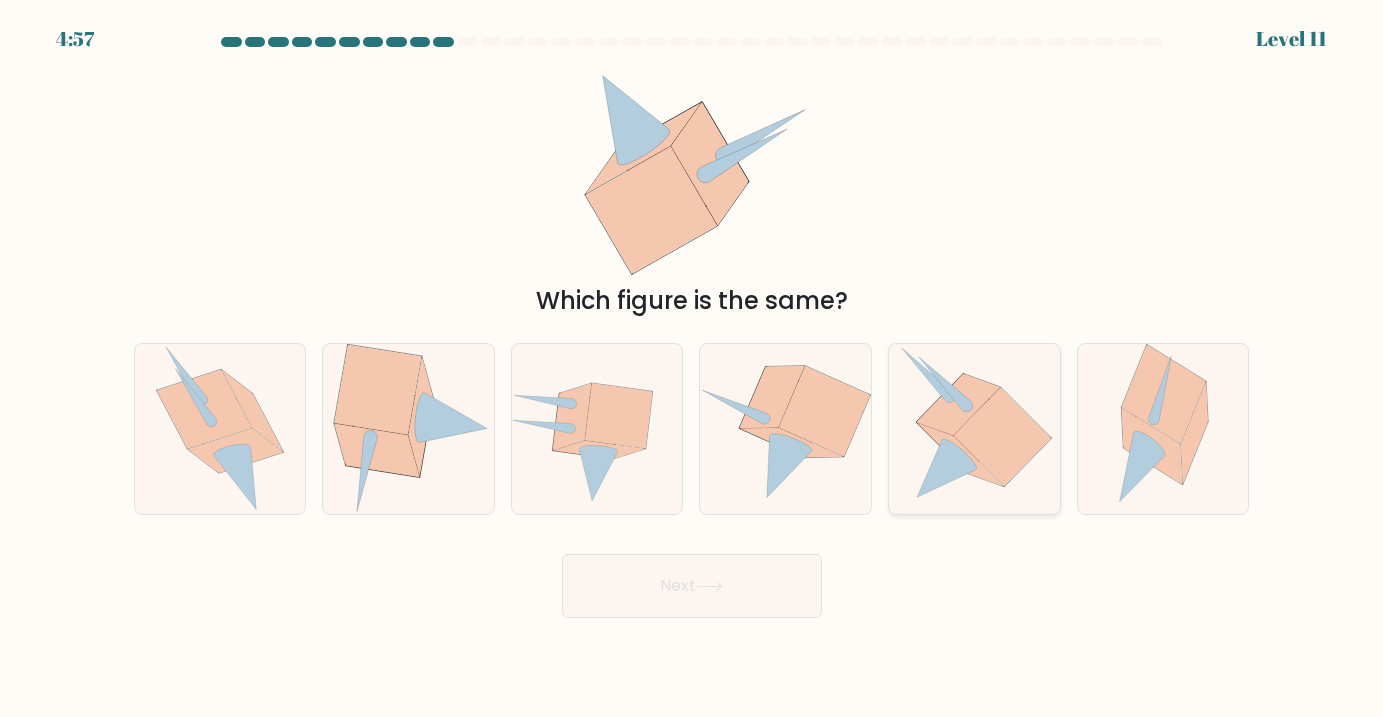 click 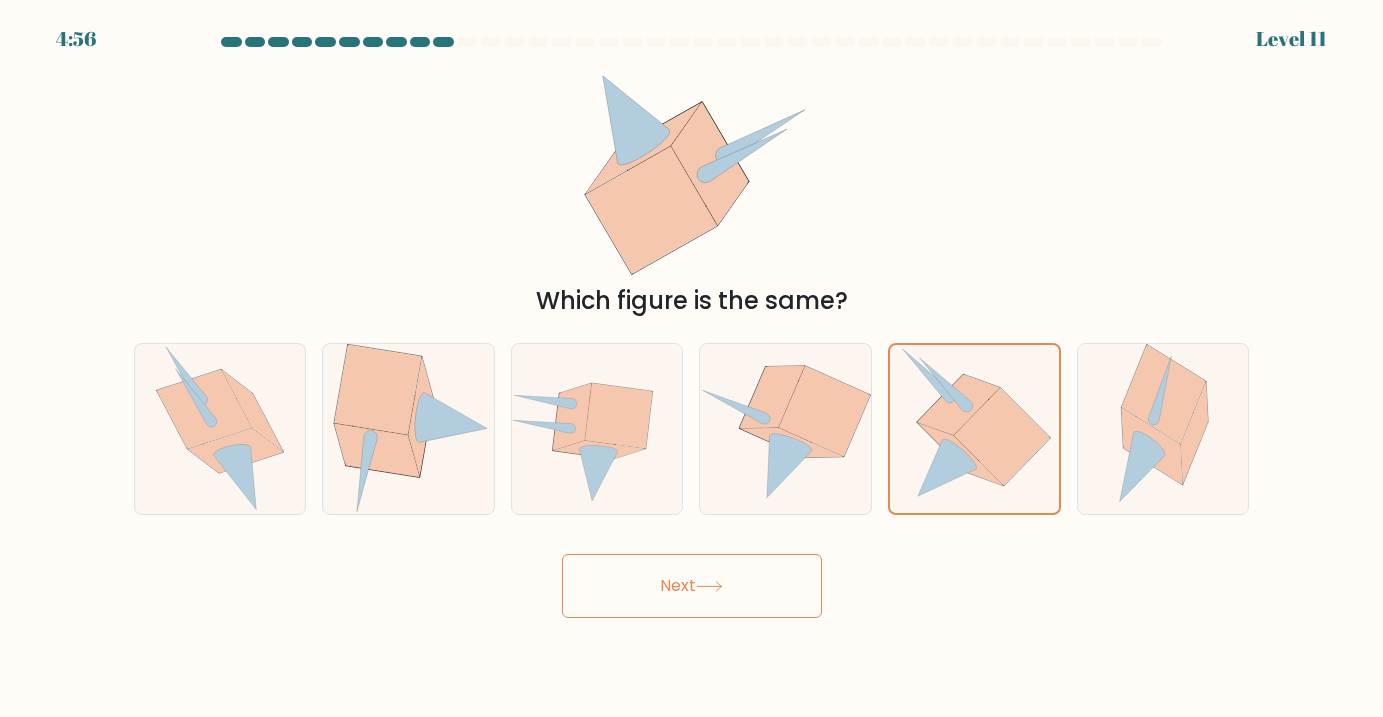 click on "Next" at bounding box center (692, 586) 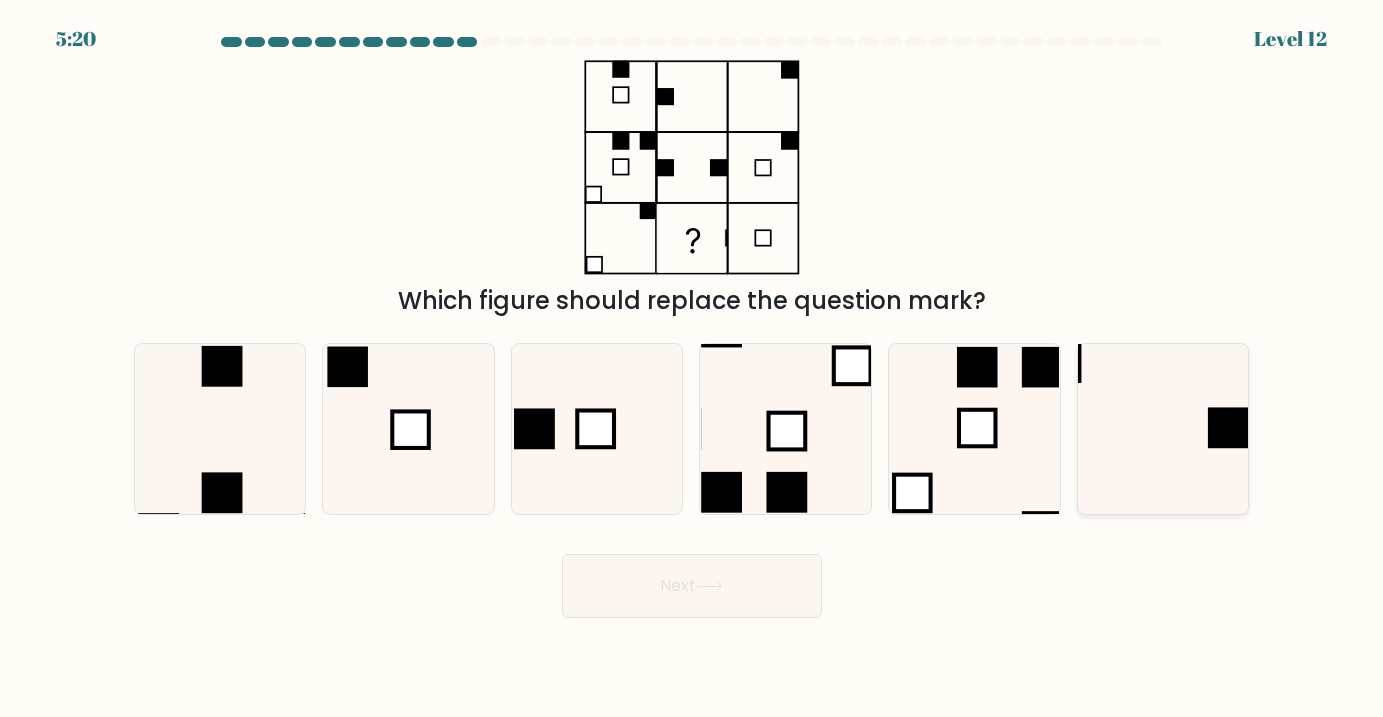 click 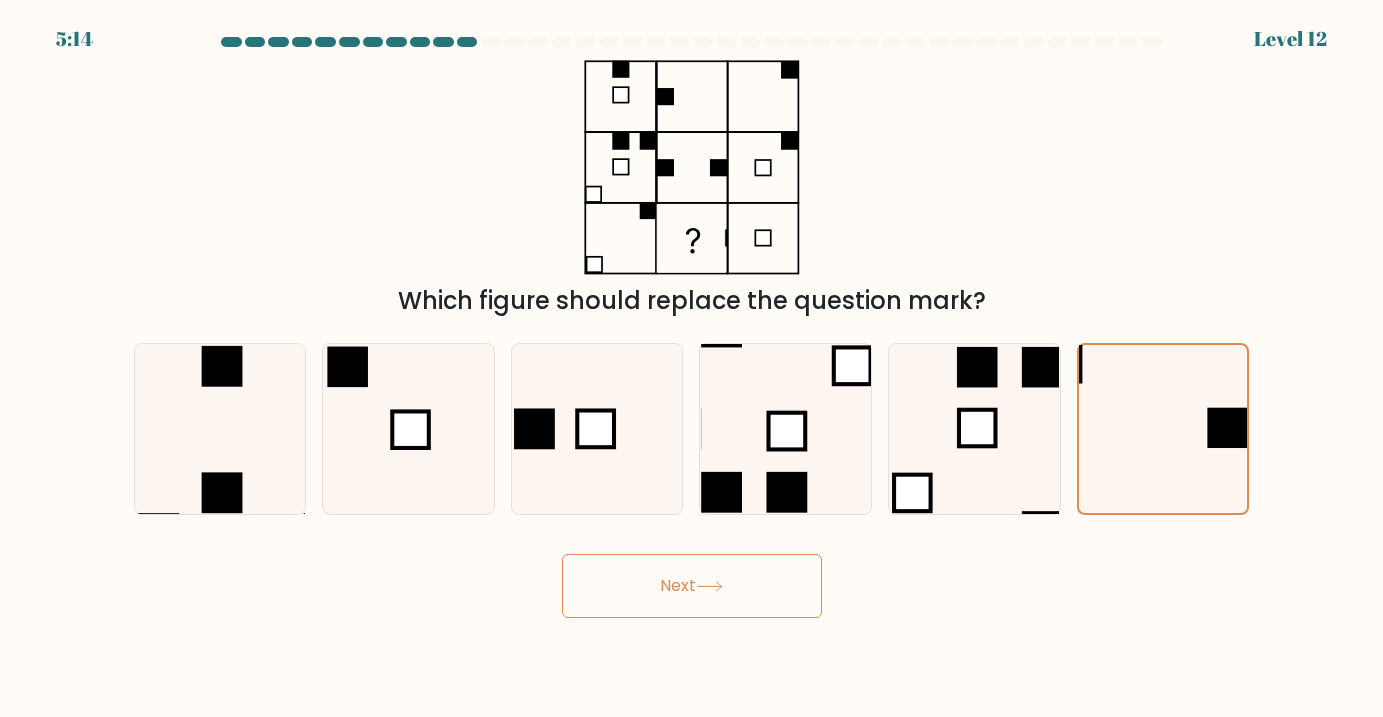 click on "Next" at bounding box center (692, 586) 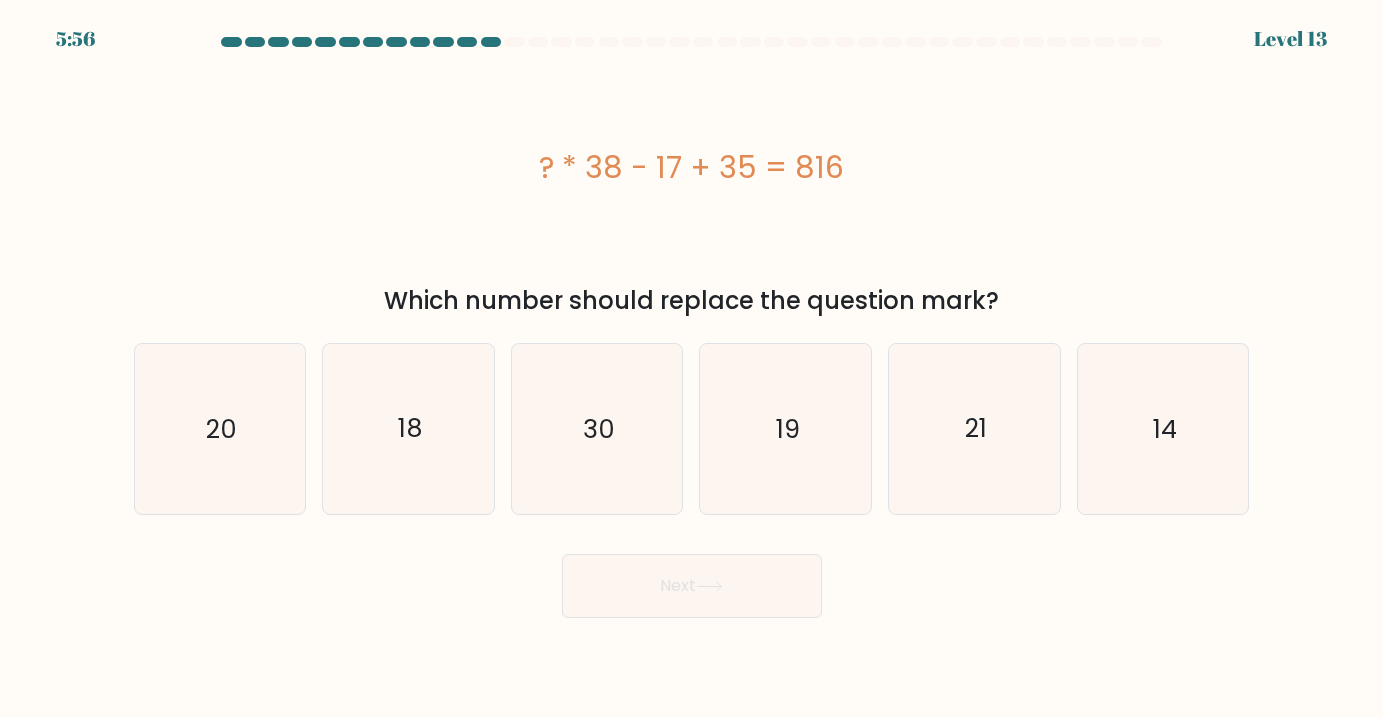 drag, startPoint x: 529, startPoint y: 163, endPoint x: 1043, endPoint y: 304, distance: 532.9888 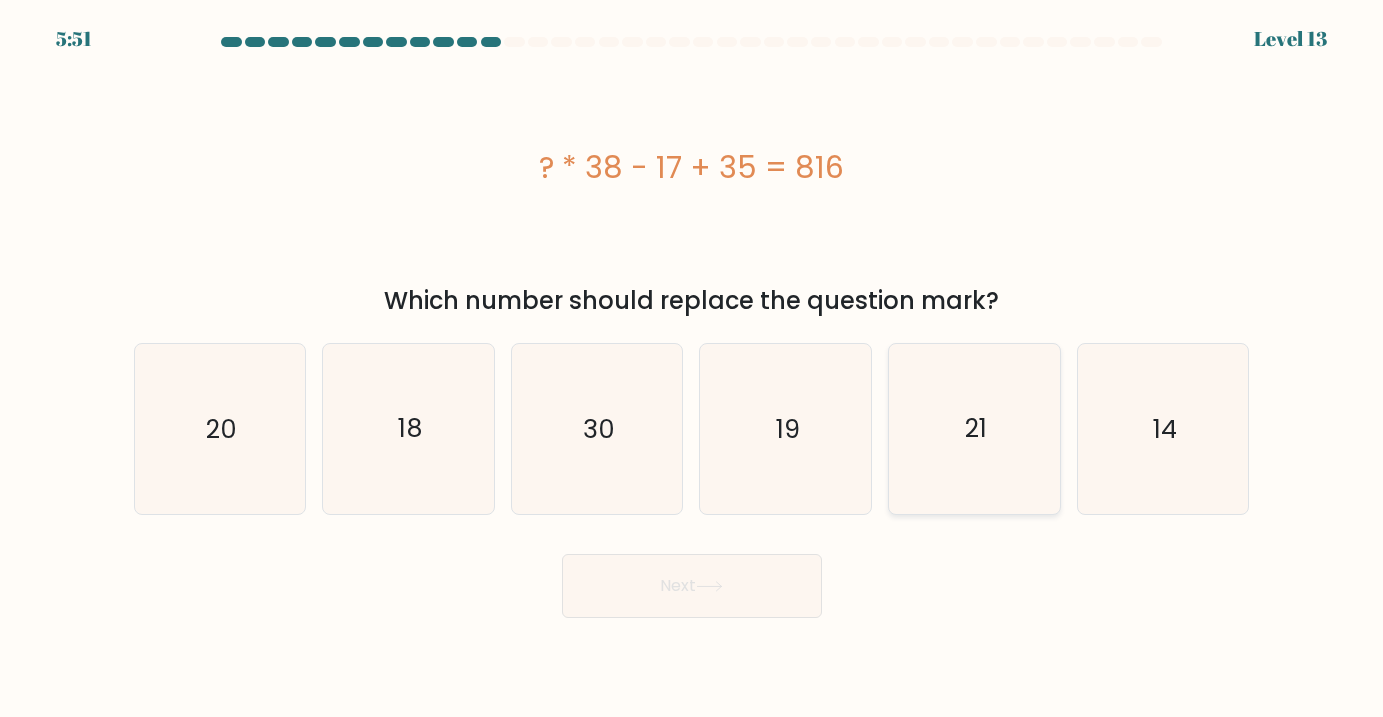 click on "21" 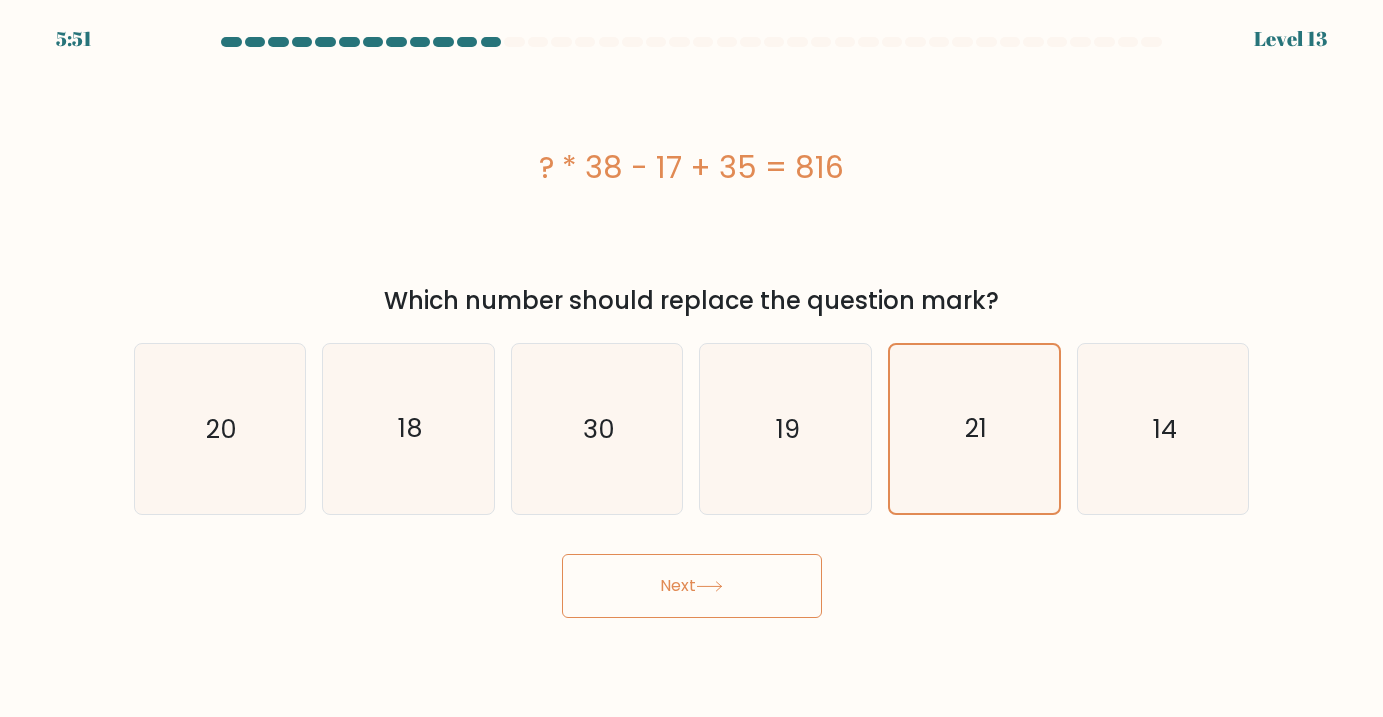 click on "Next" at bounding box center (692, 586) 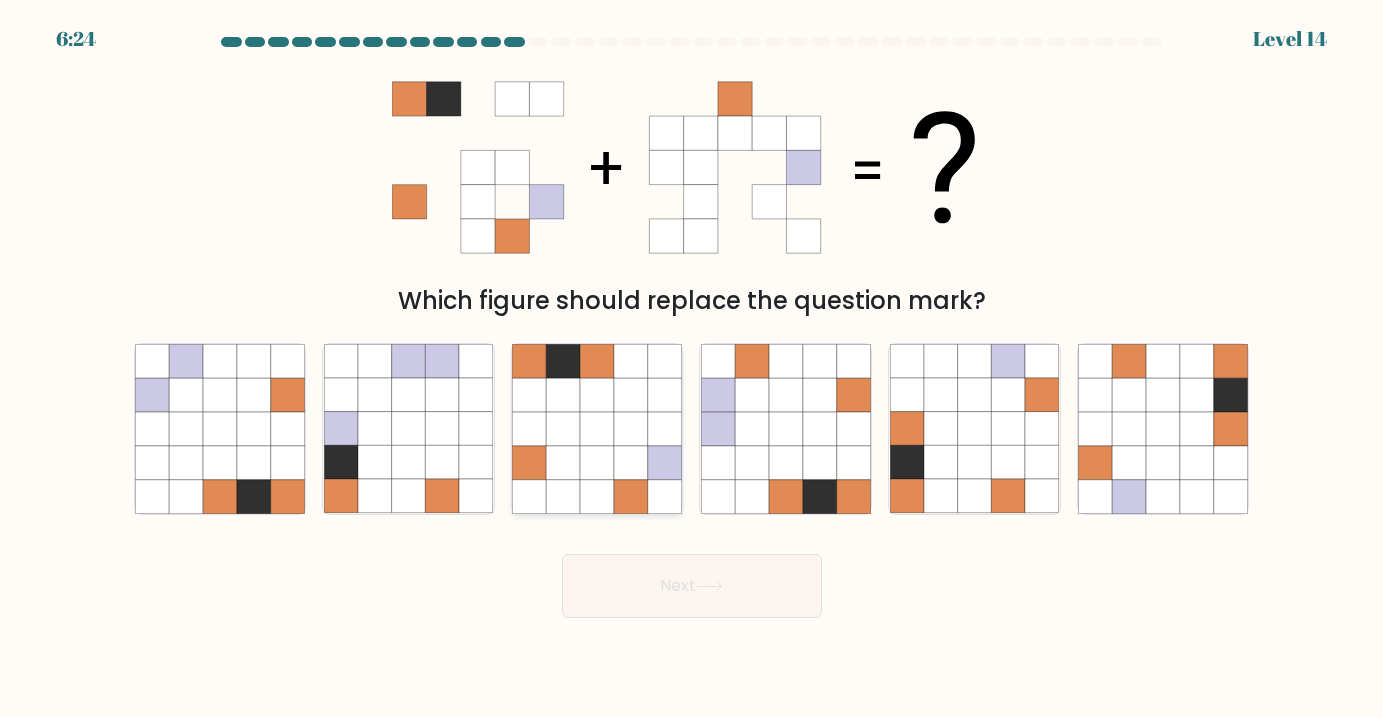 click 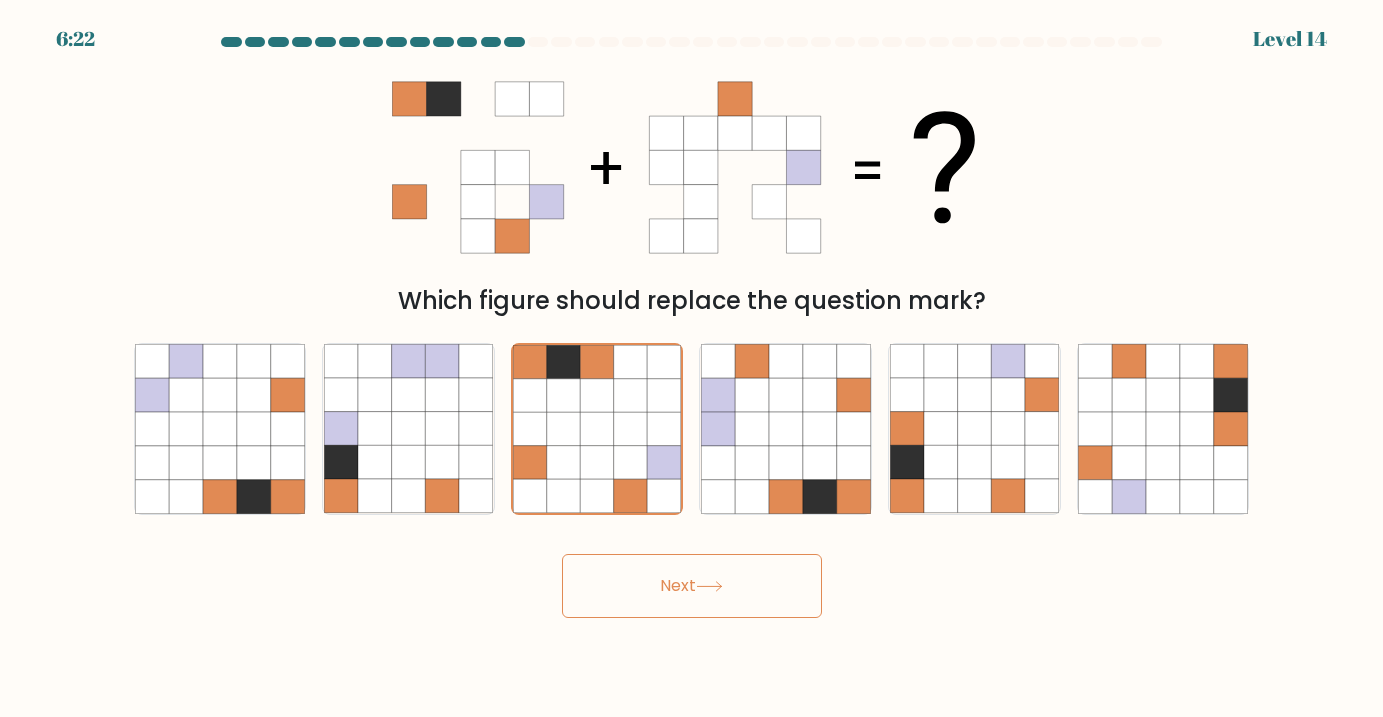 click on "Next" at bounding box center (692, 586) 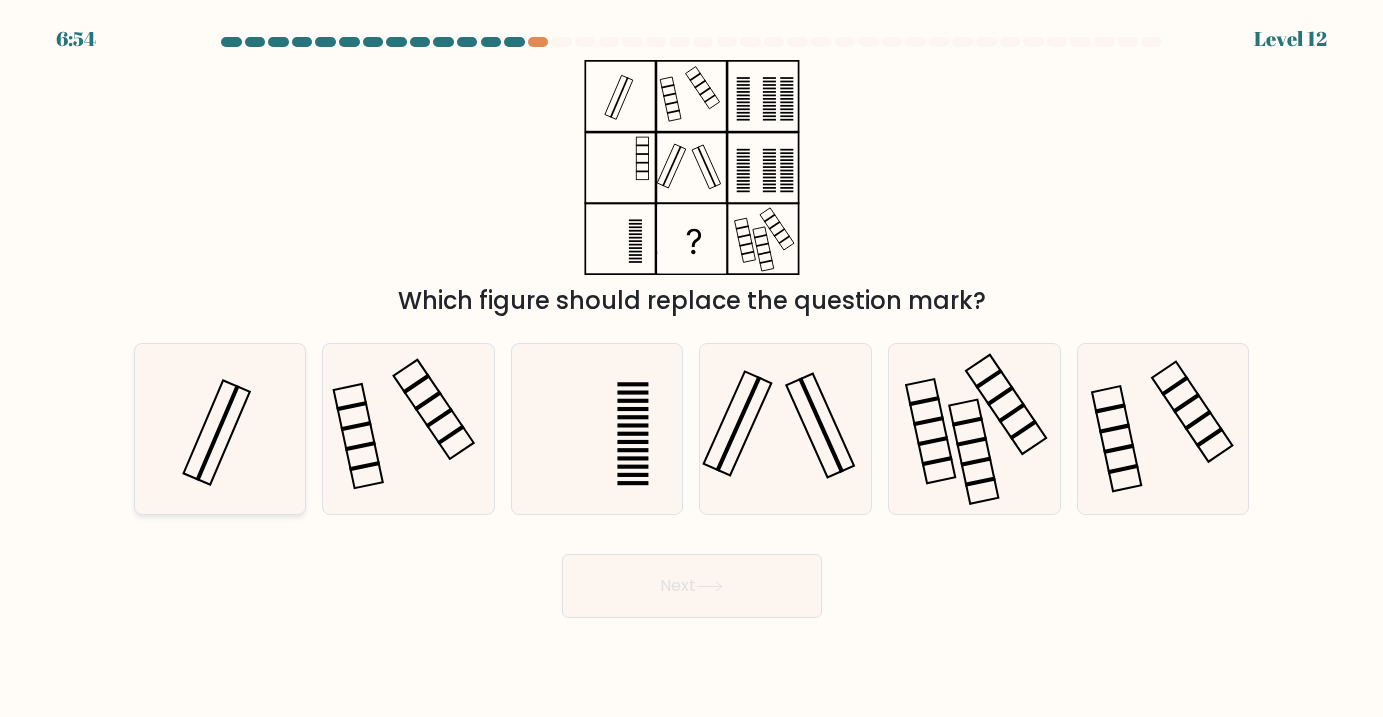 click 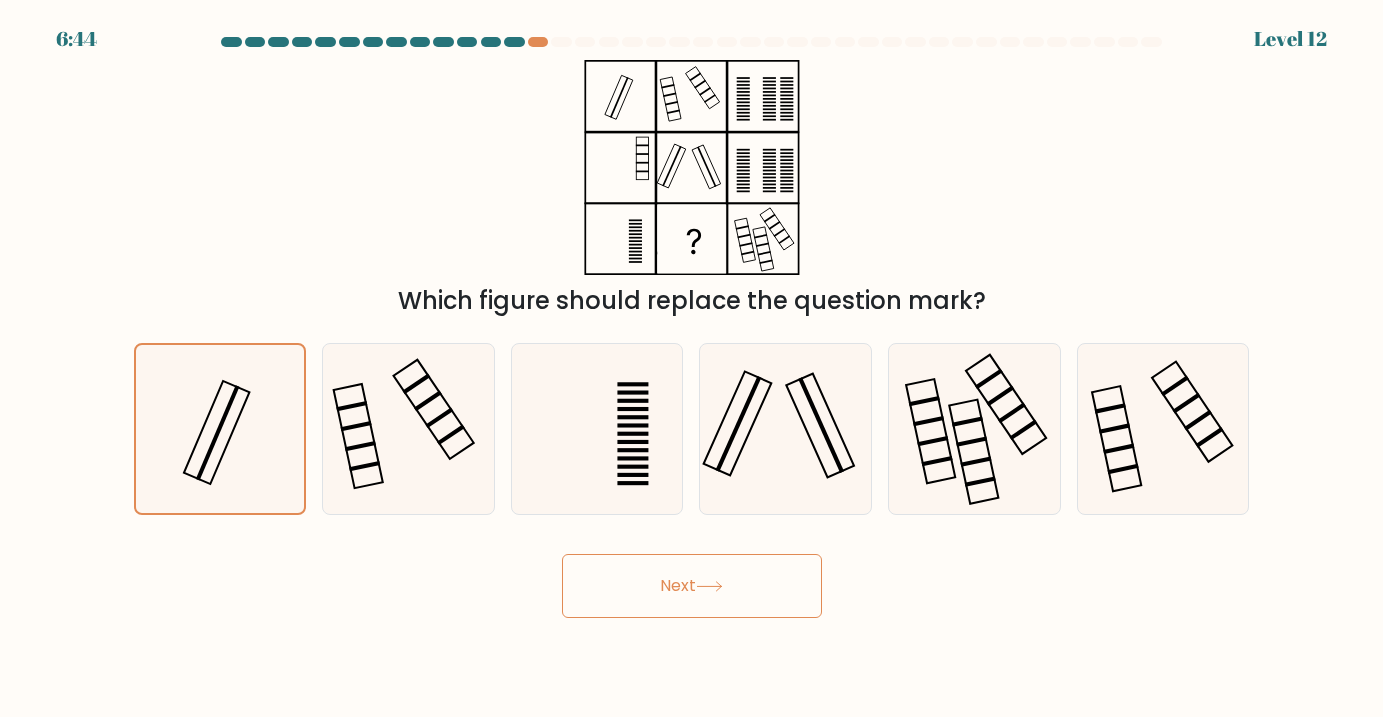 click on "Next" at bounding box center [692, 586] 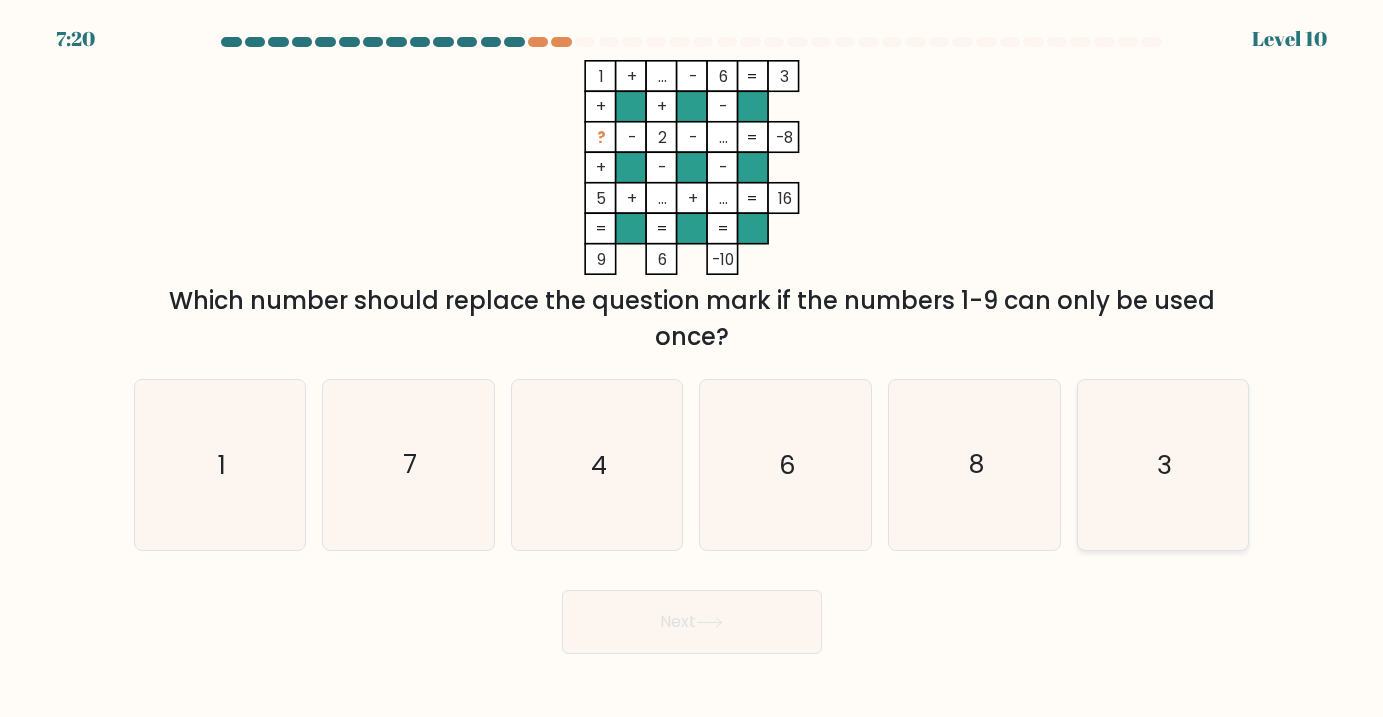 click on "3" 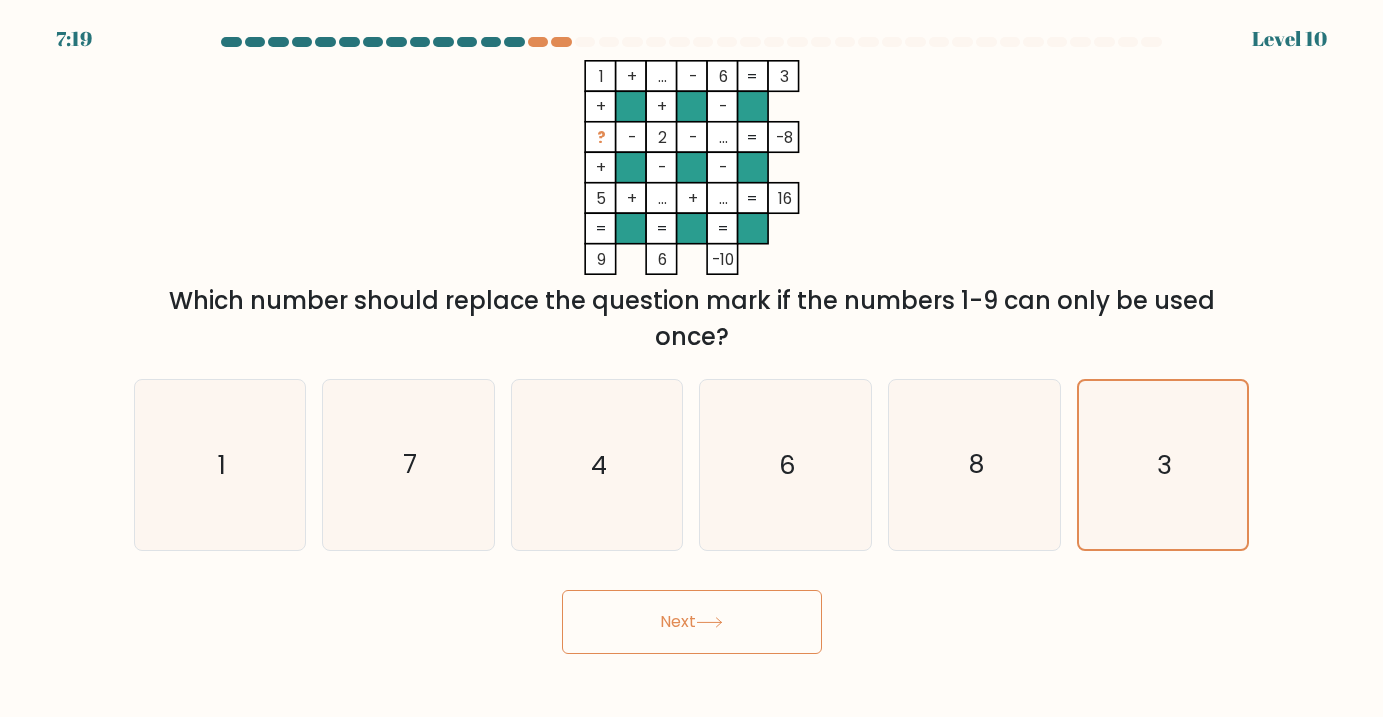 click on "Next" at bounding box center (692, 622) 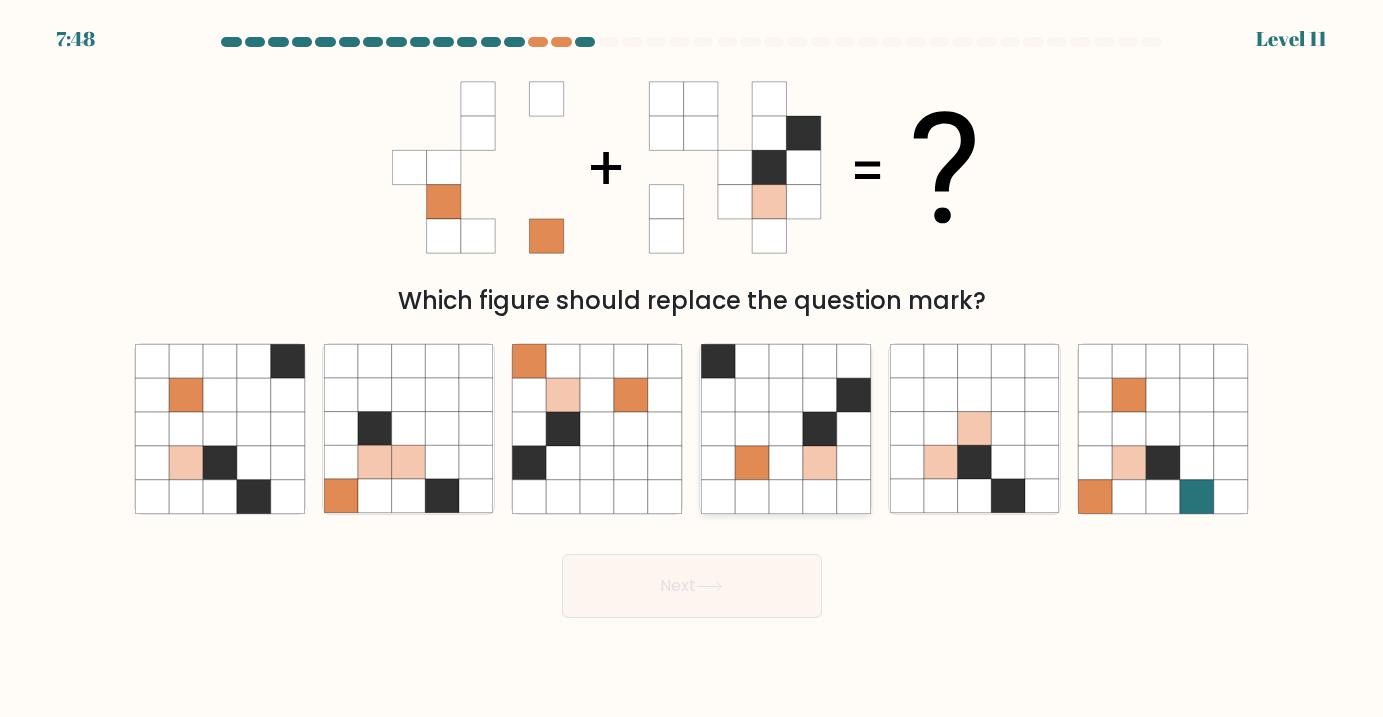 click 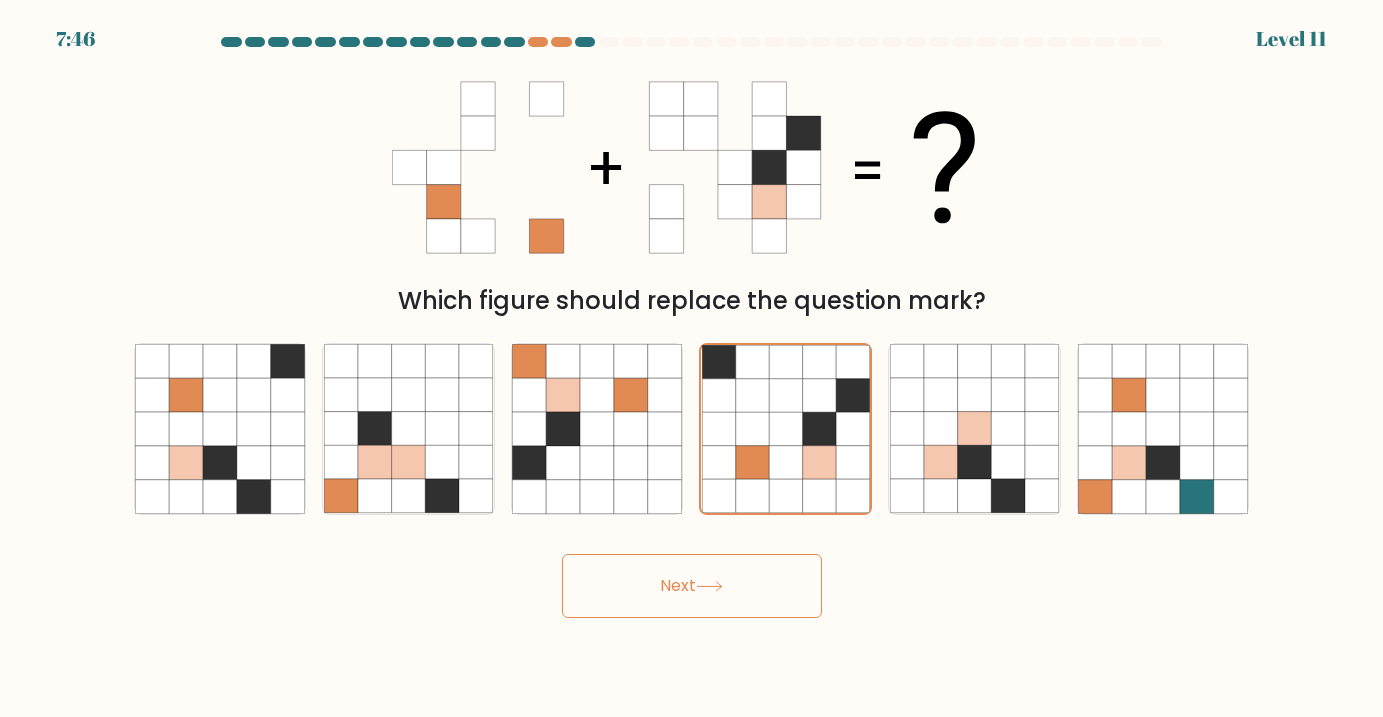 click on "Next" at bounding box center (692, 578) 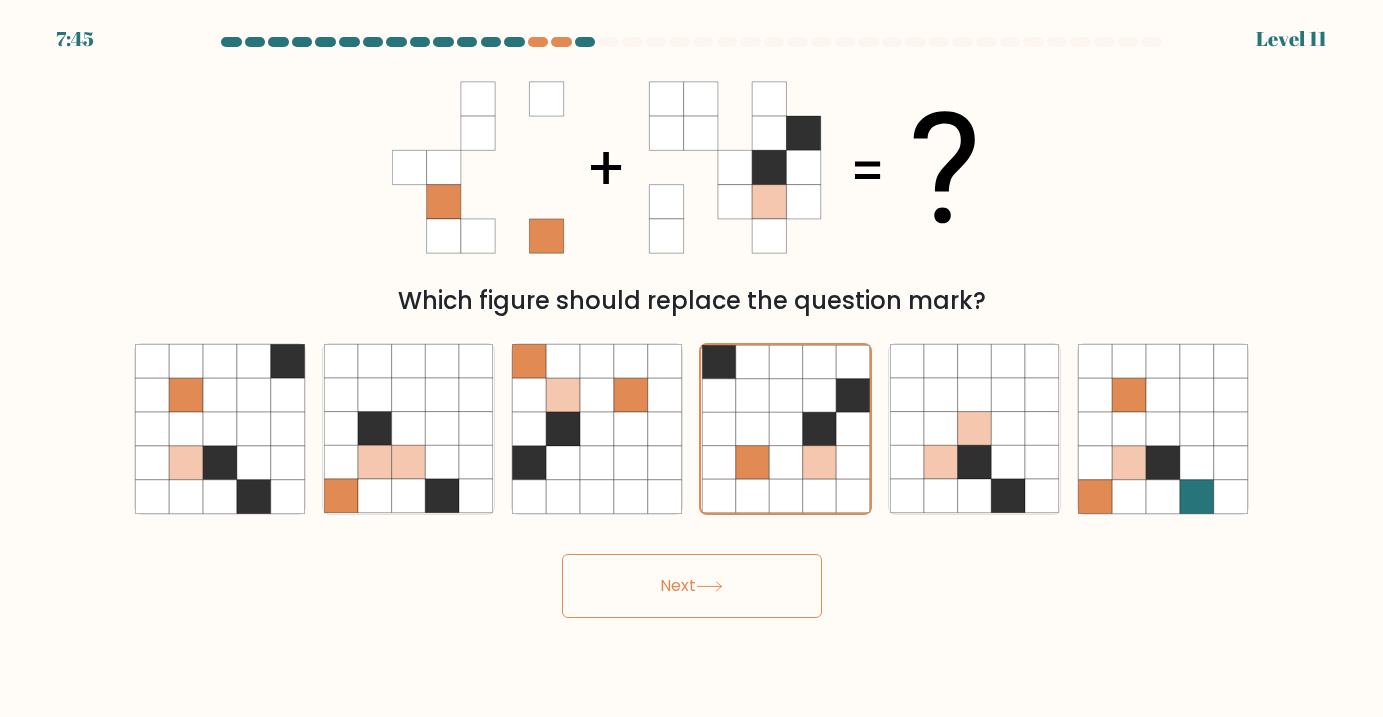 click on "Next" at bounding box center (692, 586) 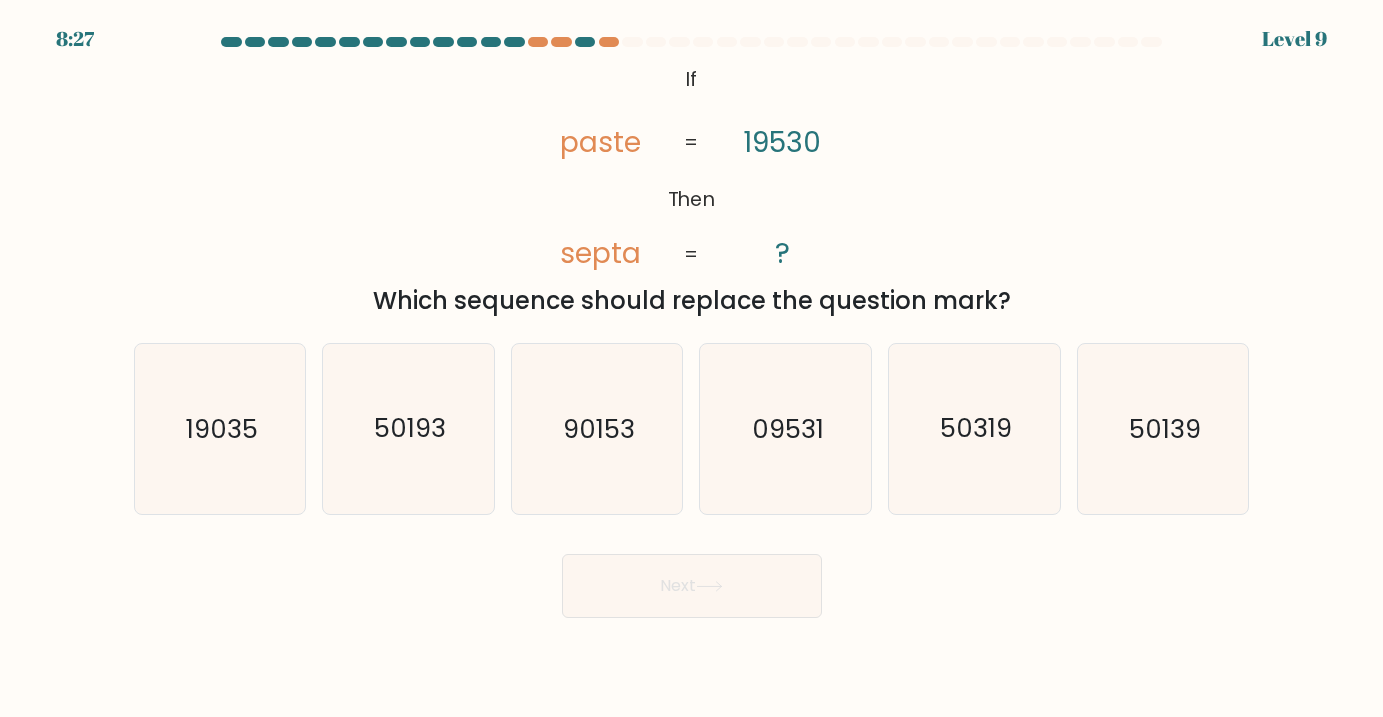 drag, startPoint x: 678, startPoint y: 71, endPoint x: 1011, endPoint y: 288, distance: 397.46448 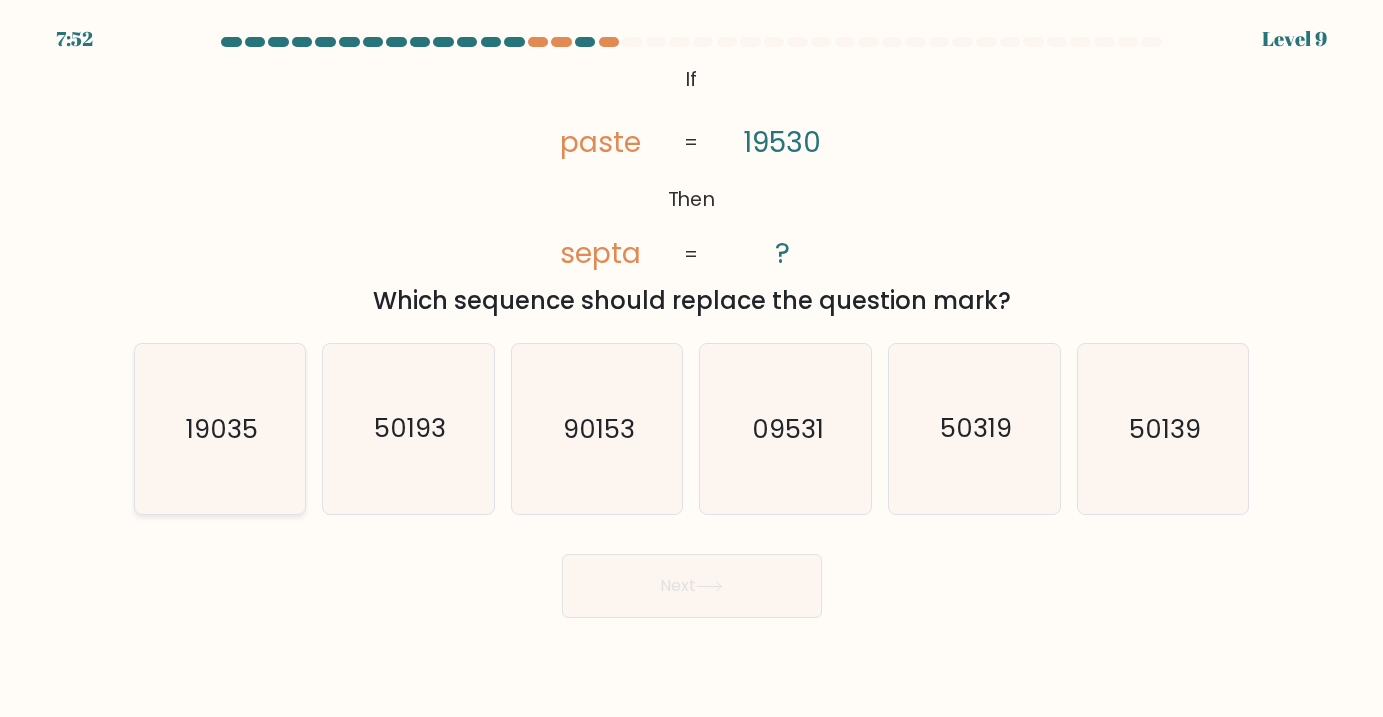 click on "19035" 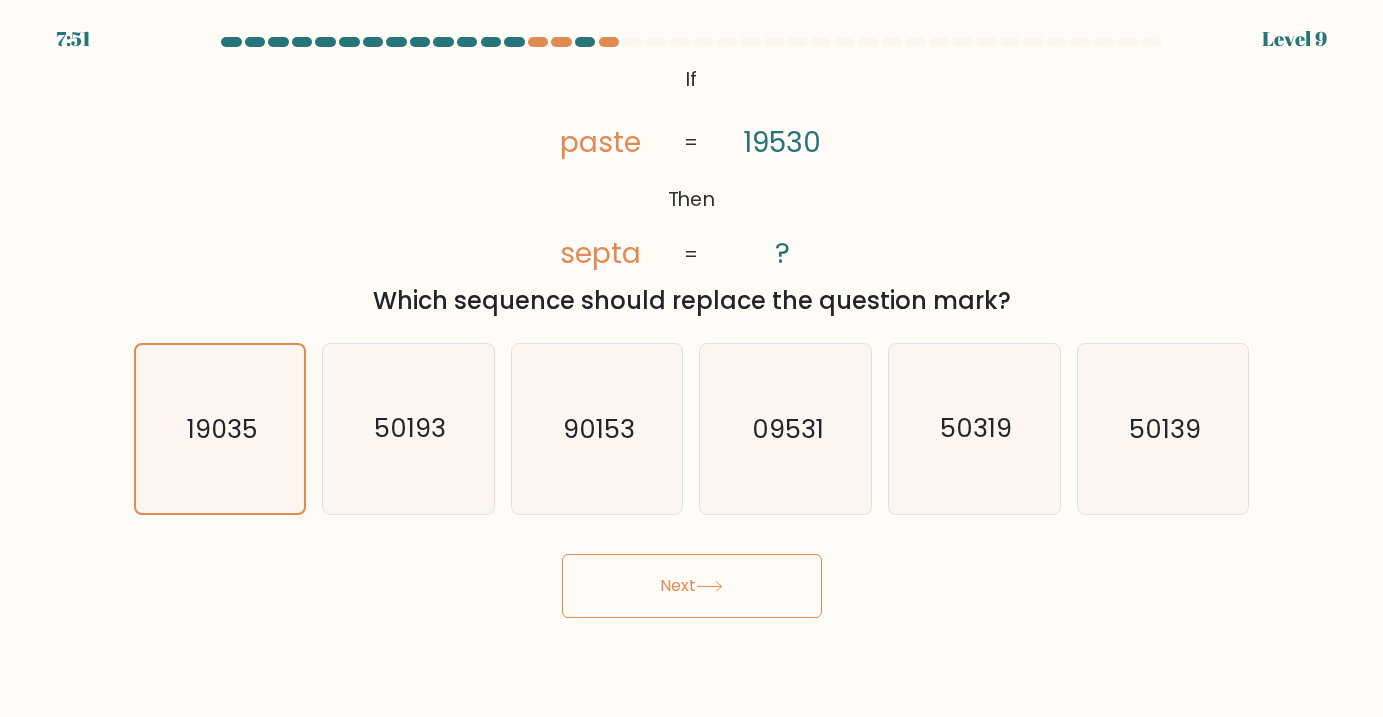 click on "Next" at bounding box center [692, 586] 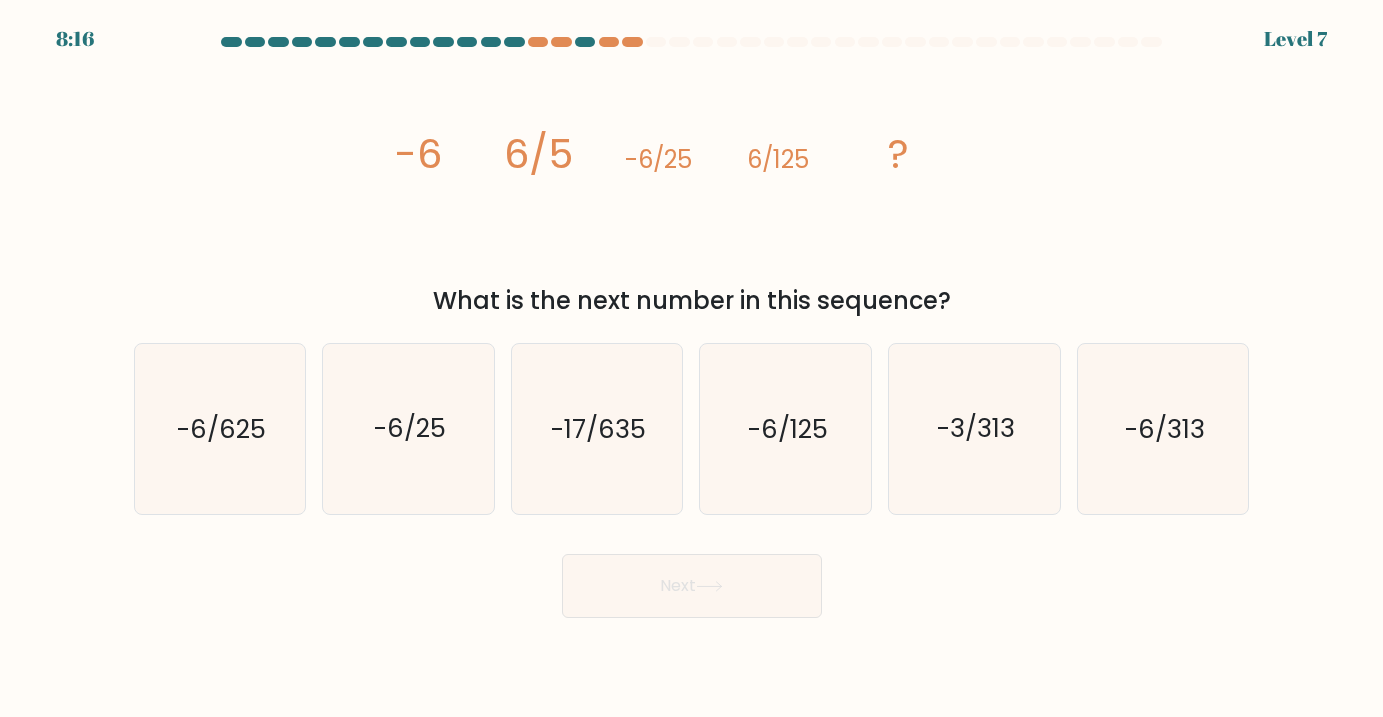drag, startPoint x: 391, startPoint y: 155, endPoint x: 1033, endPoint y: 291, distance: 656.2469 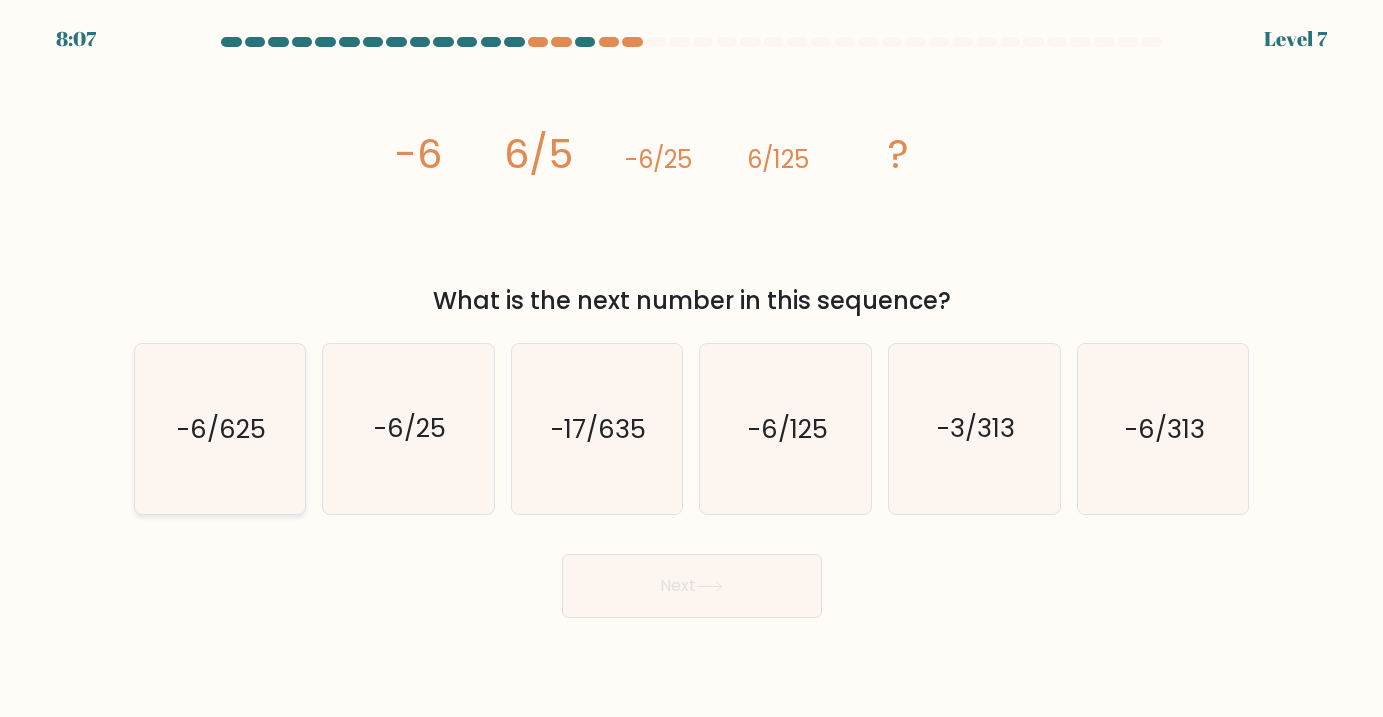 click on "-6/625" 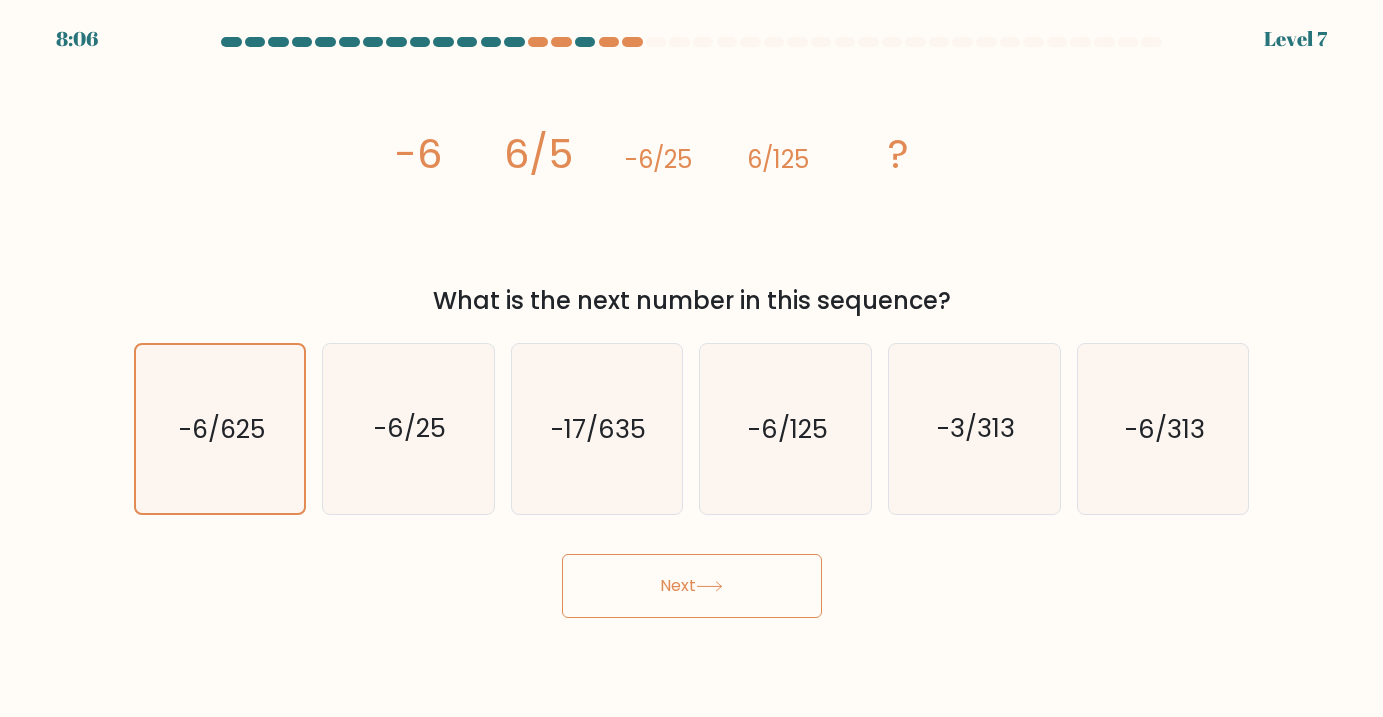 click on "Next" at bounding box center [692, 586] 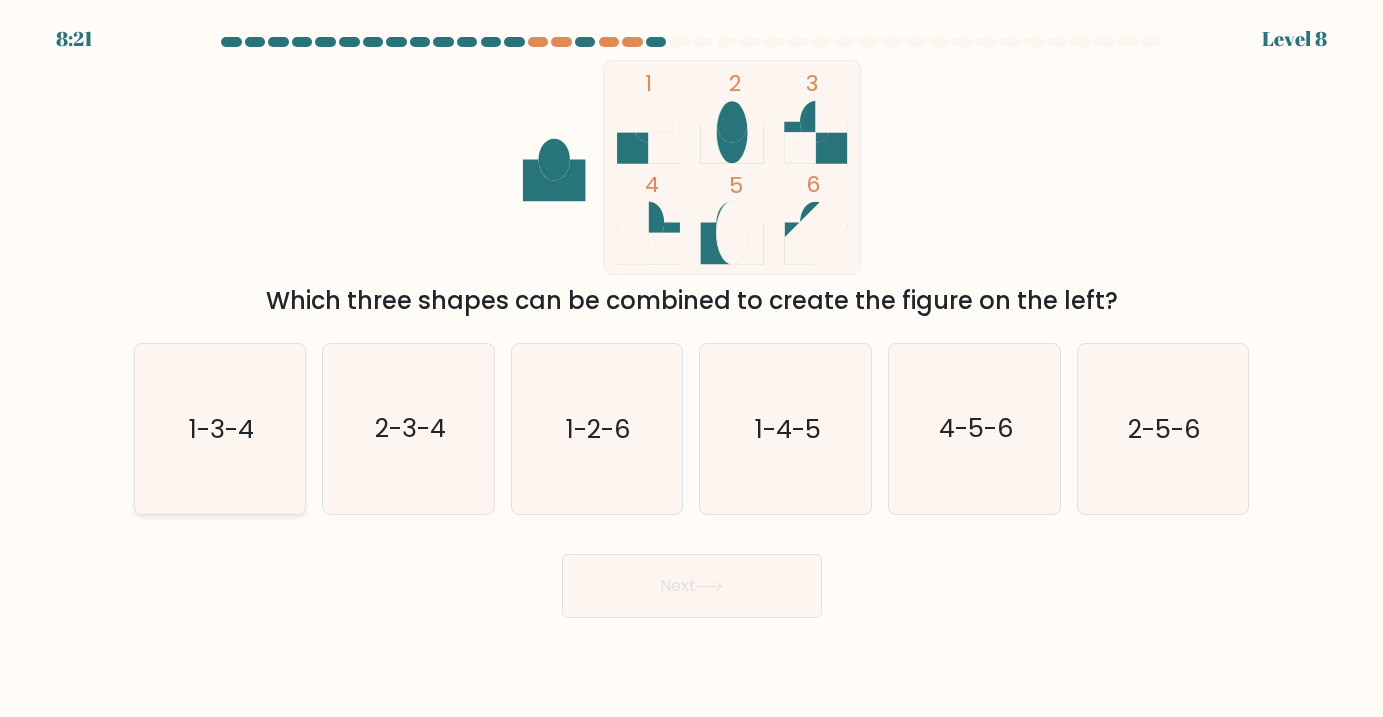 click on "1-3-4" 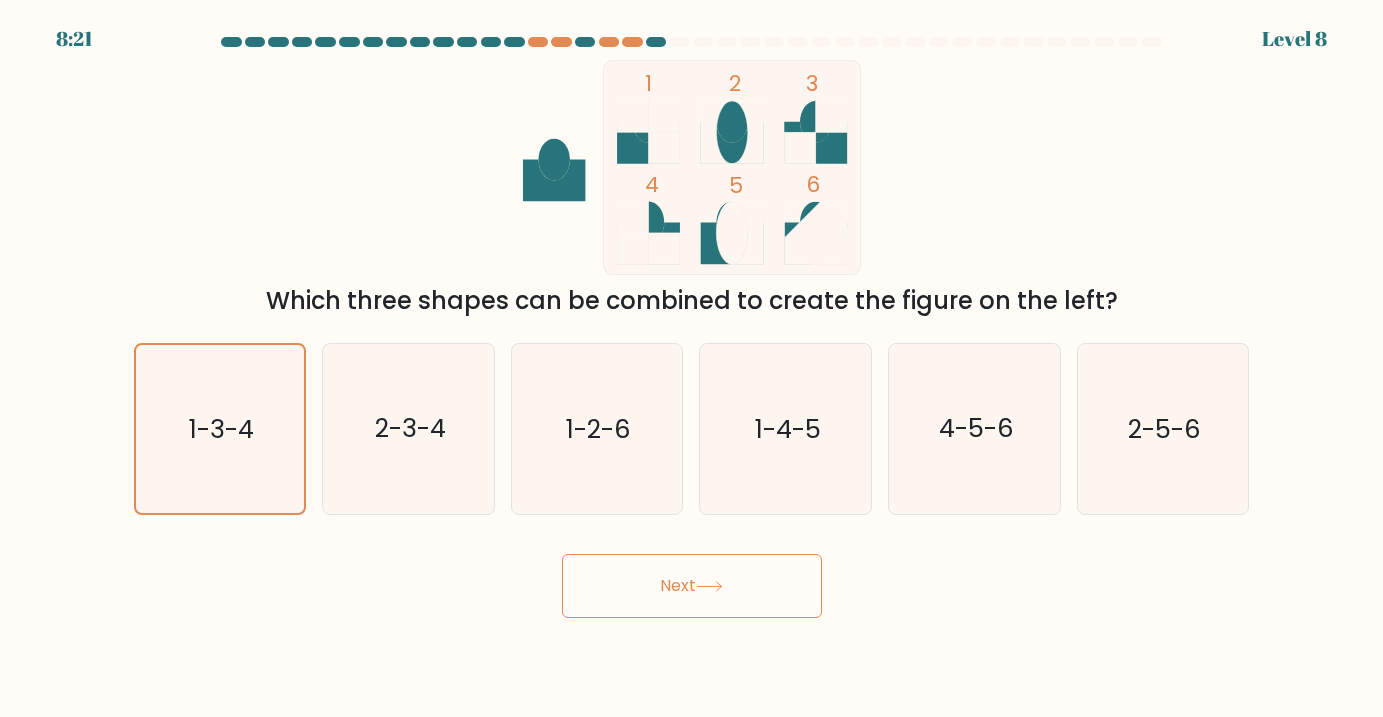 click on "Next" at bounding box center (692, 586) 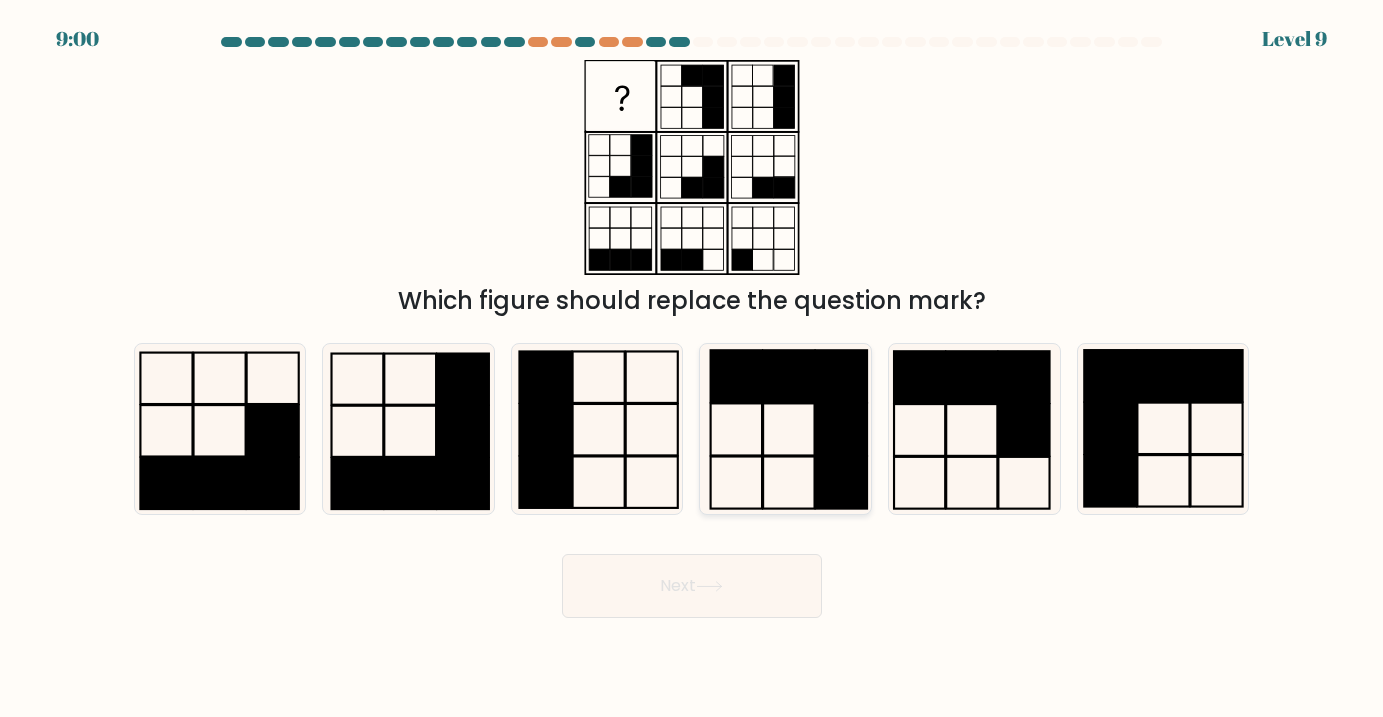 click 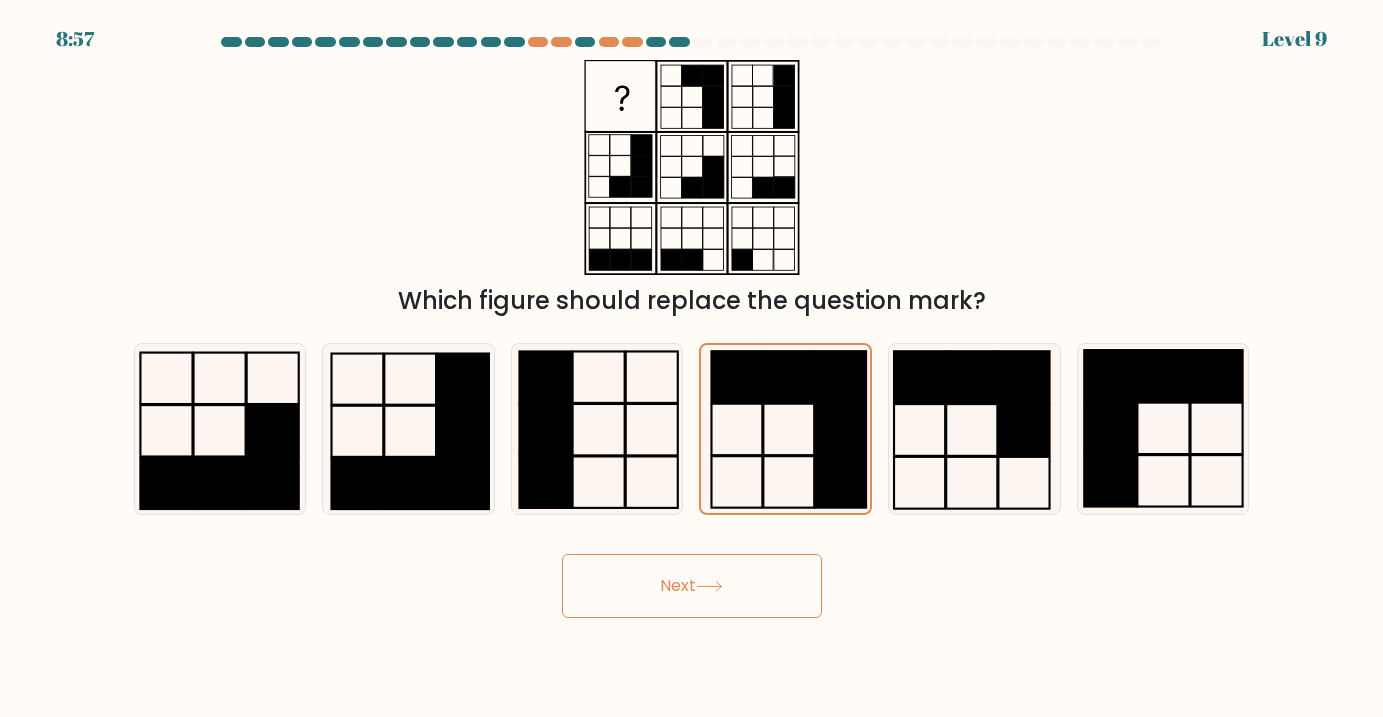 click on "Next" at bounding box center [692, 586] 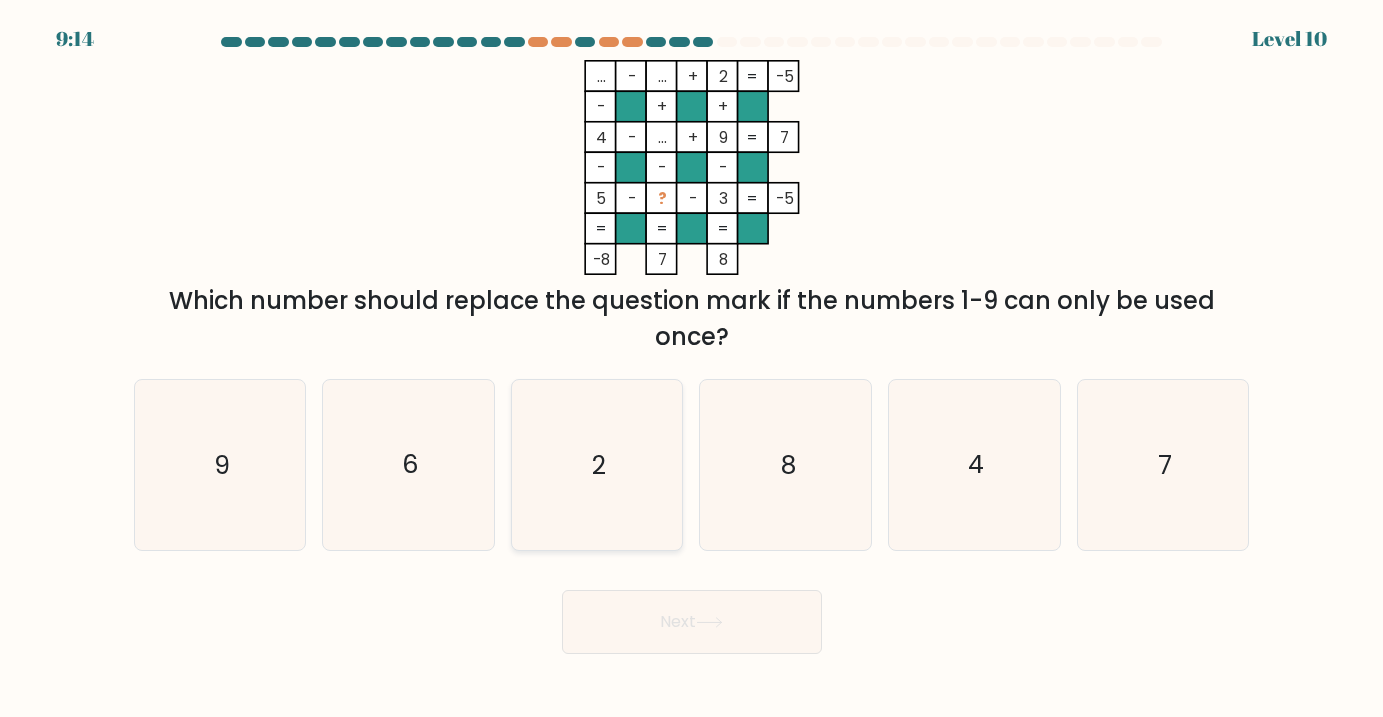 click on "2" 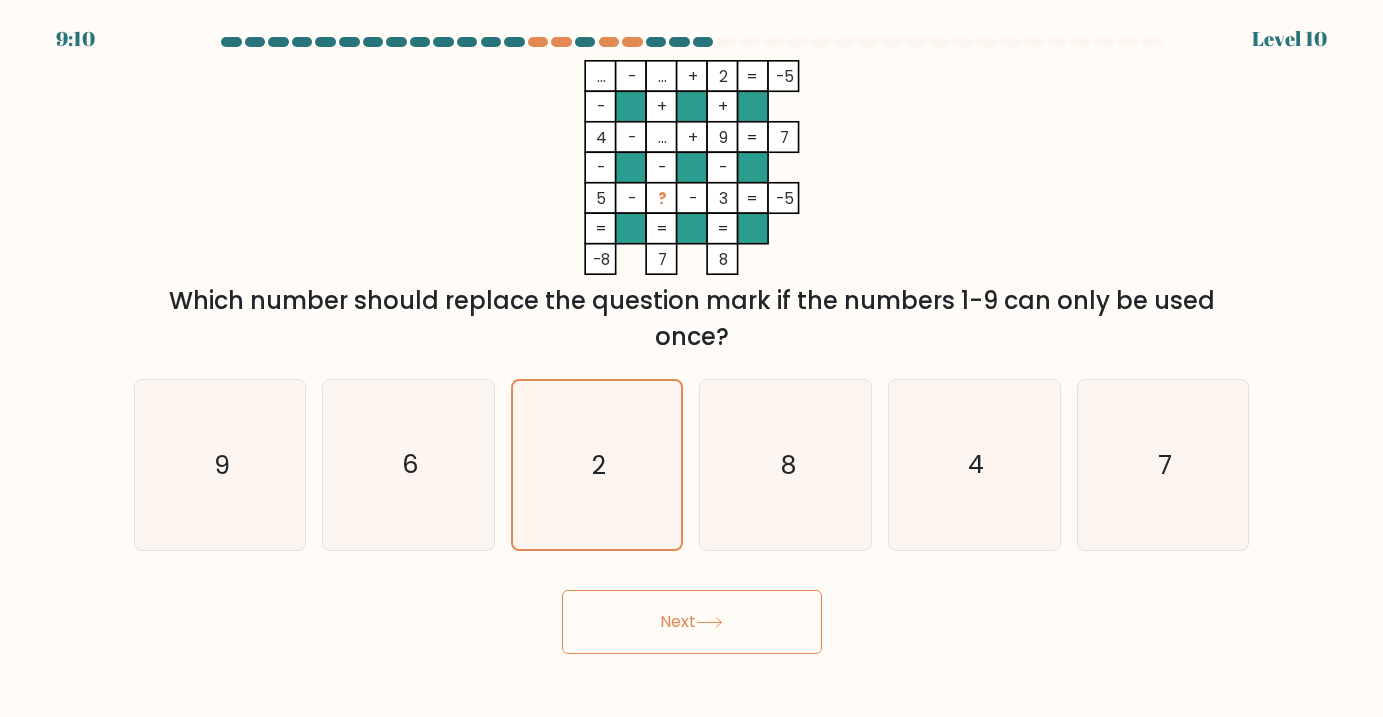 click 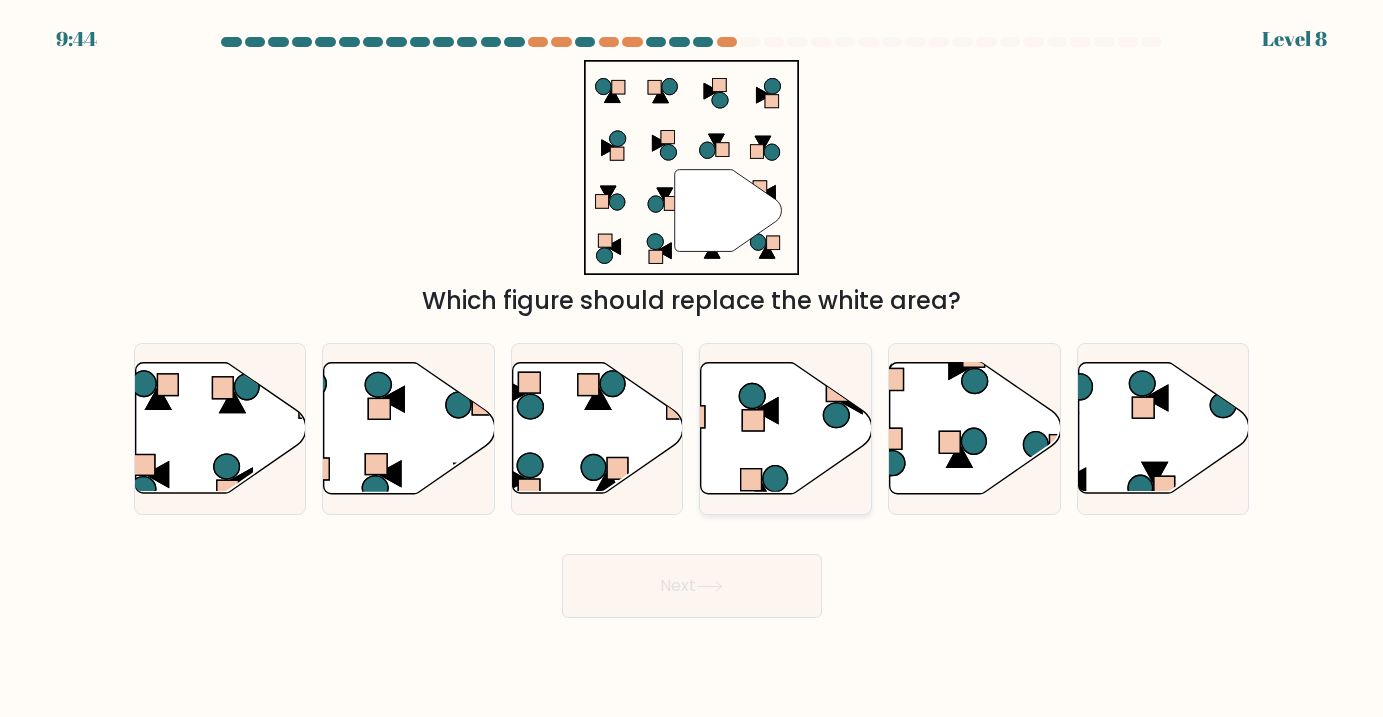click 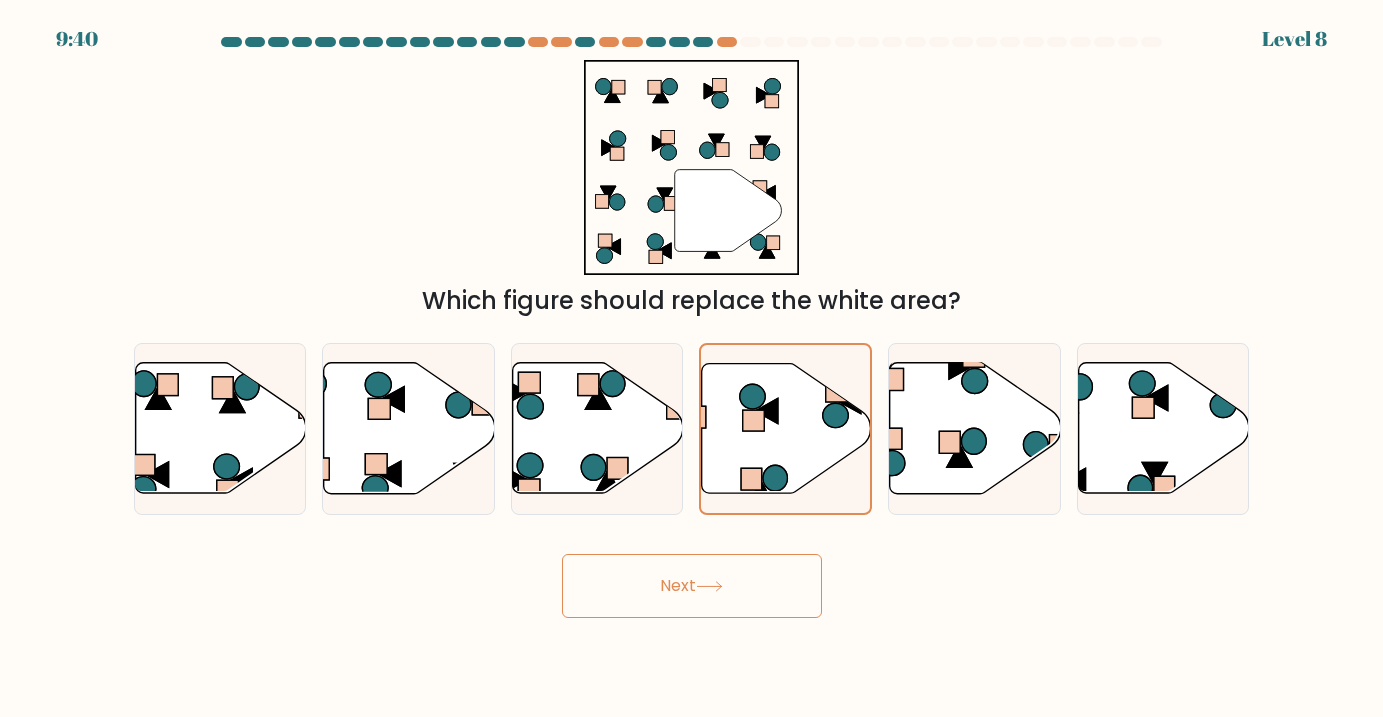 click on "Next" at bounding box center [692, 586] 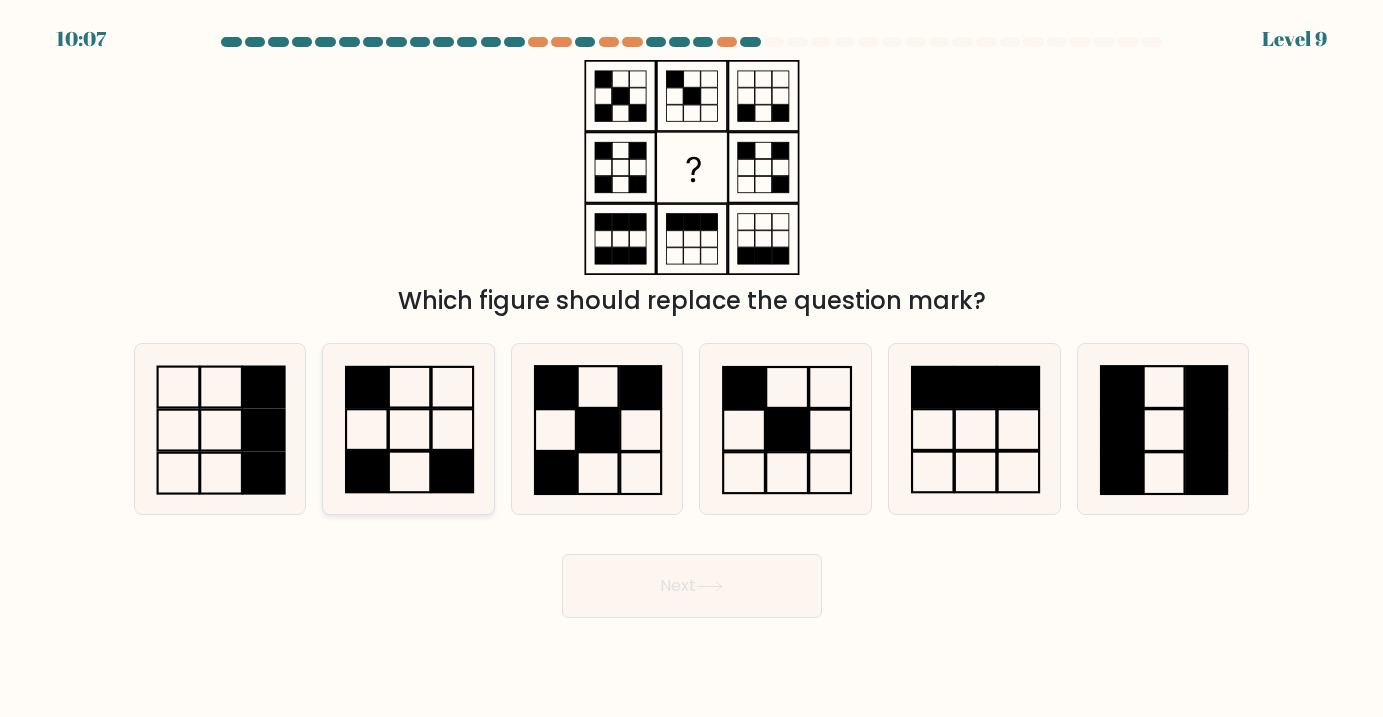 click 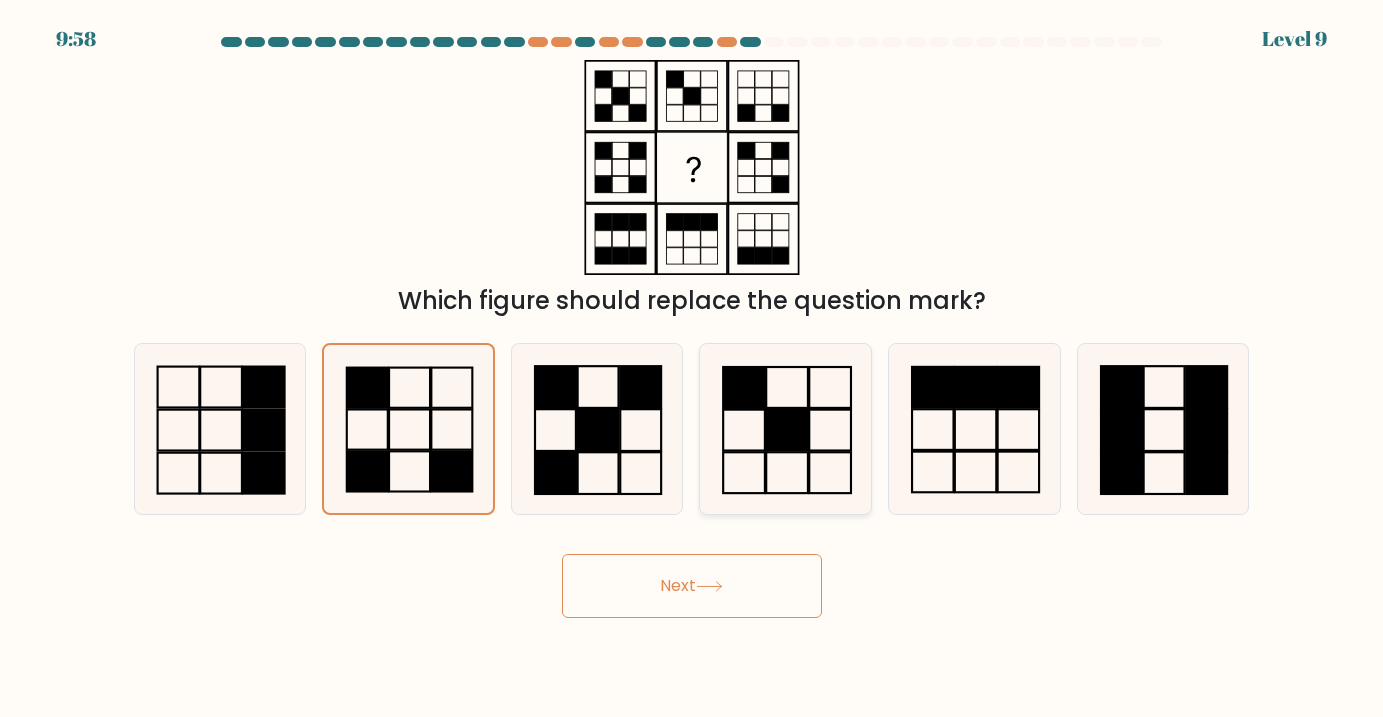 click 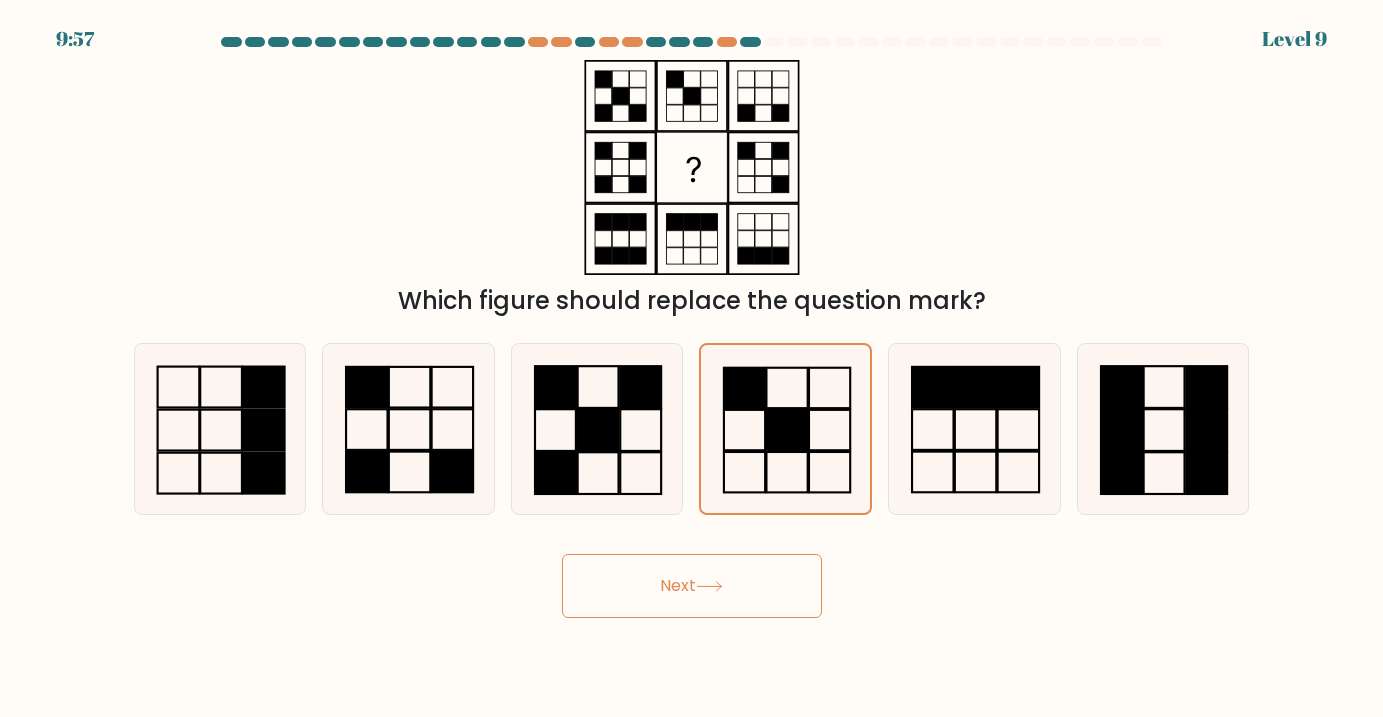 click 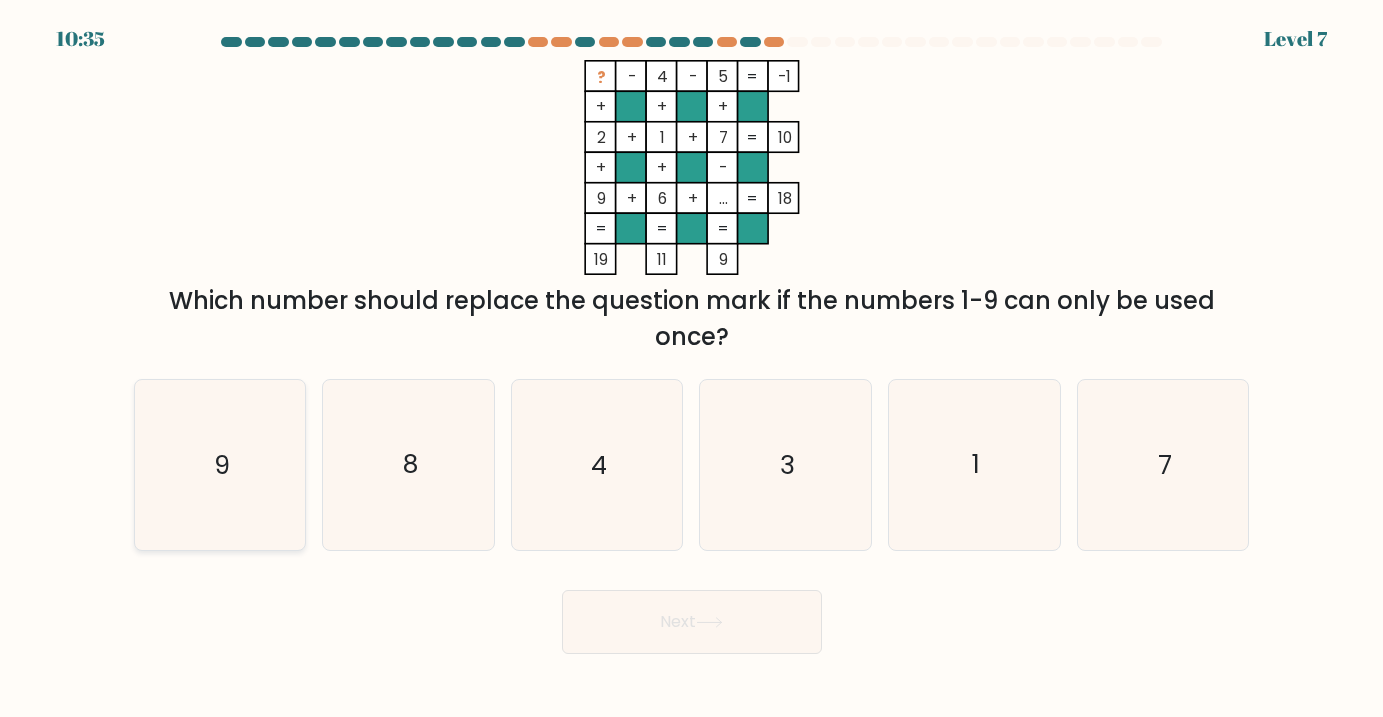 click on "9" 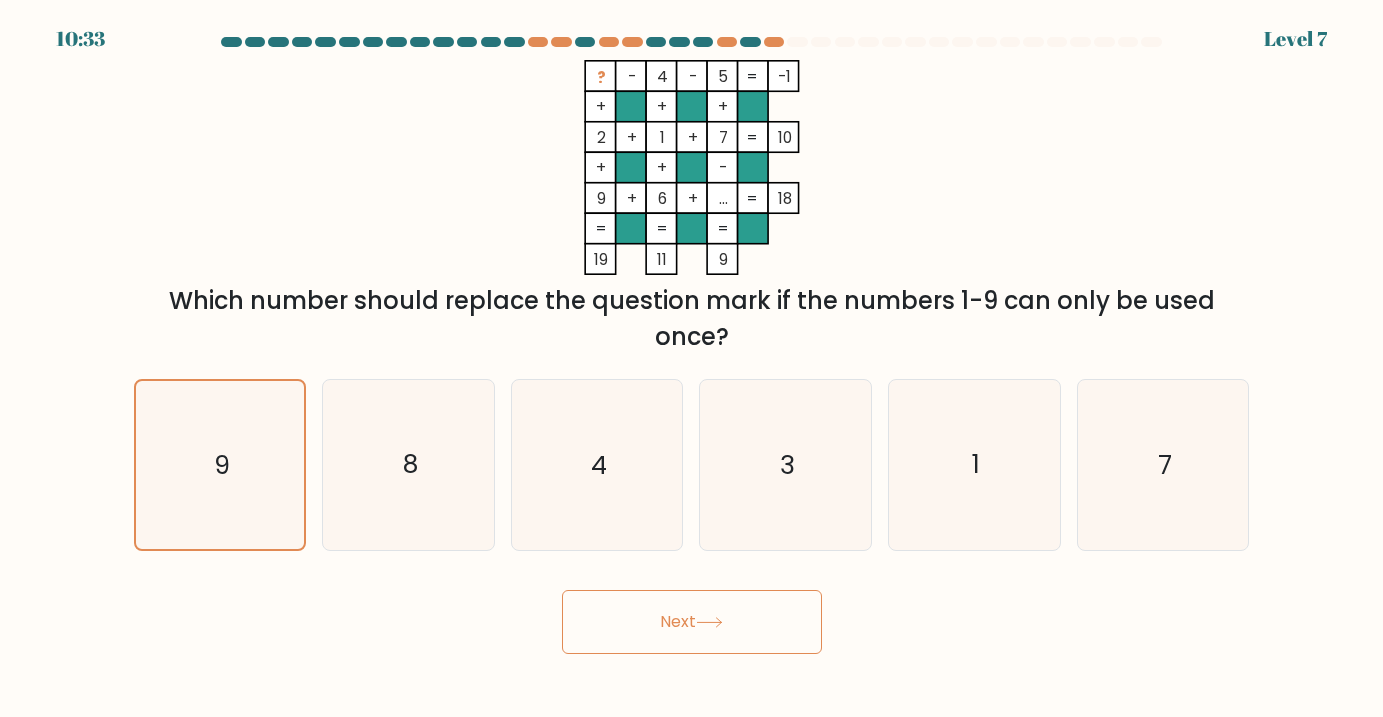 click on "Next" at bounding box center [692, 622] 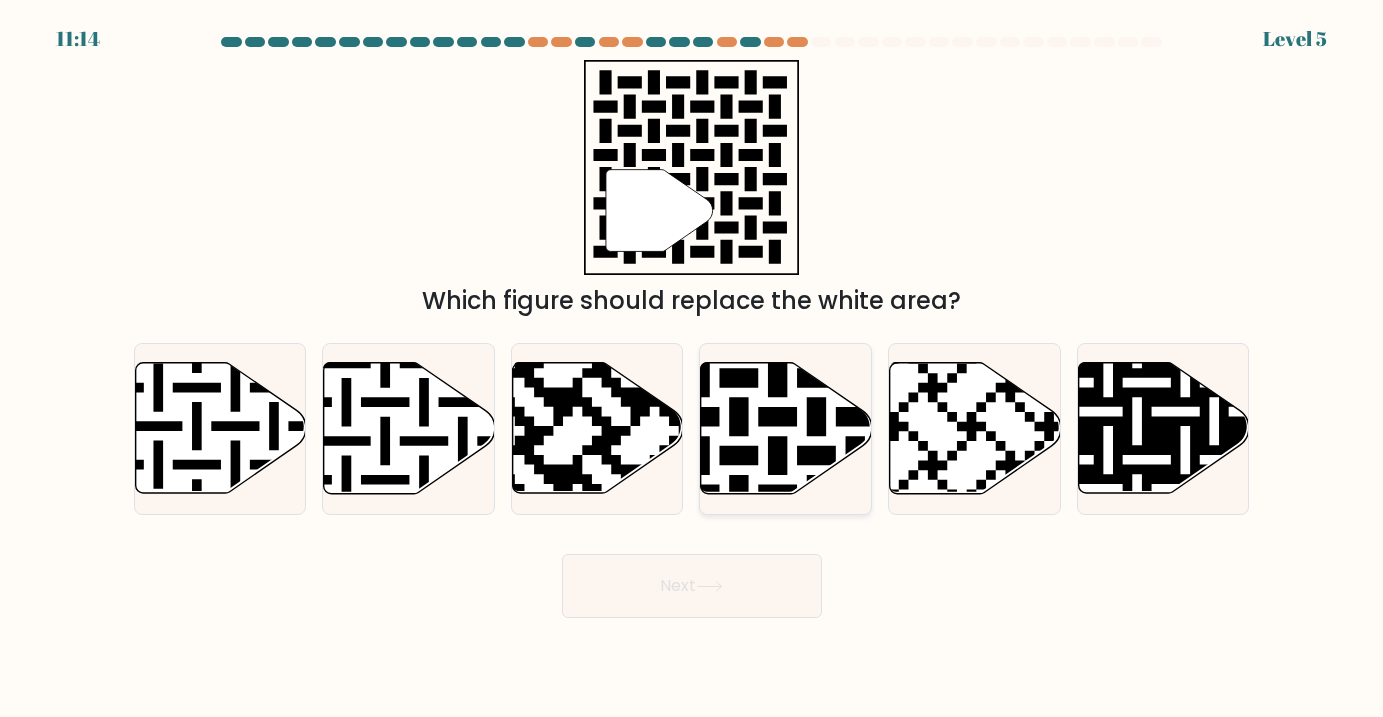 click 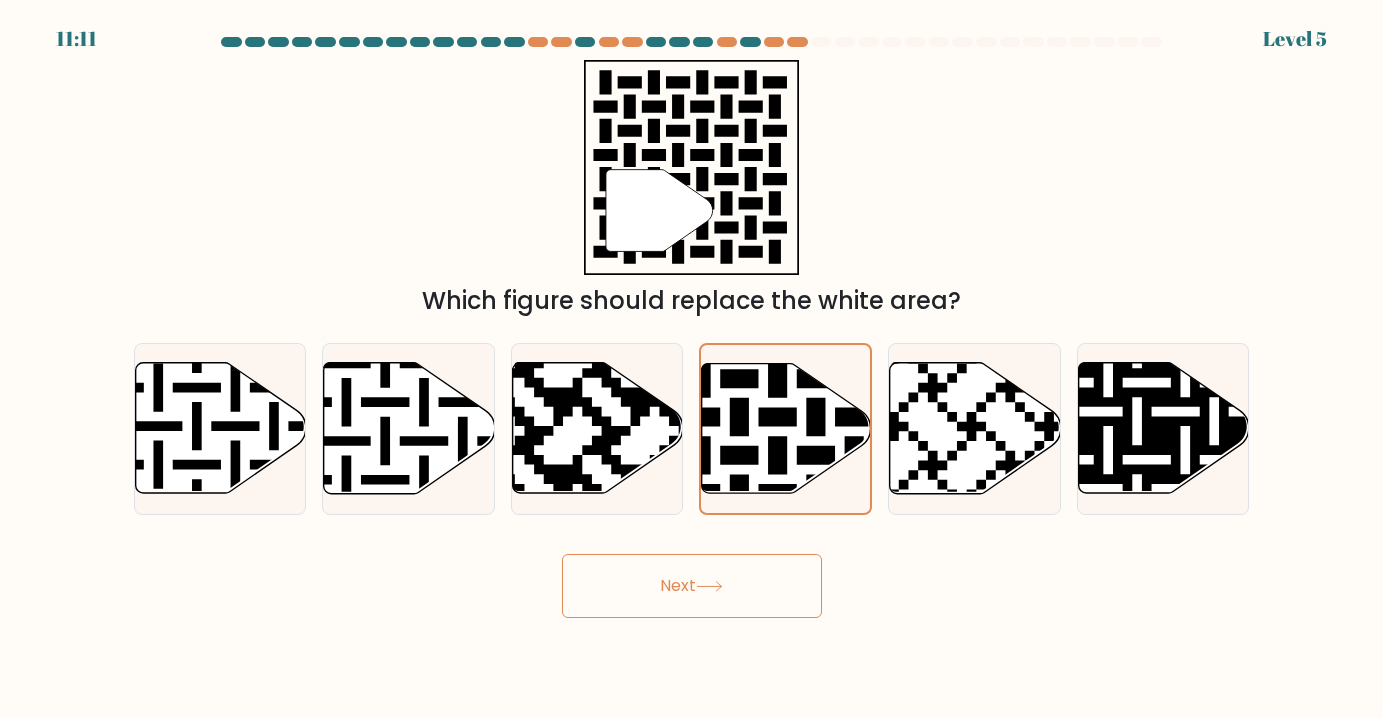 click on "Next" at bounding box center [692, 586] 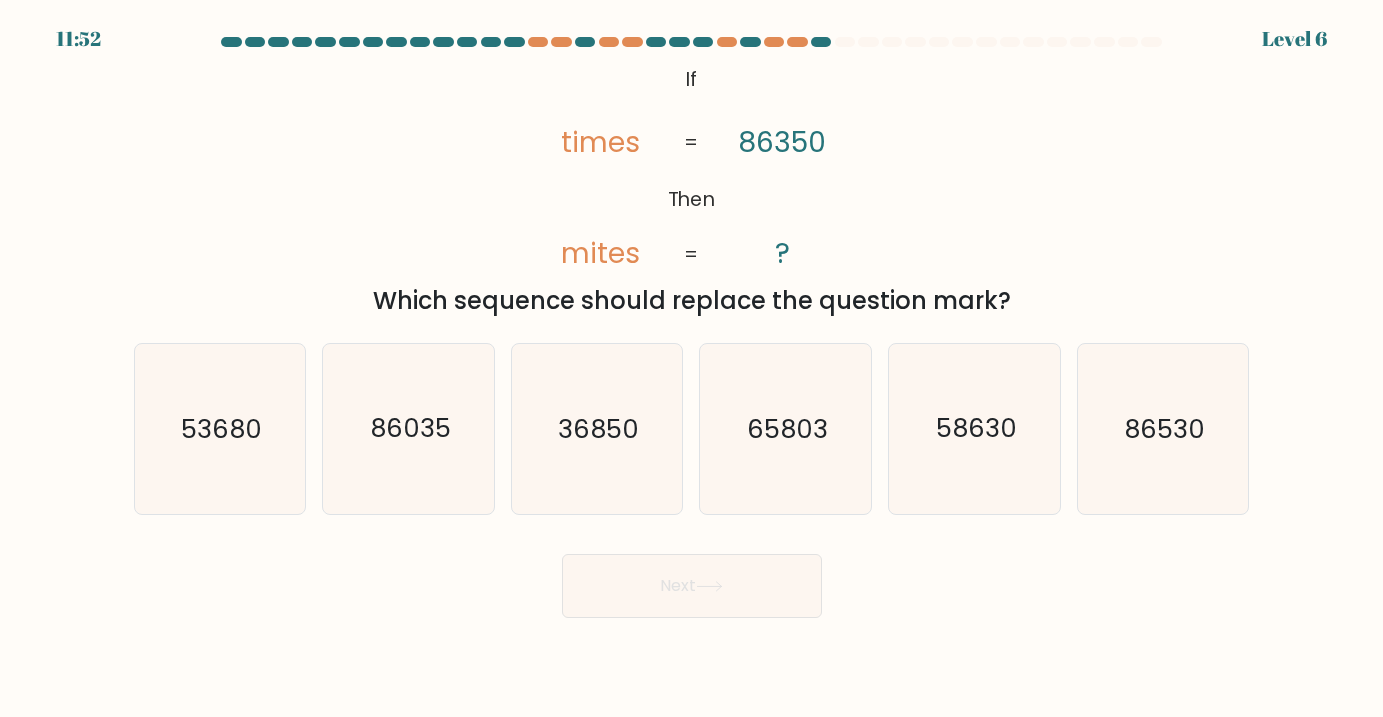 drag, startPoint x: 677, startPoint y: 69, endPoint x: 1021, endPoint y: 292, distance: 409.9573 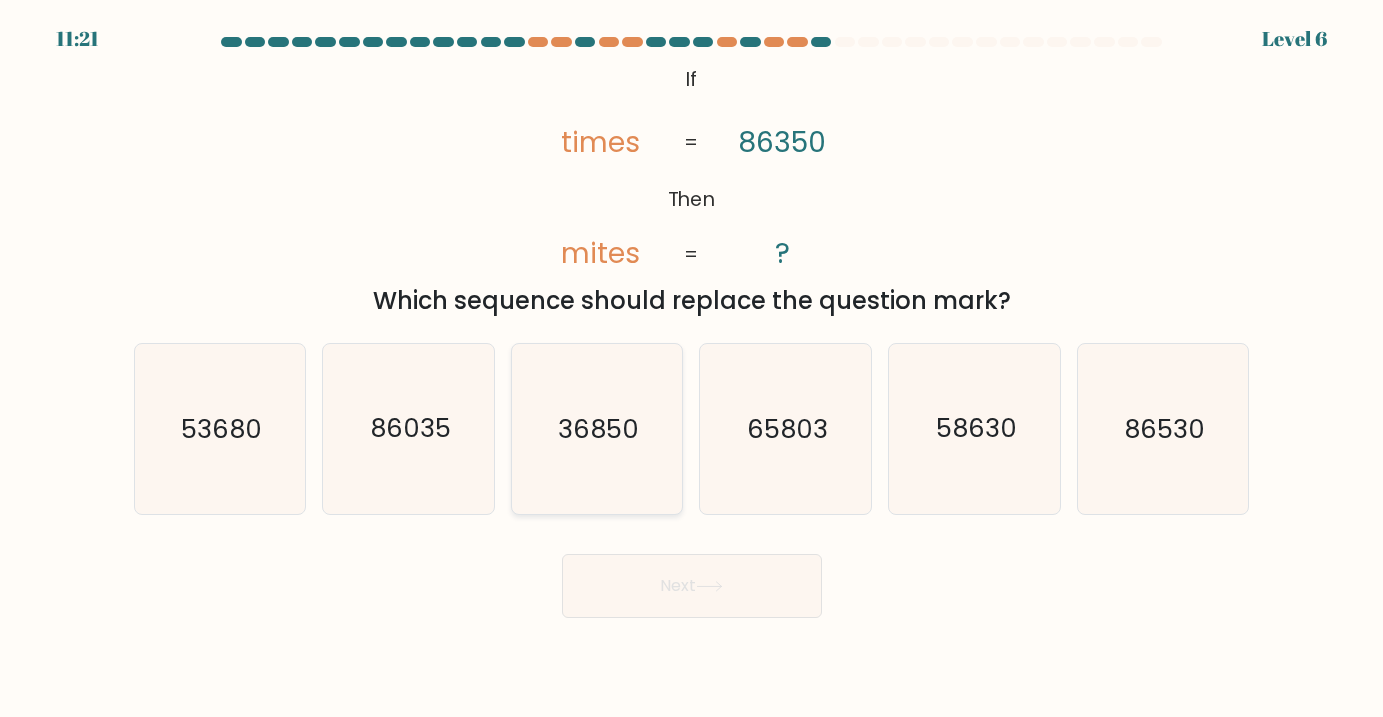 click on "36850" 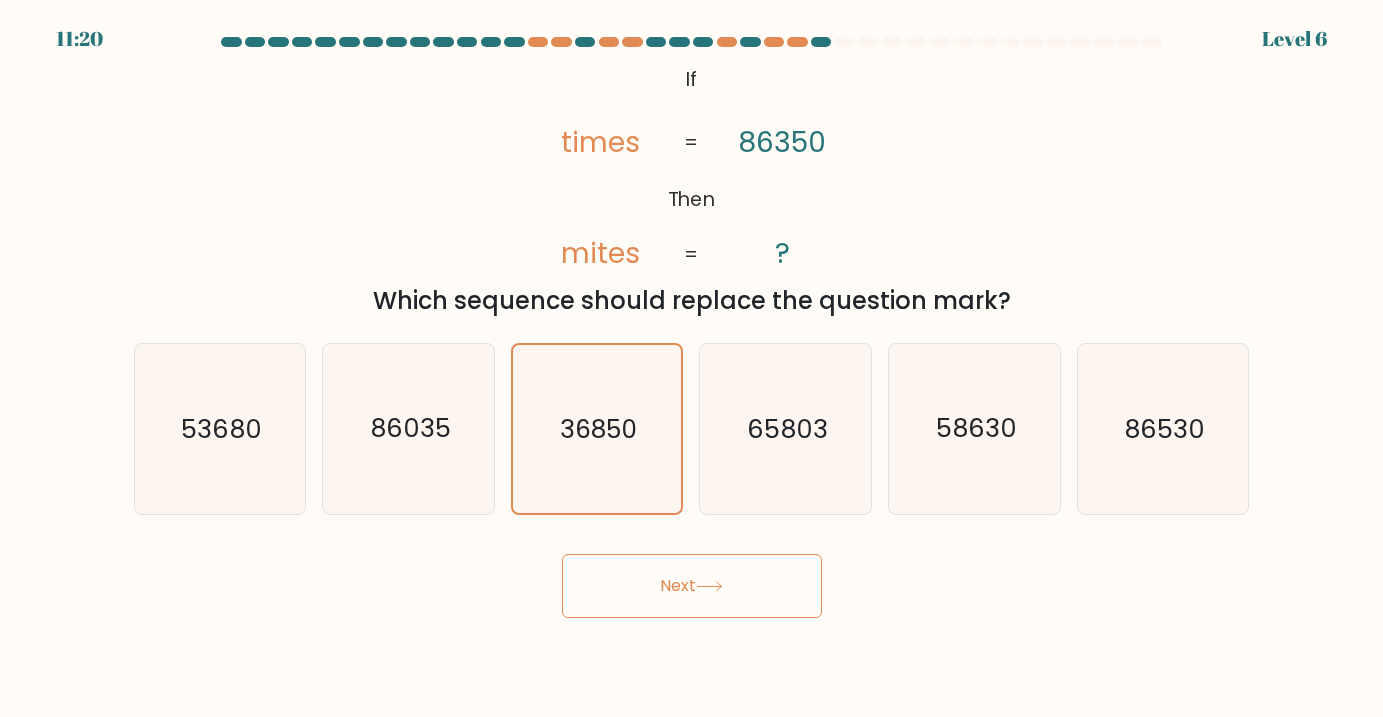 click on "Next" at bounding box center [692, 586] 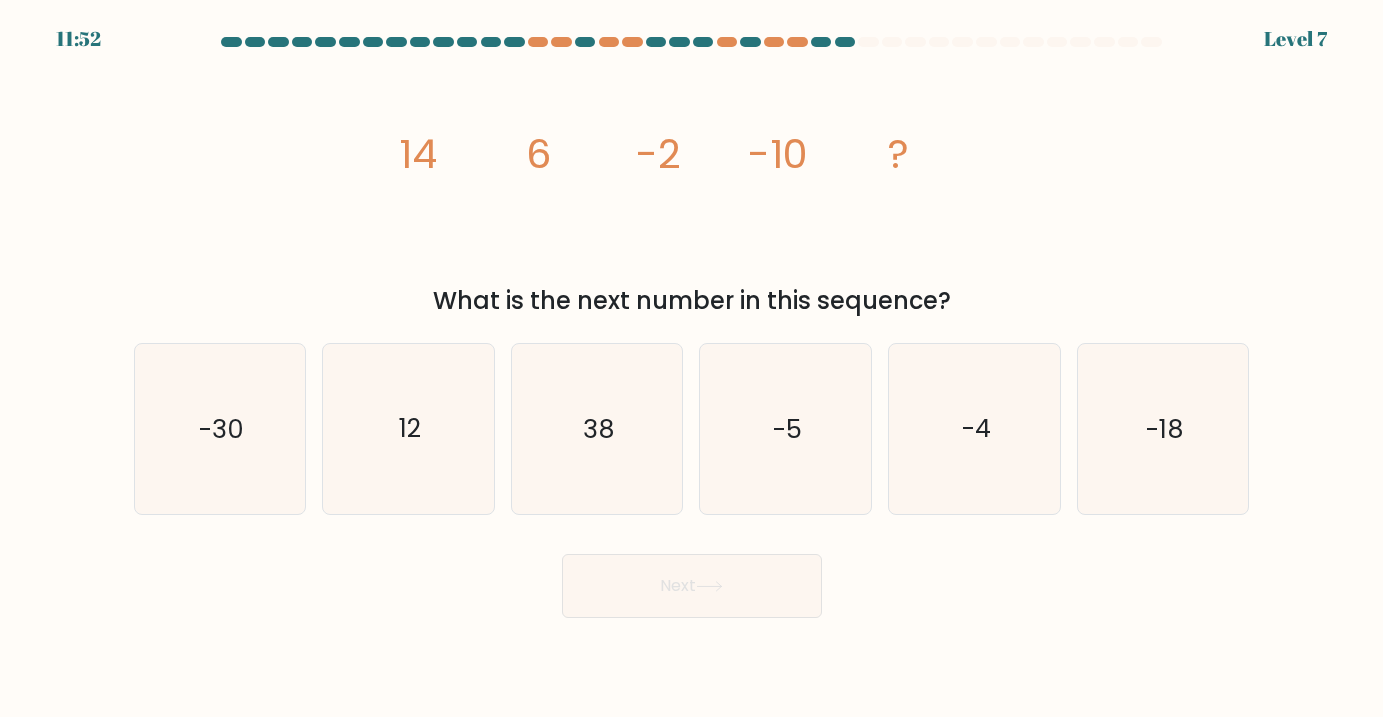 drag, startPoint x: 399, startPoint y: 148, endPoint x: 945, endPoint y: 295, distance: 565.4423 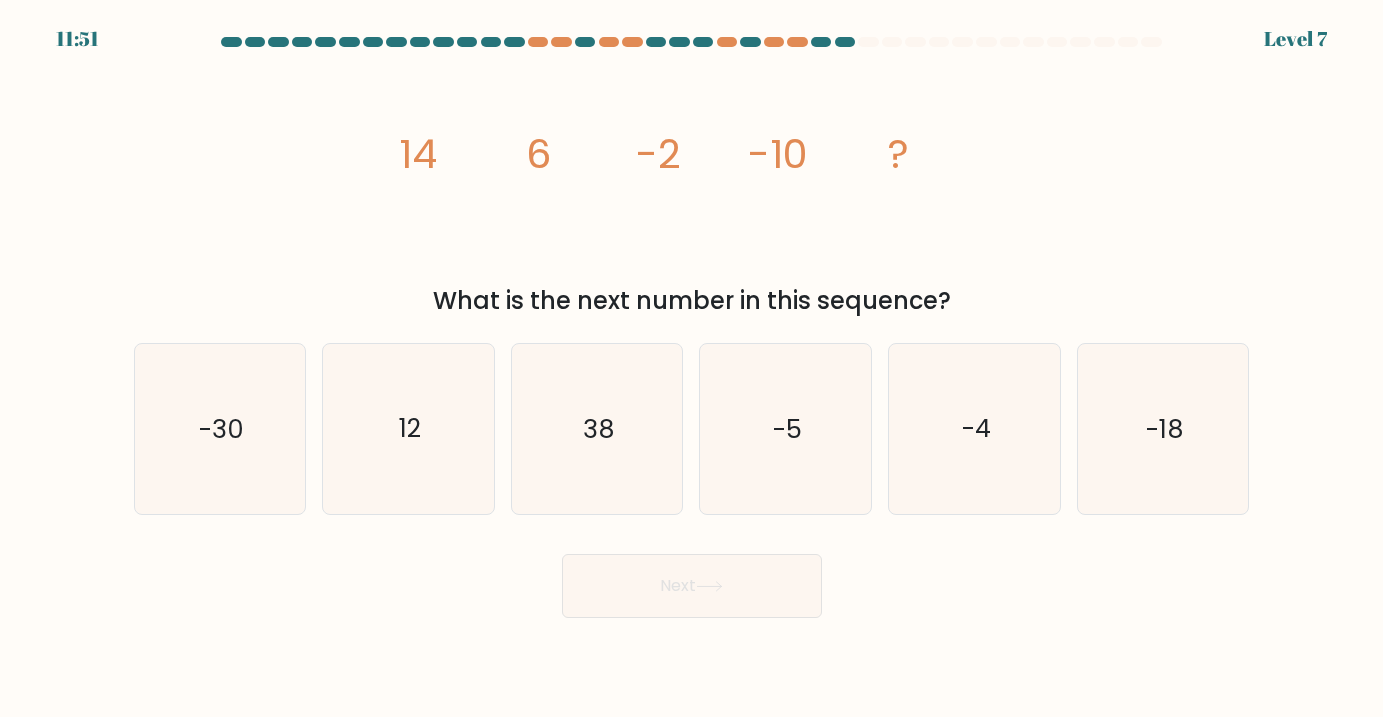 copy on "14
6
-2
-10
?
What is the next number in this sequence?" 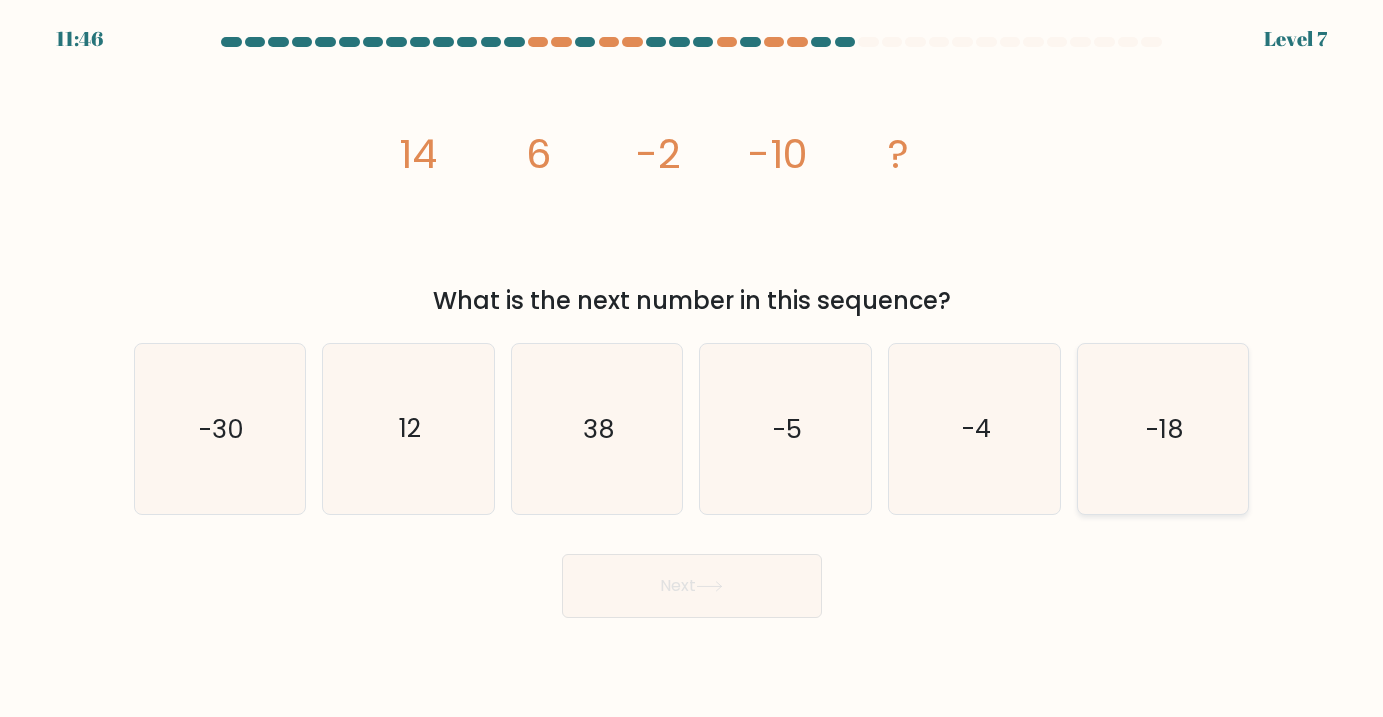 click on "-18" 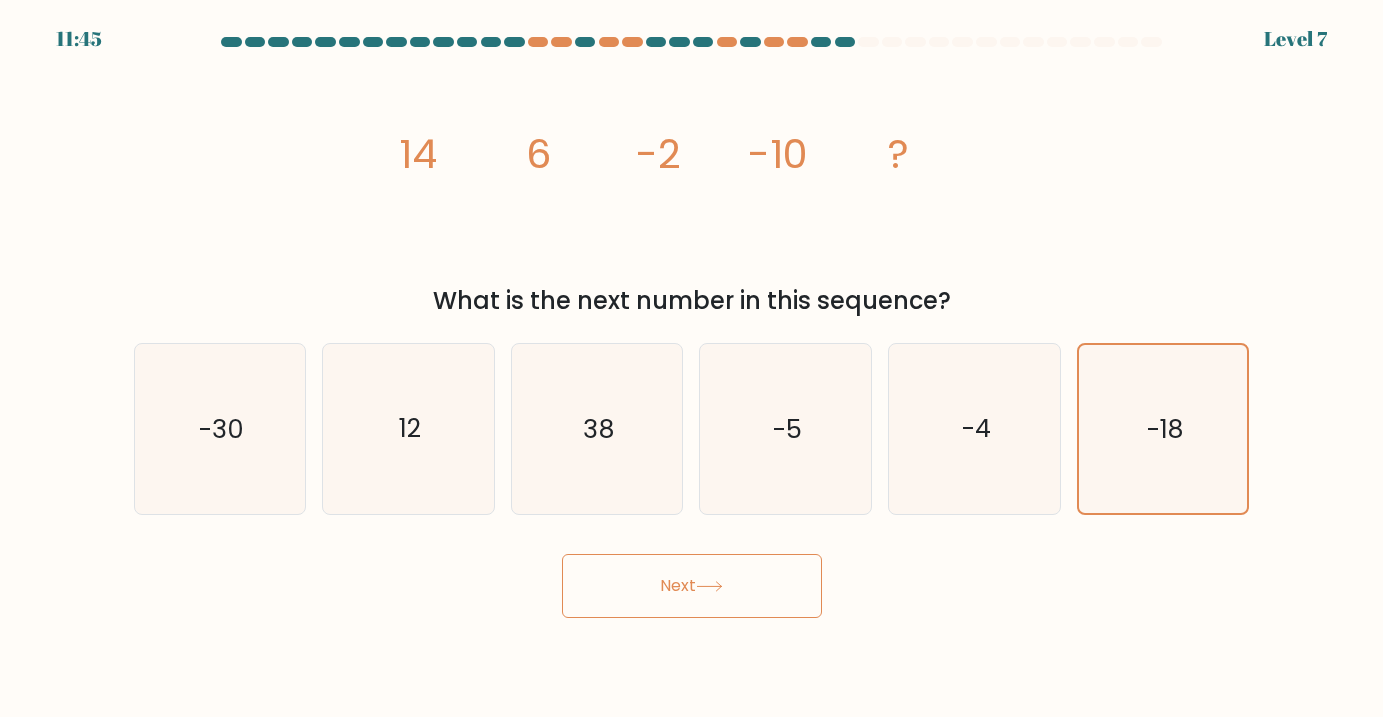 click on "Next" at bounding box center (692, 586) 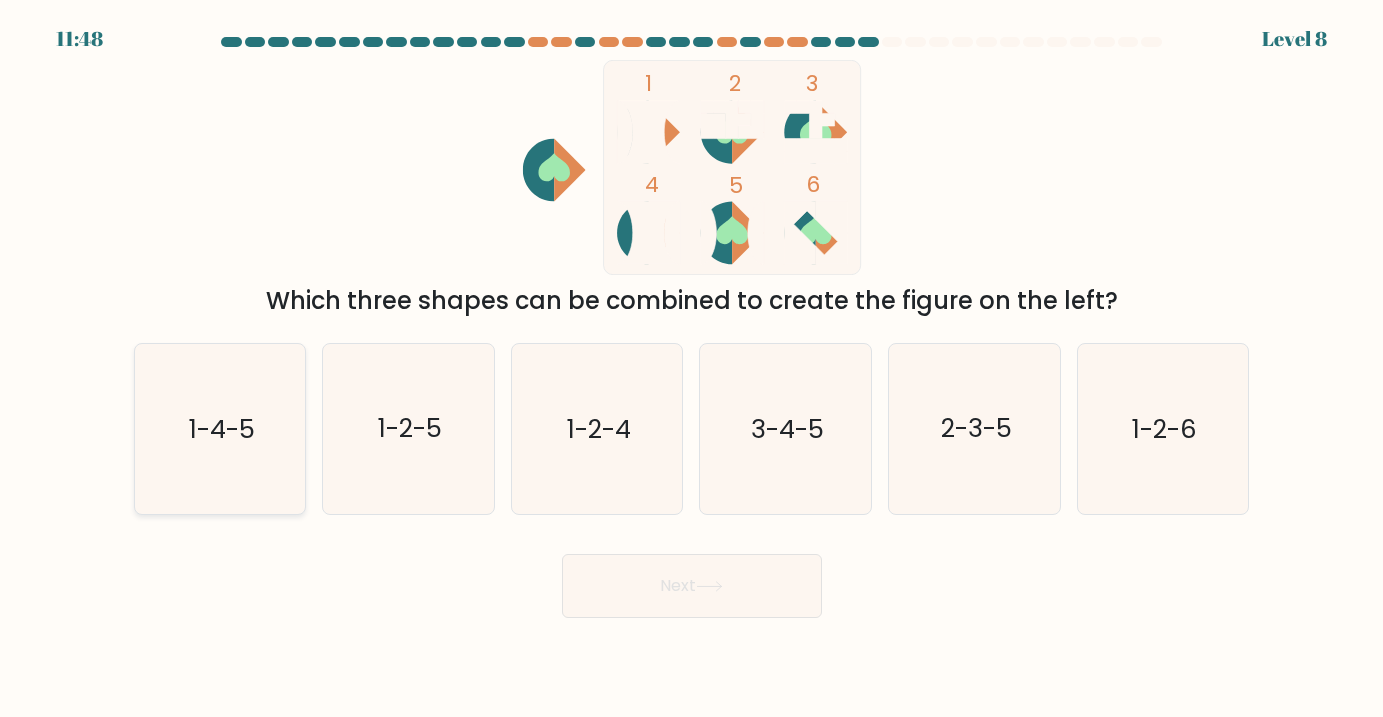 click on "1-4-5" 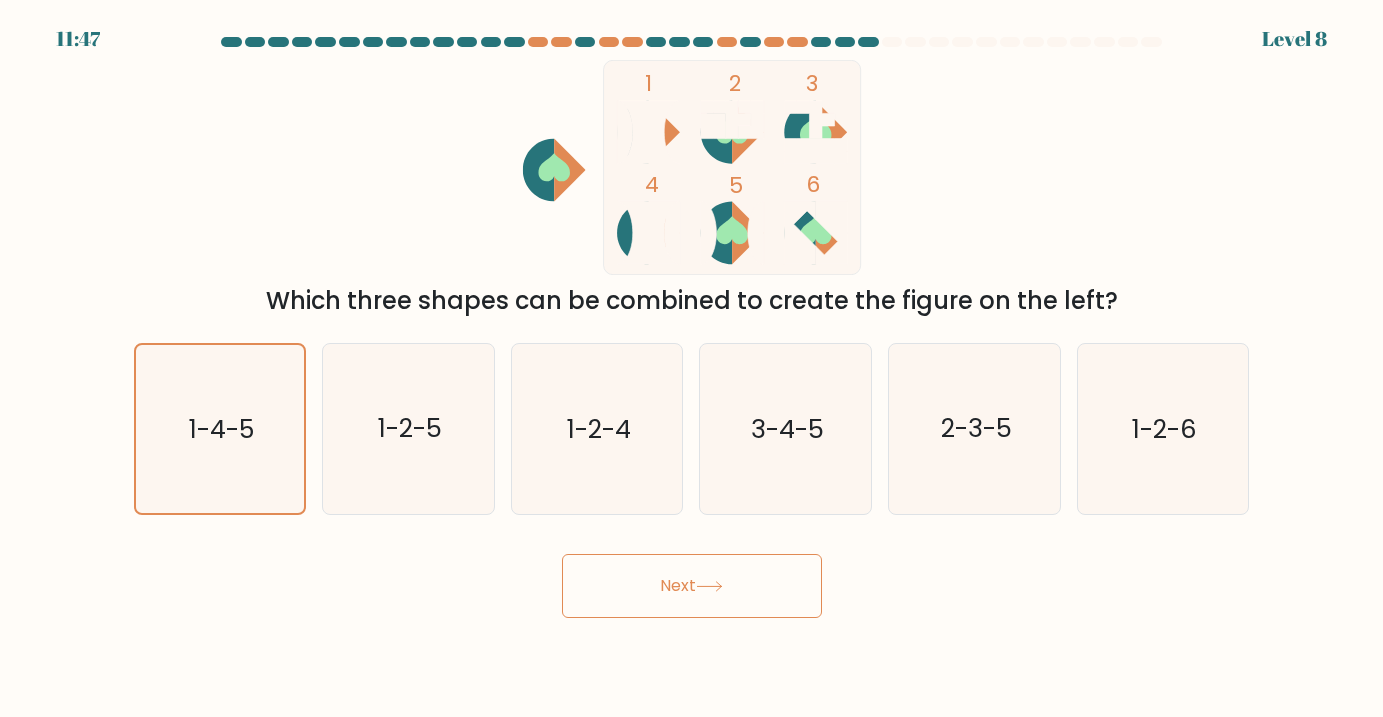 click on "Next" at bounding box center (692, 586) 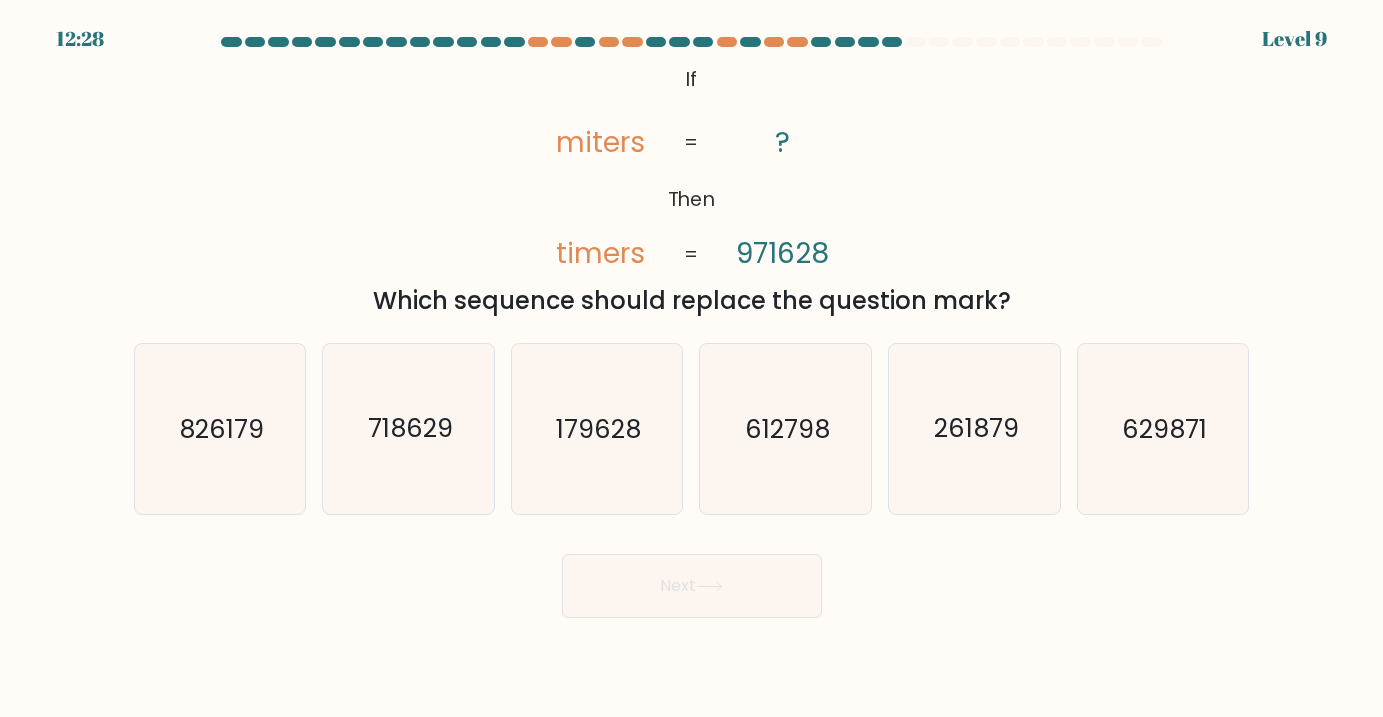 drag, startPoint x: 678, startPoint y: 73, endPoint x: 1015, endPoint y: 308, distance: 410.84546 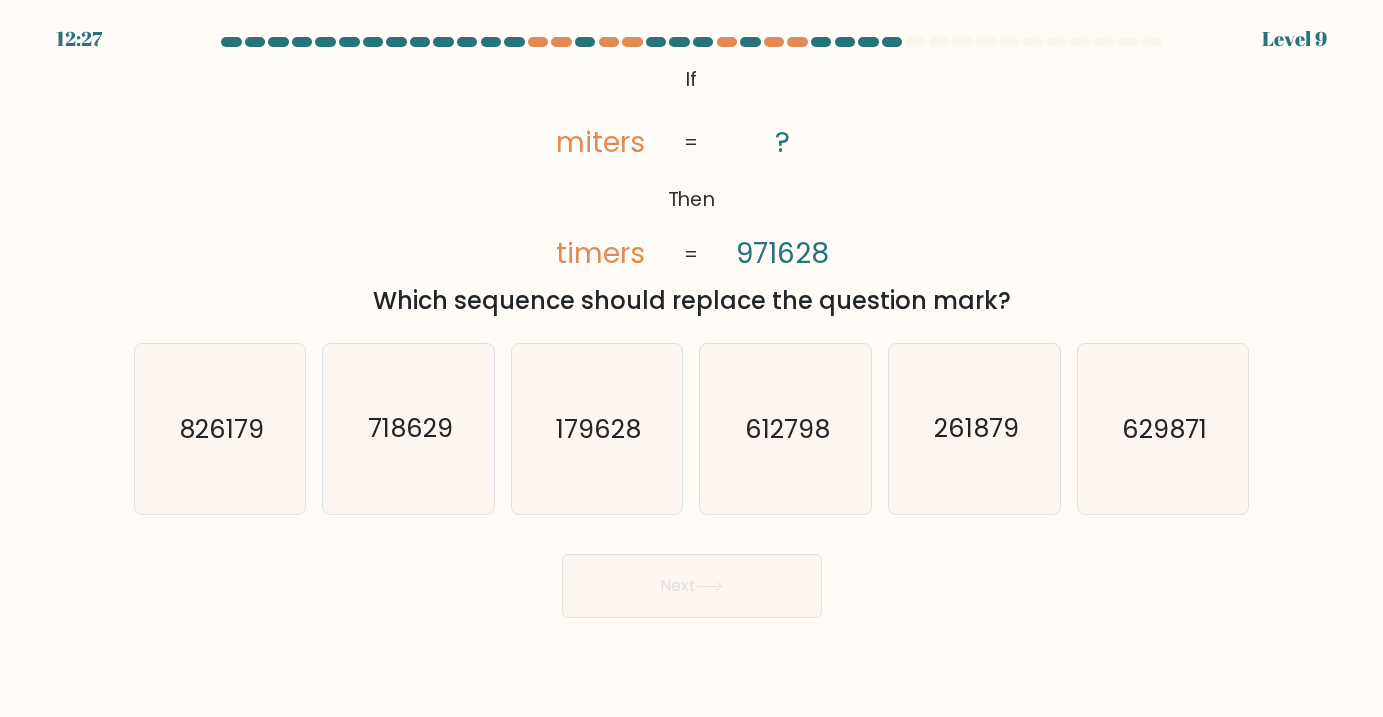 copy on "If       Then       miters       timers       ?       971628       =       =
Which sequence should replace the question mark?" 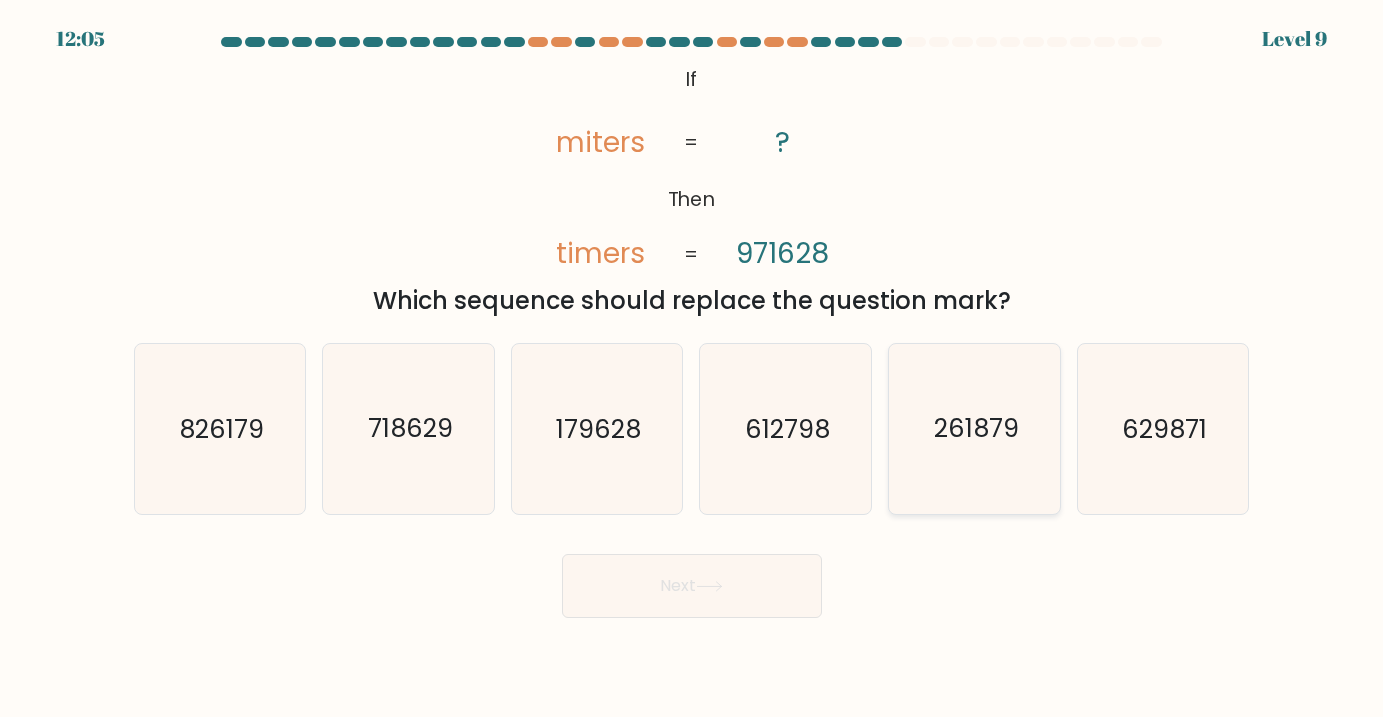 click on "261879" 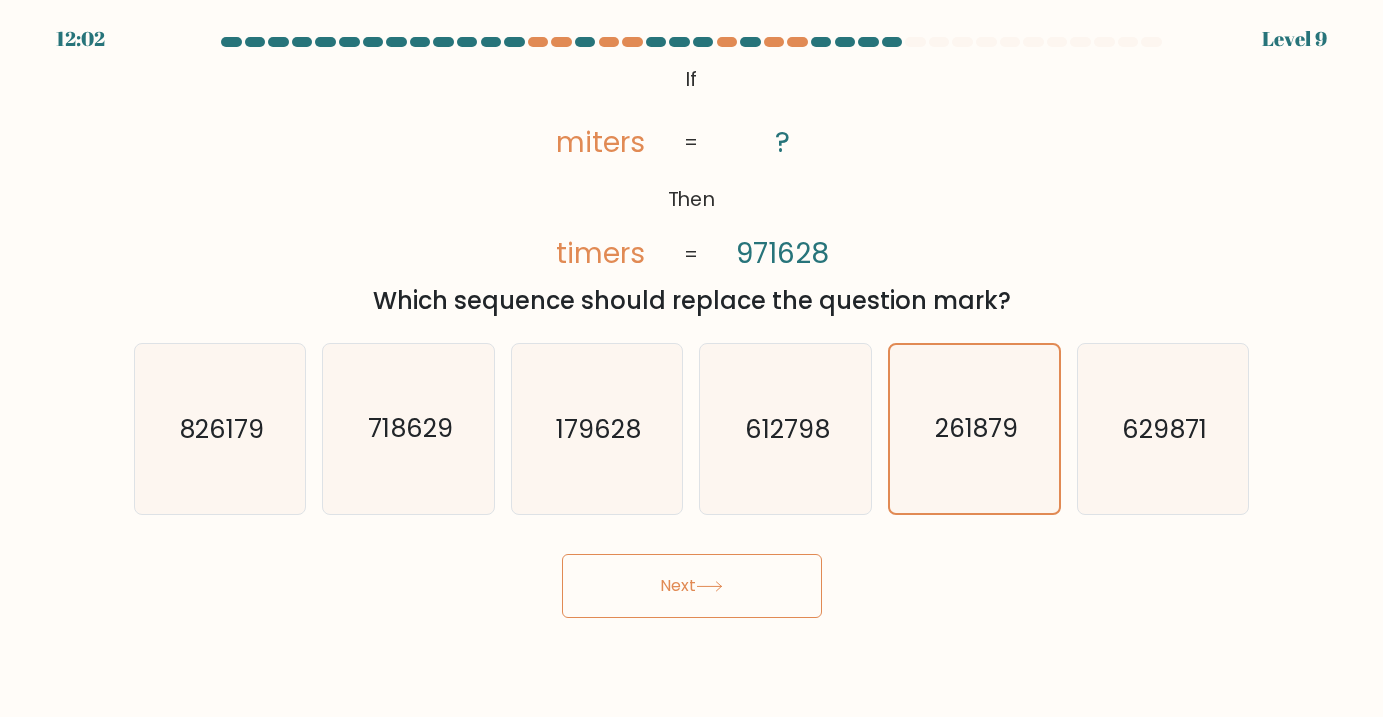 click 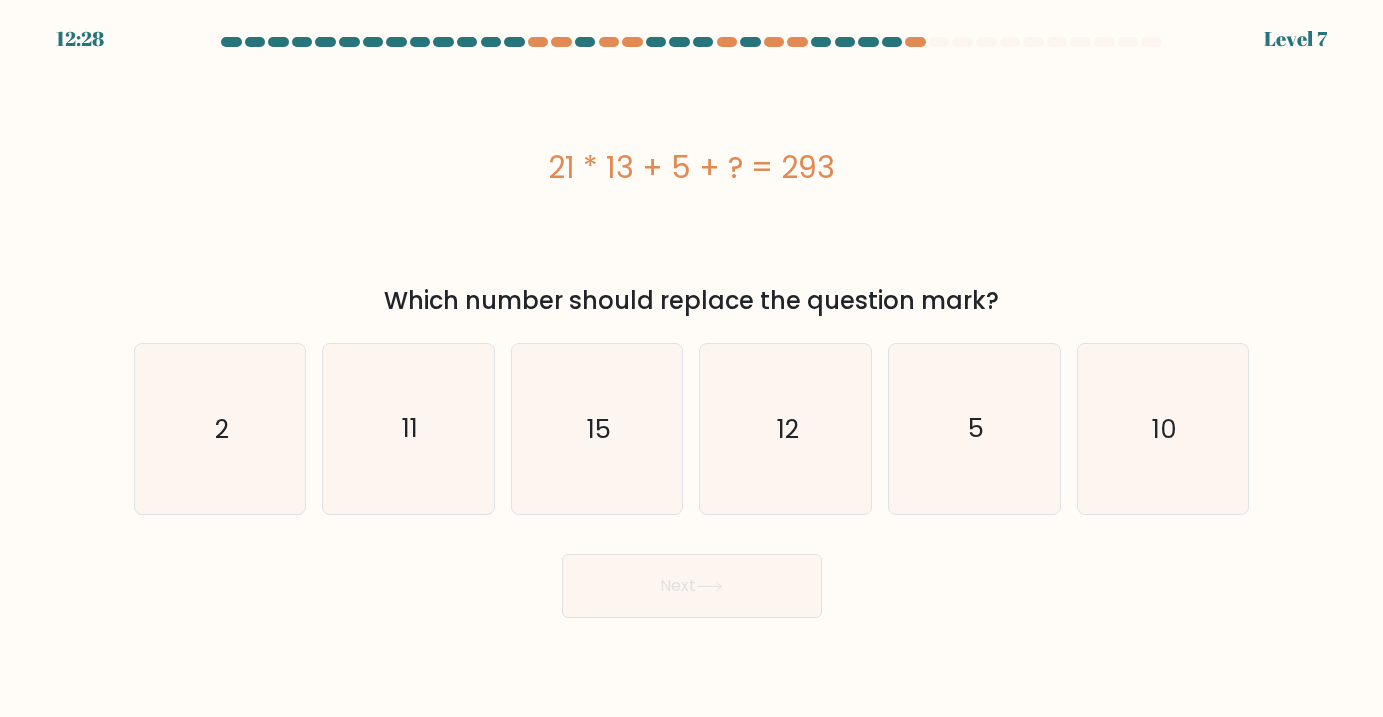 drag, startPoint x: 542, startPoint y: 160, endPoint x: 1001, endPoint y: 302, distance: 480.46332 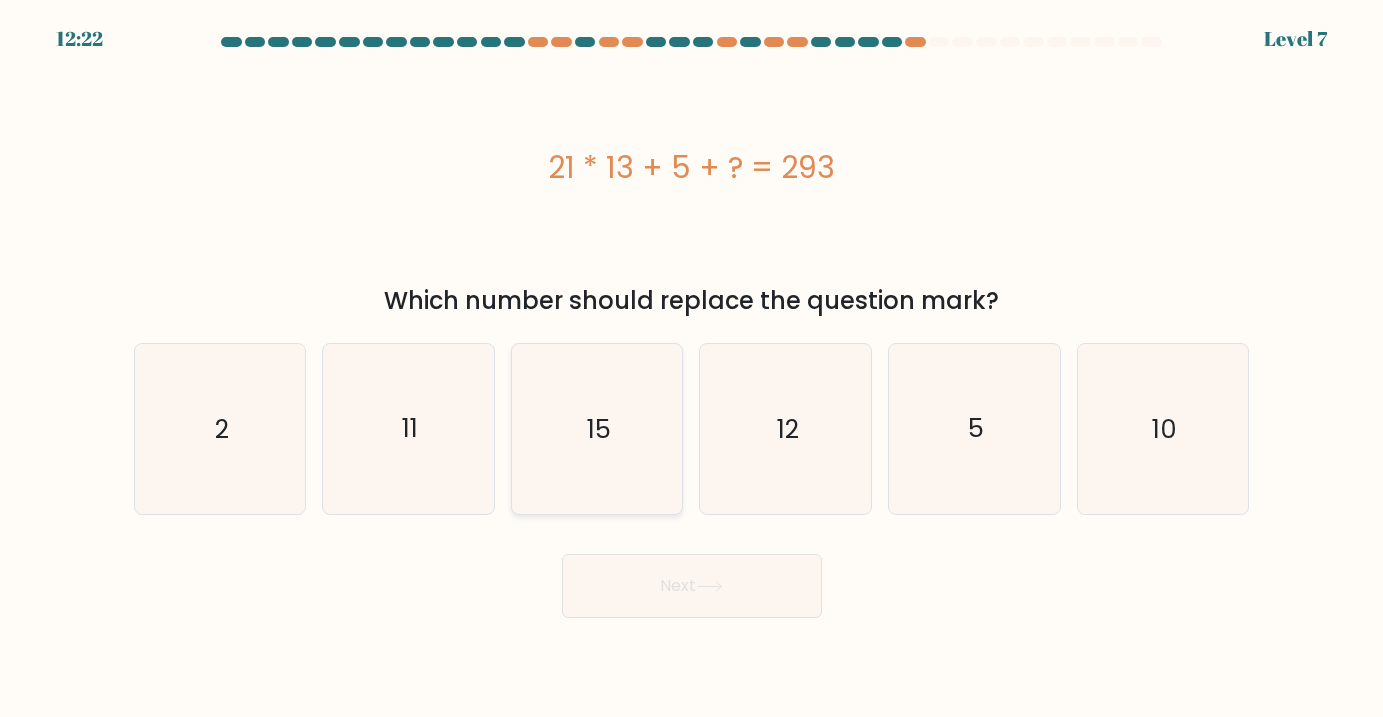 click on "15" 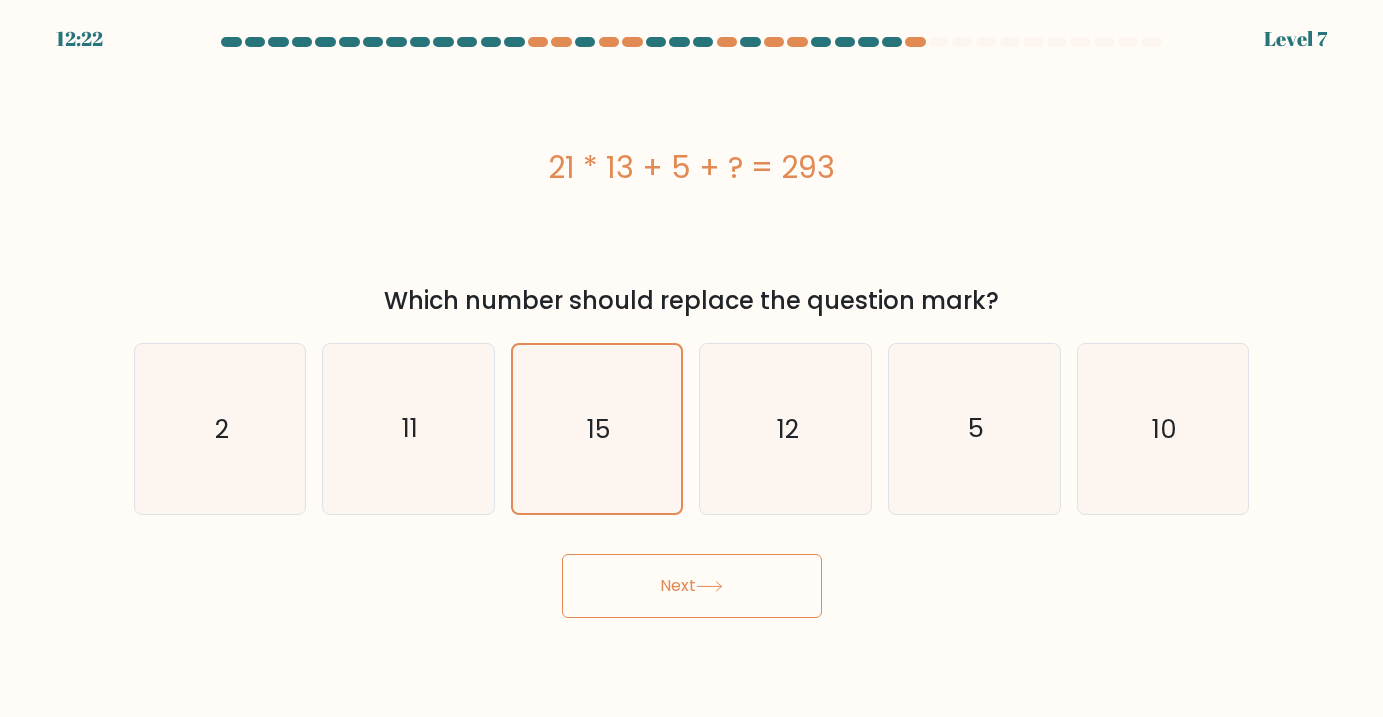 click on "Next" at bounding box center (692, 586) 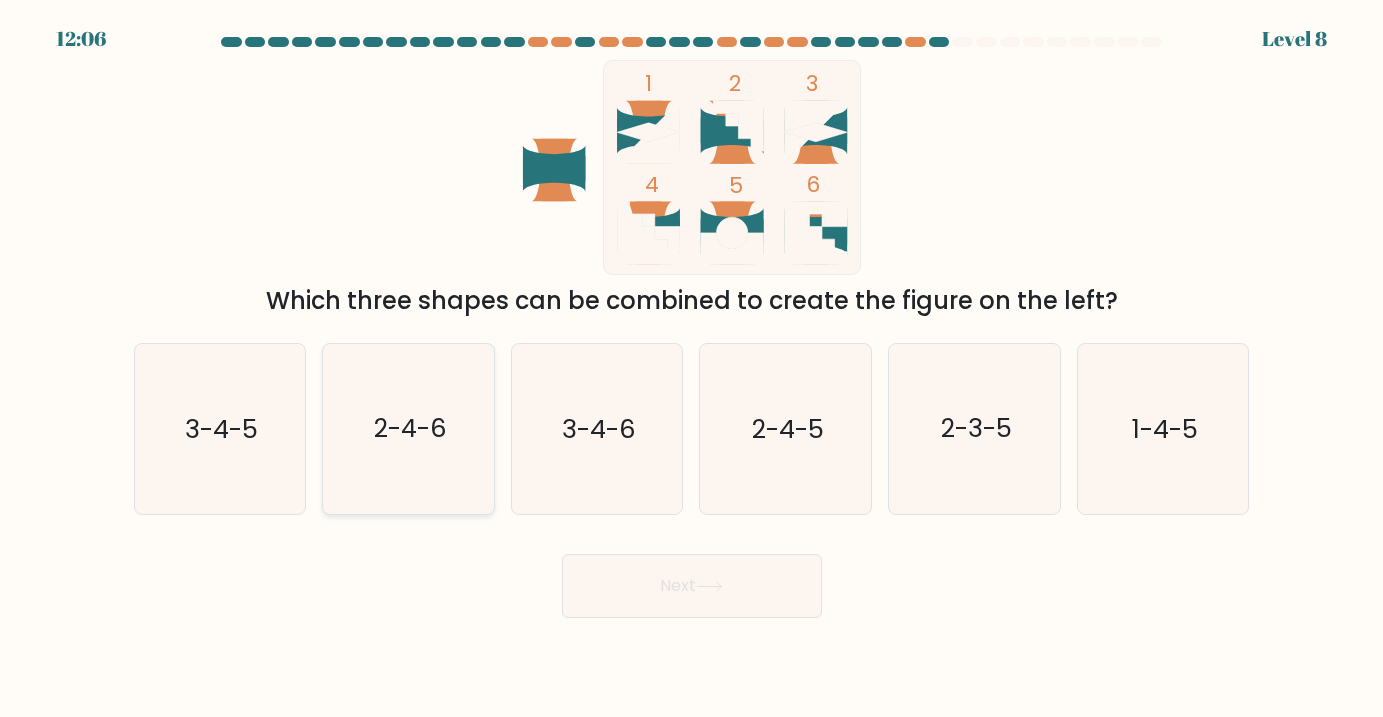 click on "2-4-6" 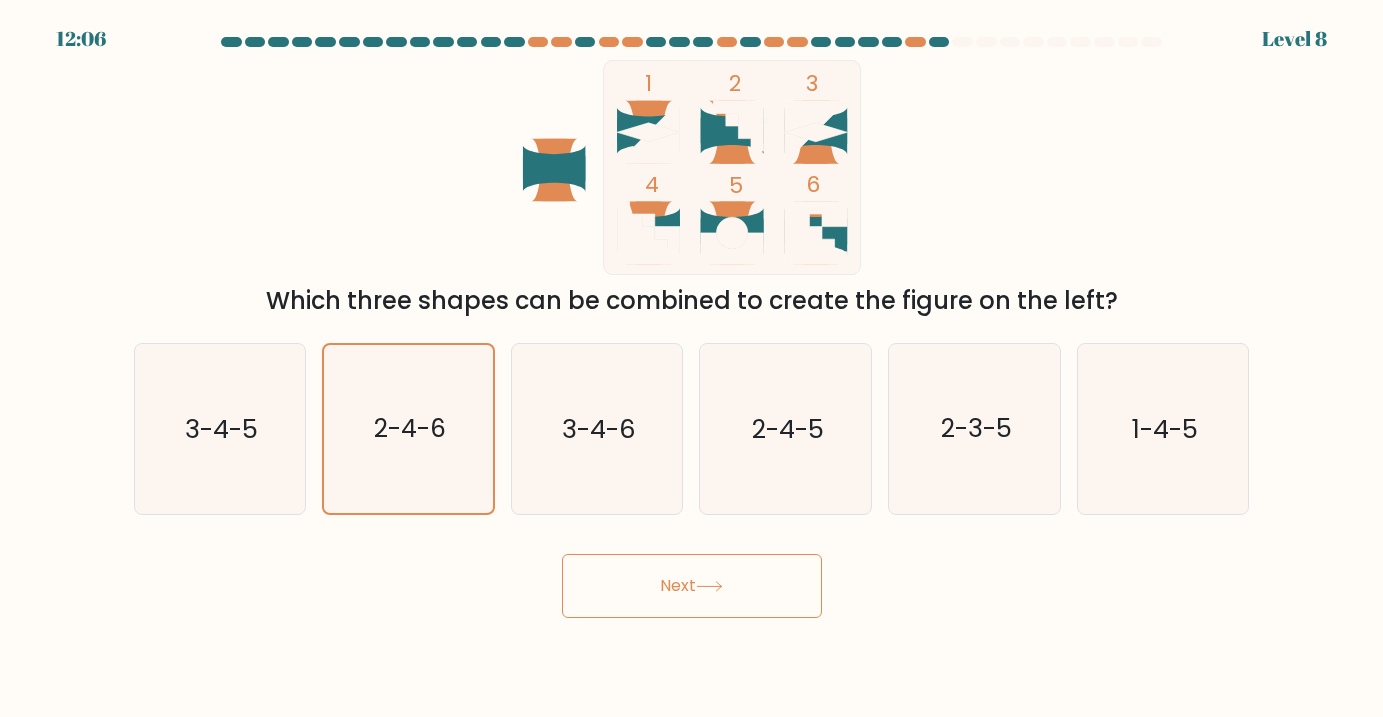 click on "Next" at bounding box center (692, 586) 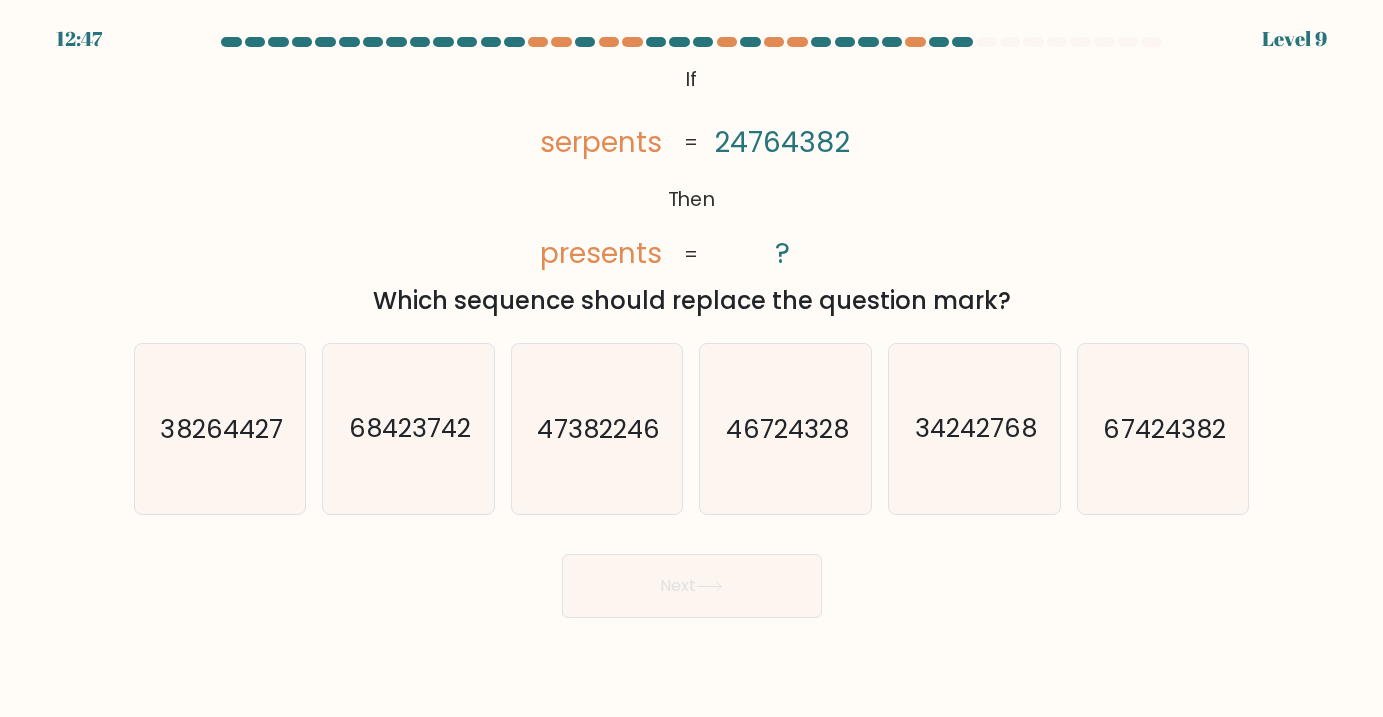 drag, startPoint x: 680, startPoint y: 67, endPoint x: 1033, endPoint y: 295, distance: 420.2297 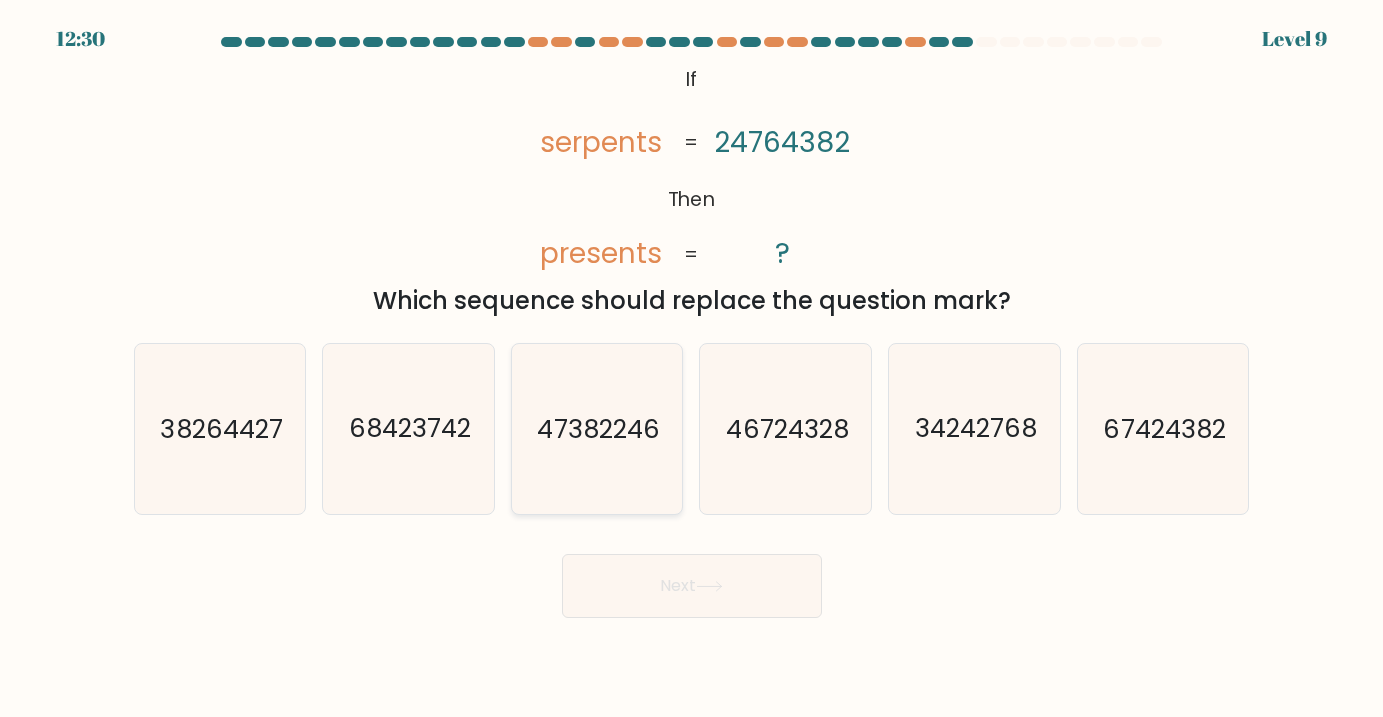 click on "47382246" 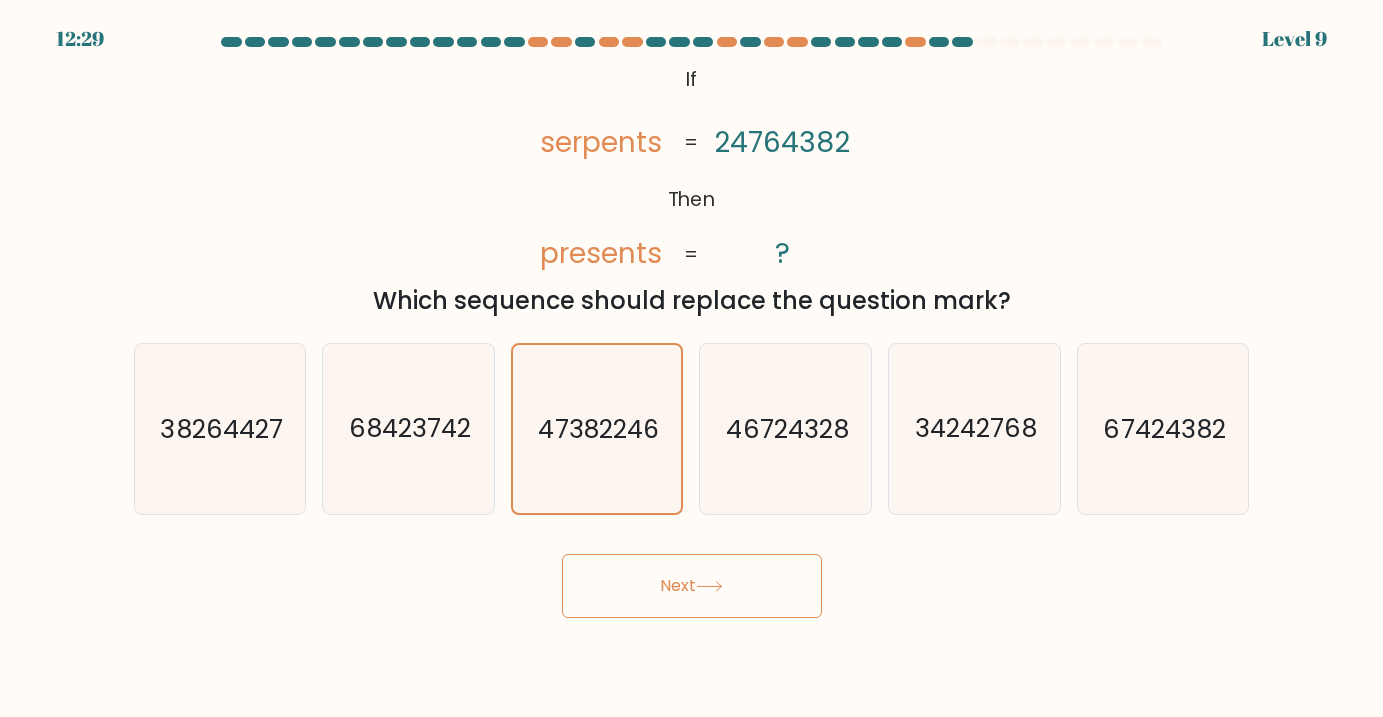 click on "Next" at bounding box center (692, 586) 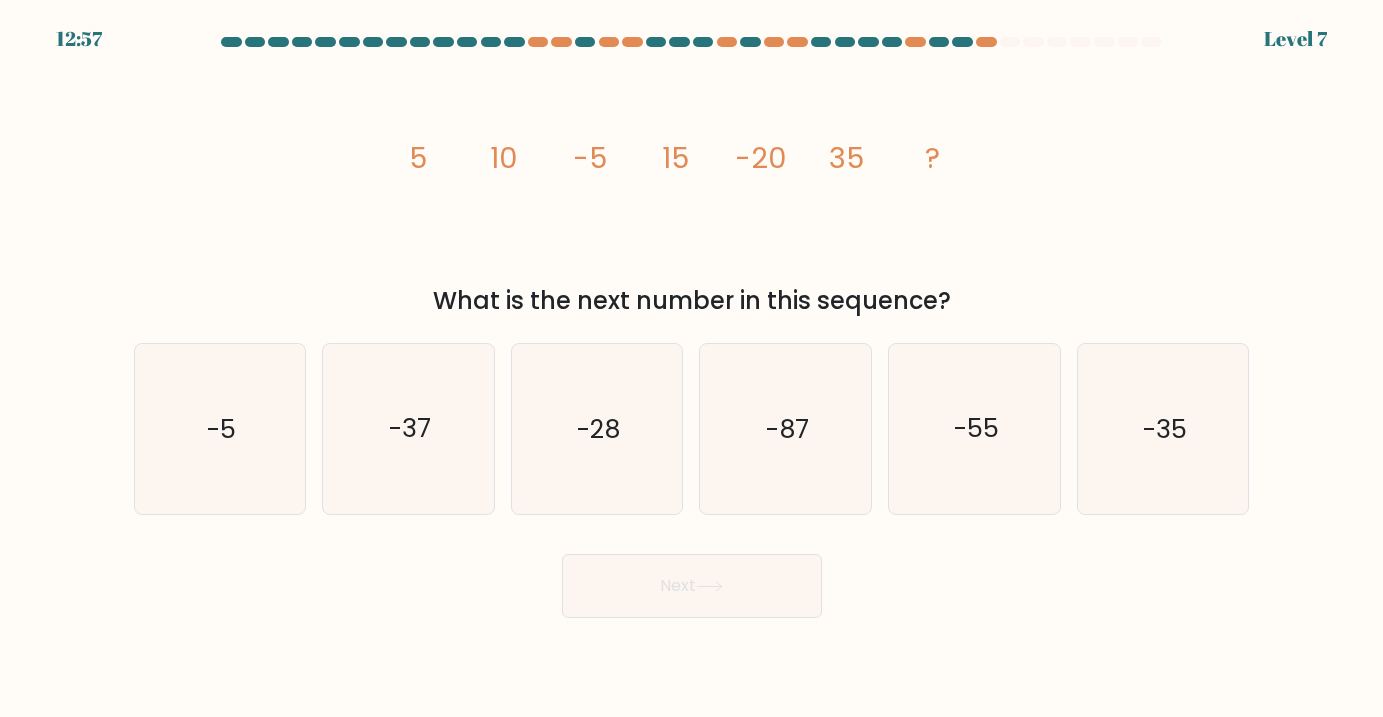 drag, startPoint x: 408, startPoint y: 159, endPoint x: 1014, endPoint y: 307, distance: 623.81085 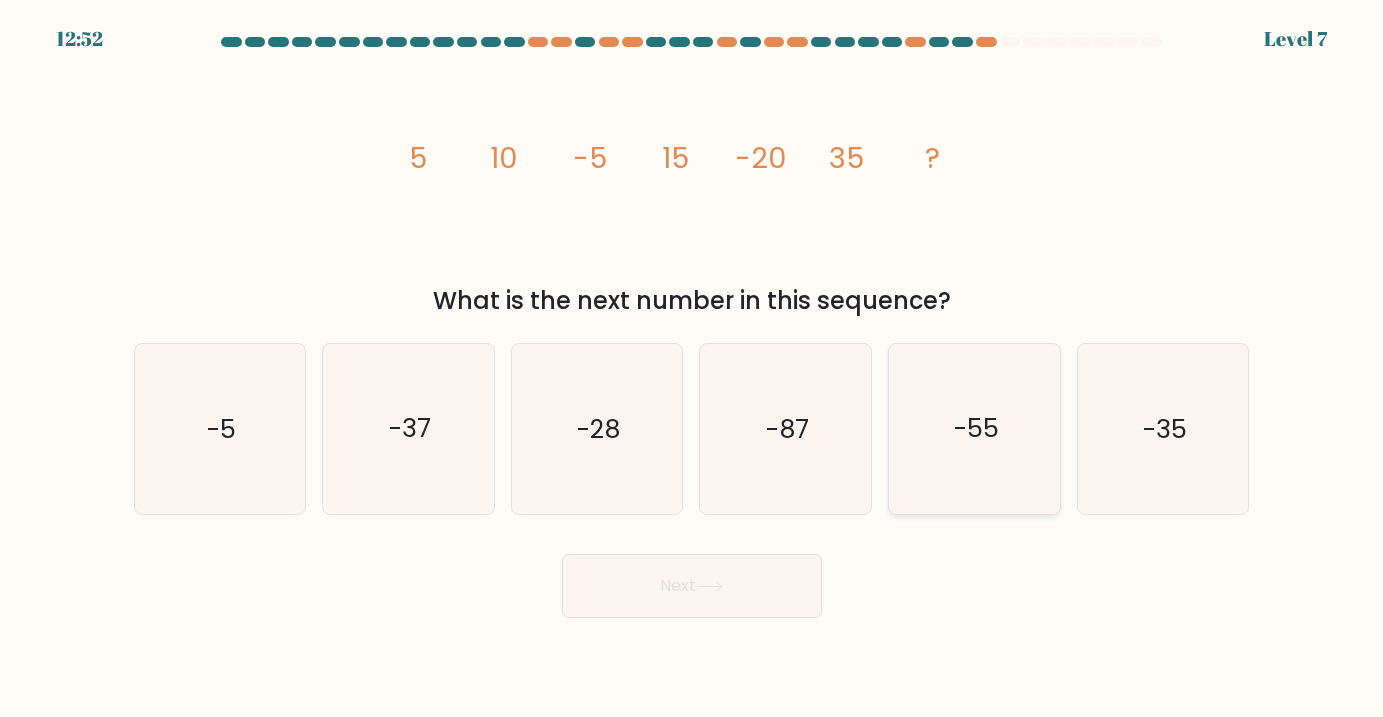 click on "-55" 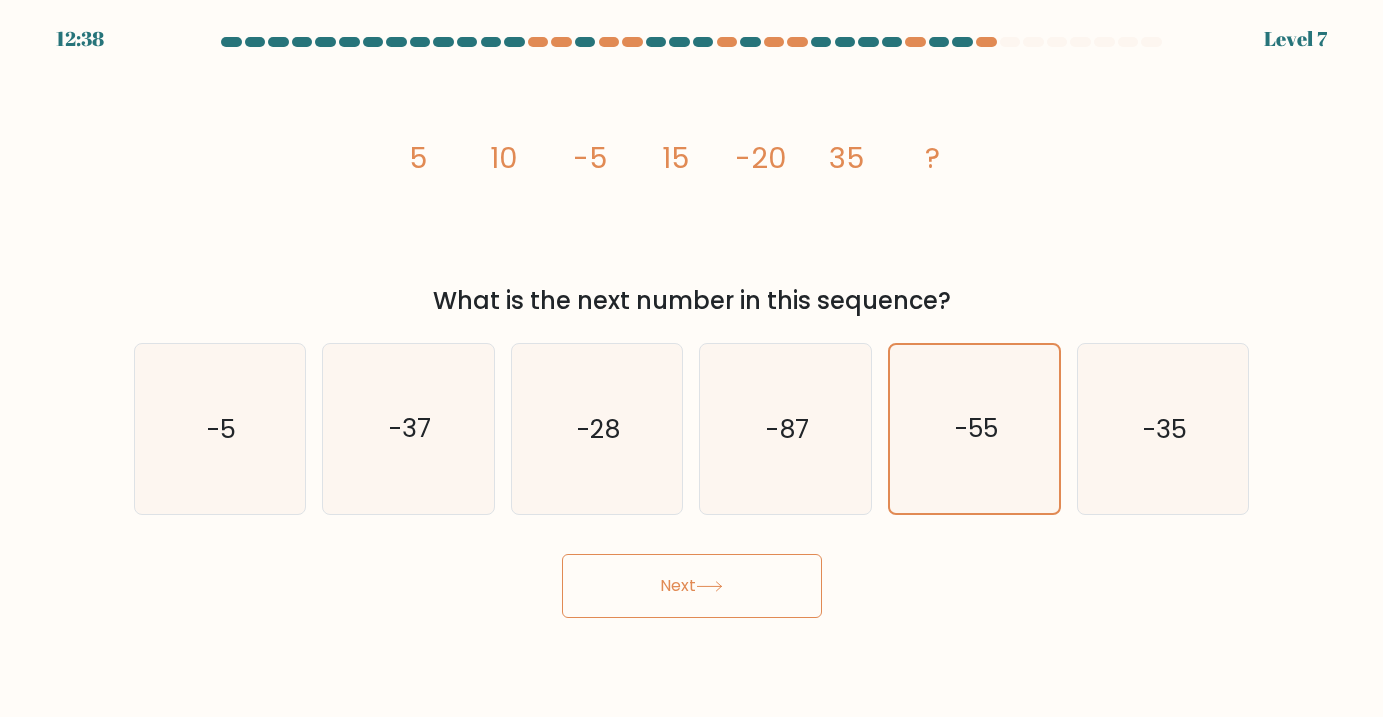 click on "Next" at bounding box center (692, 586) 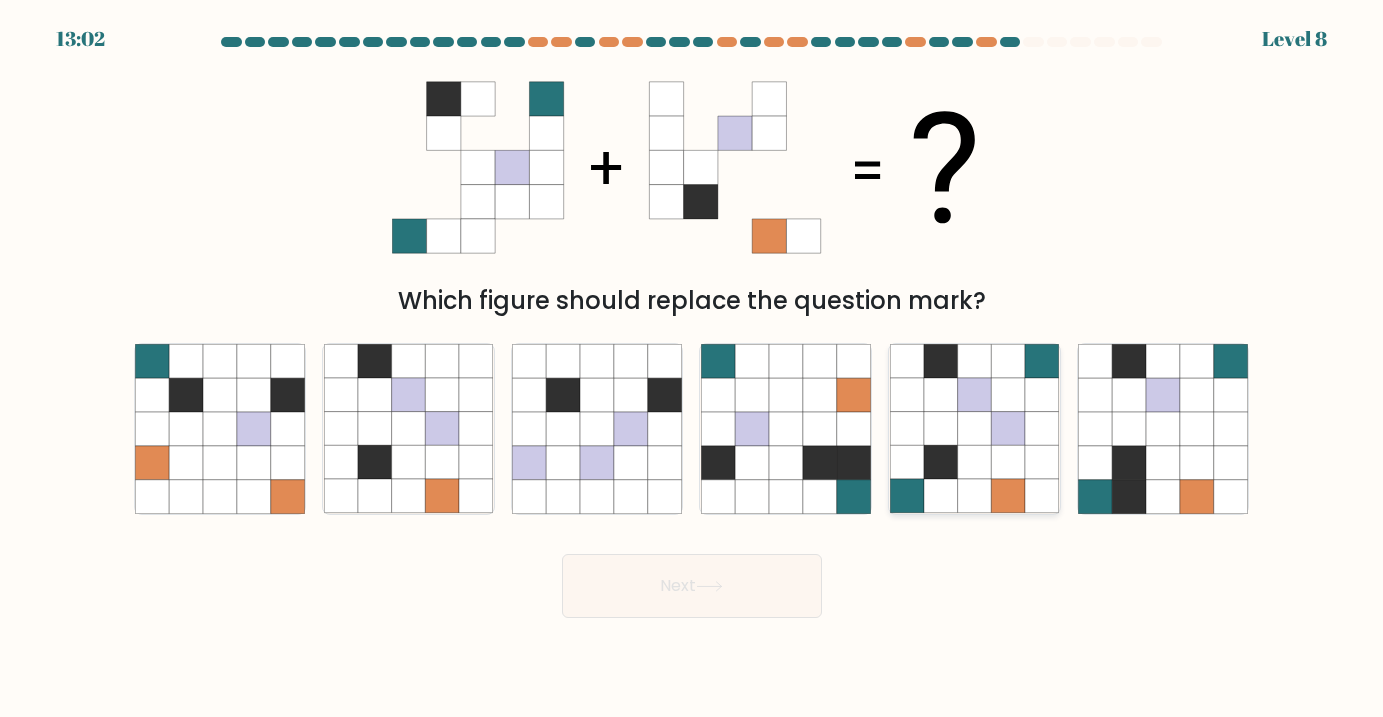 click 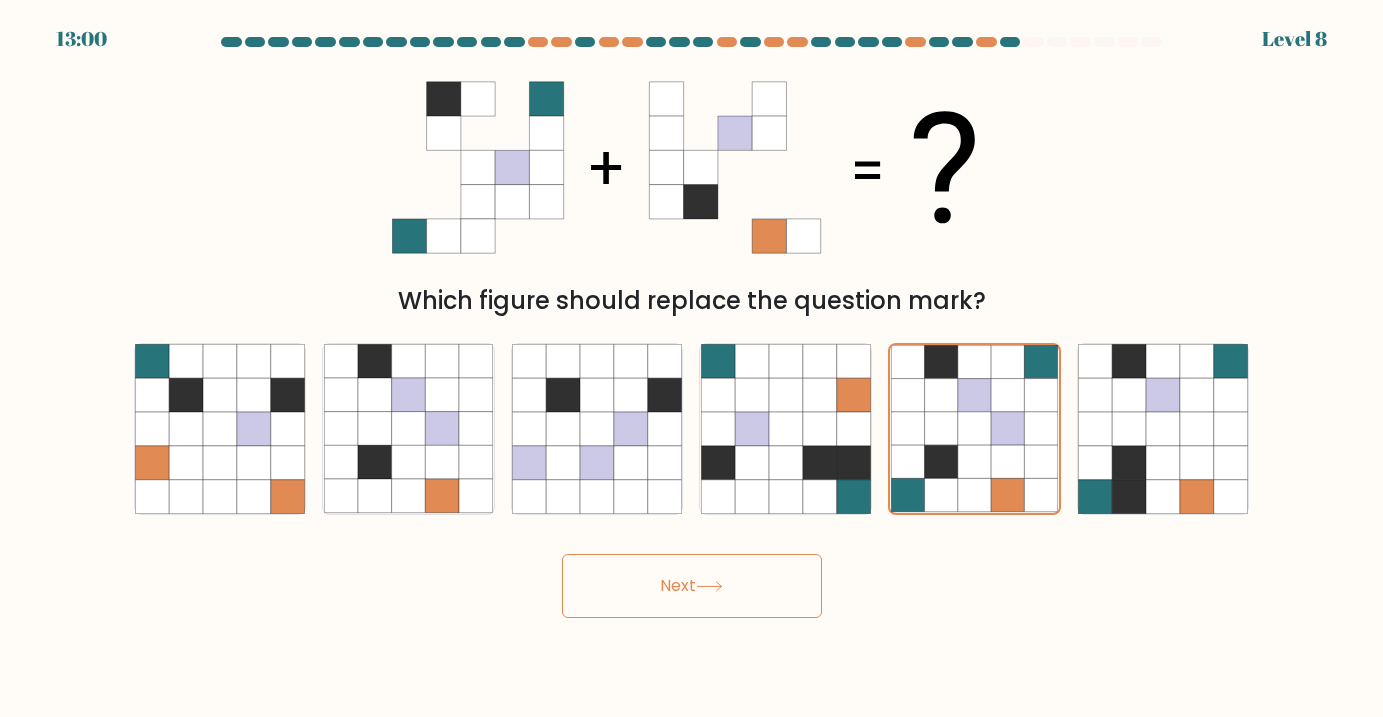 click on "Next" at bounding box center (692, 586) 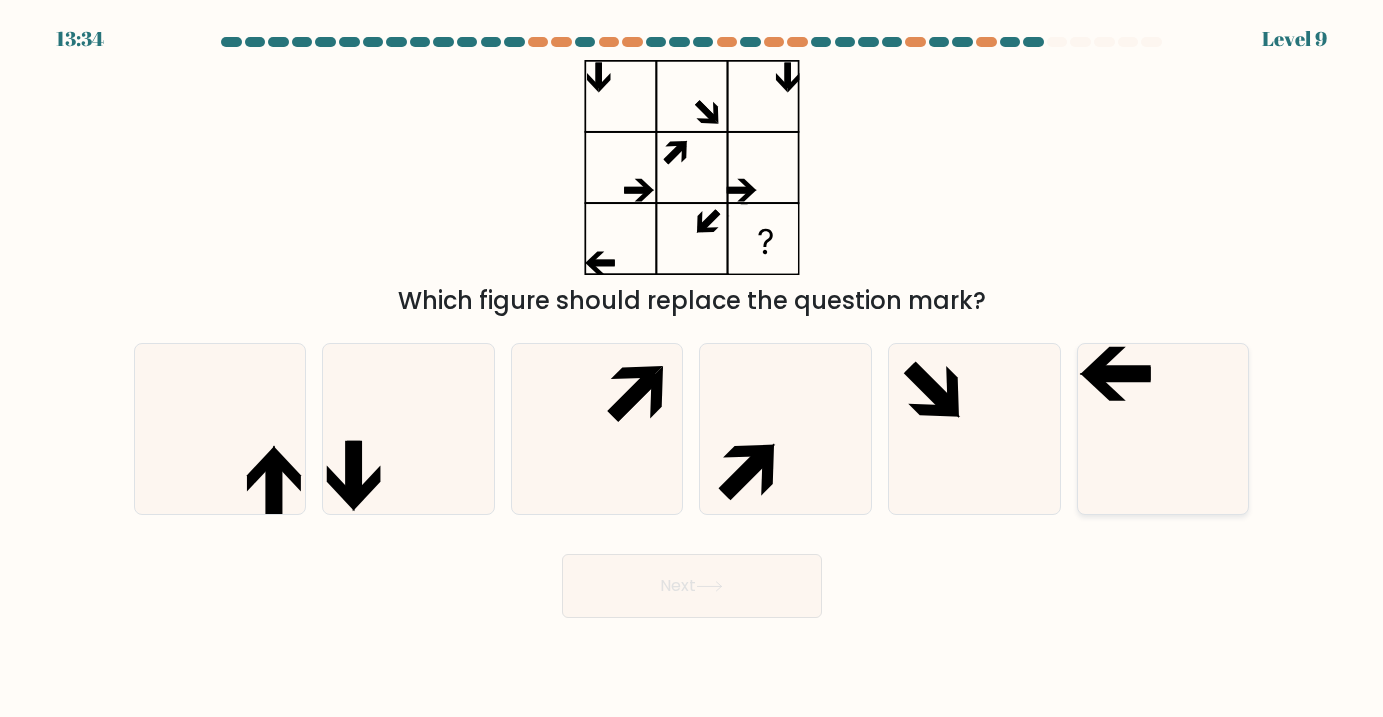 click 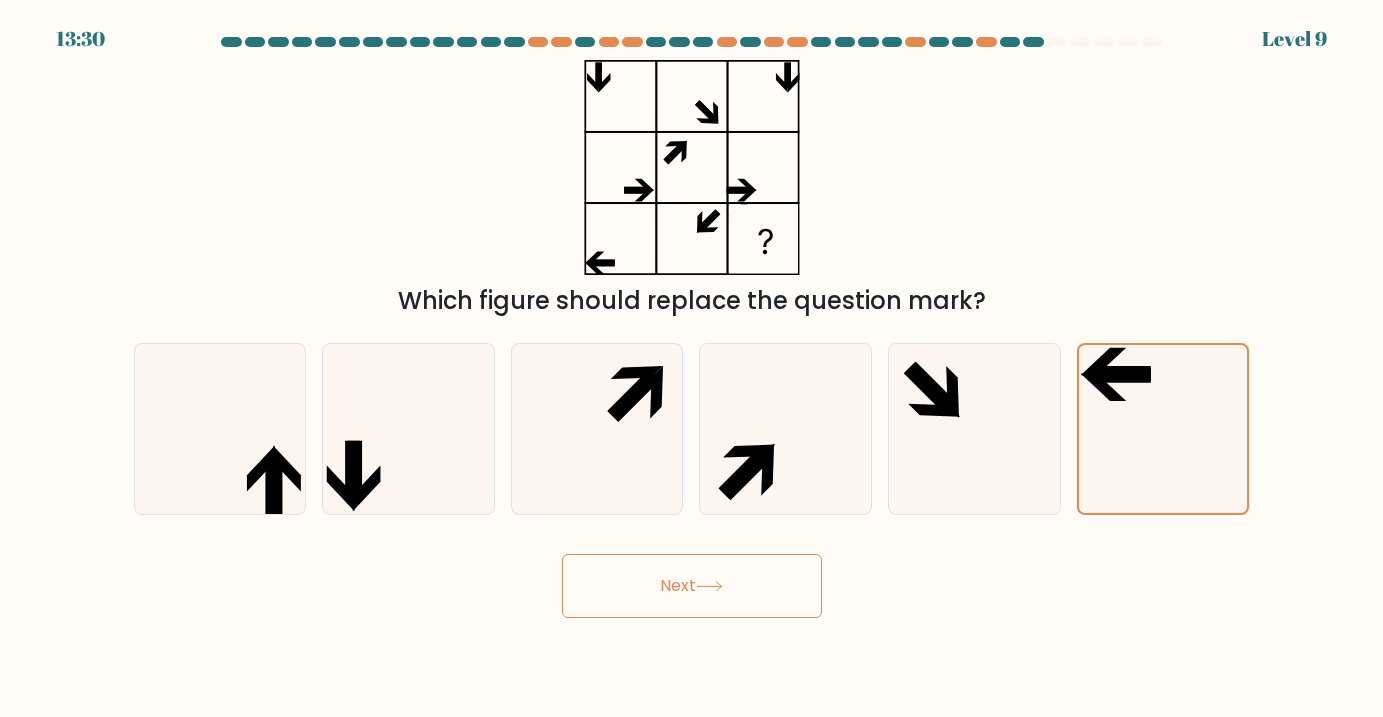 click on "Next" at bounding box center [692, 586] 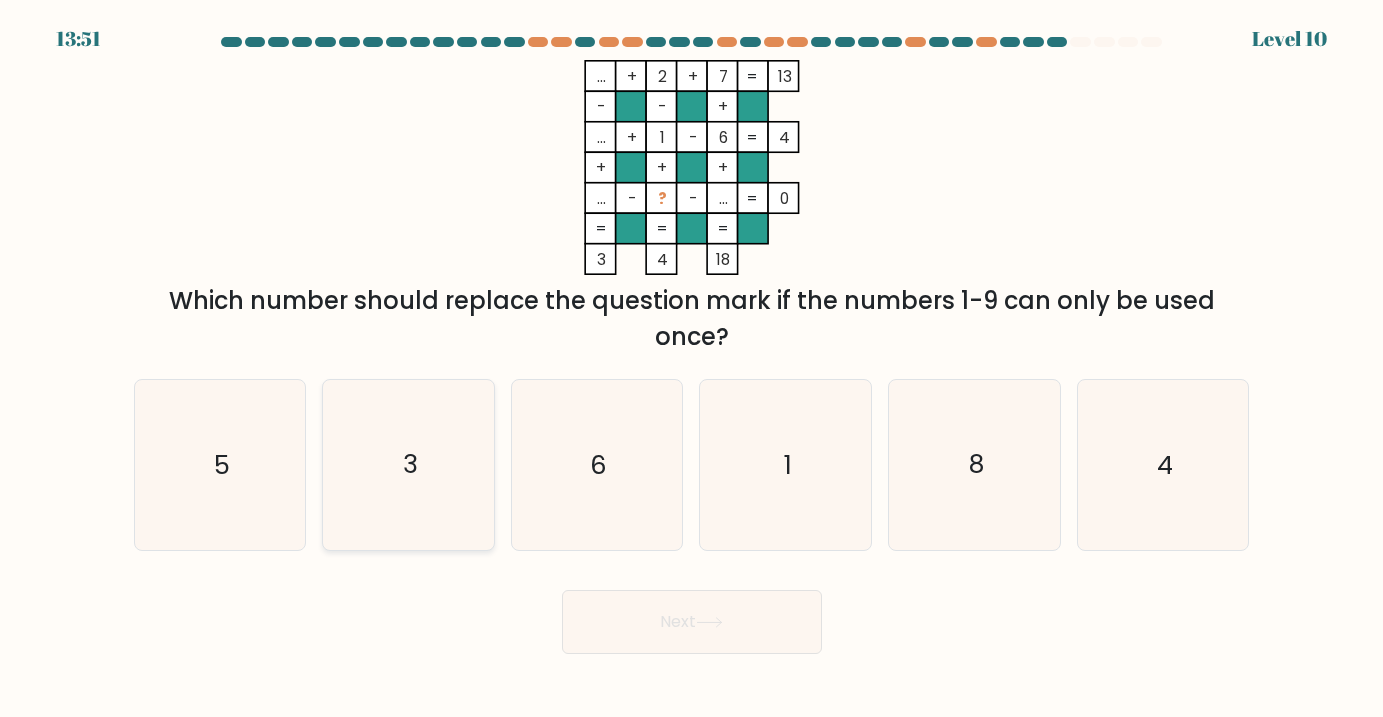 click on "3" 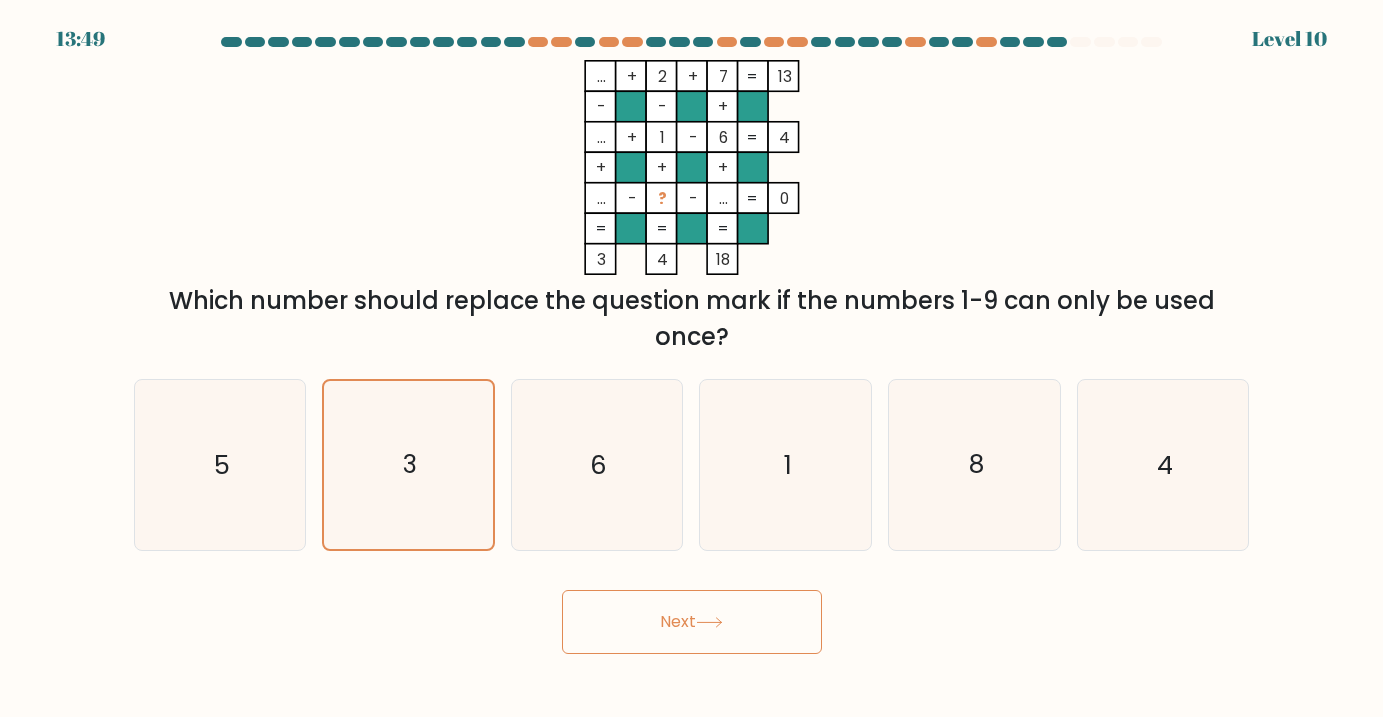 click on "Next" at bounding box center [692, 622] 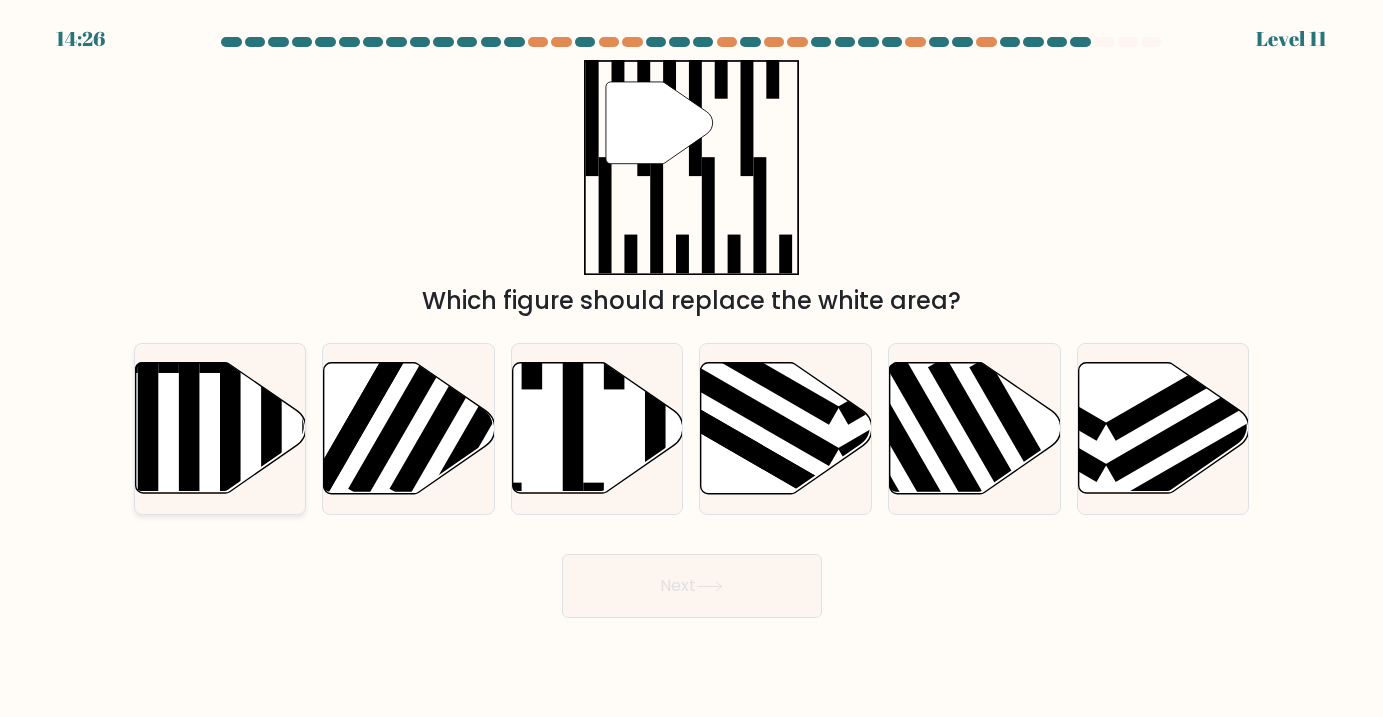 click 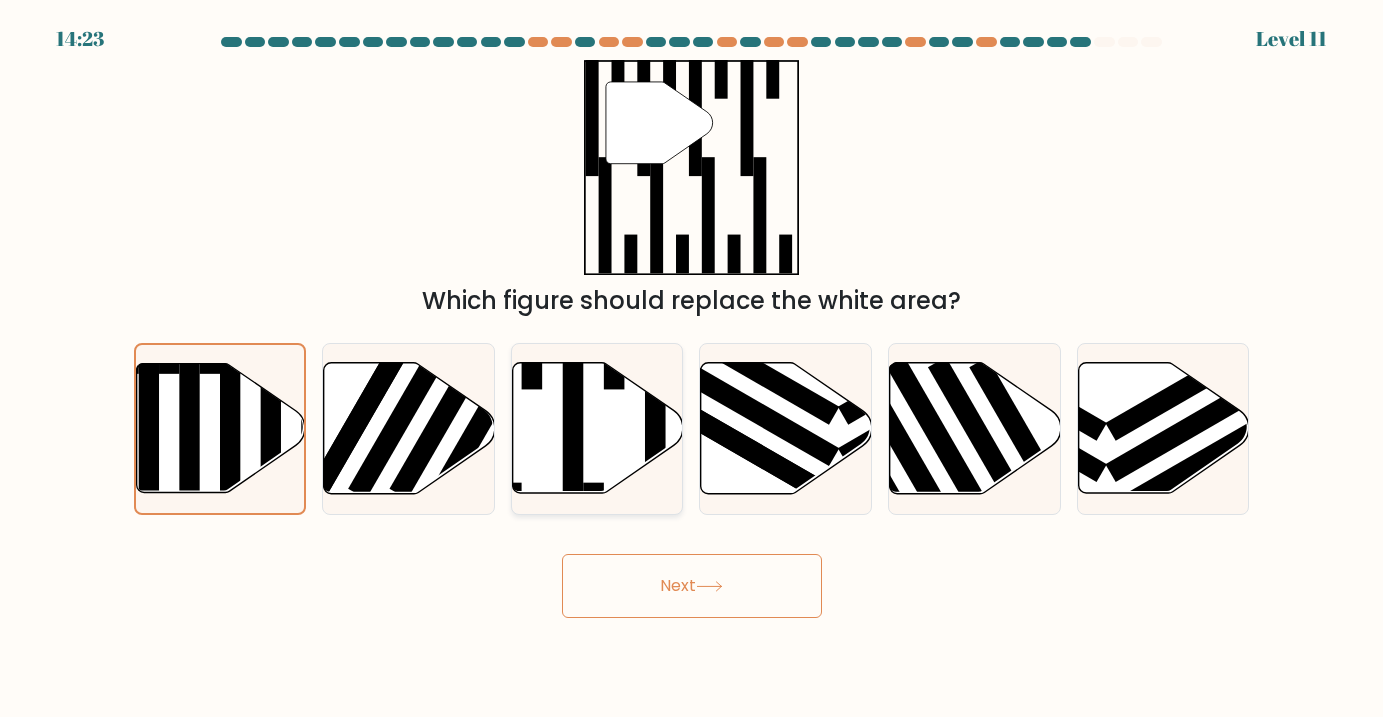 click 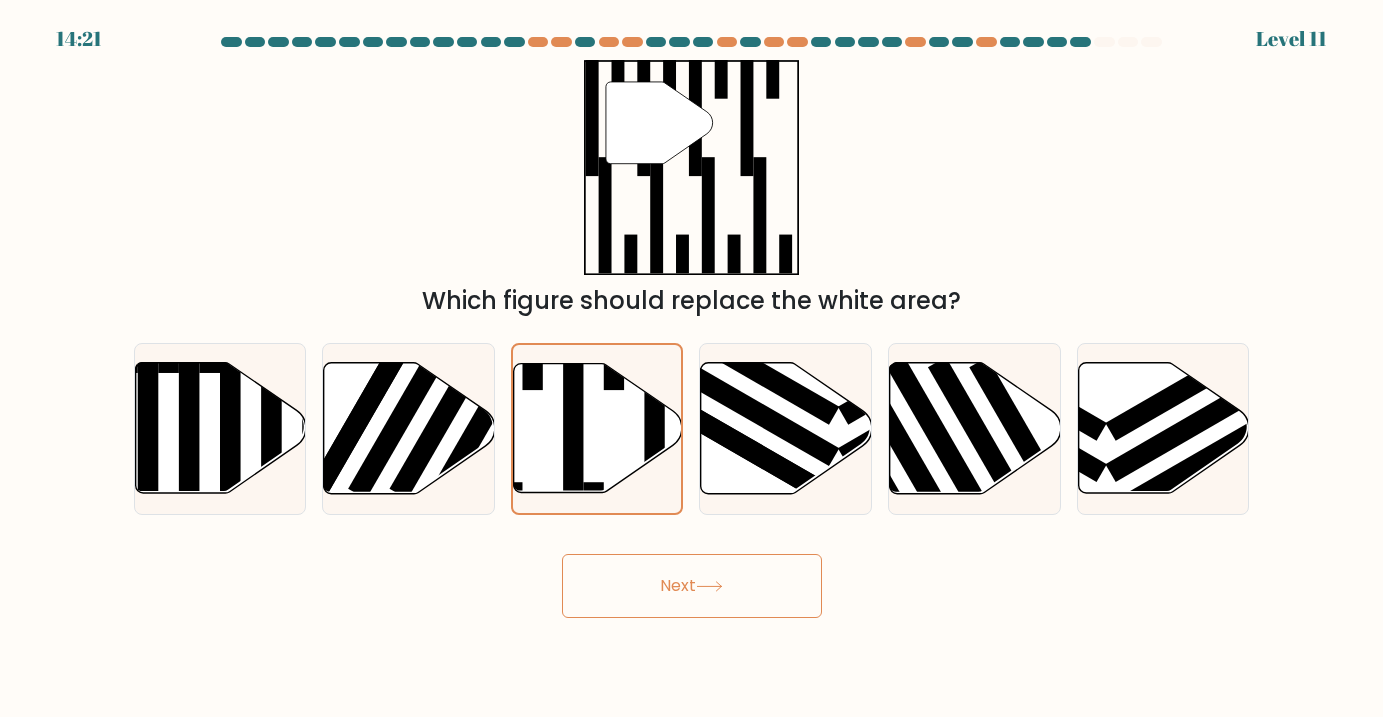 click on "Next" at bounding box center (692, 586) 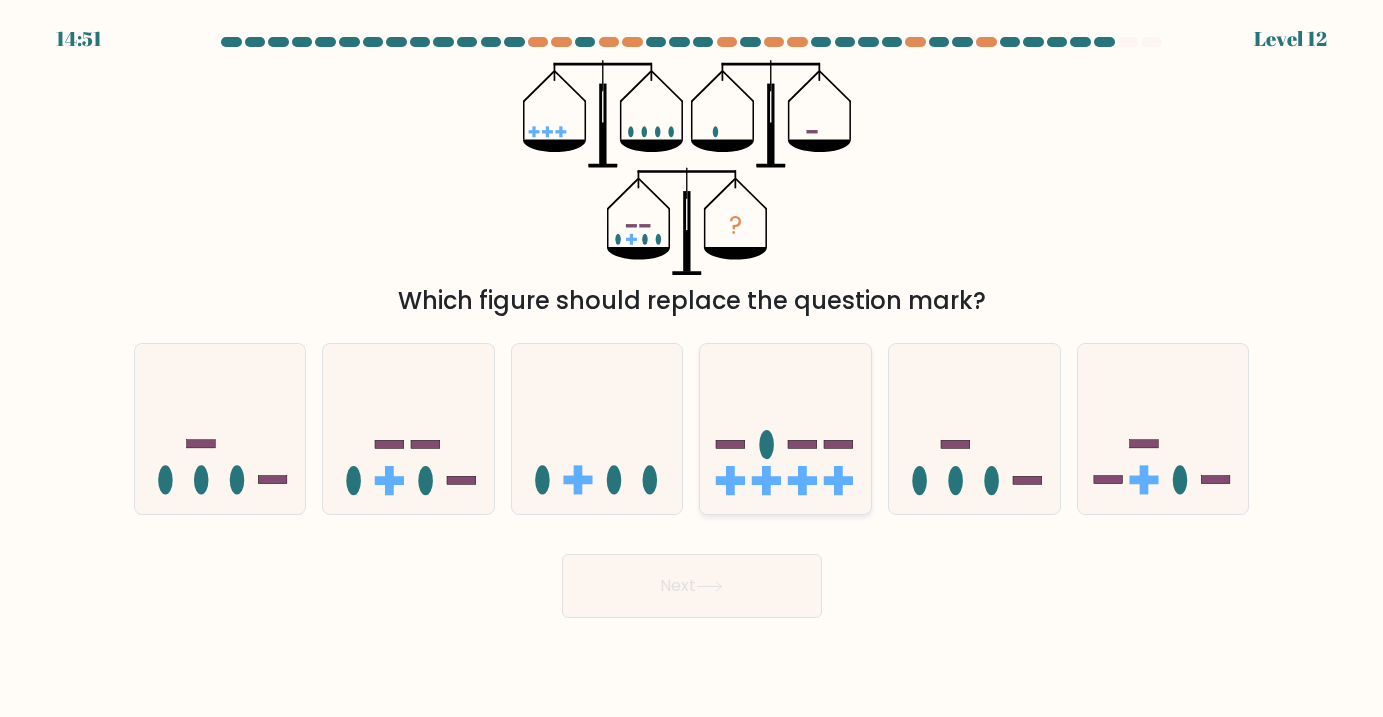 click 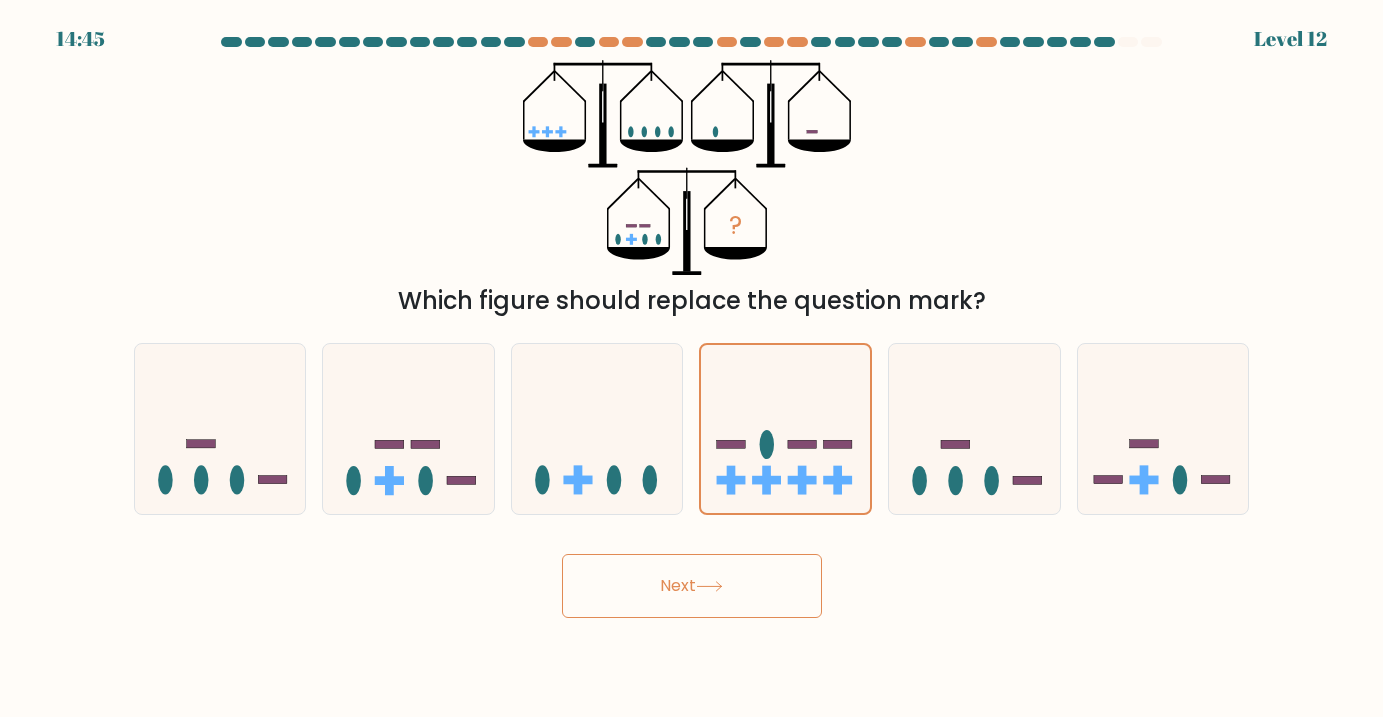 click on "Next" at bounding box center [692, 586] 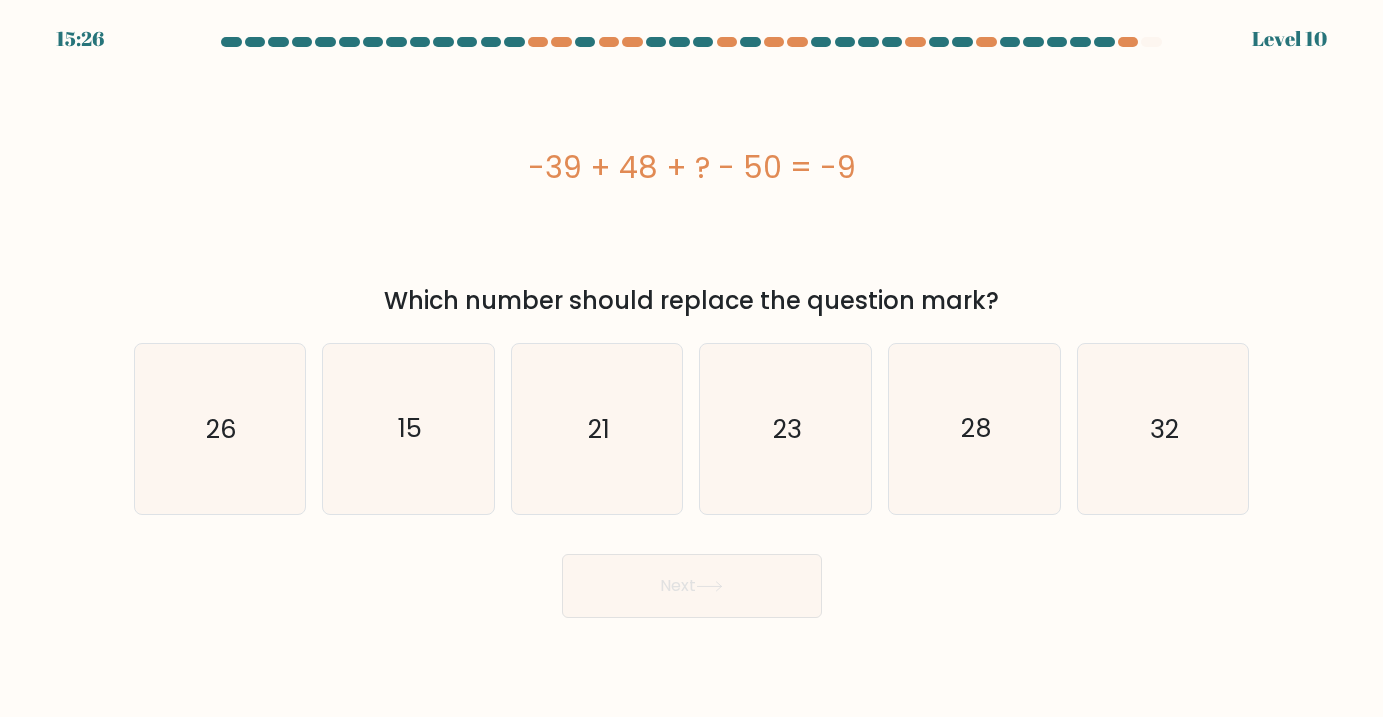 drag, startPoint x: 524, startPoint y: 167, endPoint x: 1020, endPoint y: 303, distance: 514.3073 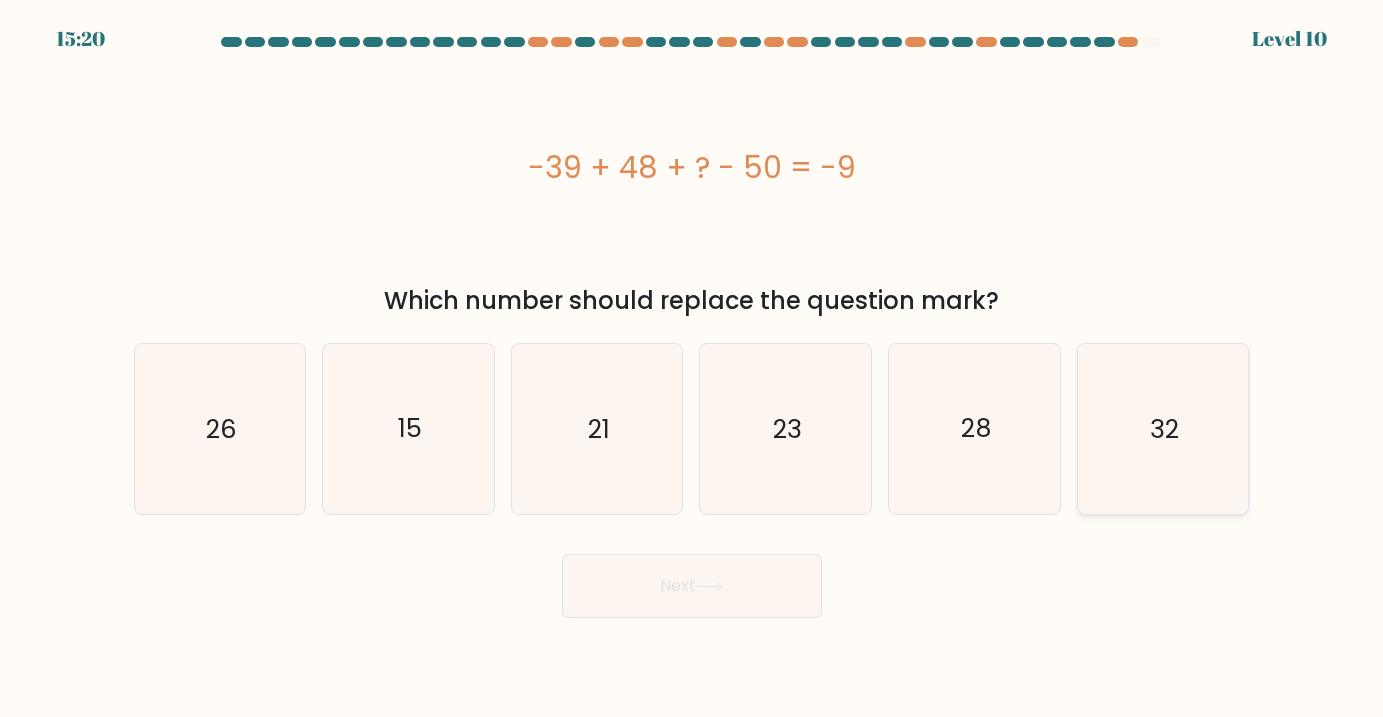 click on "32" 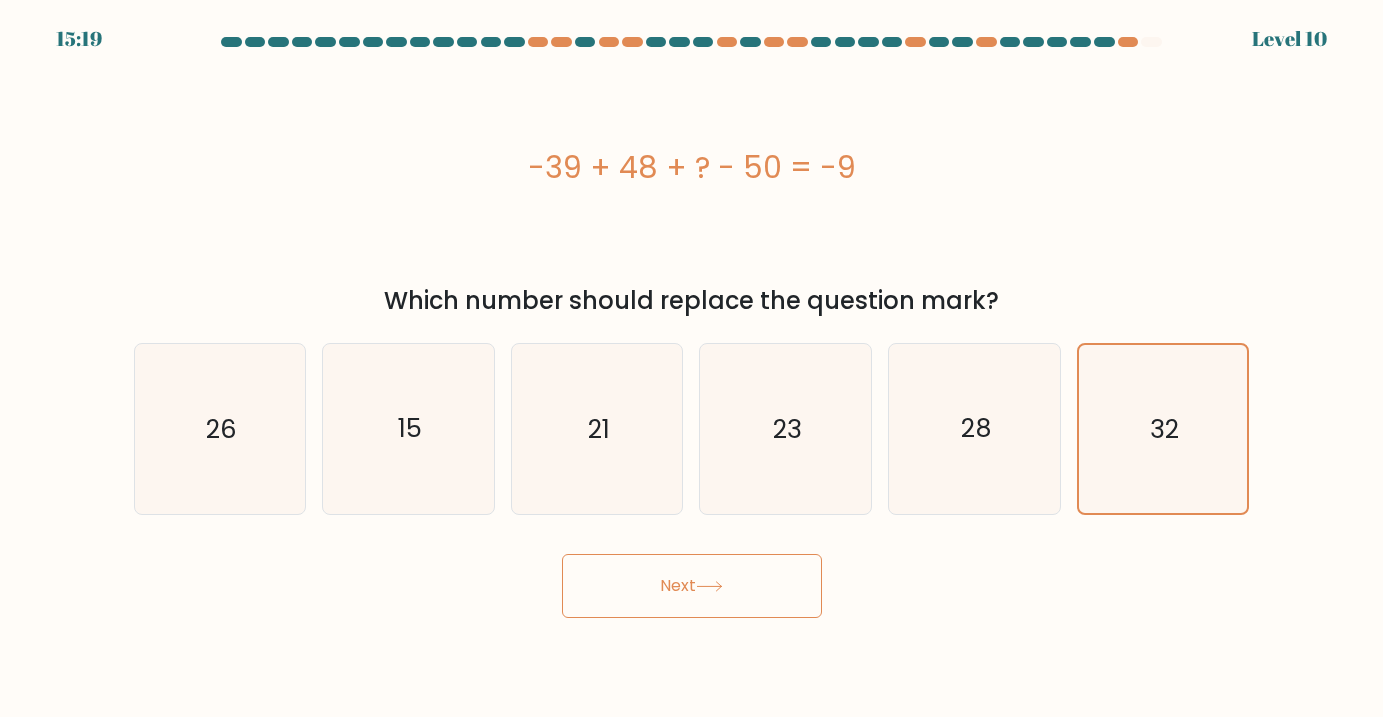 click on "Next" at bounding box center (692, 586) 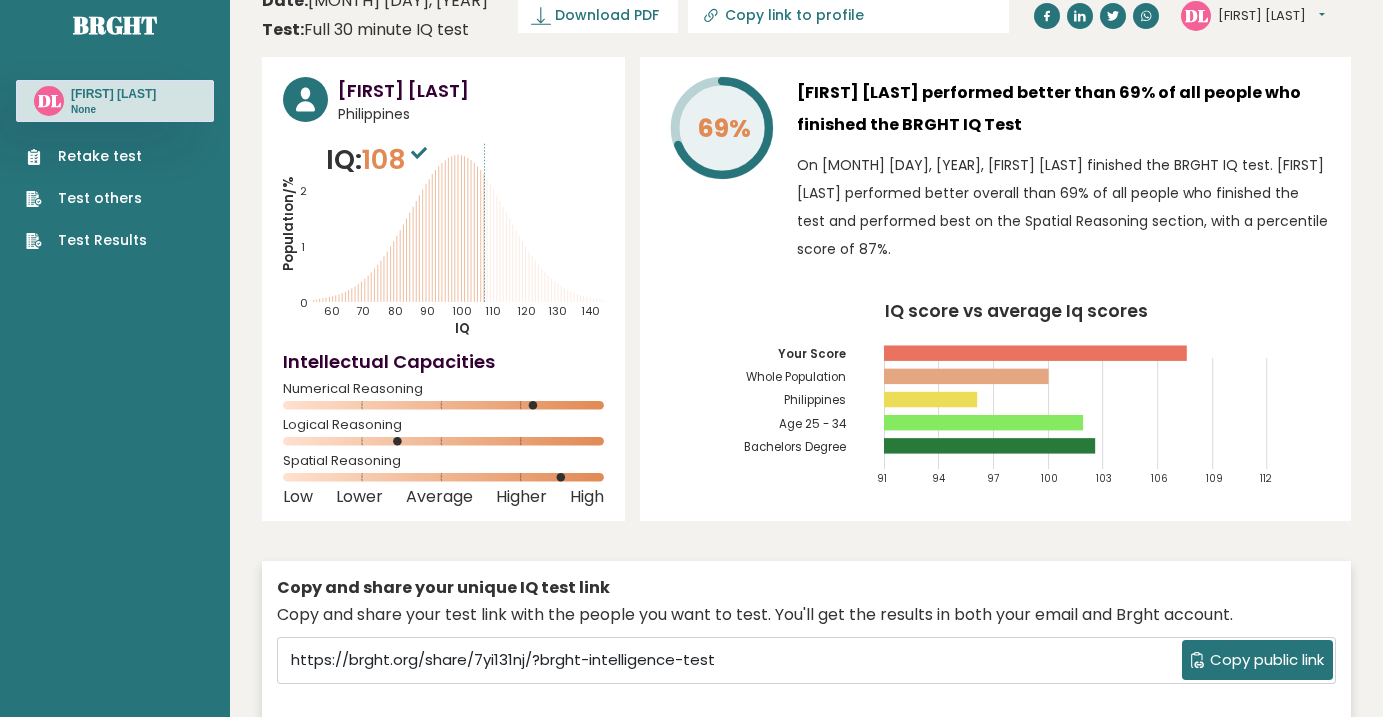 scroll, scrollTop: 0, scrollLeft: 0, axis: both 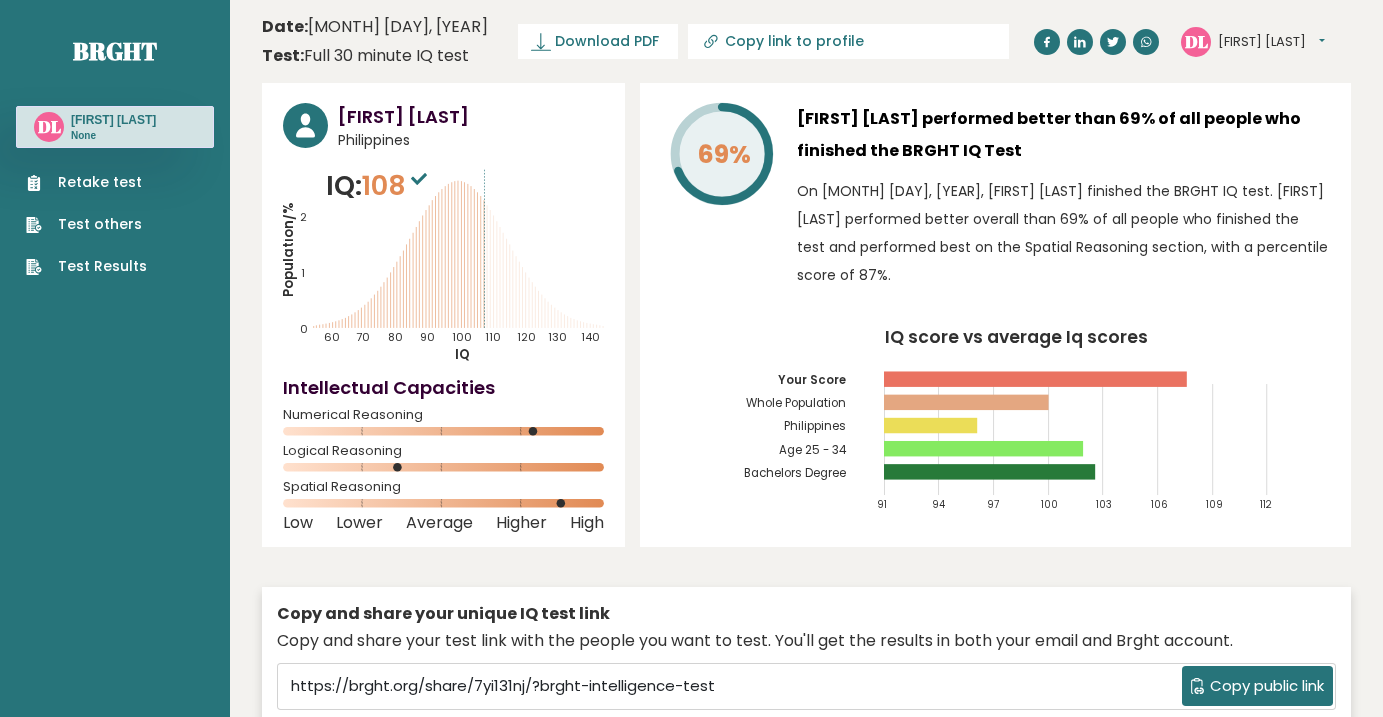 click on "Test Results" at bounding box center (86, 266) 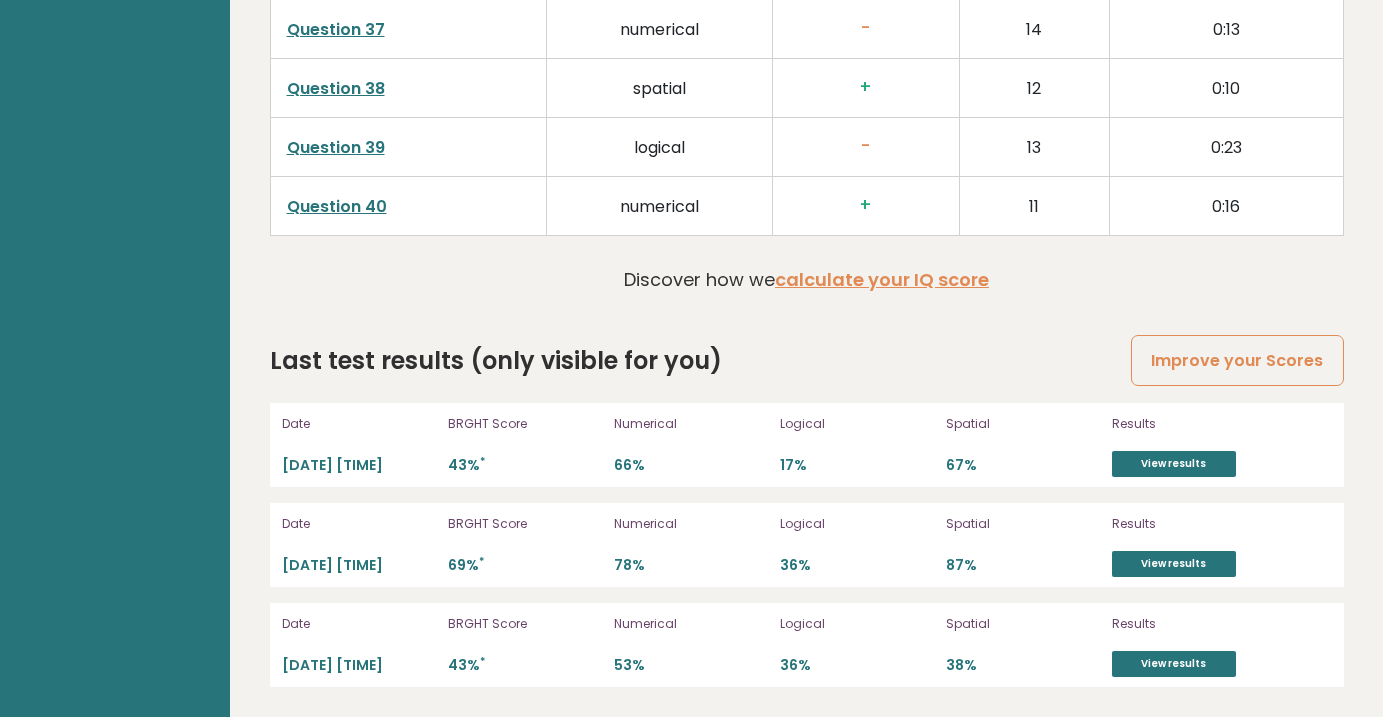 scroll, scrollTop: 5295, scrollLeft: 0, axis: vertical 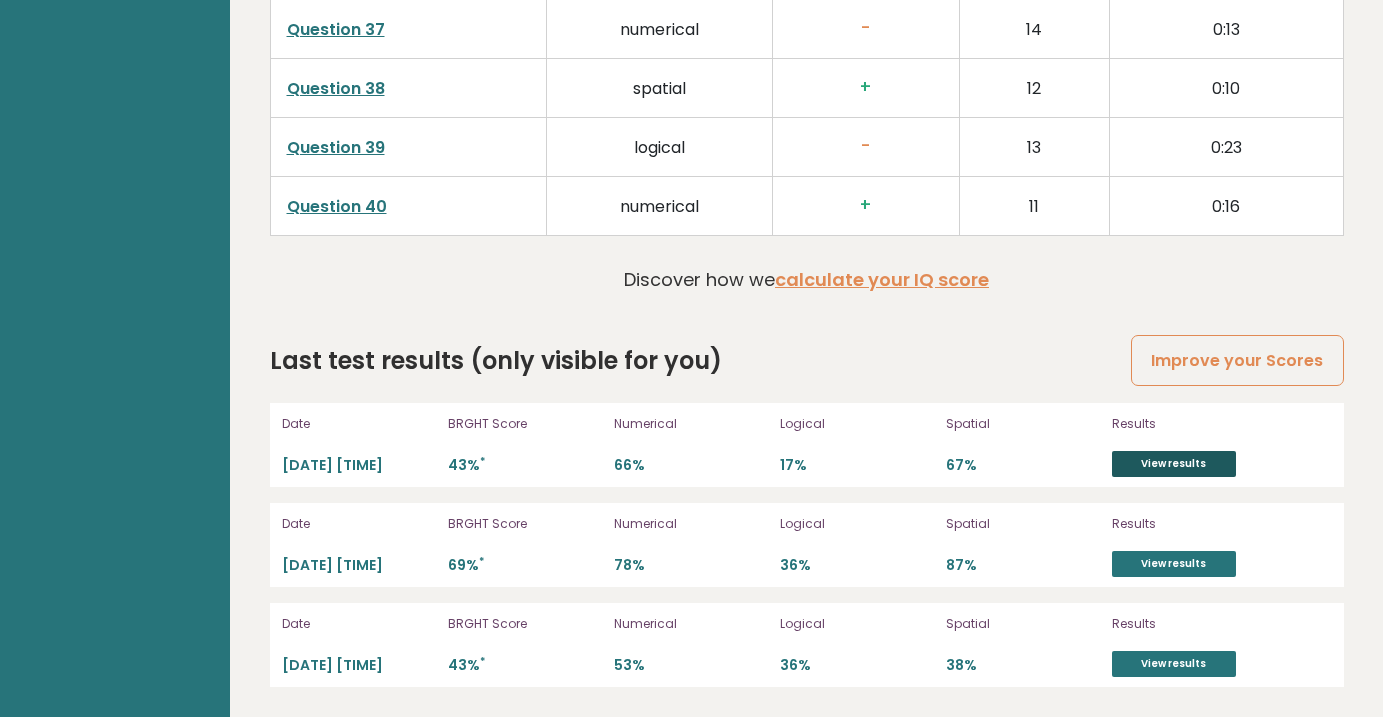 click on "View results" at bounding box center (1174, 464) 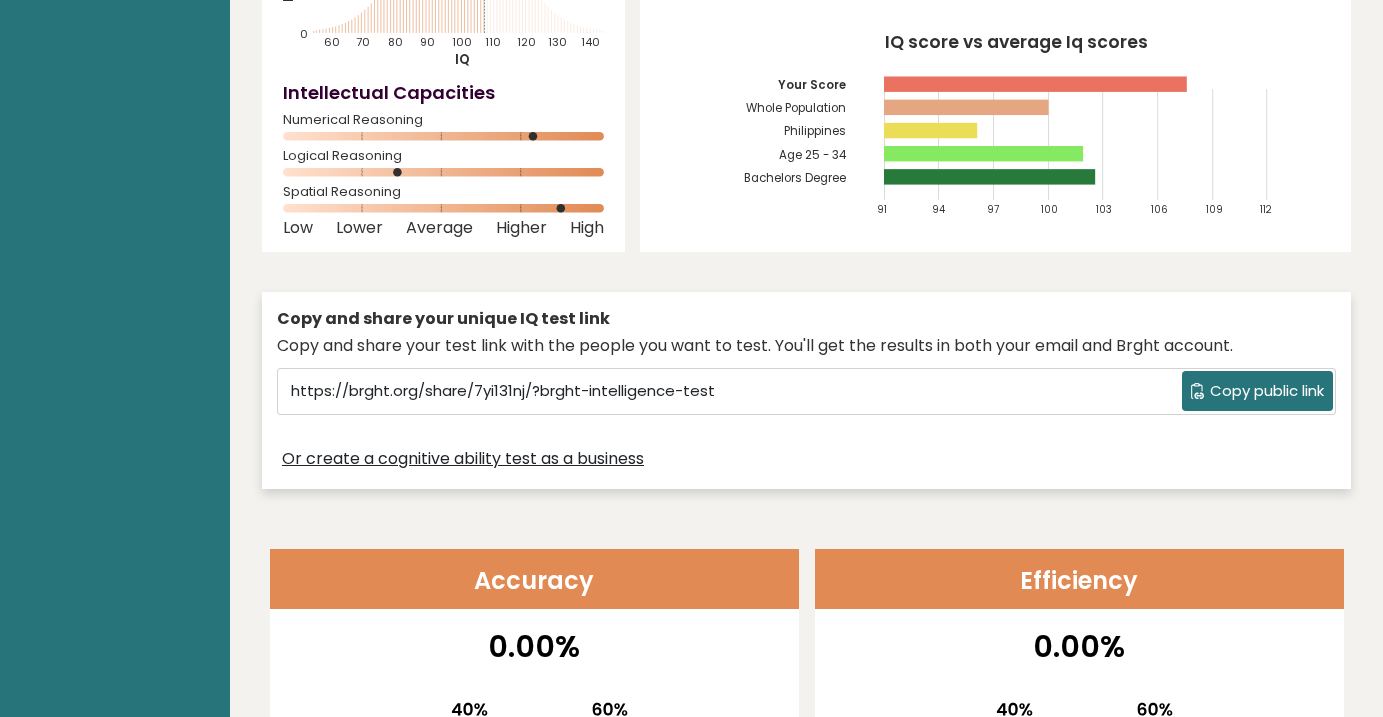 scroll, scrollTop: 0, scrollLeft: 0, axis: both 